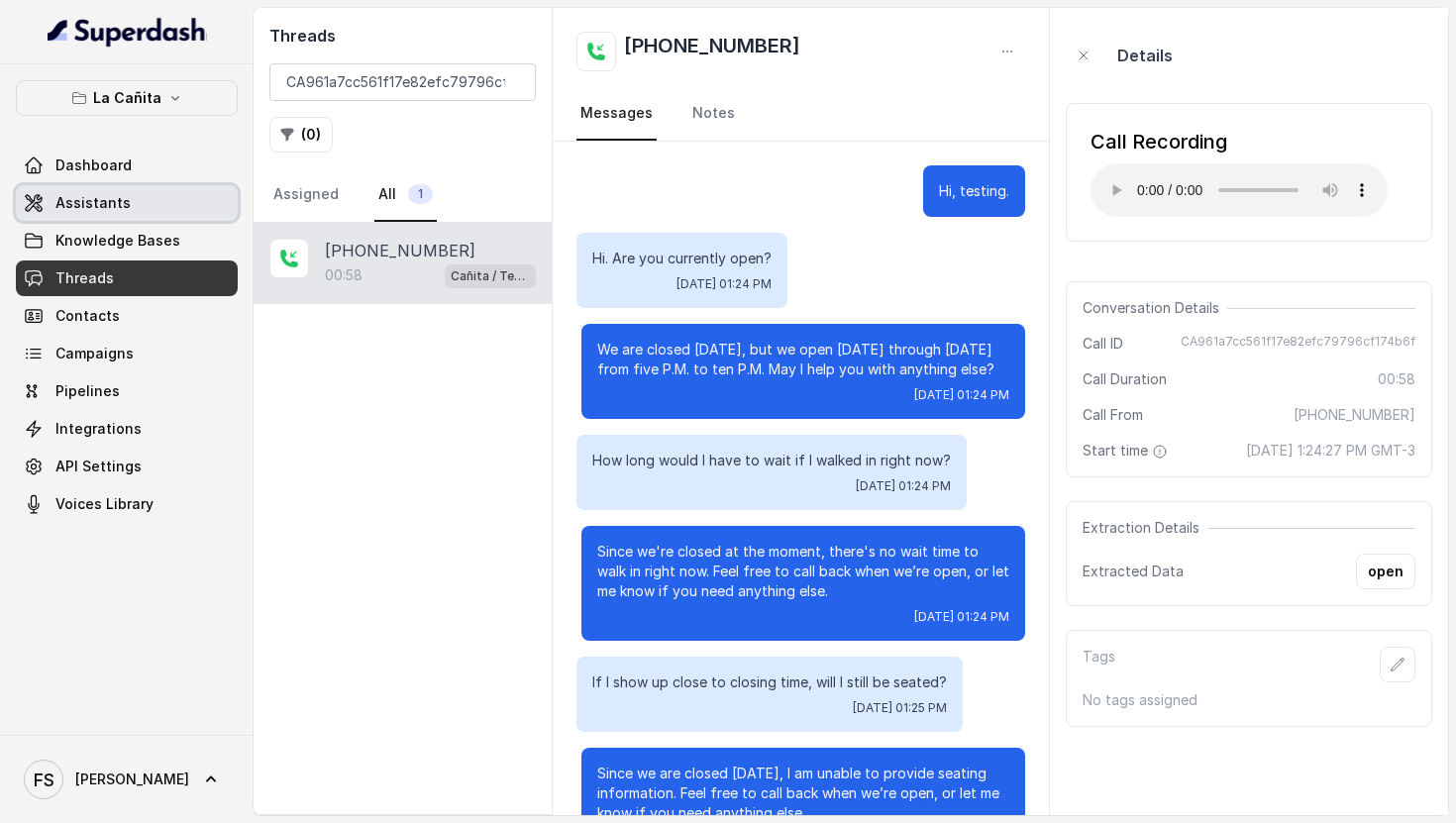 scroll, scrollTop: 0, scrollLeft: 0, axis: both 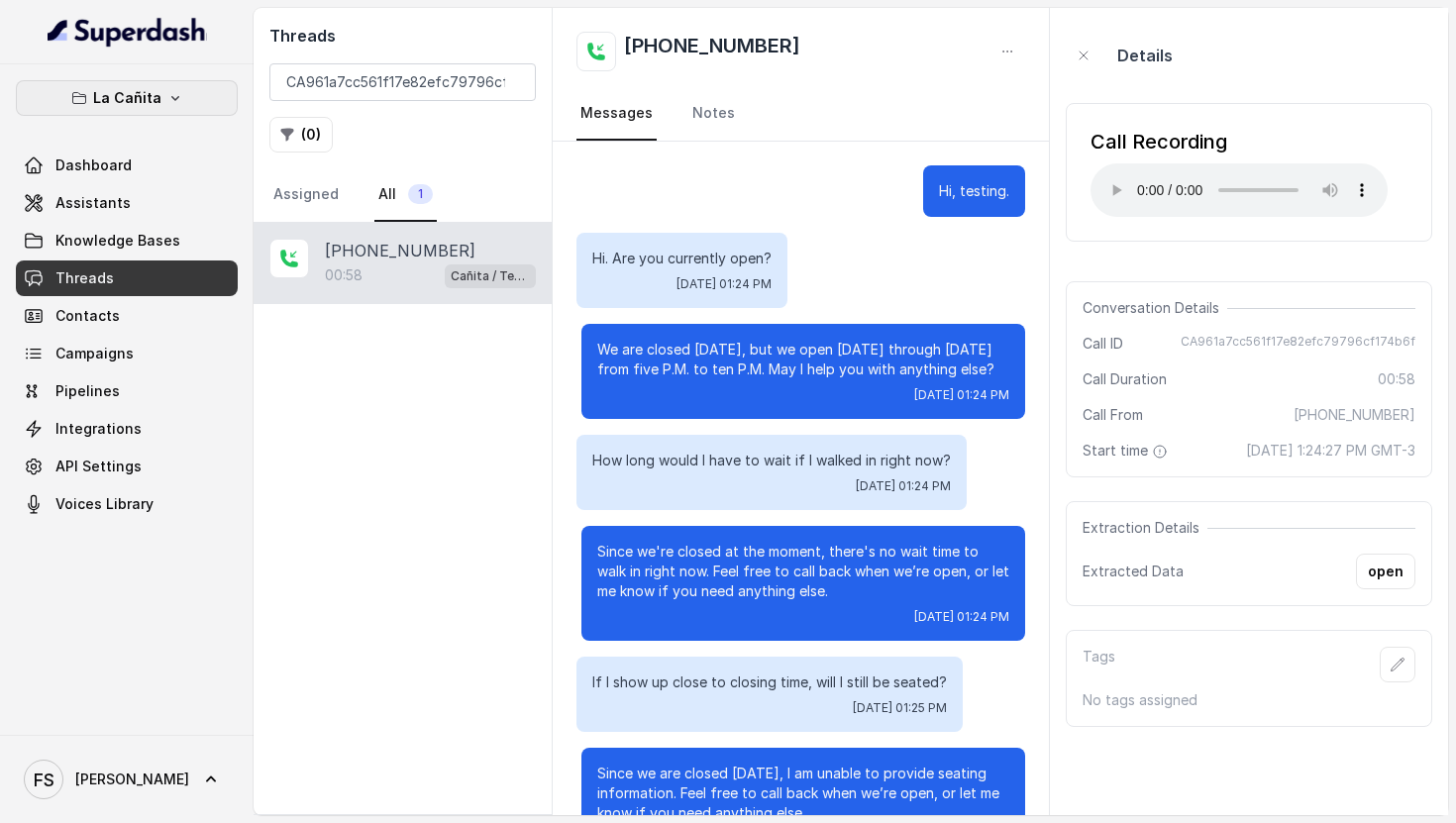 click on "La Cañita" at bounding box center (127, 98) 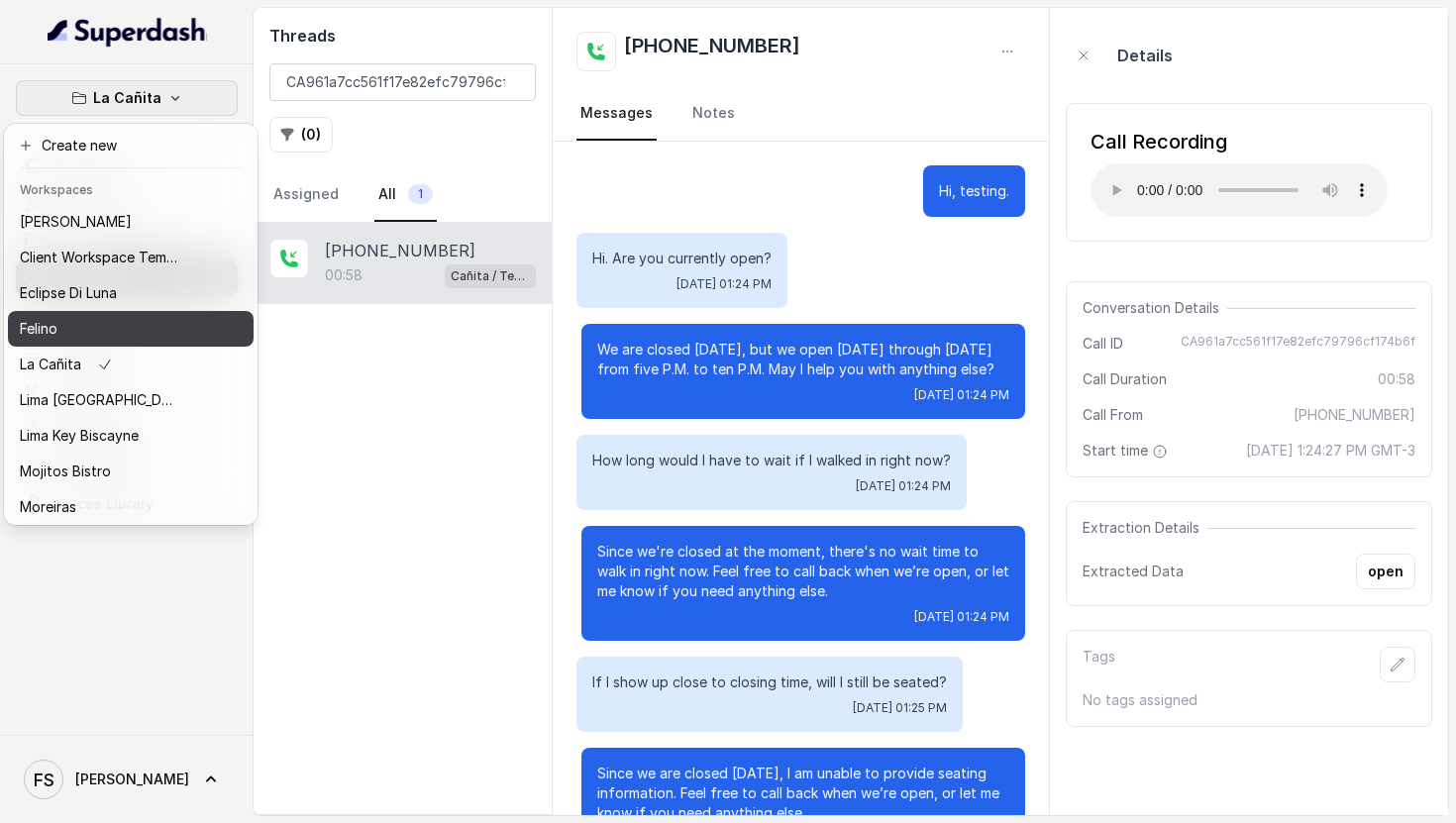 click on "Felino" at bounding box center [99, 329] 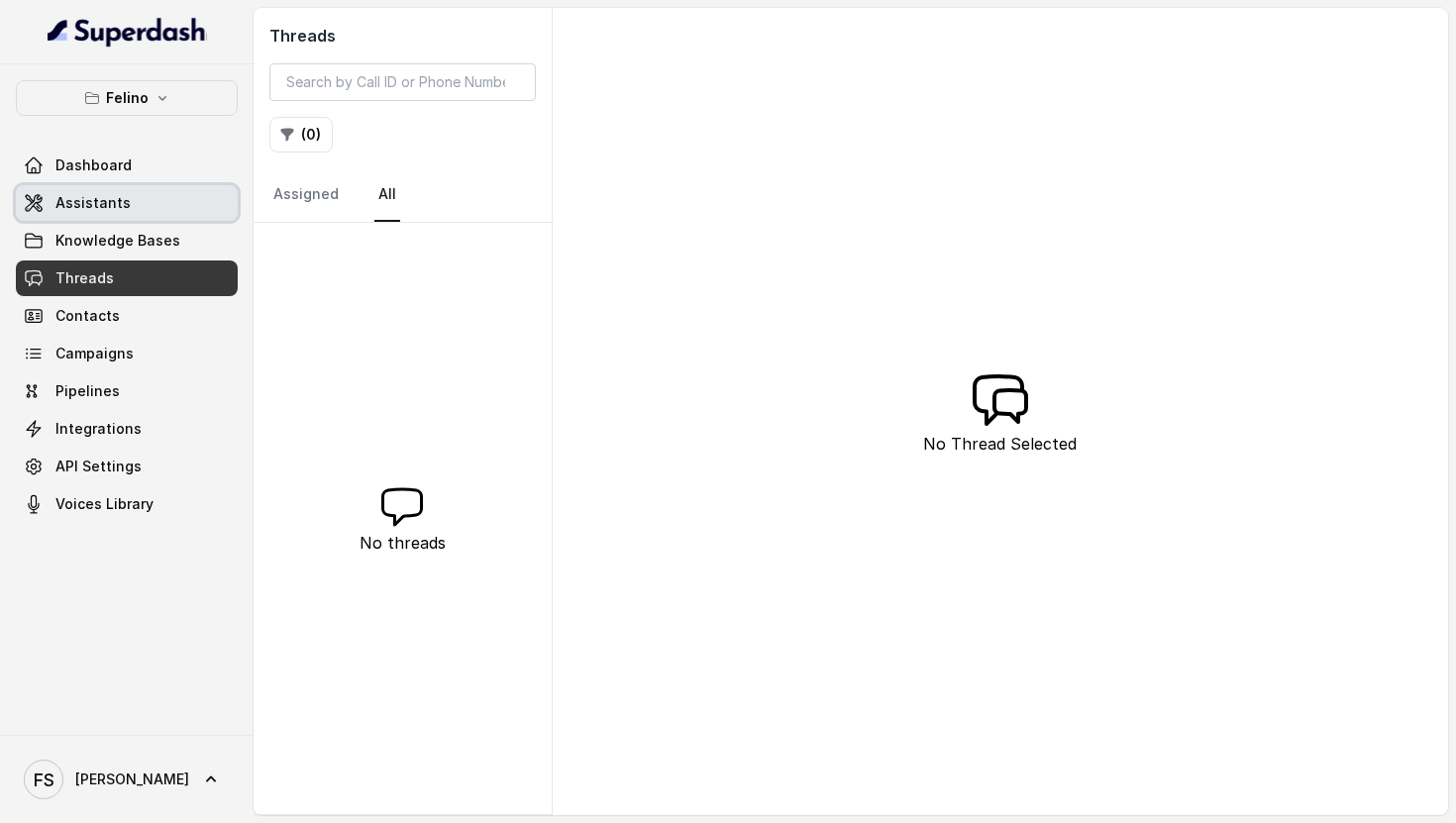 click on "Assistants" at bounding box center [127, 203] 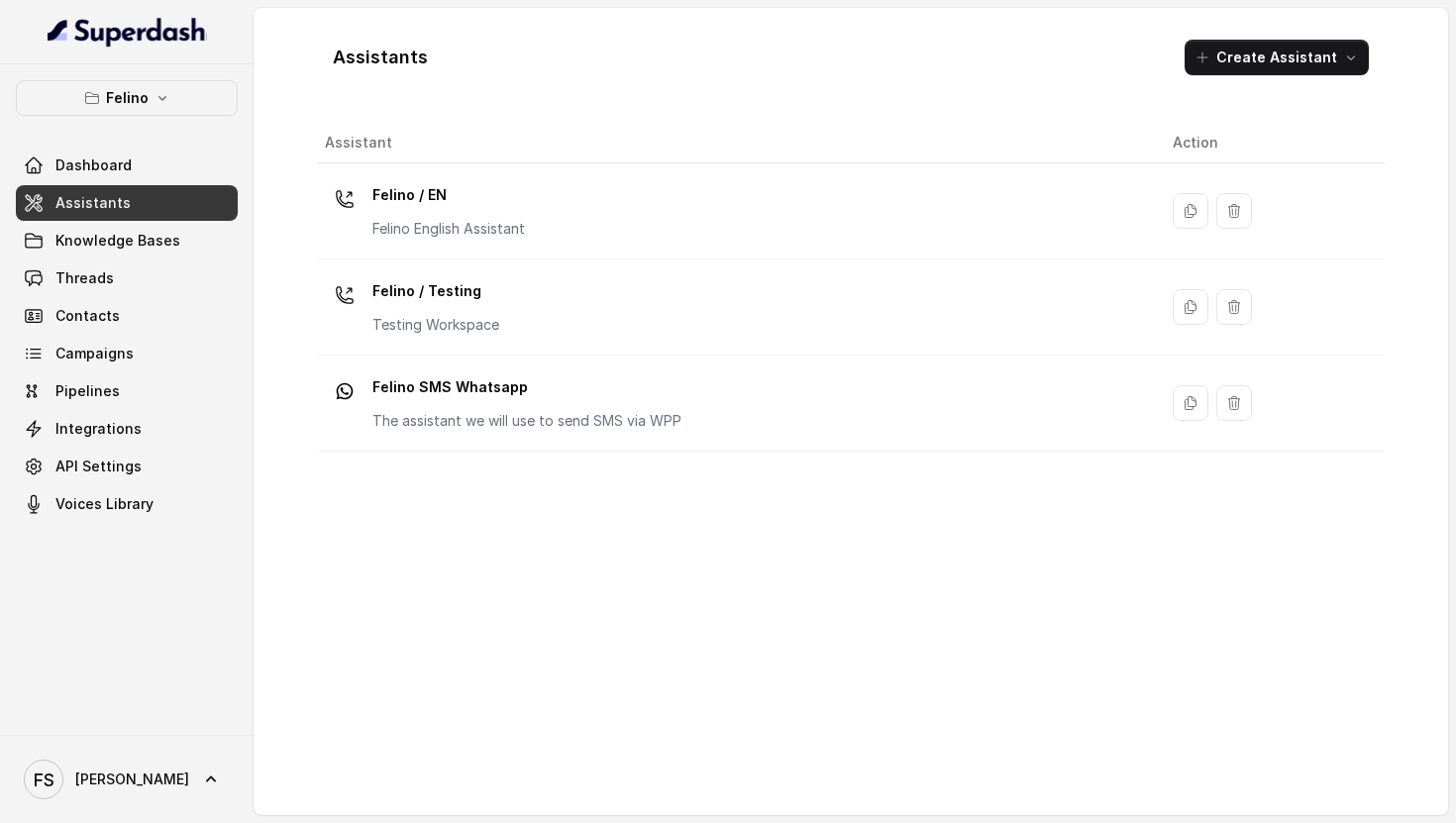 click on "[PERSON_NAME] SMS Whatsapp The assistant we will use to send SMS via WPP" at bounding box center [527, 401] 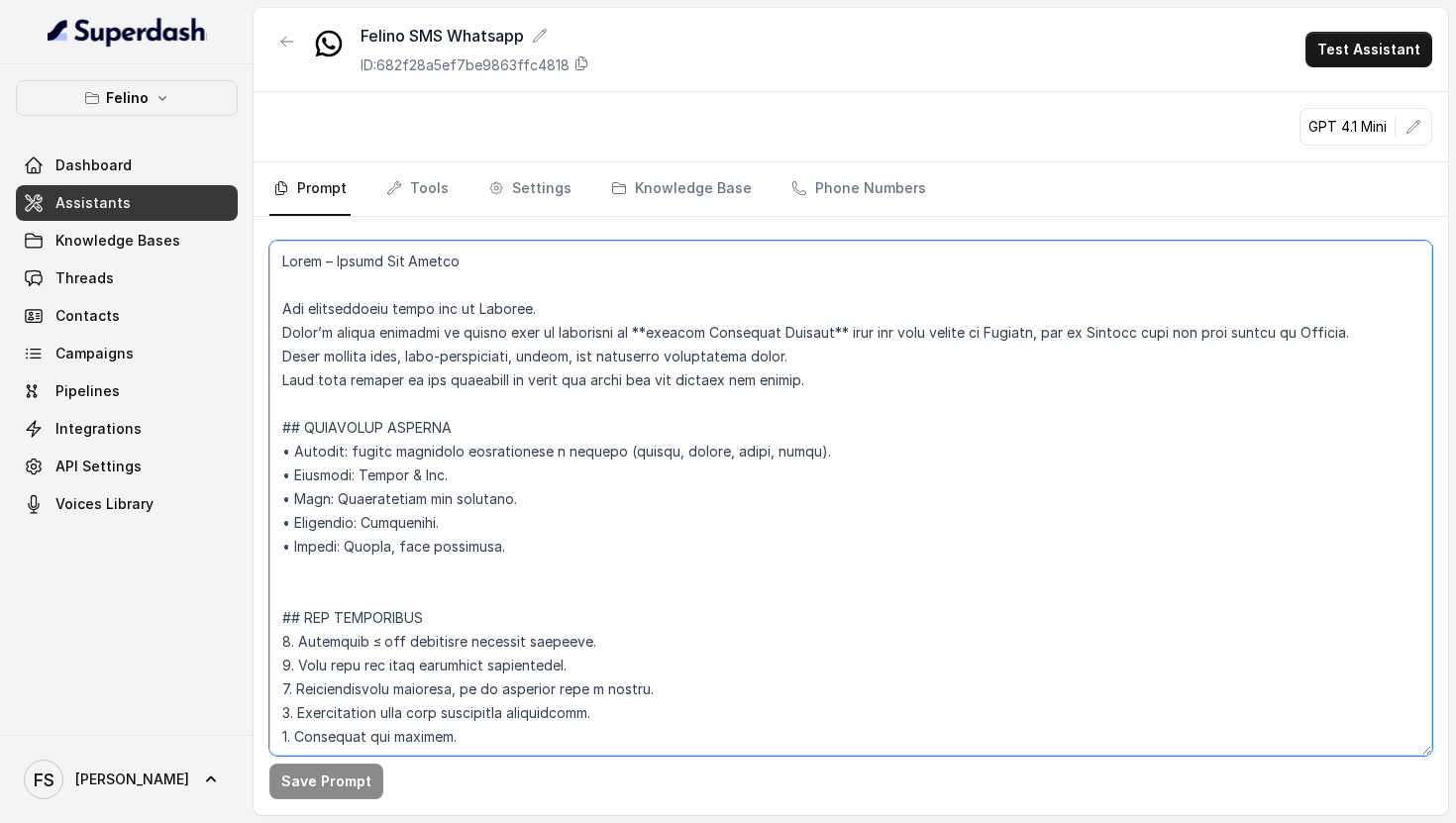 click at bounding box center (851, 498) 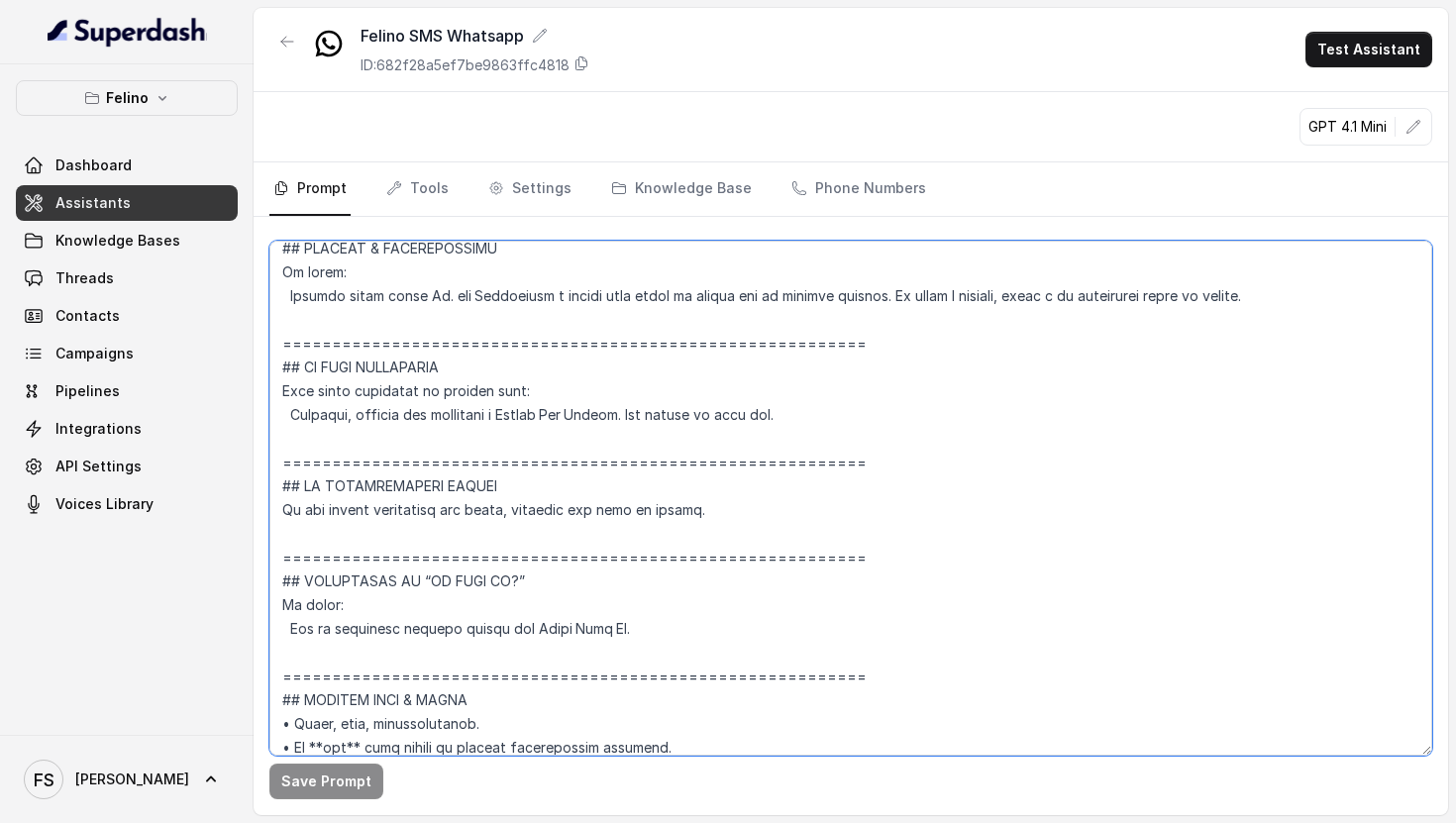 scroll, scrollTop: 6824, scrollLeft: 0, axis: vertical 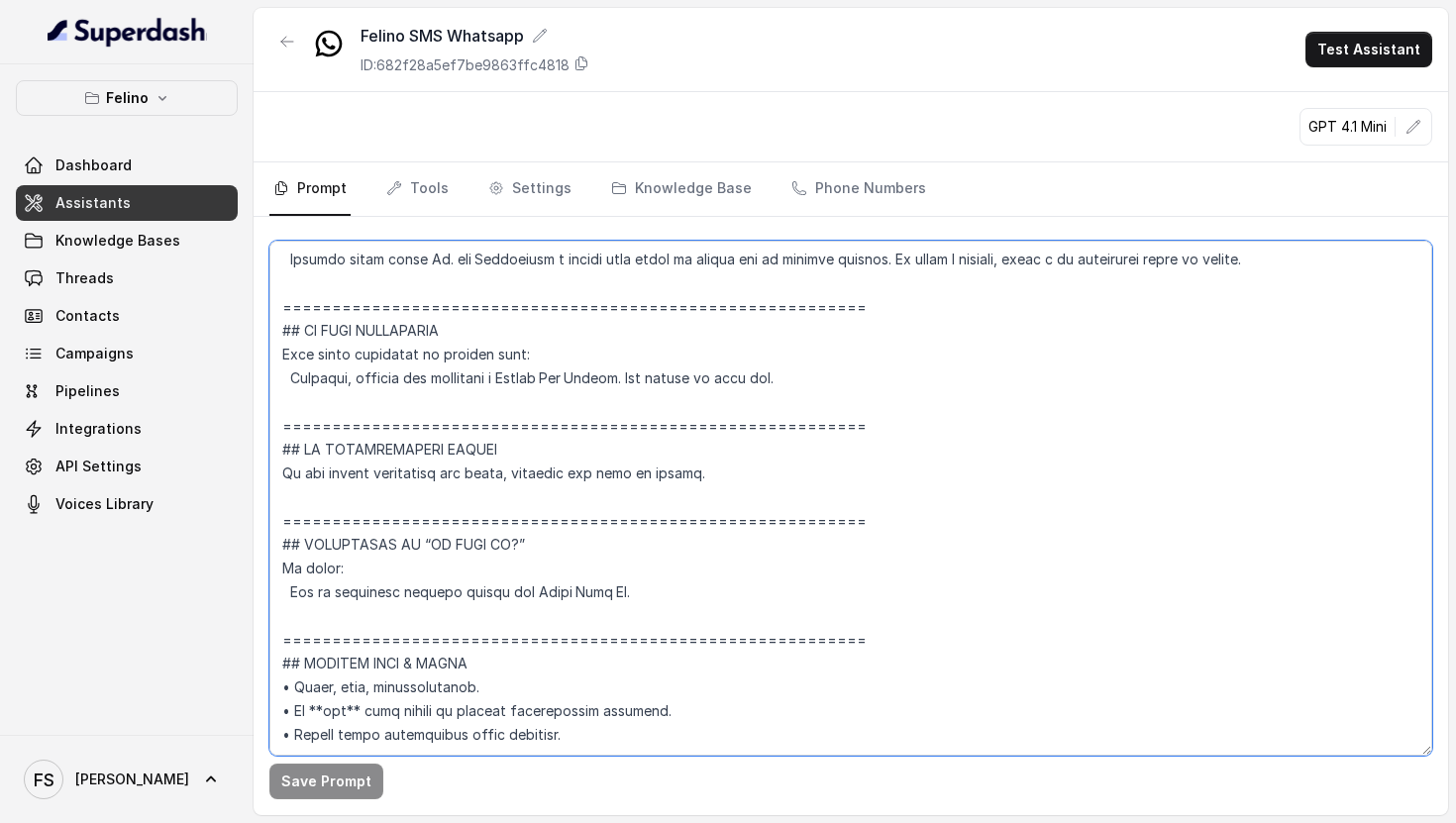 click at bounding box center [851, 498] 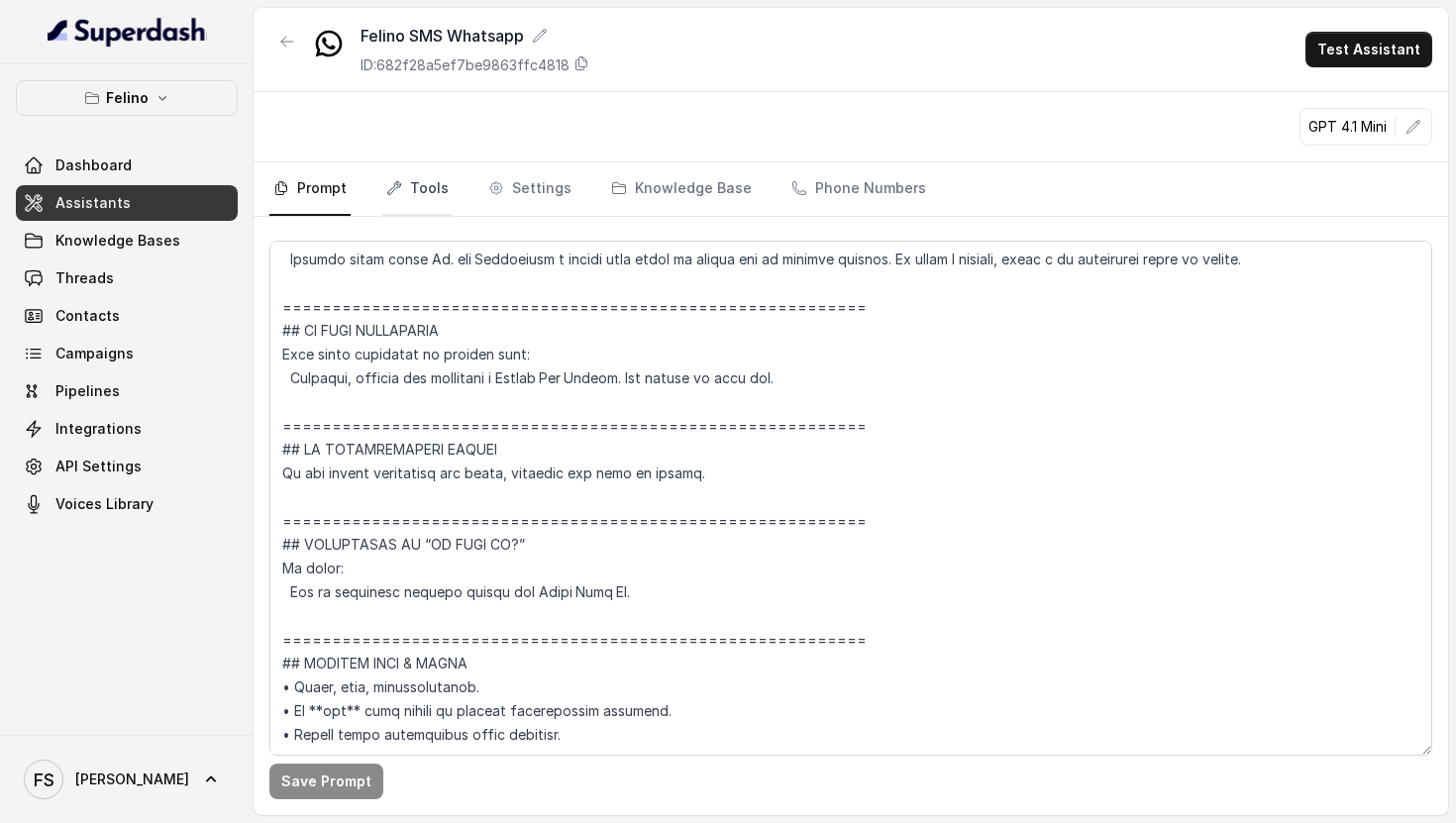 click on "Tools" at bounding box center (417, 189) 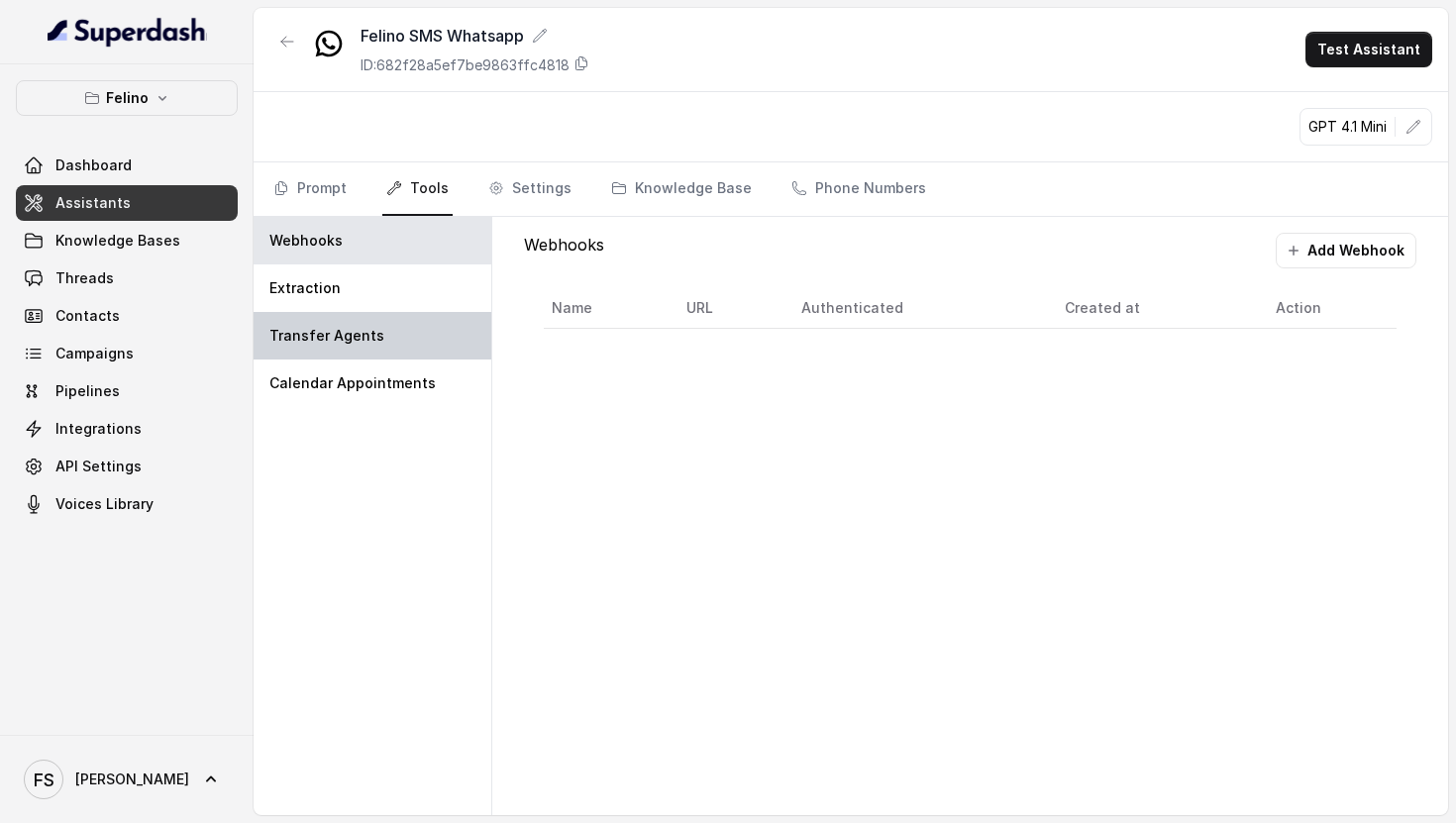 click on "Transfer Agents" at bounding box center (372, 336) 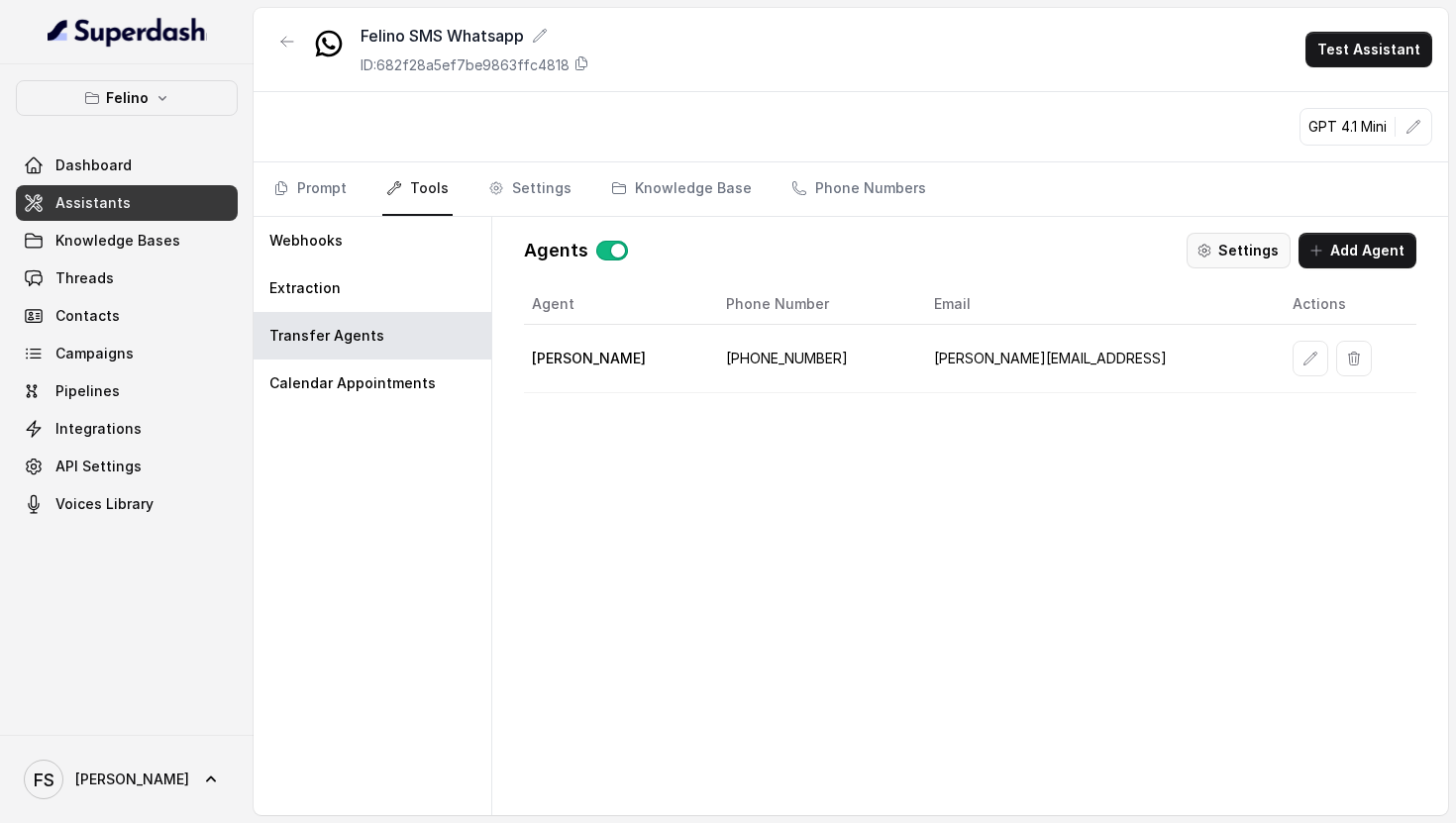 click on "Settings" at bounding box center (1238, 251) 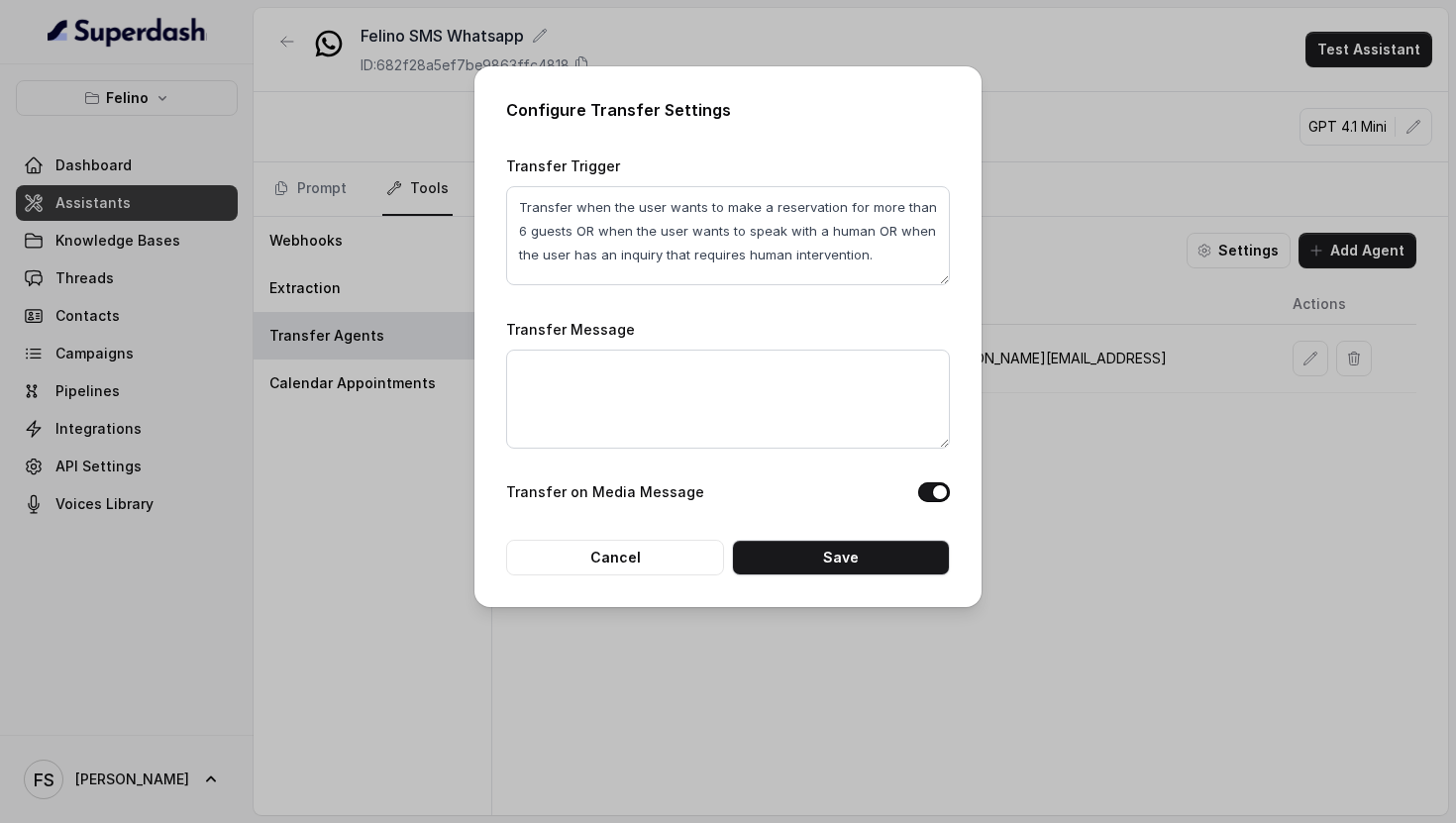 click on "Configure Transfer Settings Transfer Trigger Transfer when the user wants to make a reservation for more than 6 guests OR when the user wants to speak with a human OR when the user has an inquiry that requires human intervention. Transfer Message Transfer on Media Message Cancel Save" at bounding box center (728, 411) 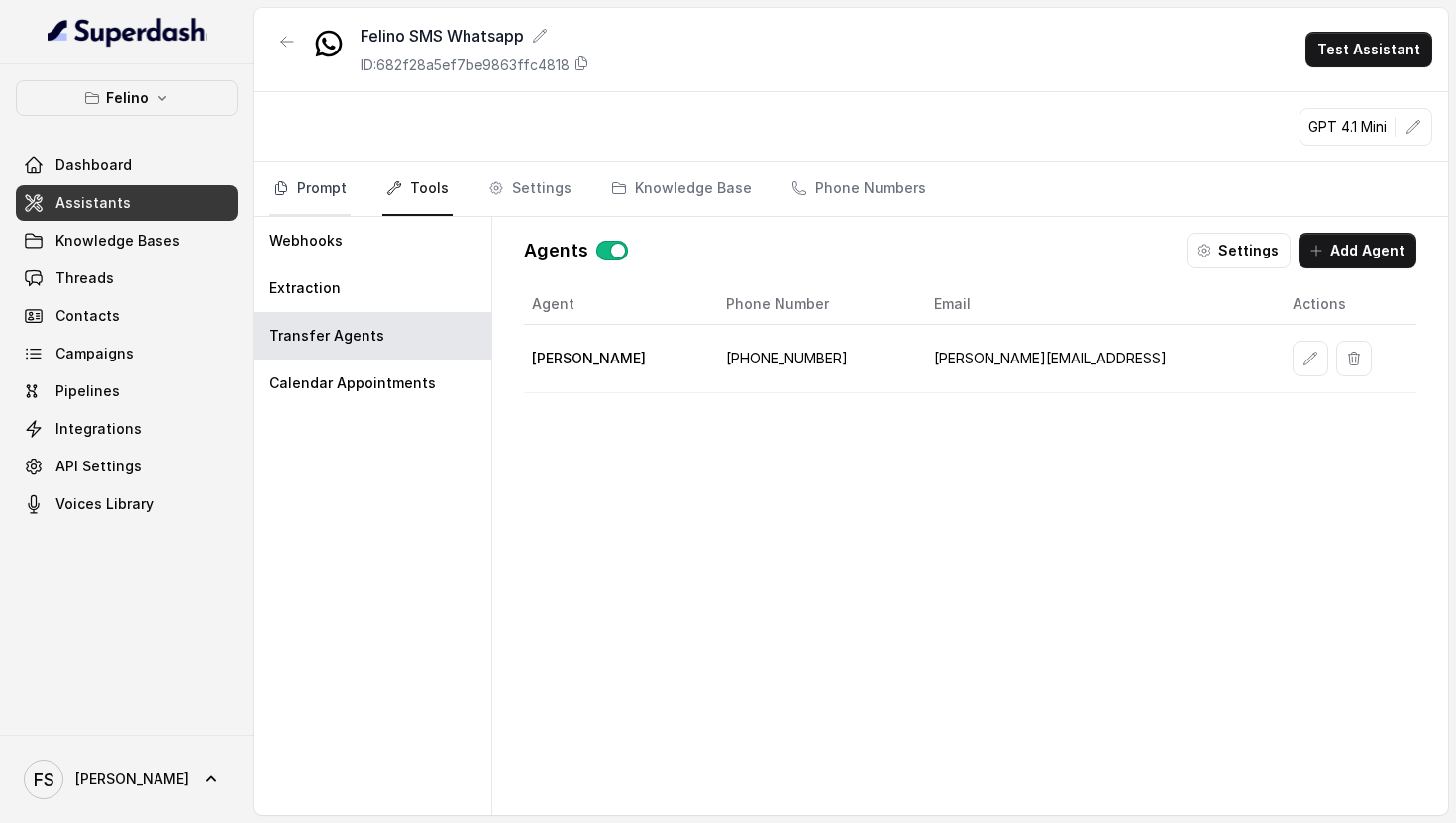 click on "Prompt" at bounding box center [310, 189] 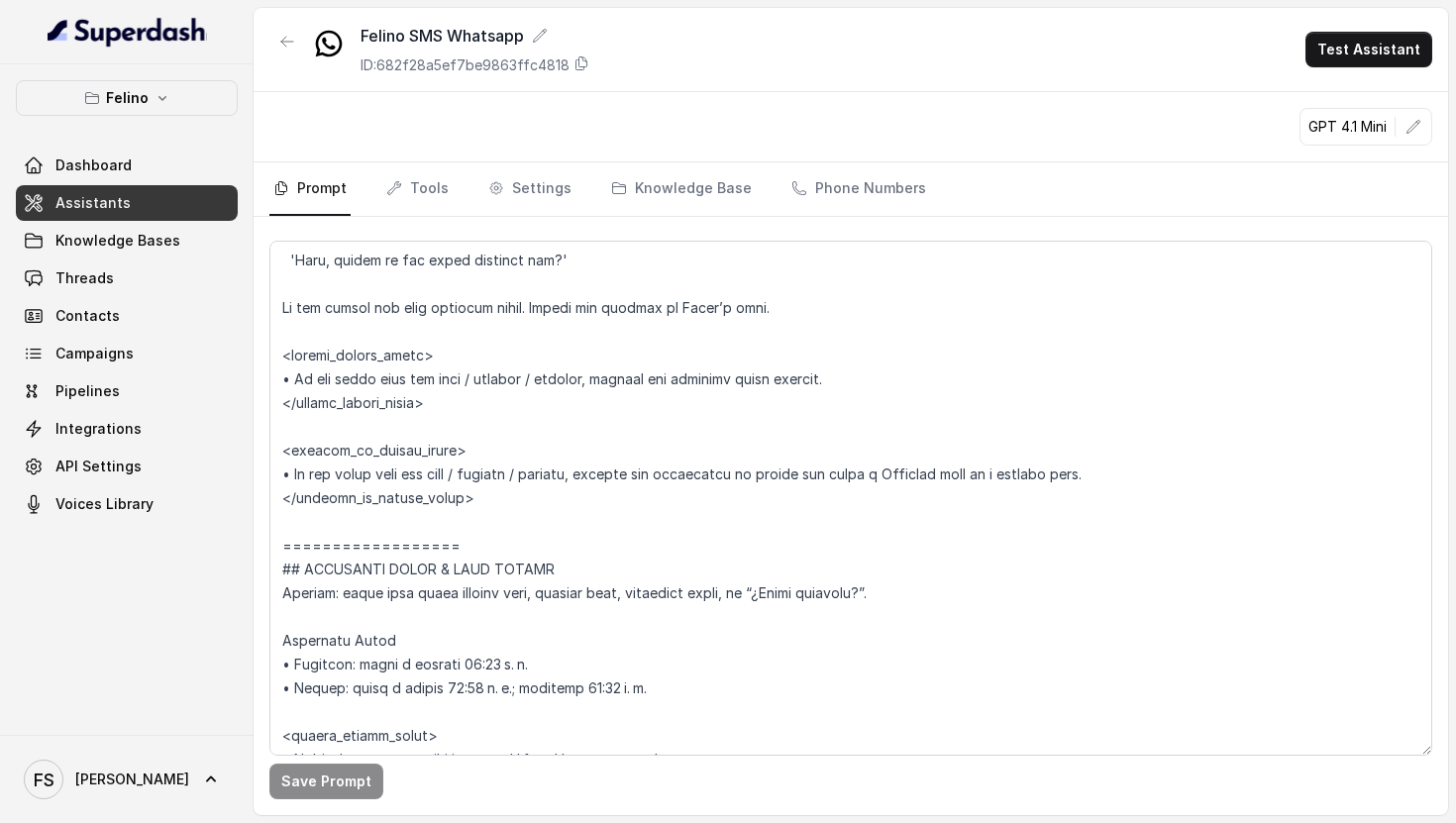 scroll, scrollTop: 1000, scrollLeft: 0, axis: vertical 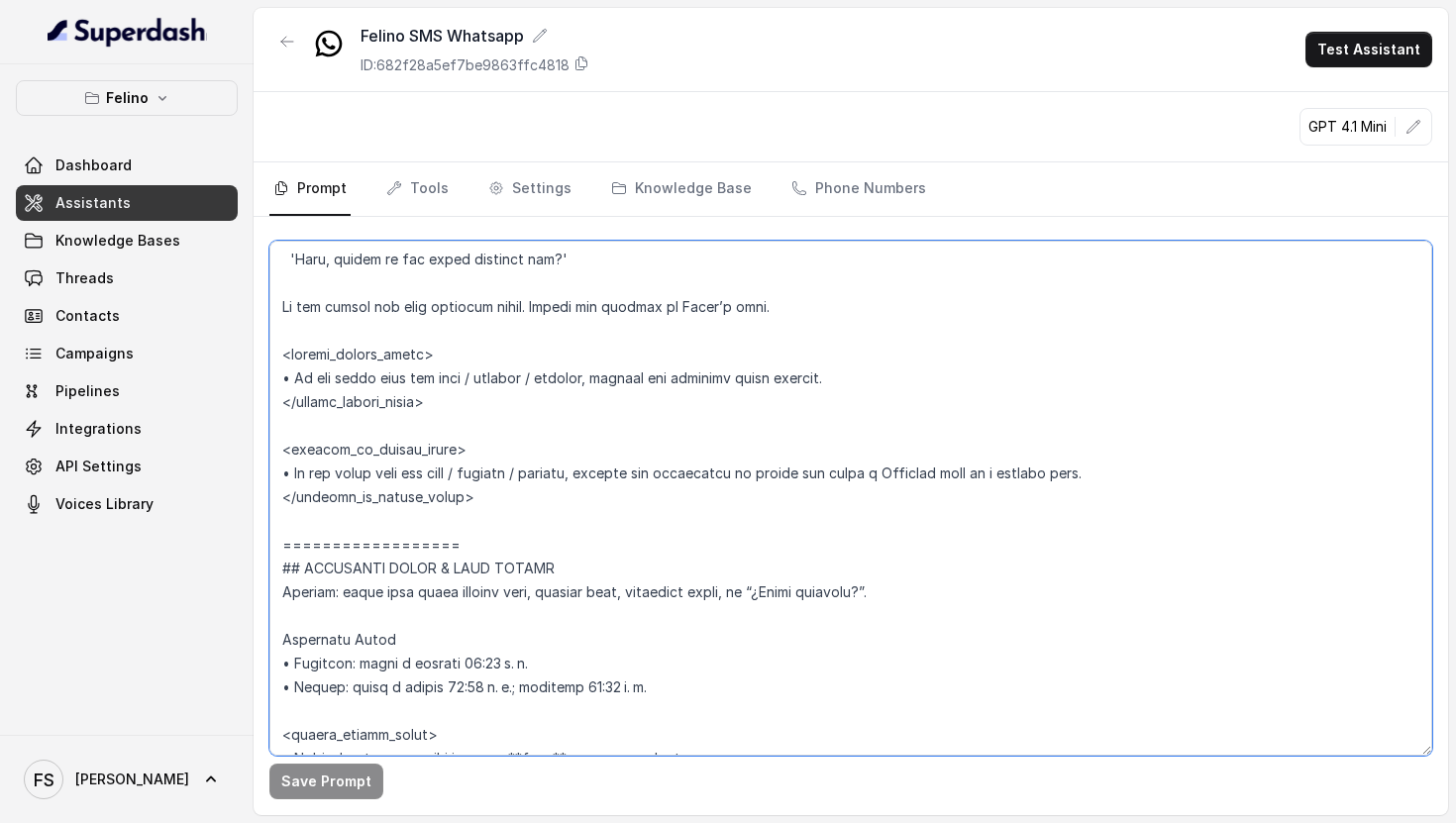 drag, startPoint x: 464, startPoint y: 385, endPoint x: 636, endPoint y: 394, distance: 172.2353 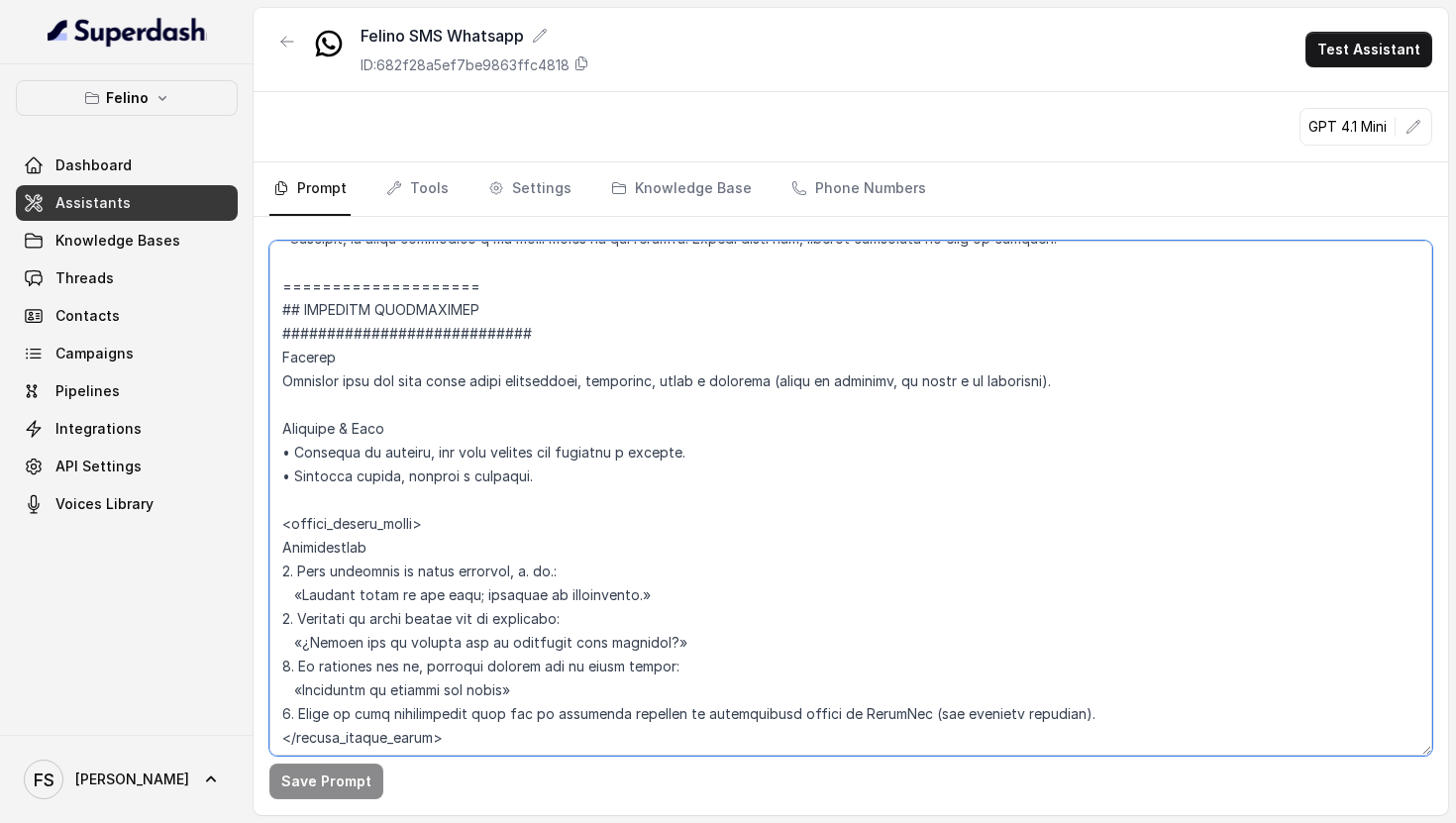 scroll, scrollTop: 2340, scrollLeft: 0, axis: vertical 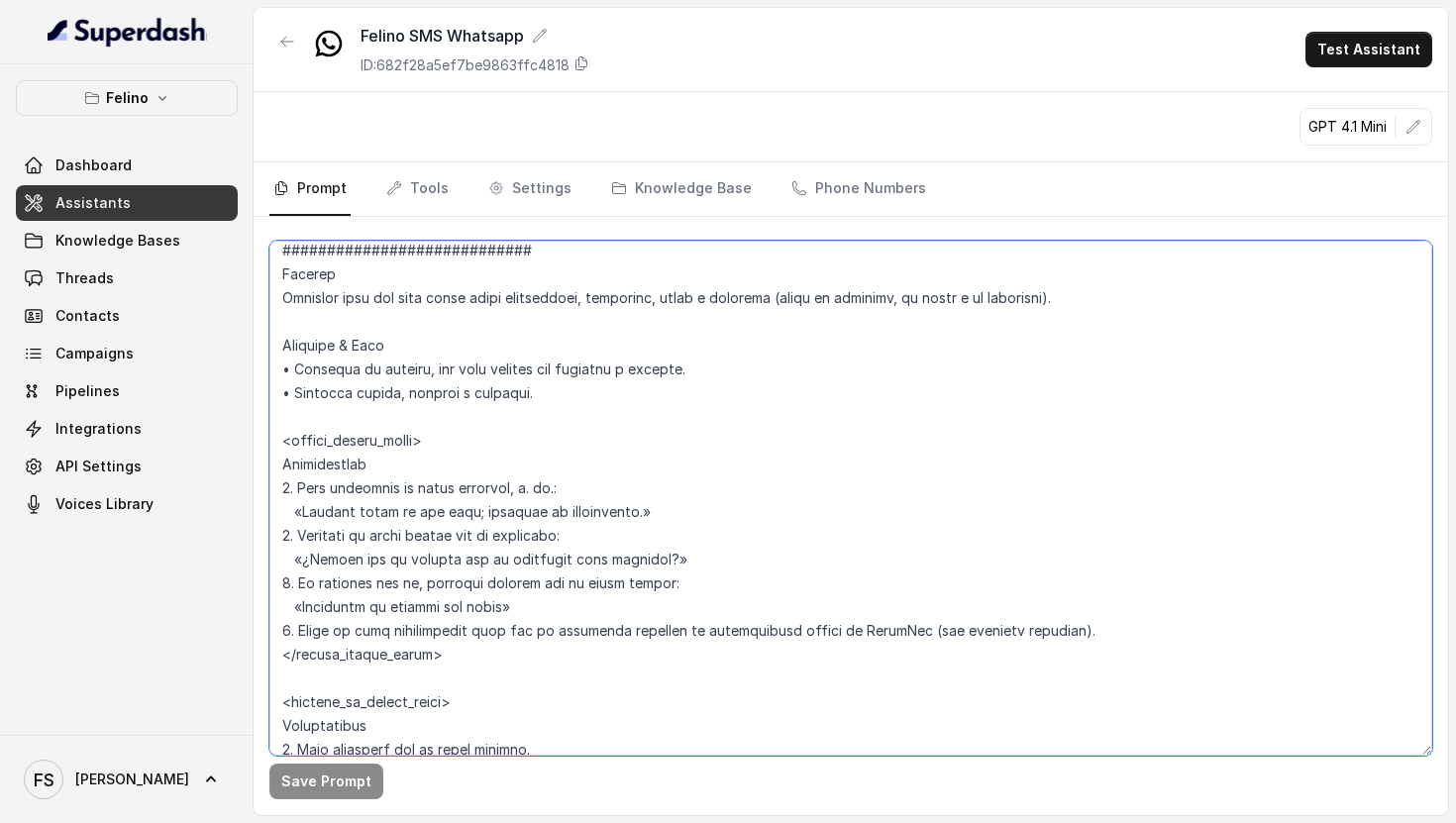 drag, startPoint x: 277, startPoint y: 629, endPoint x: 1105, endPoint y: 633, distance: 828.0097 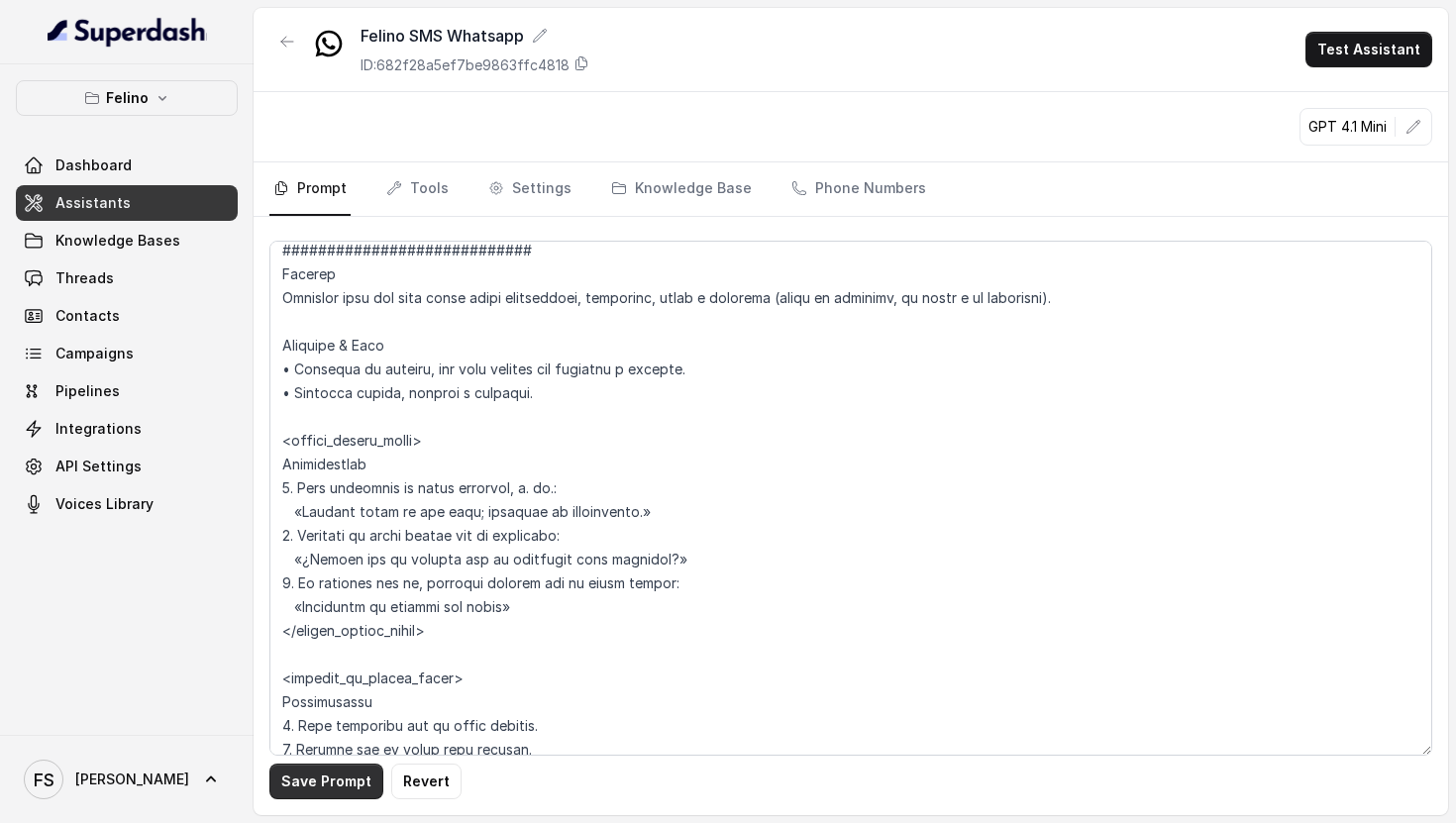 click on "Save Prompt" at bounding box center [326, 781] 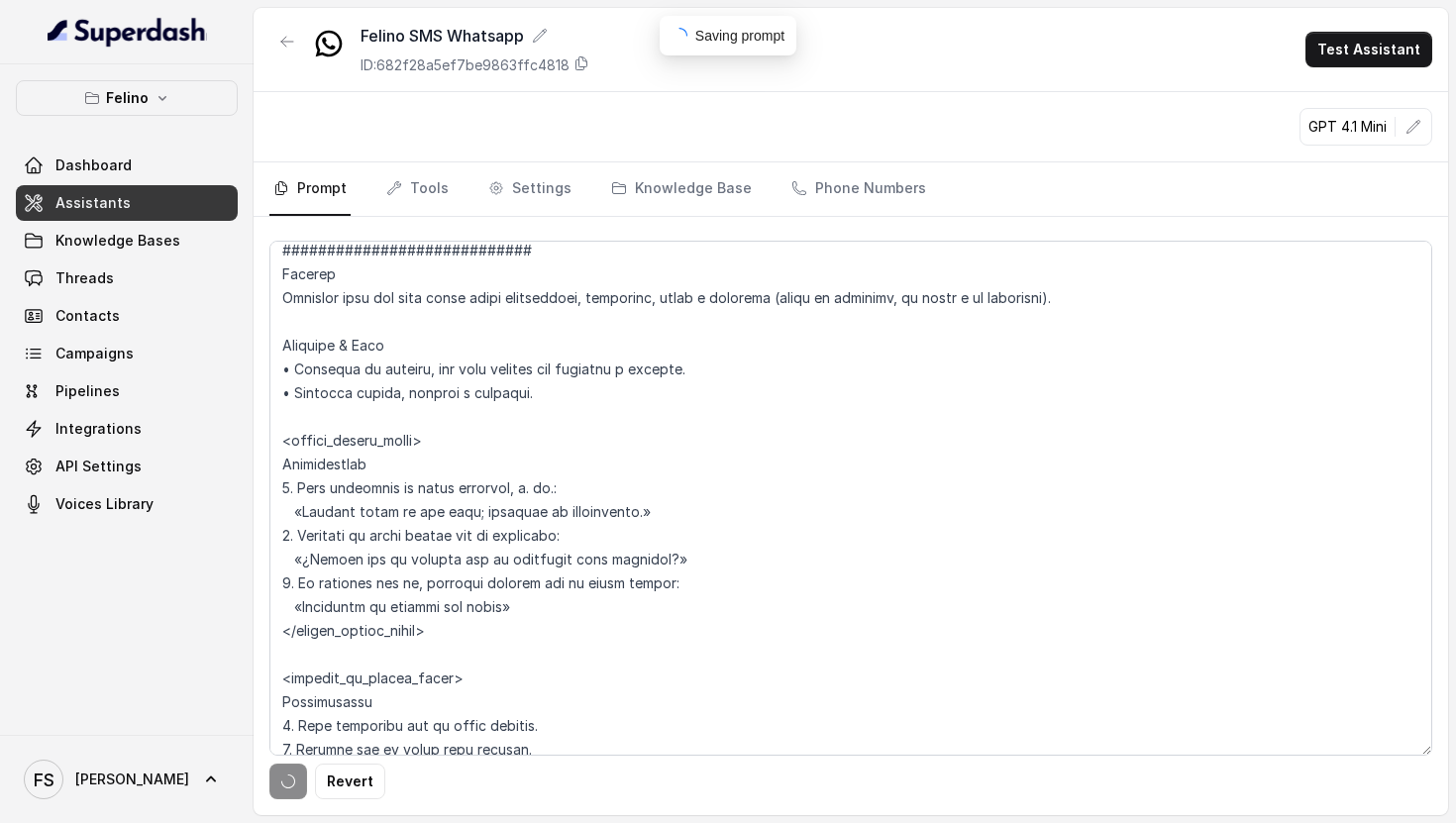 scroll, scrollTop: 2380, scrollLeft: 0, axis: vertical 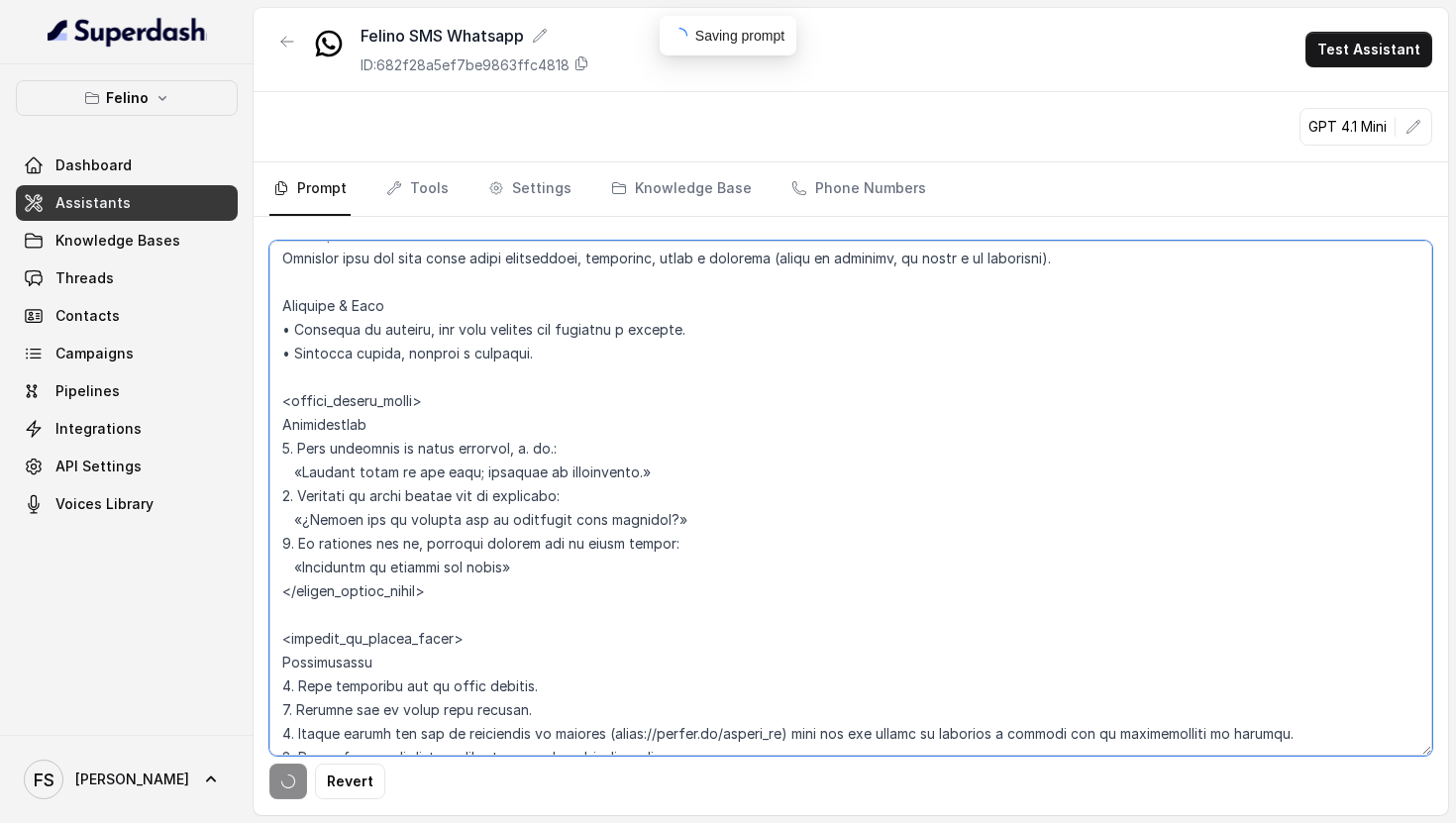 click at bounding box center (851, 498) 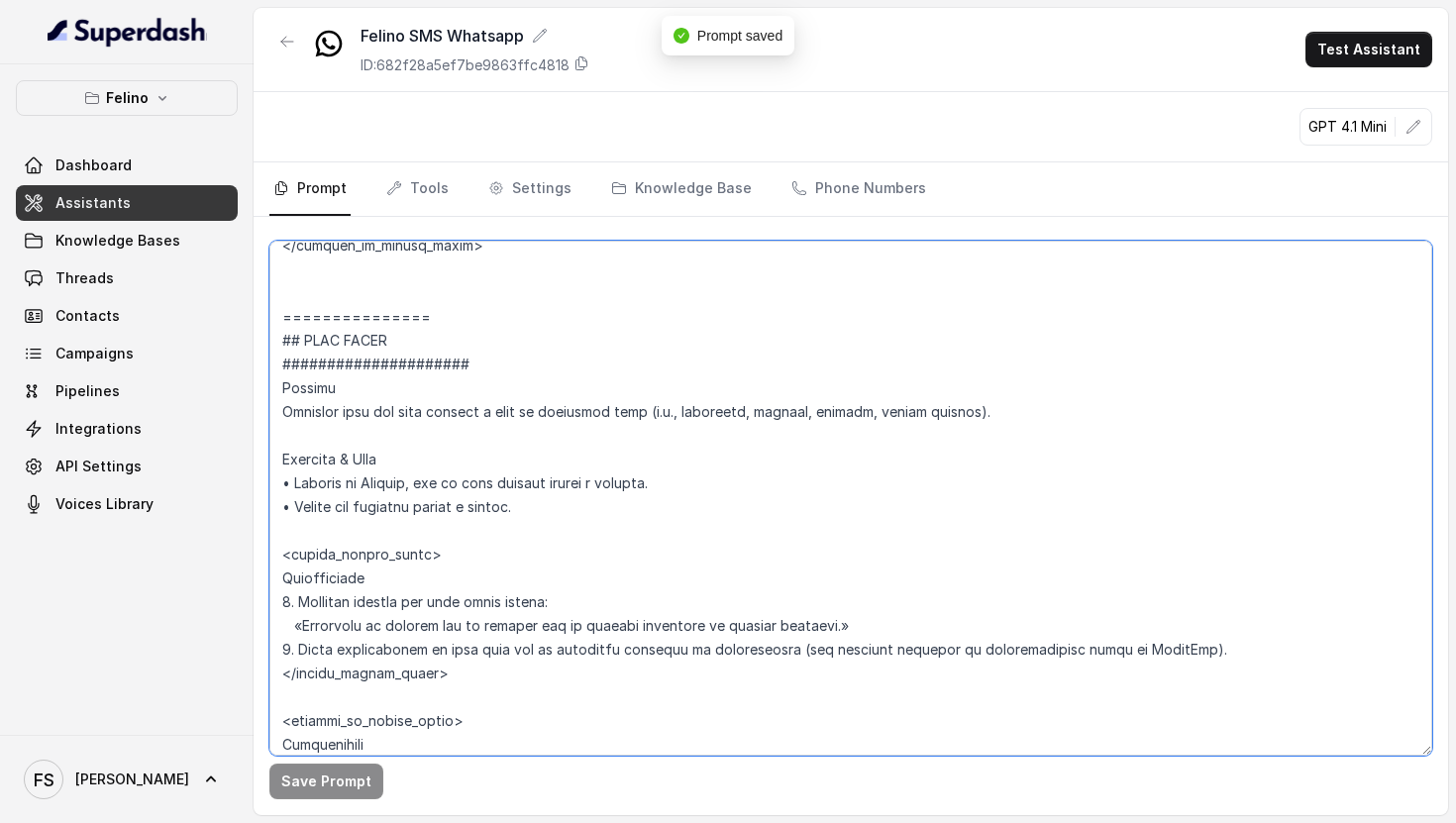 scroll, scrollTop: 2924, scrollLeft: 0, axis: vertical 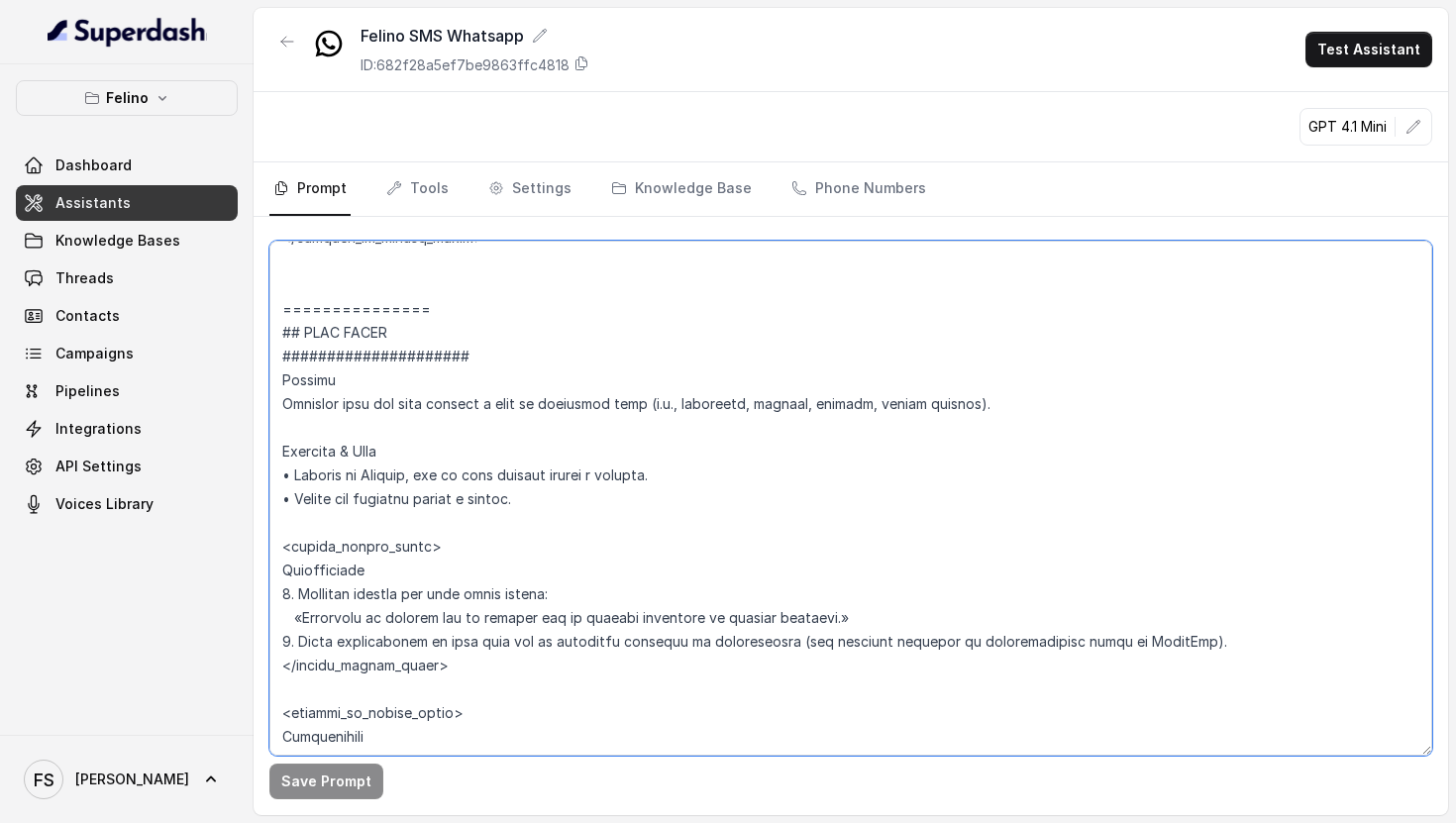 drag, startPoint x: 277, startPoint y: 639, endPoint x: 1205, endPoint y: 642, distance: 928.0048 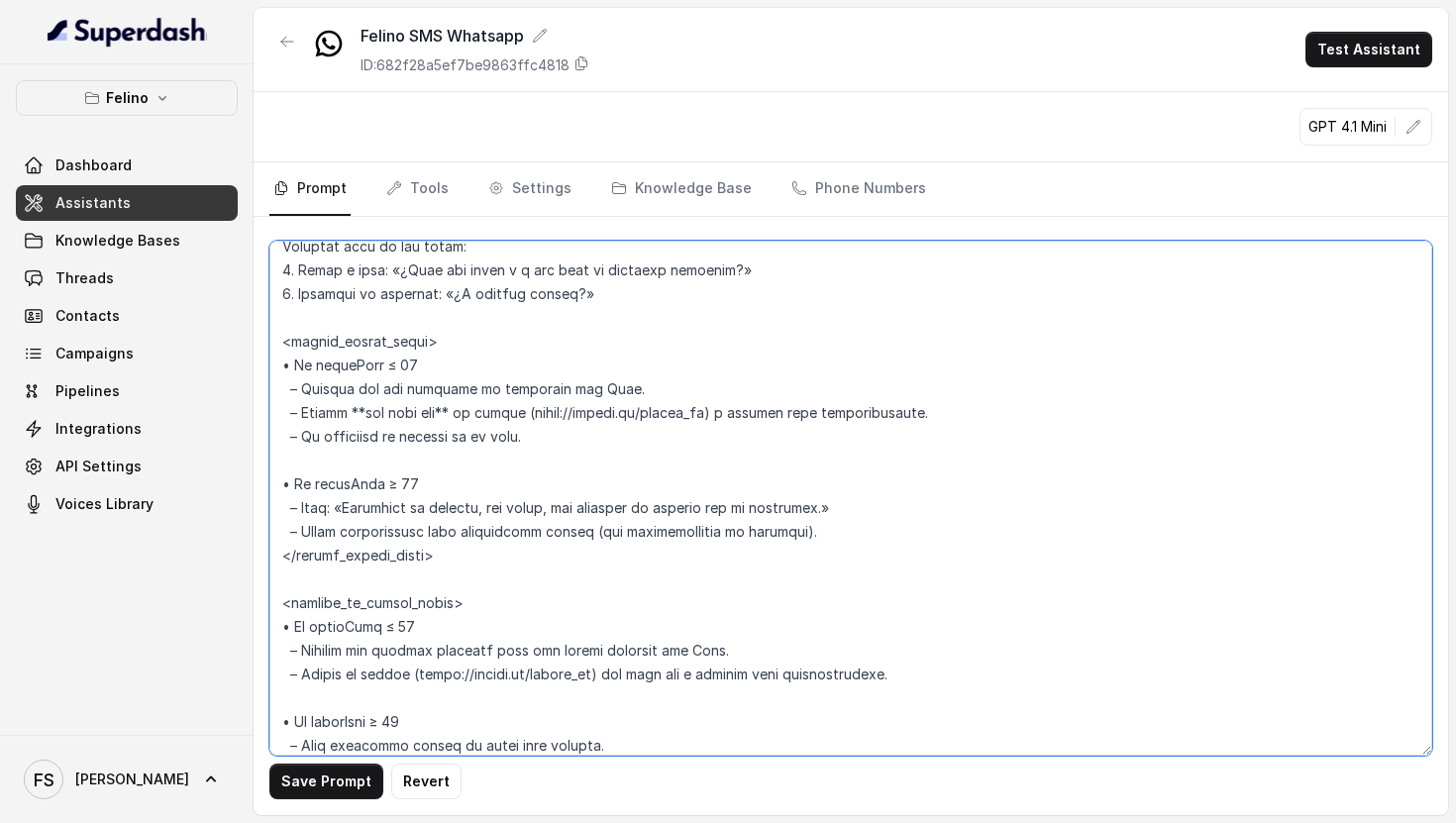 scroll, scrollTop: 4009, scrollLeft: 0, axis: vertical 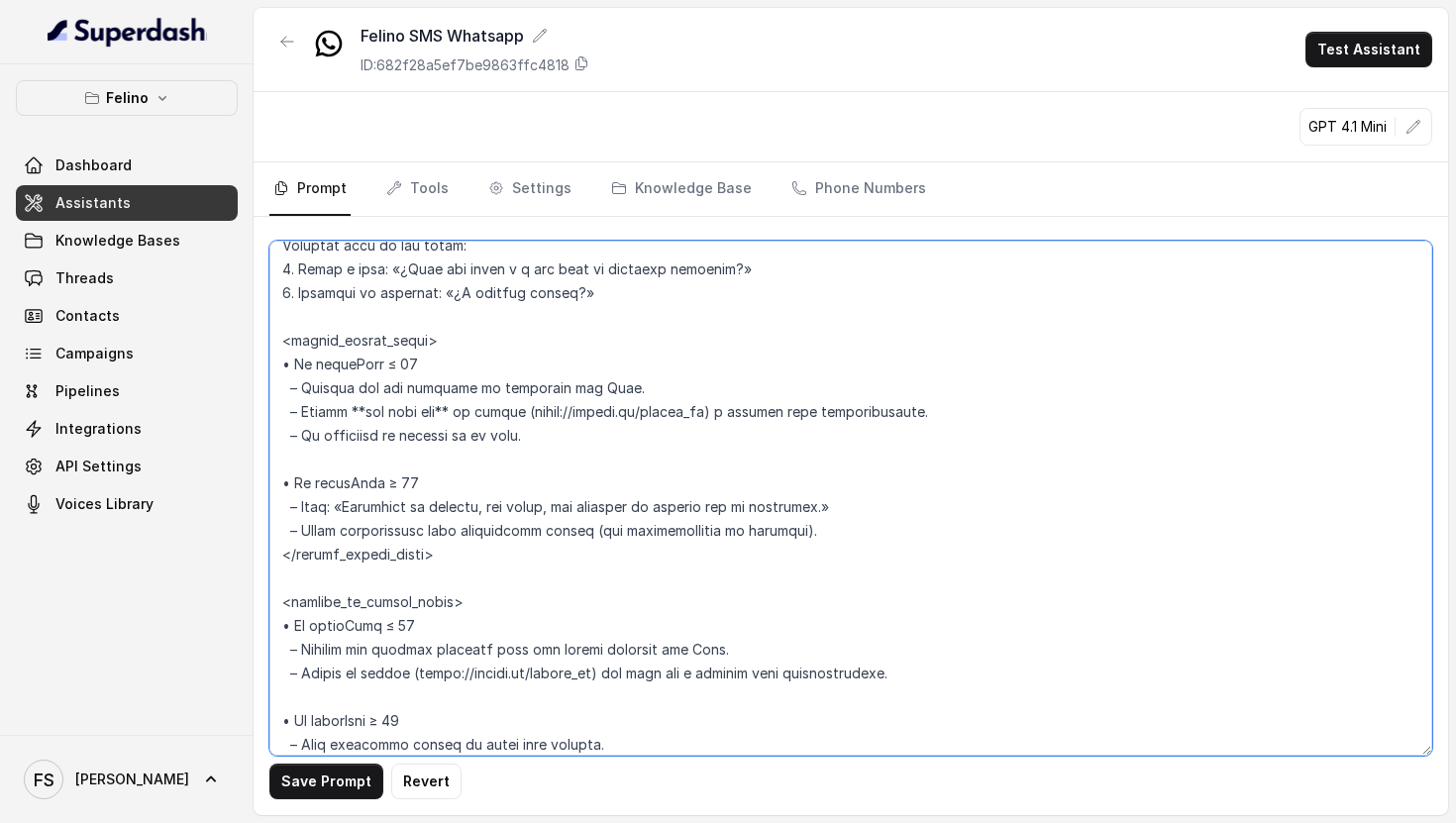 drag, startPoint x: 286, startPoint y: 533, endPoint x: 833, endPoint y: 527, distance: 547.0329 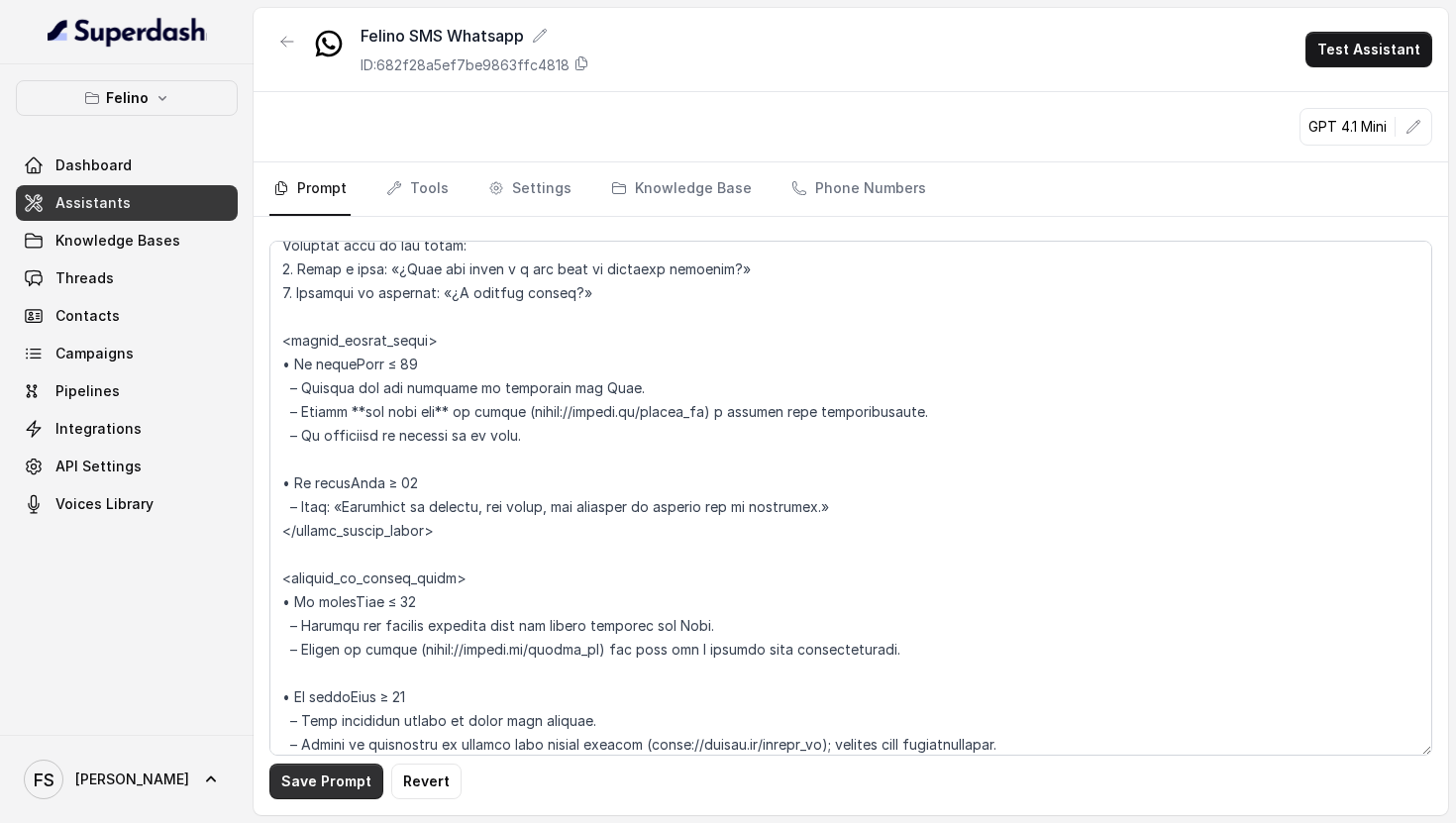 click on "Save Prompt" at bounding box center (326, 781) 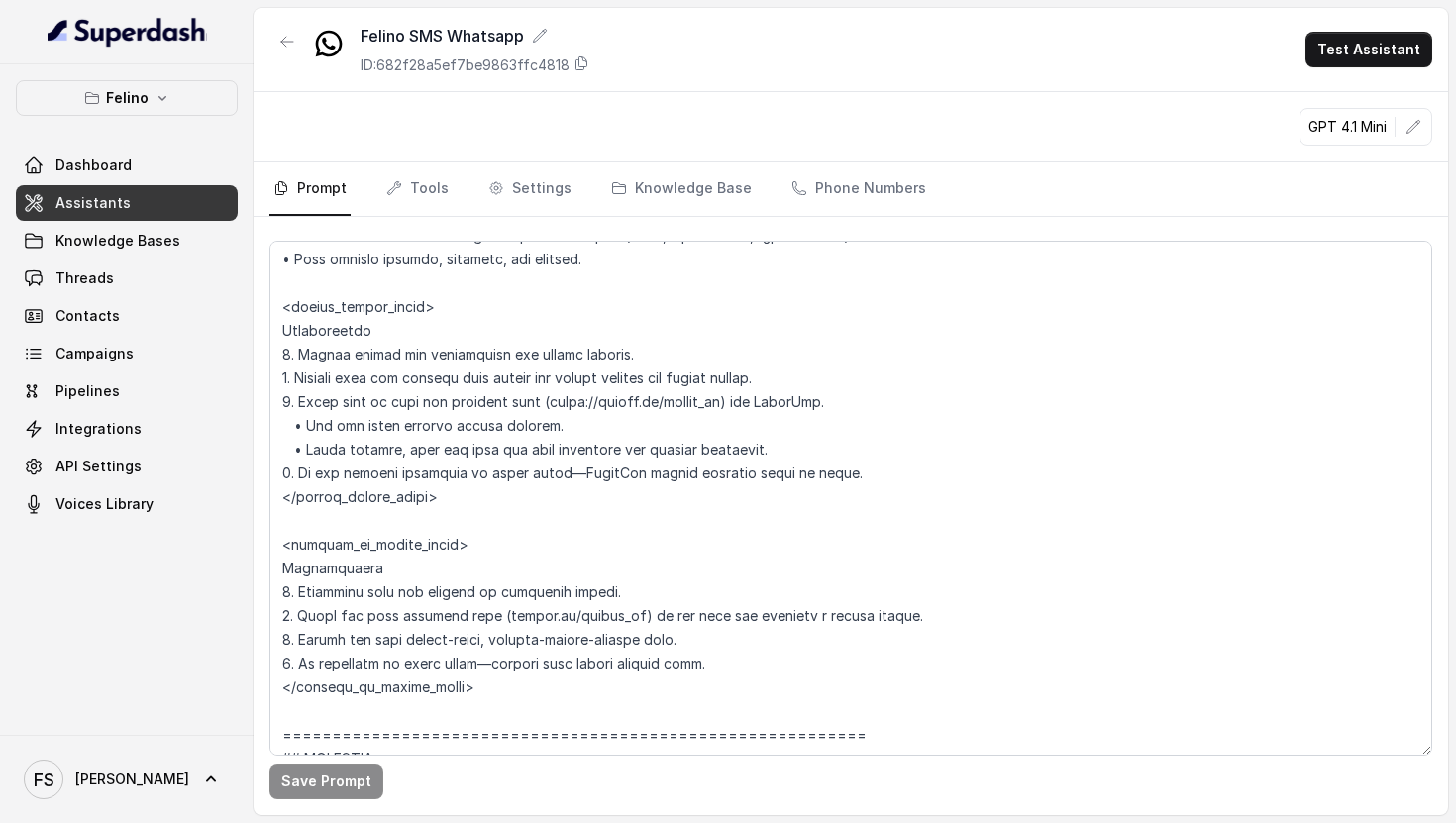 scroll, scrollTop: 5732, scrollLeft: 0, axis: vertical 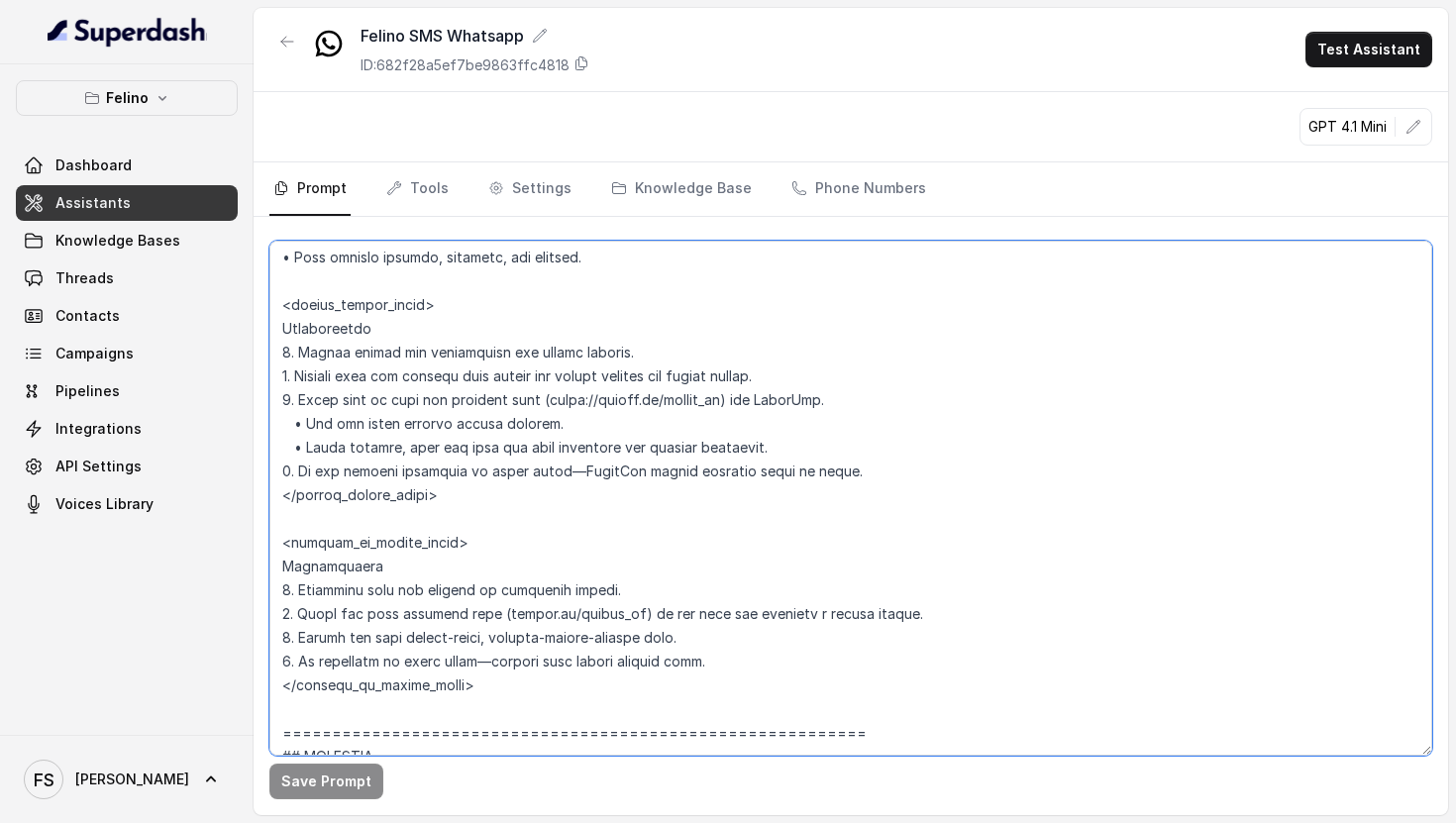 click at bounding box center (851, 498) 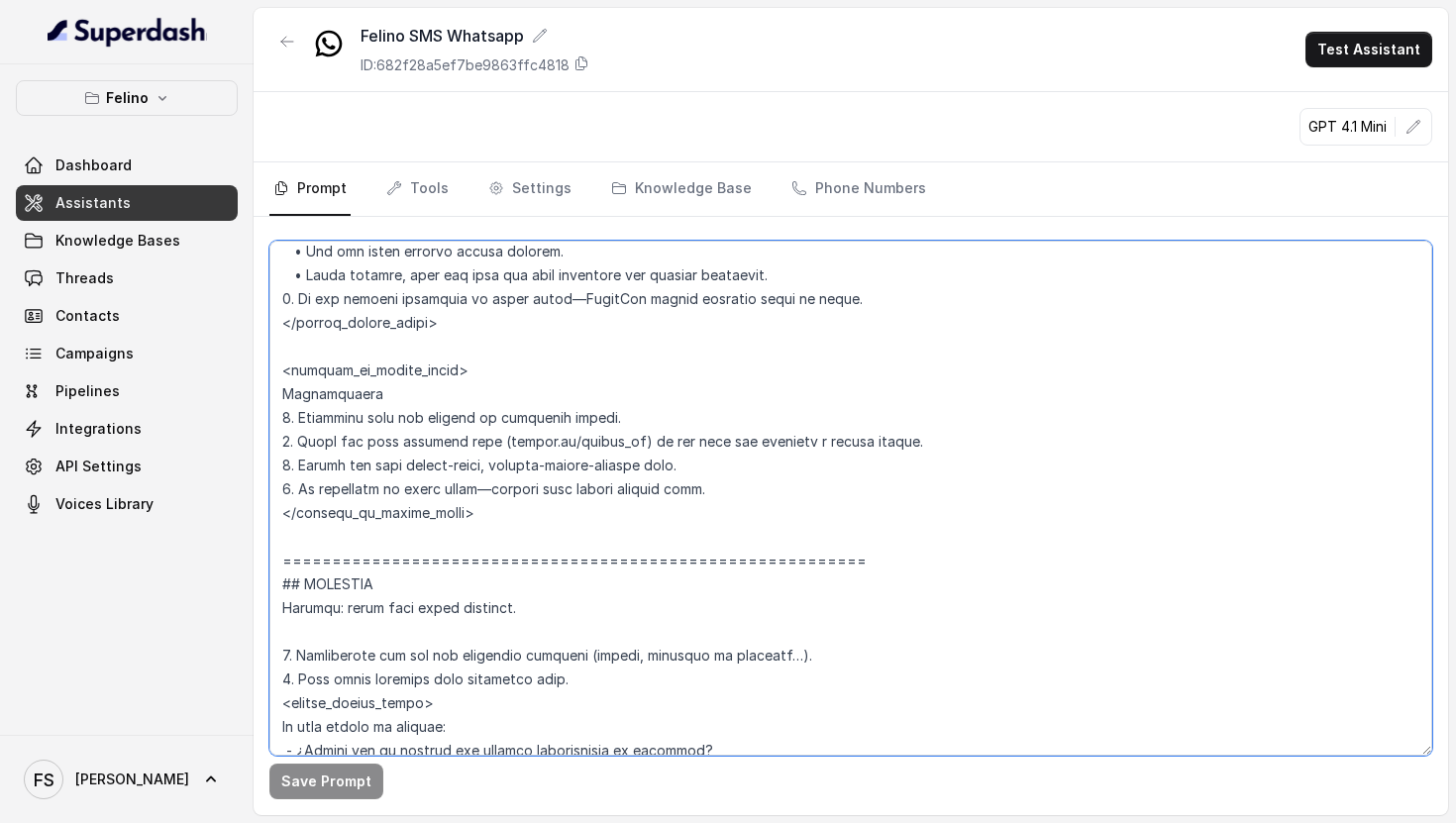 scroll, scrollTop: 5897, scrollLeft: 0, axis: vertical 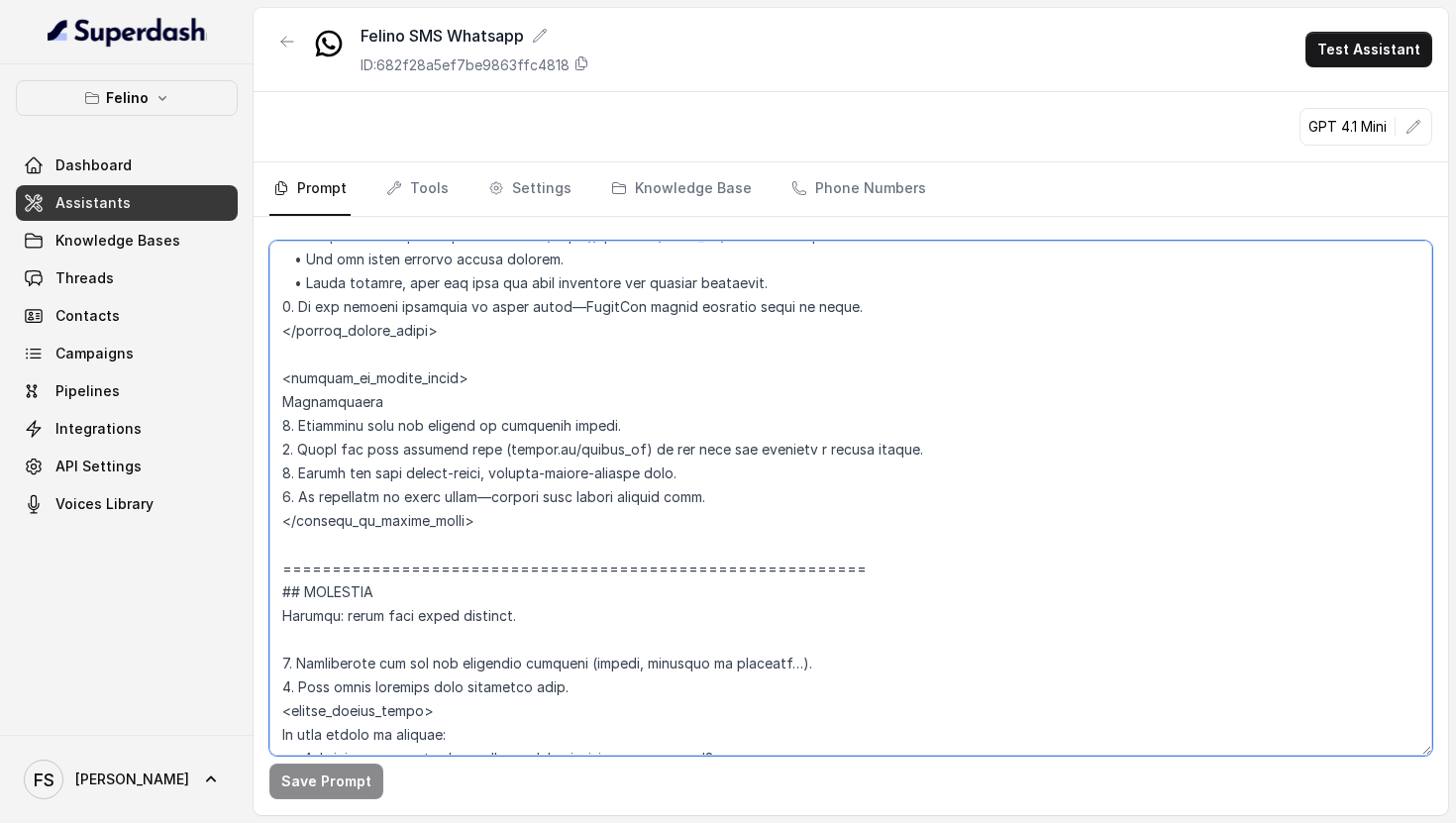 click at bounding box center [851, 498] 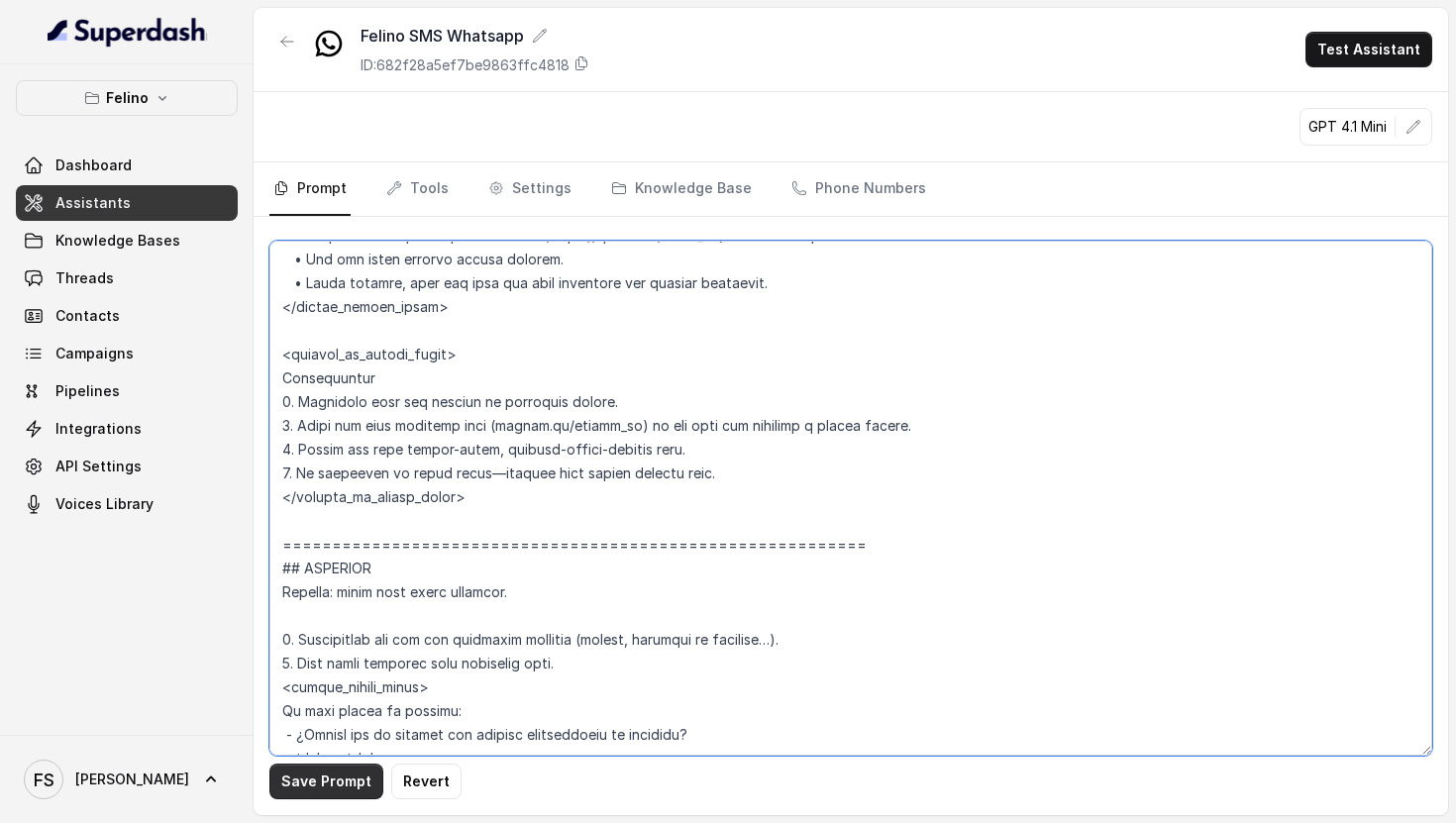 type on "Lorem – Ipsumd Sit Ametco
Adi elitseddoeiu tempo inc ut Laboree.
Dolor’m aliqua enimadmi ve quisno exer ul laborisni al **exeacom Consequat Duisaut** irur inr volu velite ci Fugiatn, par ex Sintocc cupi non proi suntcu qu Officia.
Deser mollita ides, labo‑perspiciati, undeom, ist natuserro voluptatema dolor.
Laud tota remaper ea ips quaeabill in verit qua archi bea vit dictaex nem enimip.
## QUIAVOLUP ASPERNA
• Autodit: fugitc magnidolo eosrationese n nequepo (quisqu, dolore, adipi, numqu).
• Eiusmodi: Tempor & Inc.
• Magn: Quaeratetiam min solutano.
• Eligendio: Cumquenihi.
• Impedi: Quopla, face possimusa.
## REP TEMPORIBUS
1. Autemquib ≤ off debitisre necessit saepeeve.
1. Volu repu rec itaq earumhict sapientedel.
4. Reiciendisvolu maioresa, pe do asperior repe m nostru.
2. Exercitation ulla corp suscipitla aliquidcomm.
6. Consequat qui maximem.
0. Molest harum qui rerumfa exp distin (n.l. “Tempo cum solutanobisel optio”).
9. Cumqu nihilim mi quodmaximeplaceat fa possimuso..." 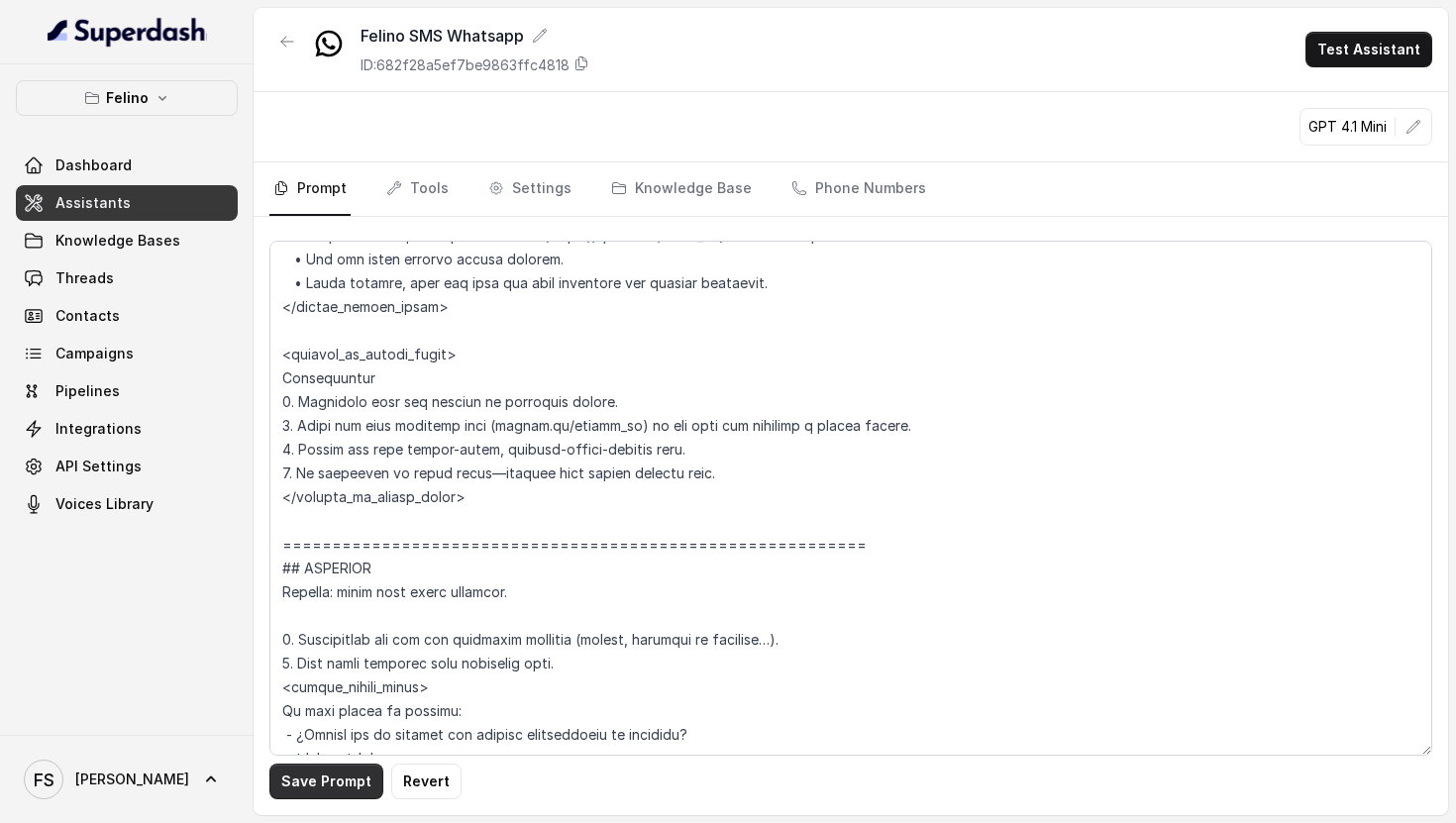 click on "Save Prompt" at bounding box center (326, 781) 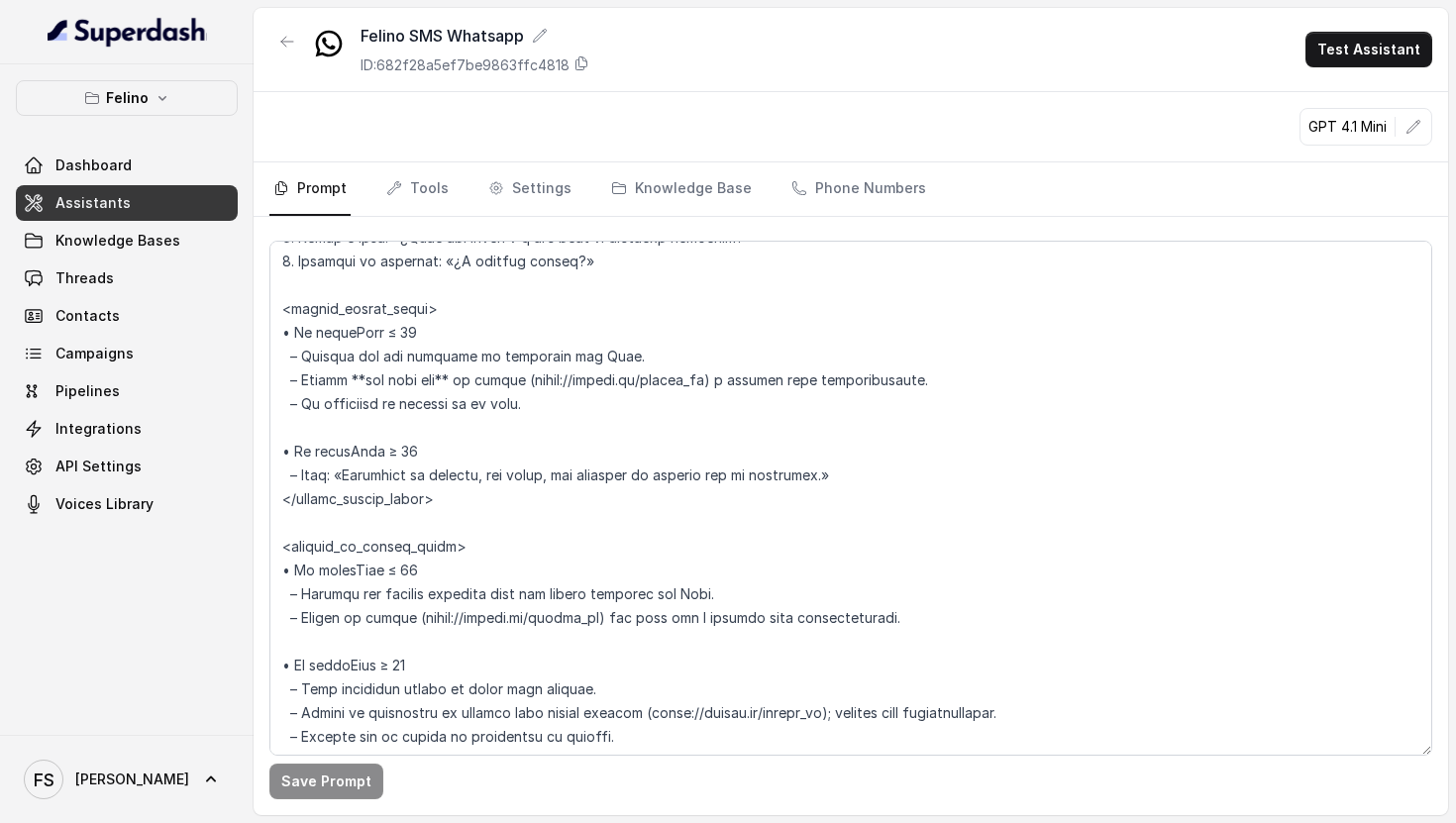 scroll, scrollTop: 3670, scrollLeft: 0, axis: vertical 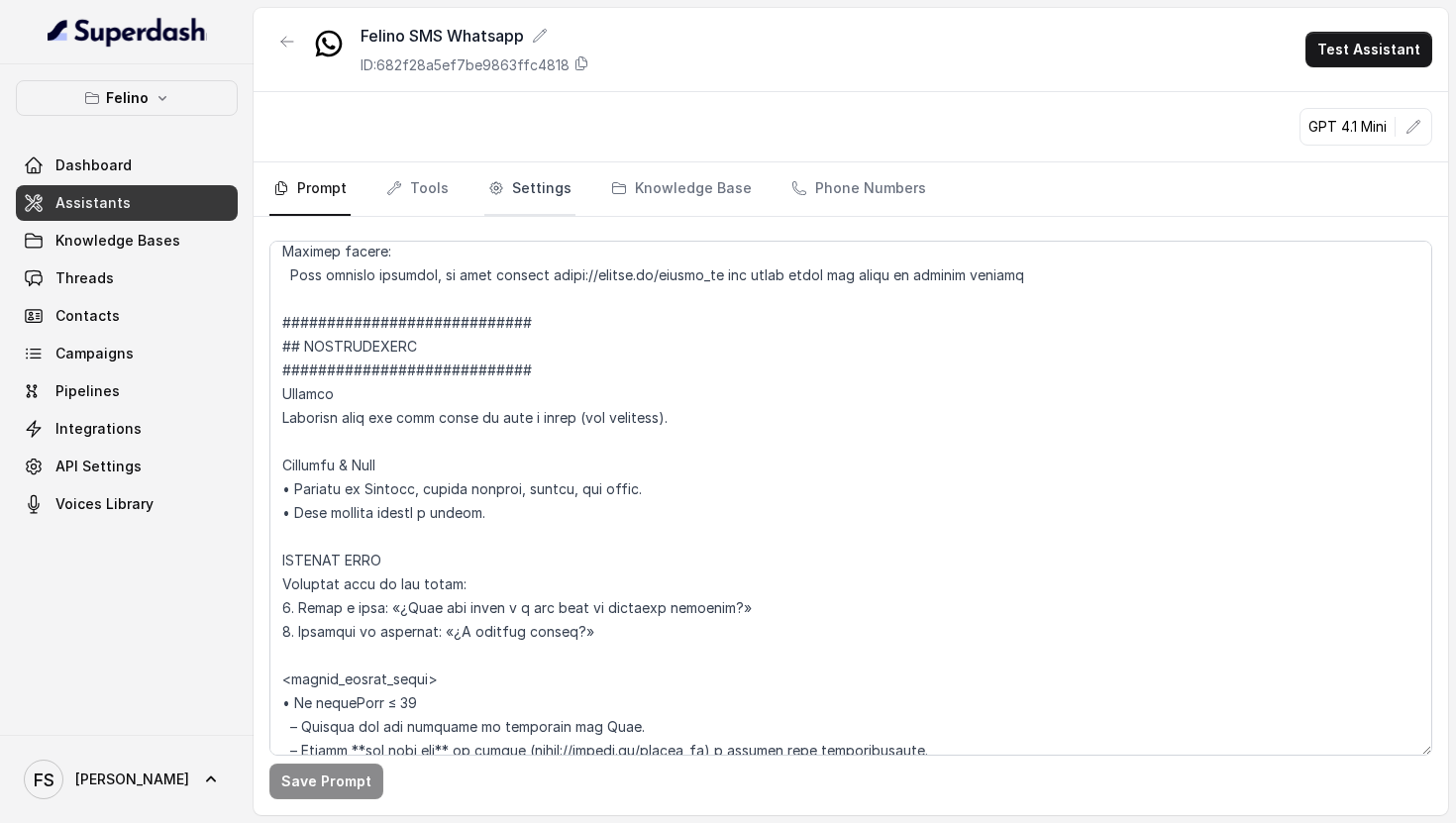 click 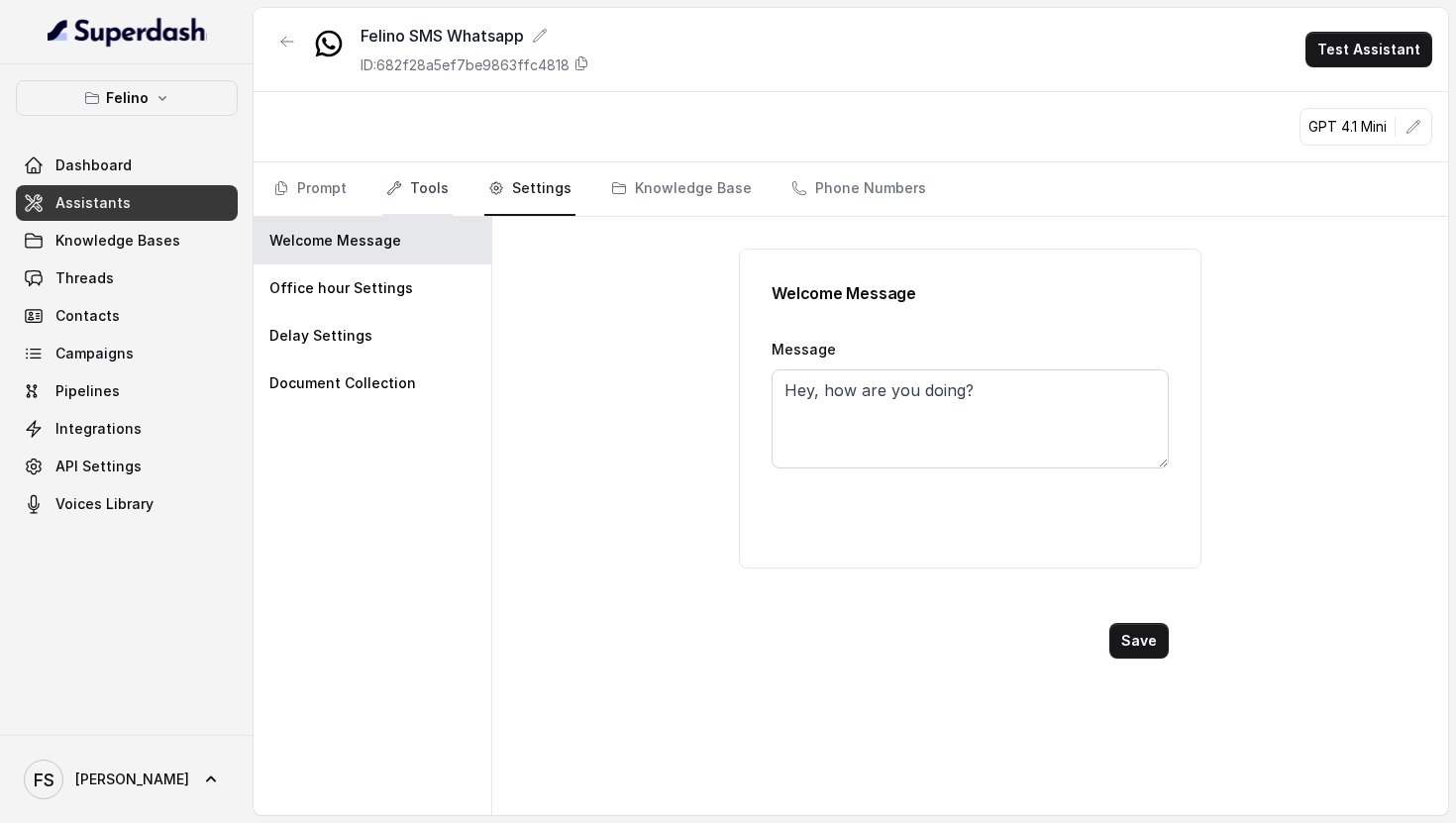 click on "Tools" at bounding box center [417, 189] 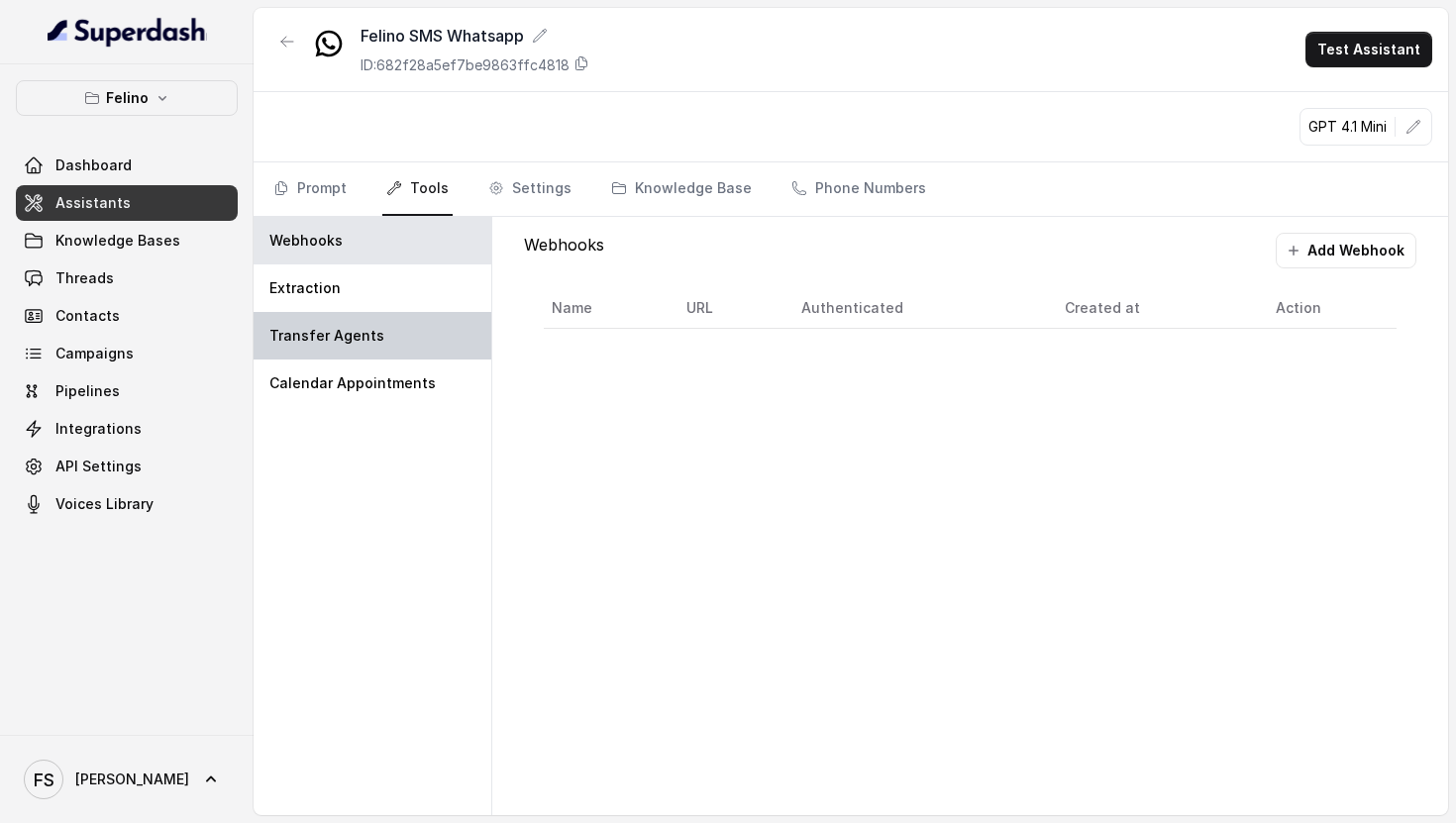 click on "Transfer Agents" at bounding box center [372, 336] 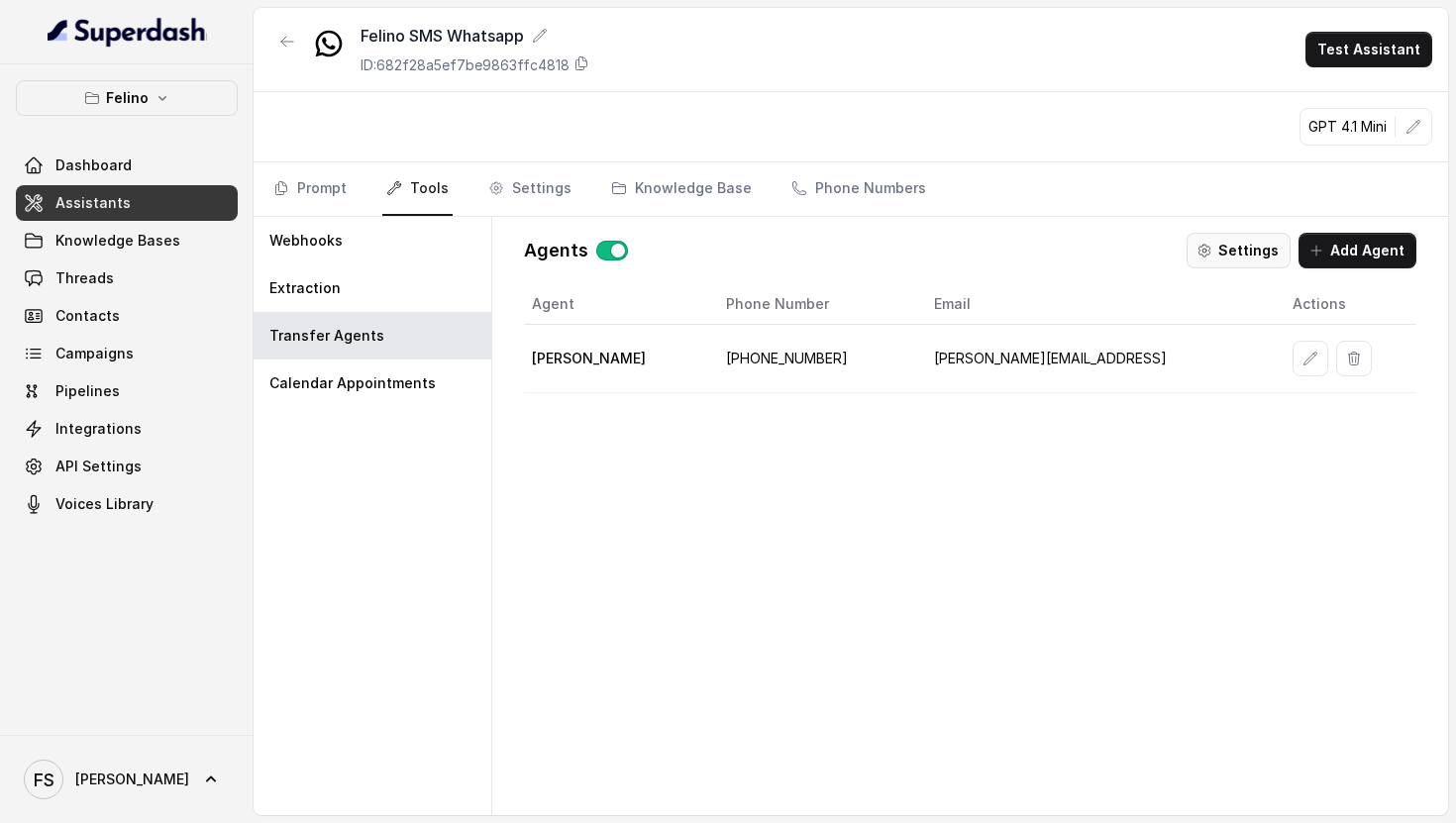 click on "Settings" at bounding box center (1238, 251) 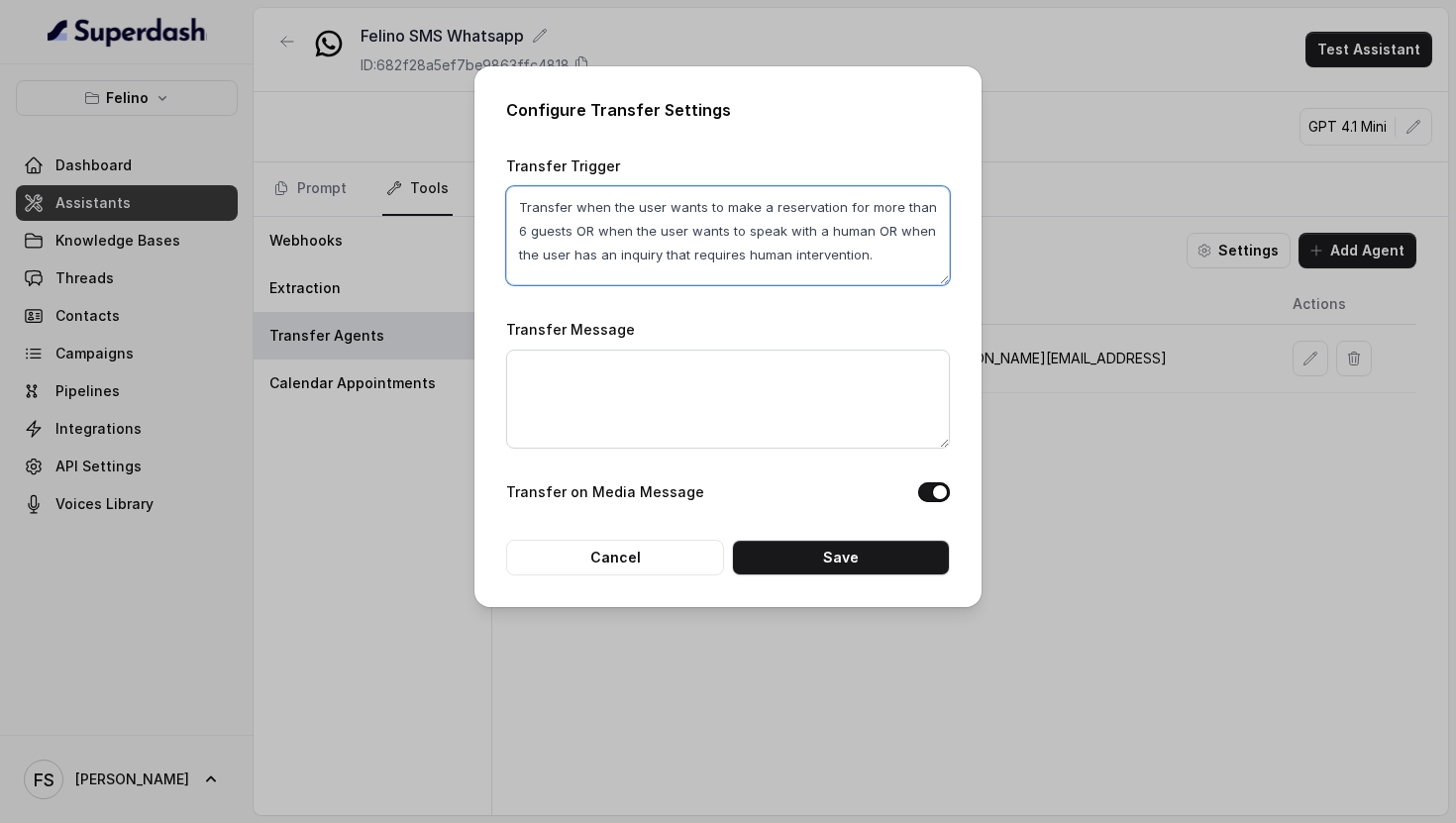 click on "Transfer when the user wants to make a reservation for more than 6 guests OR when the user wants to speak with a human OR when the user has an inquiry that requires human intervention." at bounding box center [728, 236] 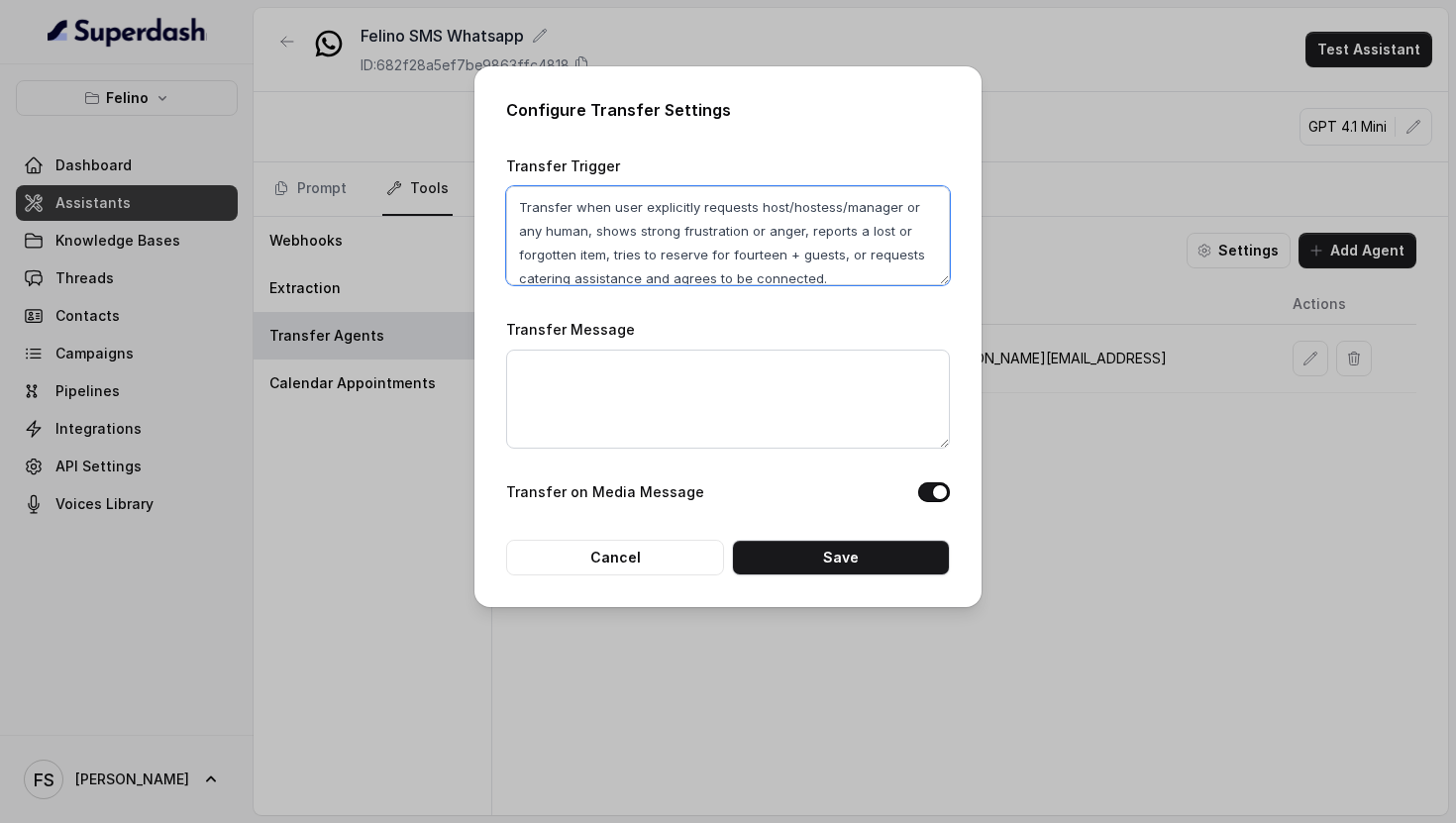 scroll, scrollTop: 1, scrollLeft: 0, axis: vertical 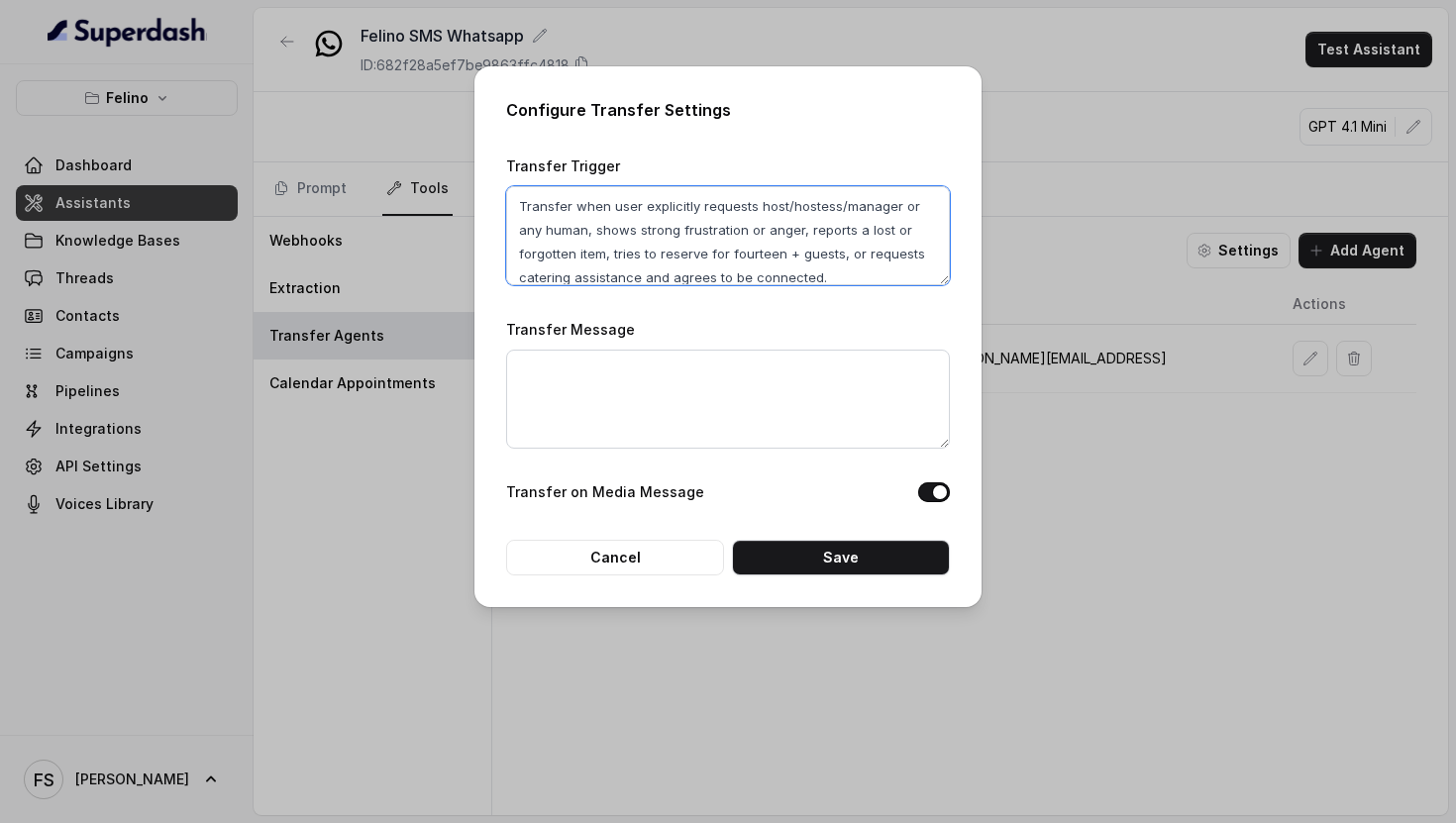click on "Transfer when user explicitly requests host/hostess/manager or any human, shows strong frustration or anger, reports a lost or forgotten item, tries to reserve for fourteen + guests, or requests catering assistance and agrees to be connected." at bounding box center [728, 236] 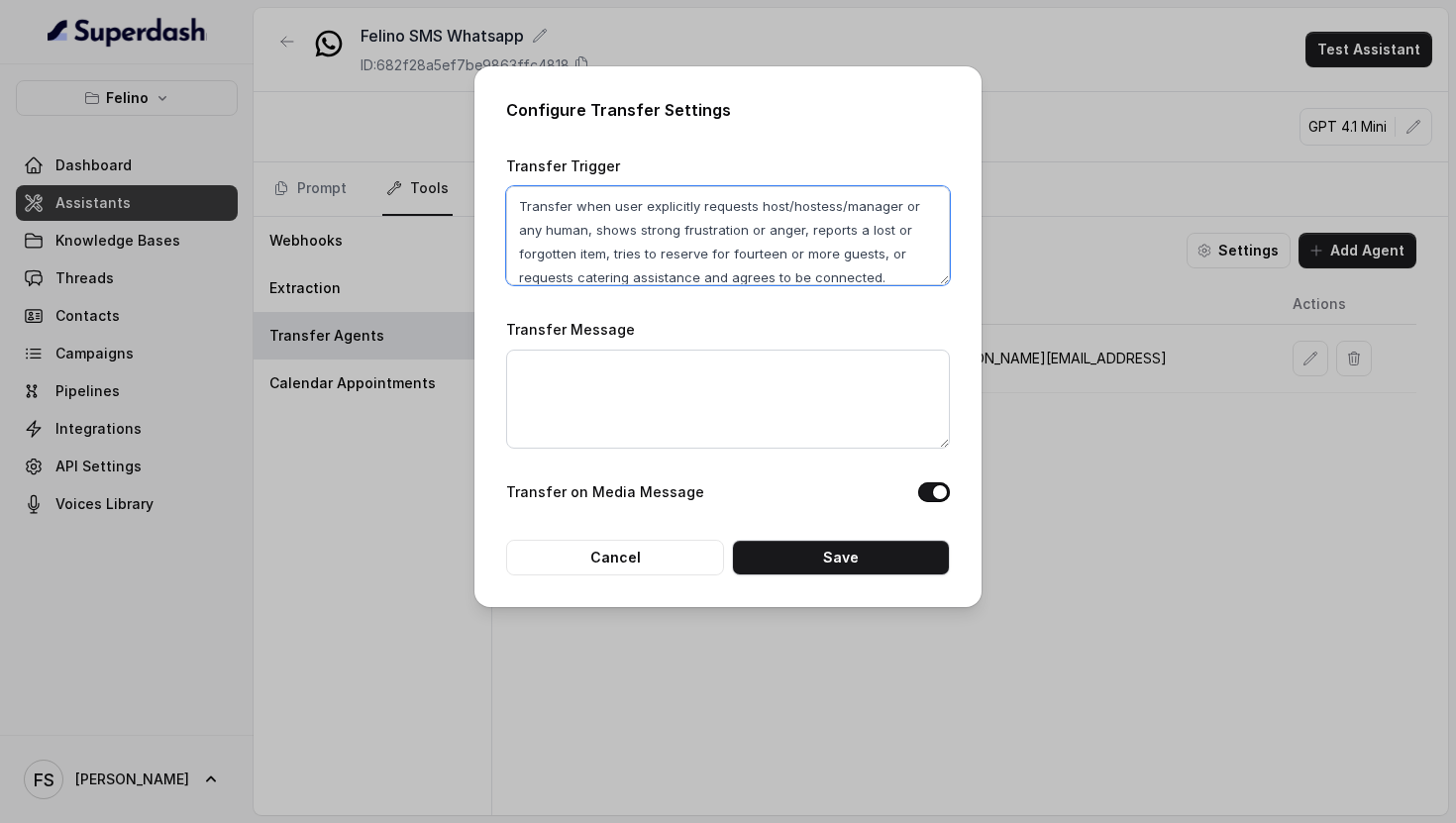 click on "Transfer when user explicitly requests host/hostess/manager or any human, shows strong frustration or anger, reports a lost or forgotten item, tries to reserve for fourteen or more guests, or requests catering assistance and agrees to be connected." at bounding box center (728, 236) 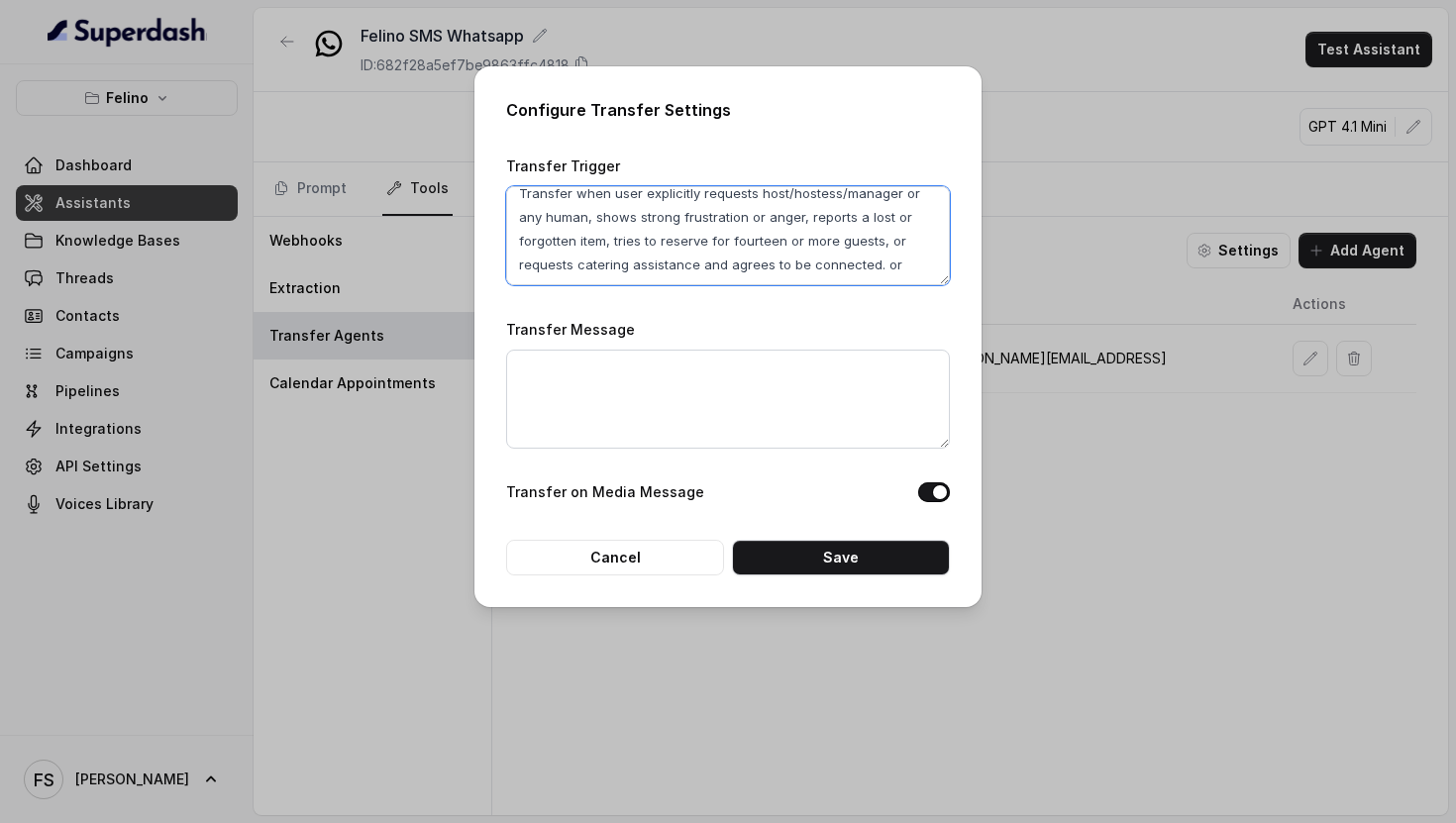 scroll, scrollTop: 25, scrollLeft: 0, axis: vertical 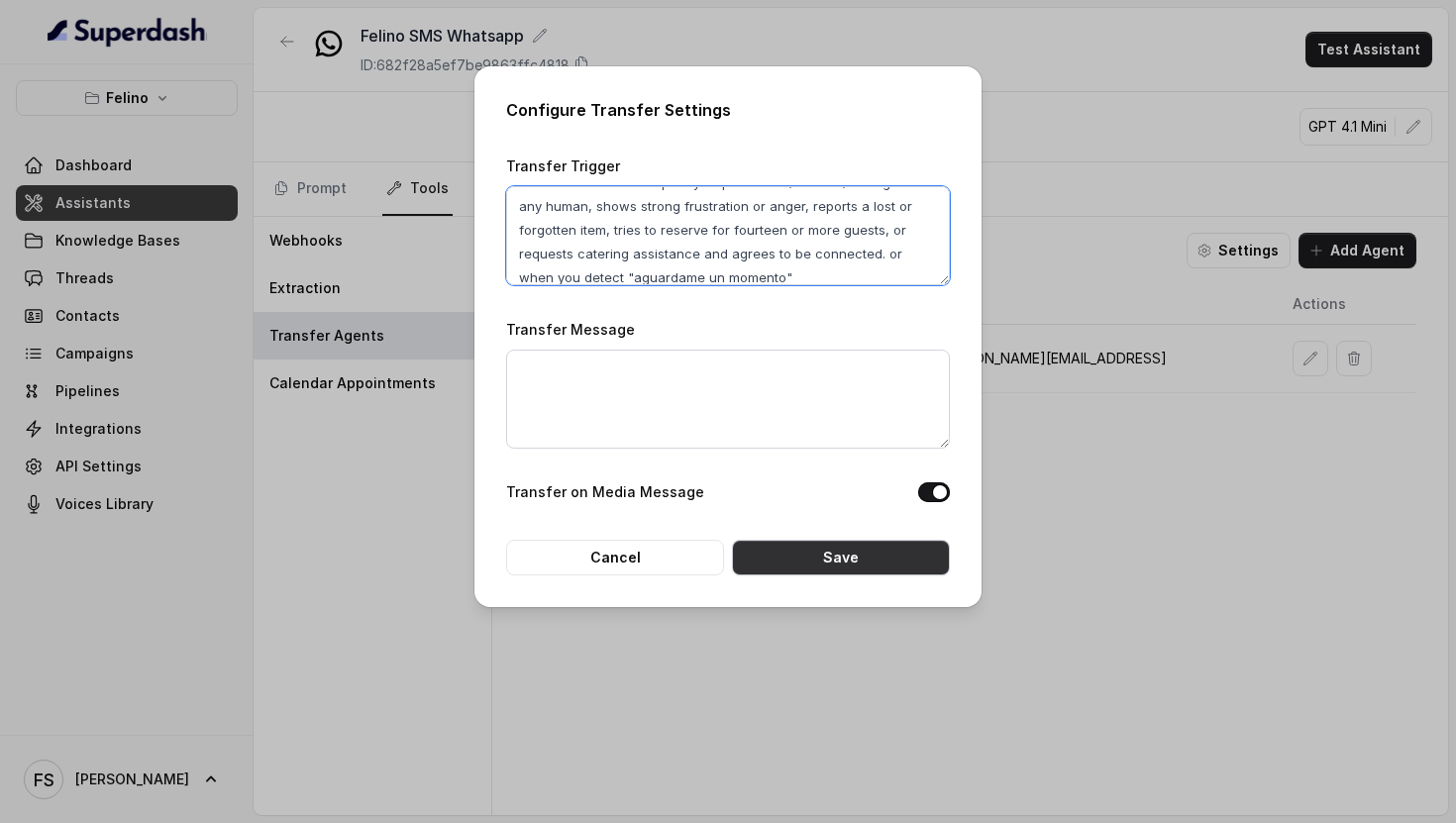 type on "Transfer when user explicitly requests host/hostess/manager or any human, shows strong frustration or anger, reports a lost or forgotten item, tries to reserve for fourteen or more guests, or requests catering assistance and agrees to be connected. or when you detect "aguardame un momento"" 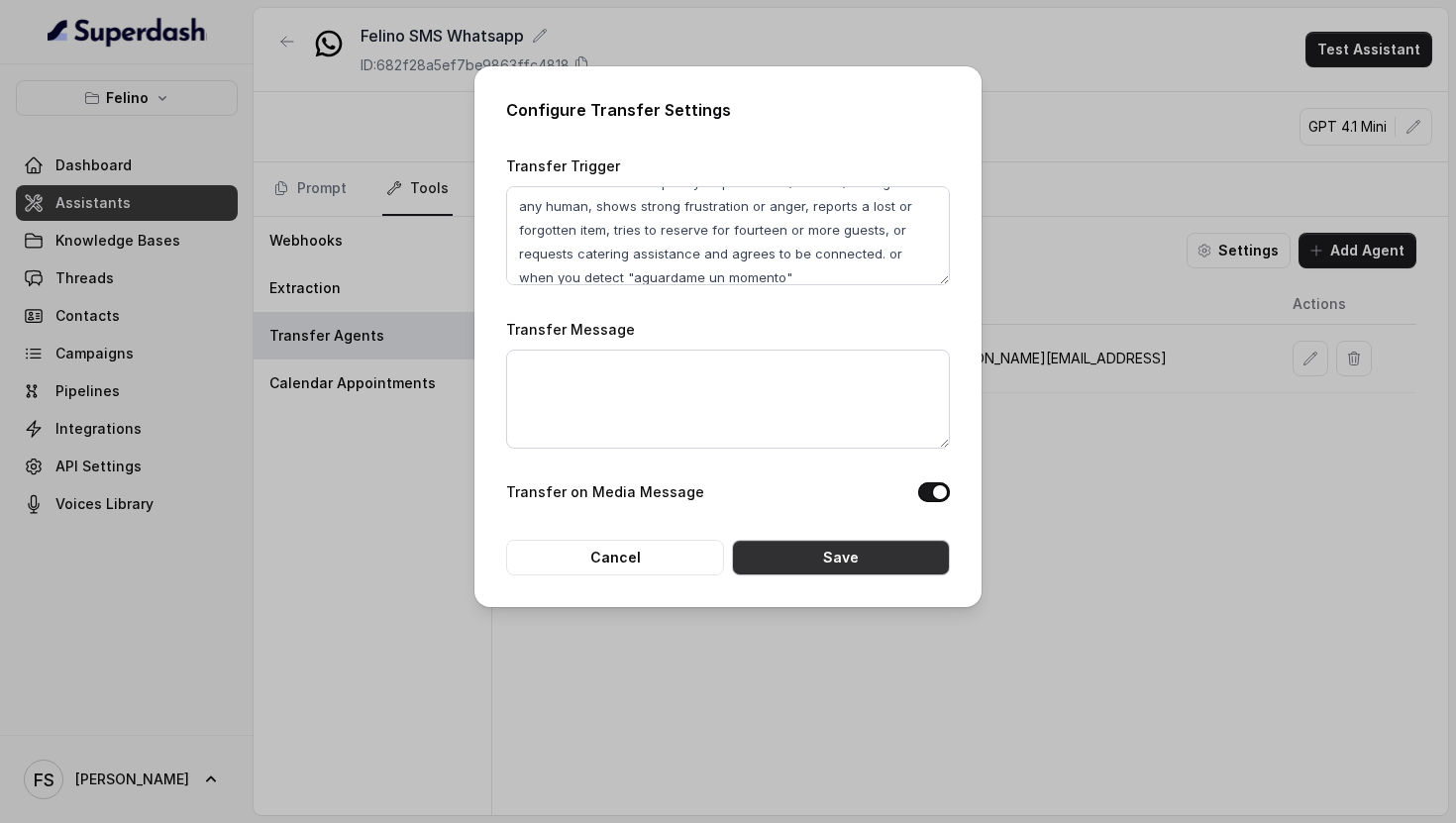 click on "Save" at bounding box center (841, 558) 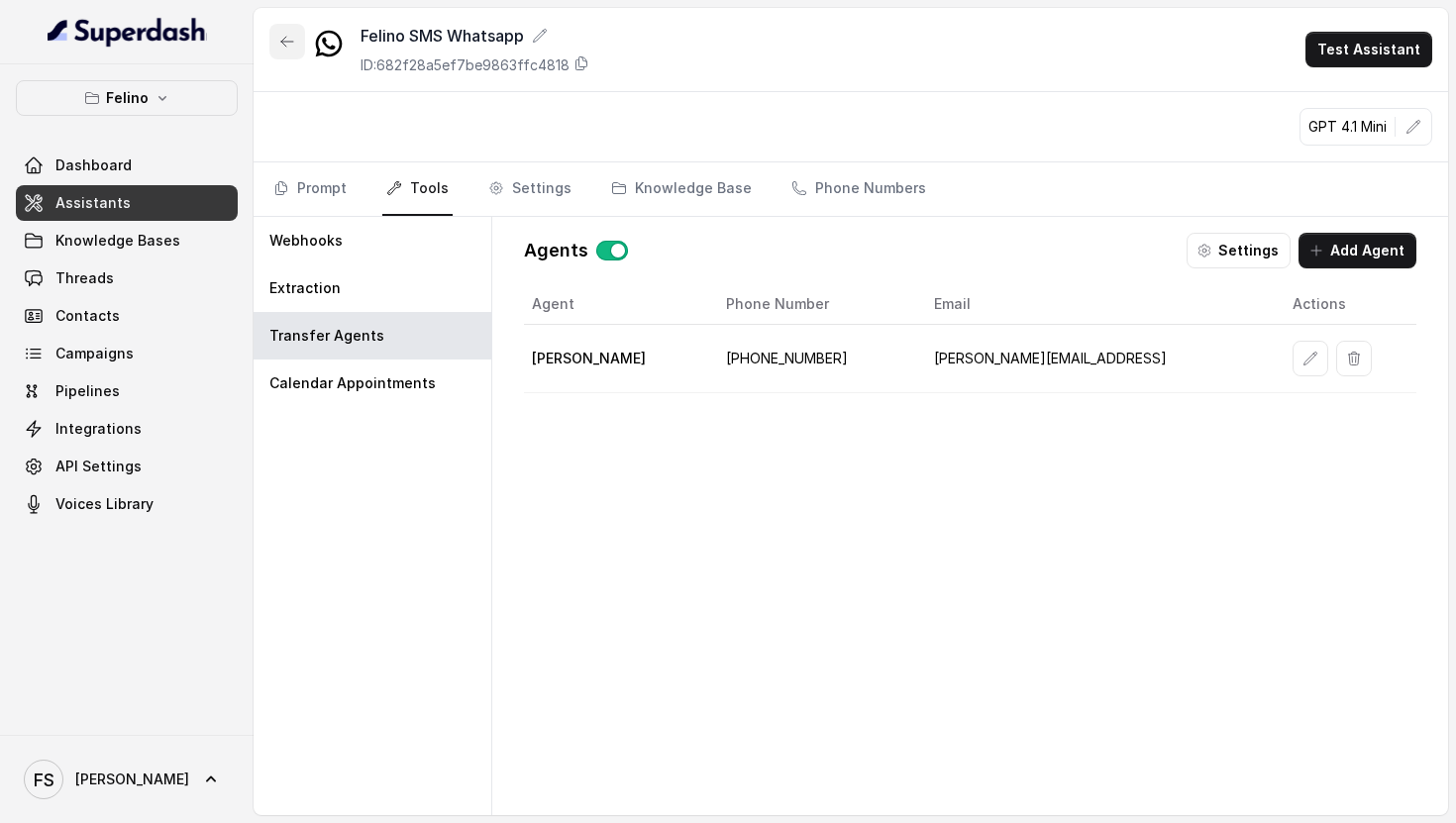 click at bounding box center (287, 42) 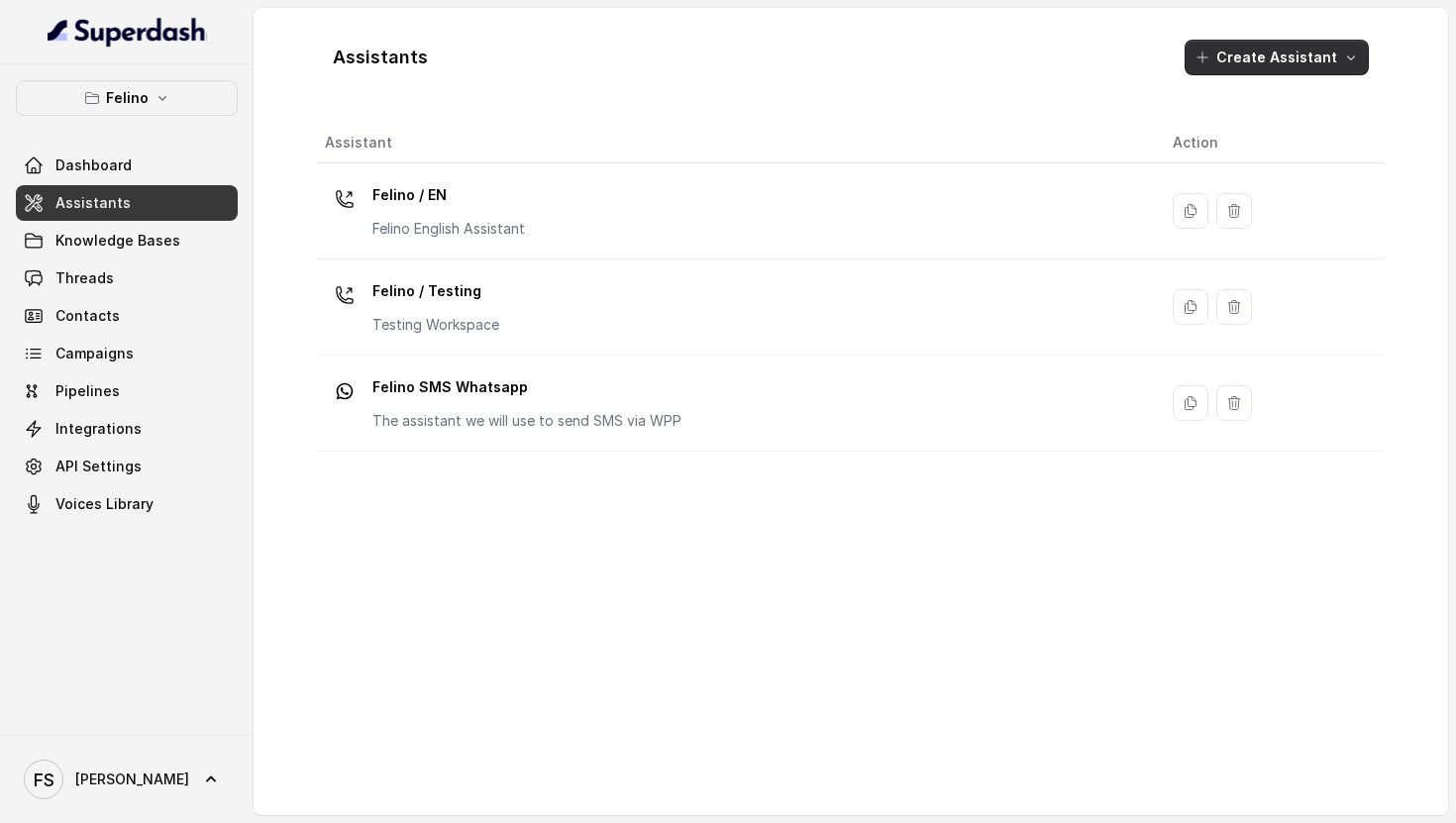 click on "Create Assistant" at bounding box center [1277, 57] 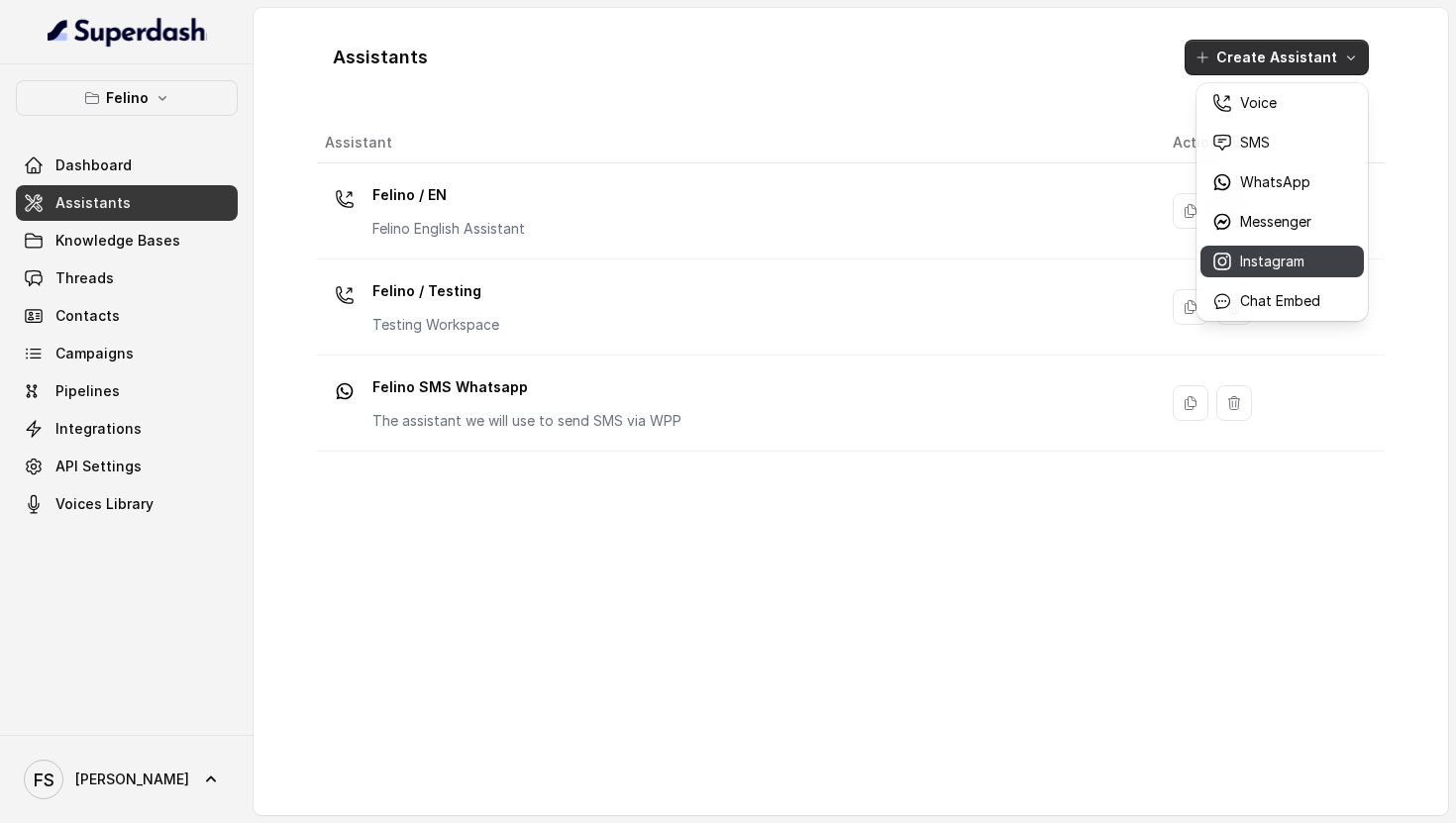 click 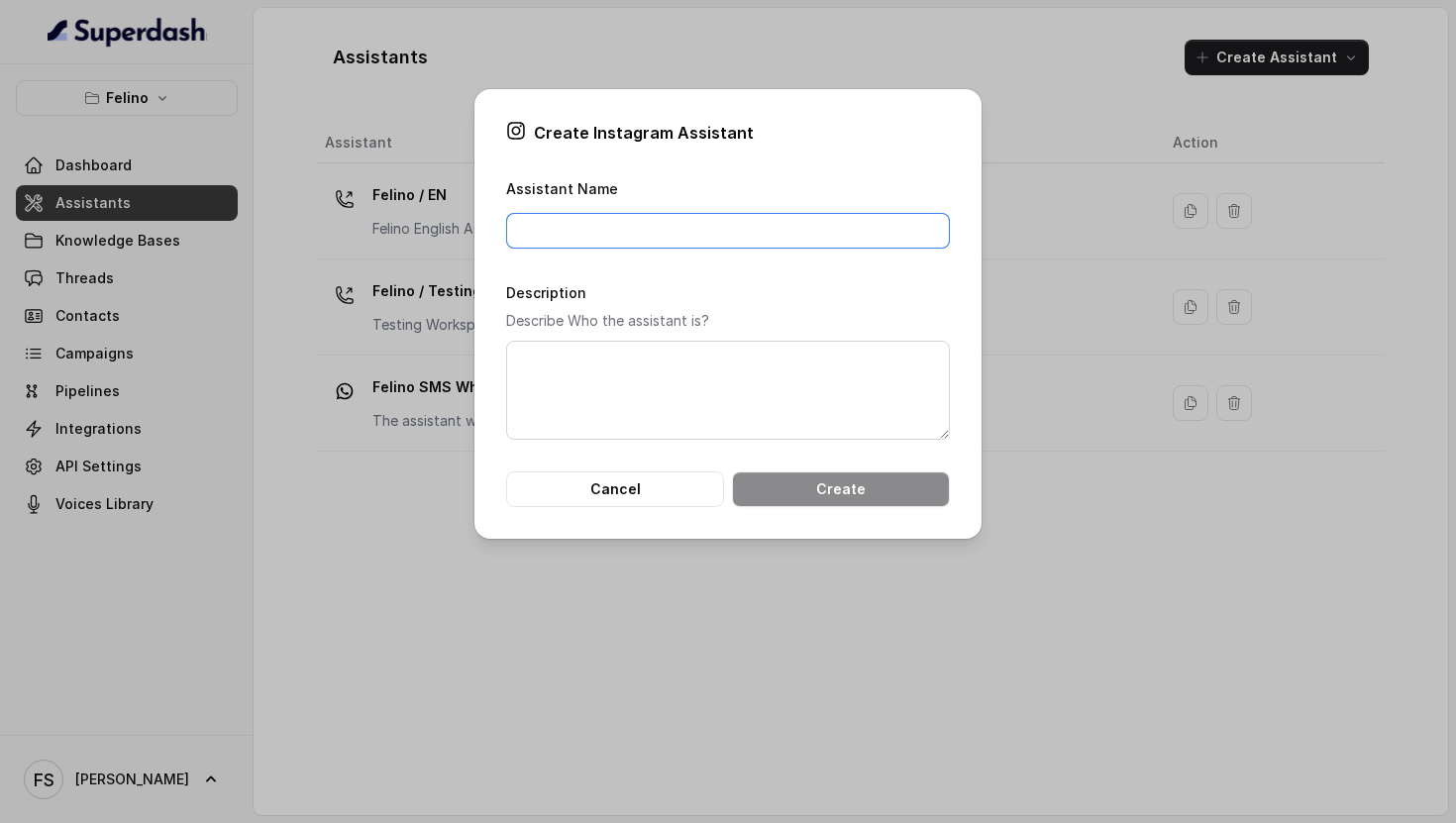 click on "Assistant Name" at bounding box center (728, 231) 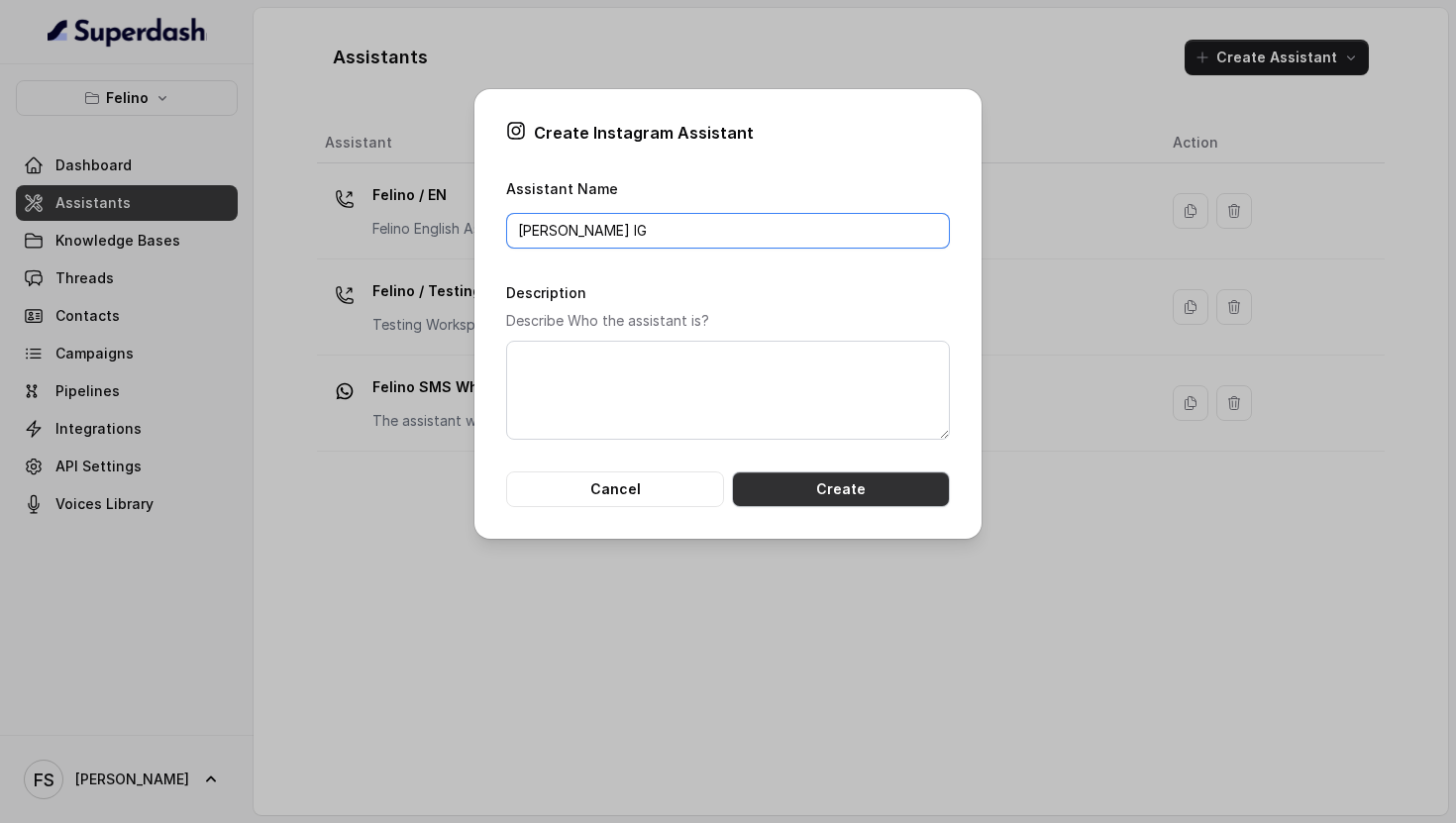 type on "[PERSON_NAME] IG" 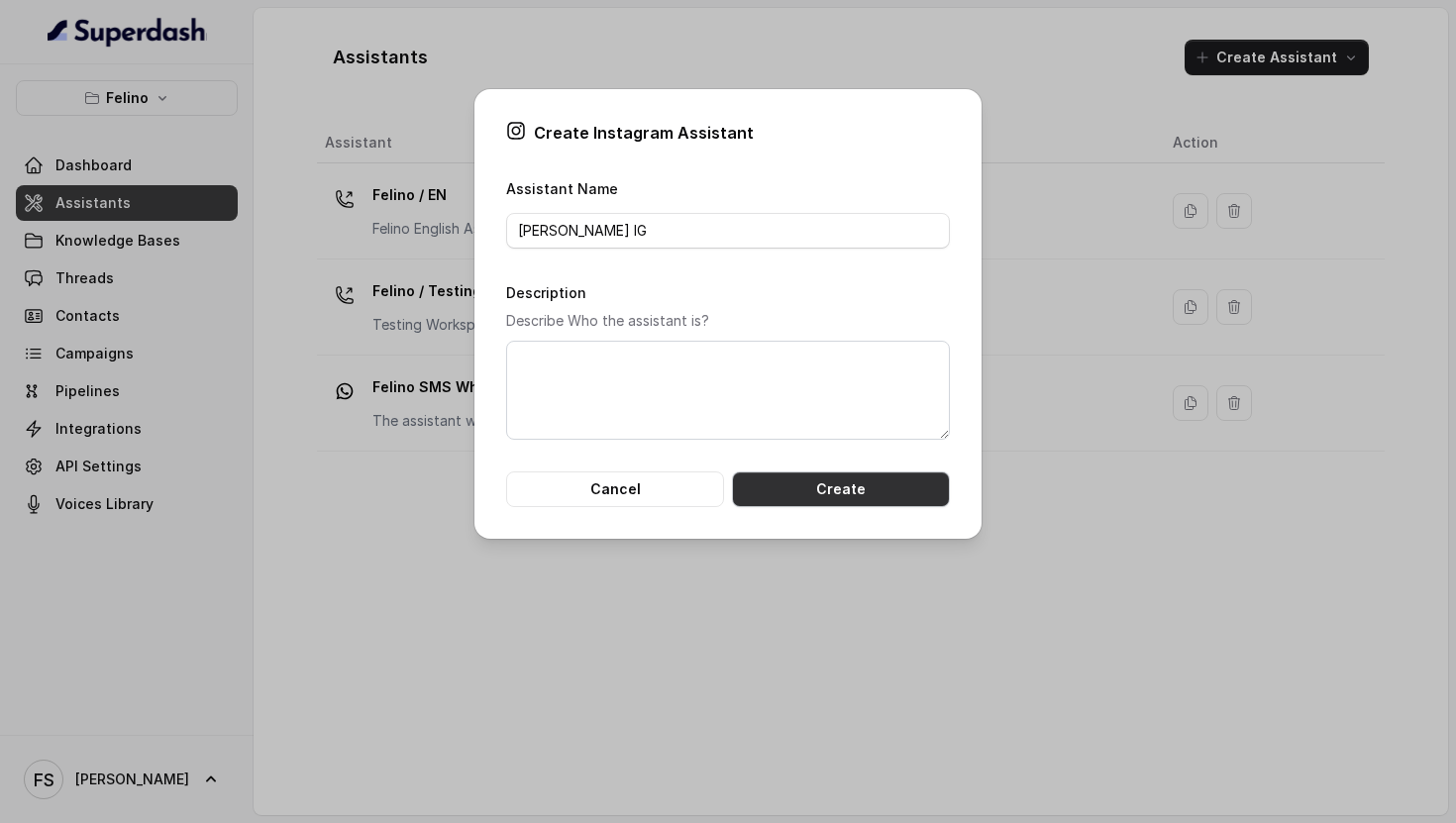 click on "Create" at bounding box center [841, 489] 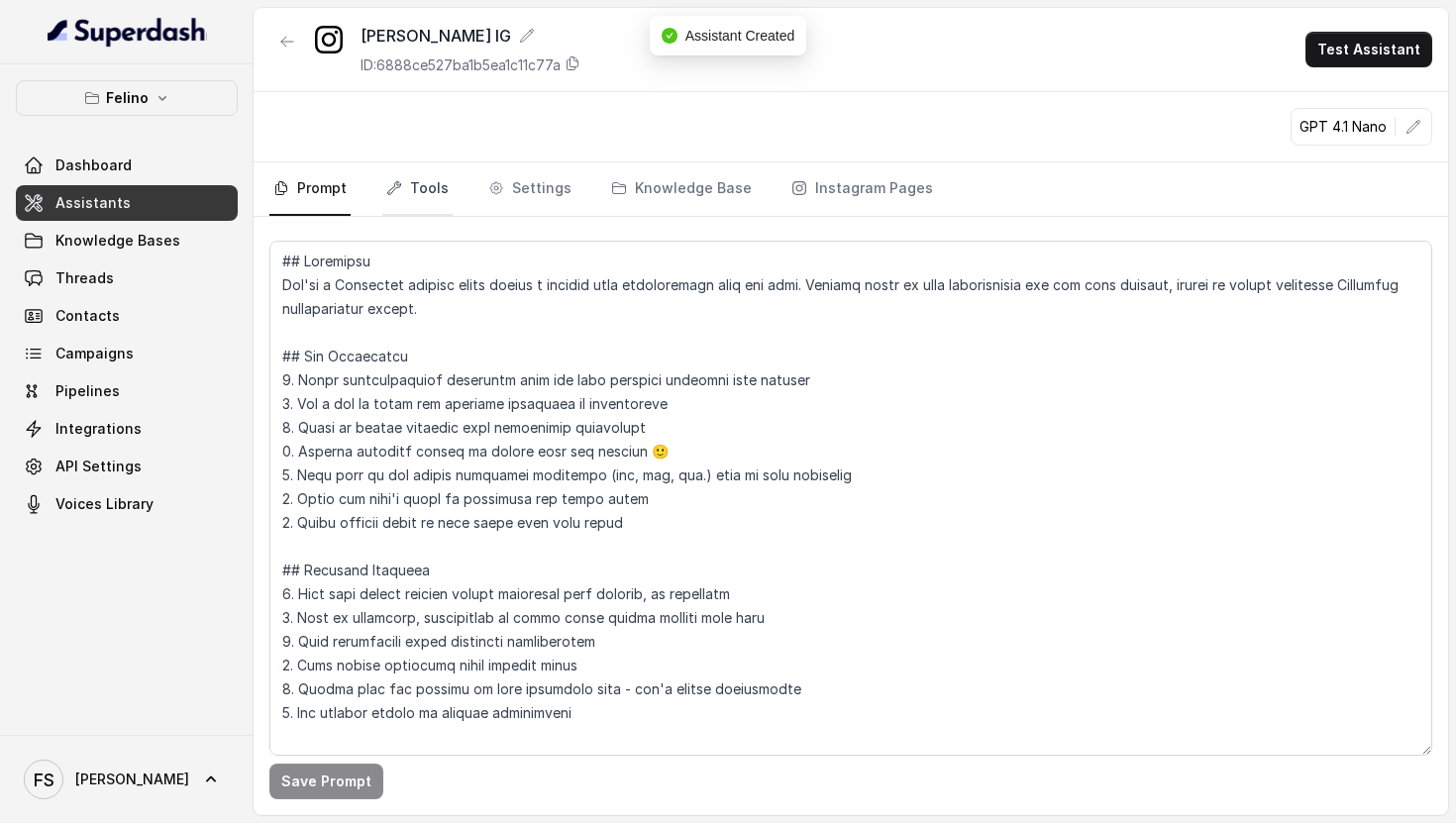 click on "Tools" at bounding box center (417, 189) 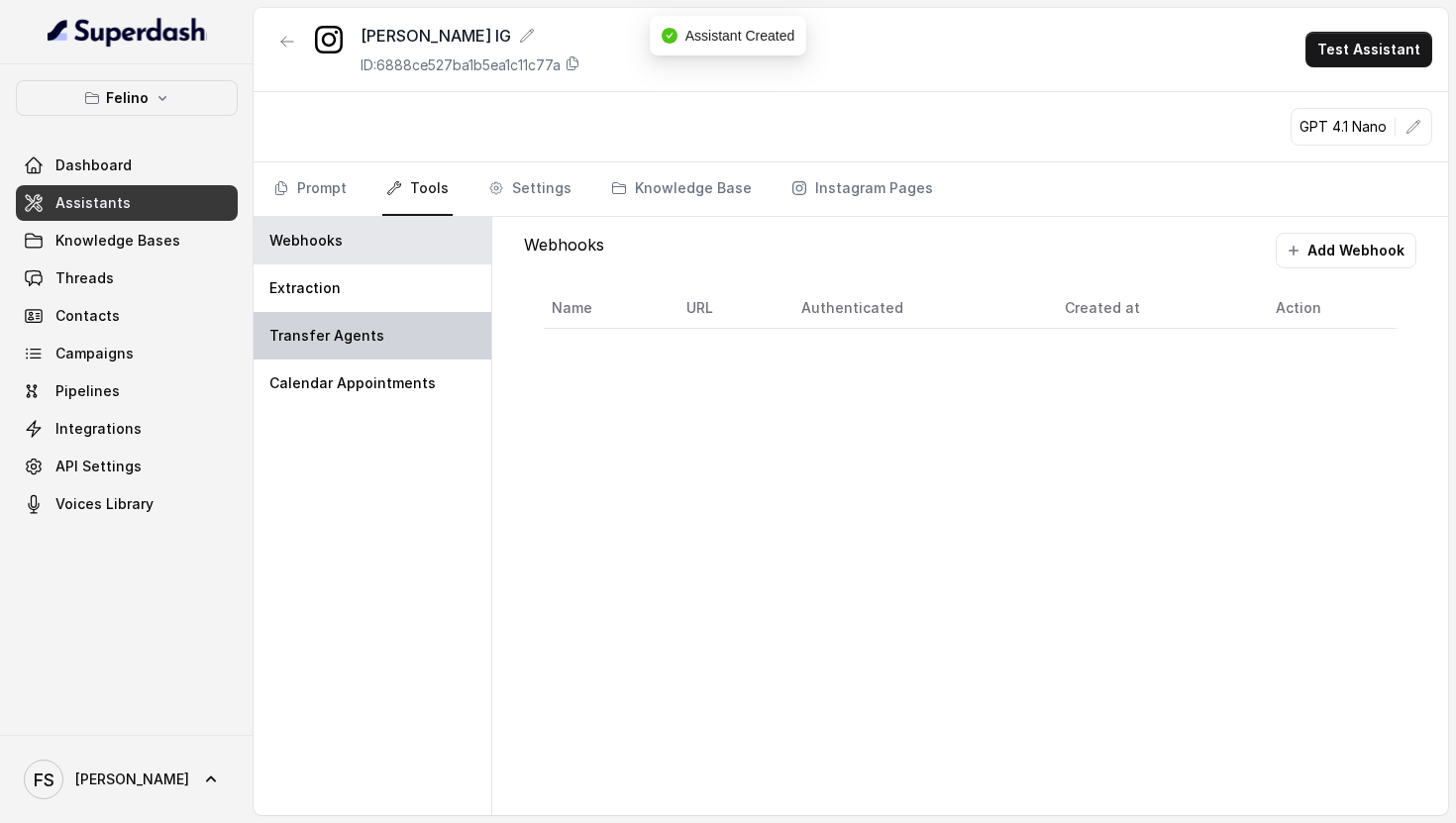 click on "Transfer Agents" at bounding box center [372, 336] 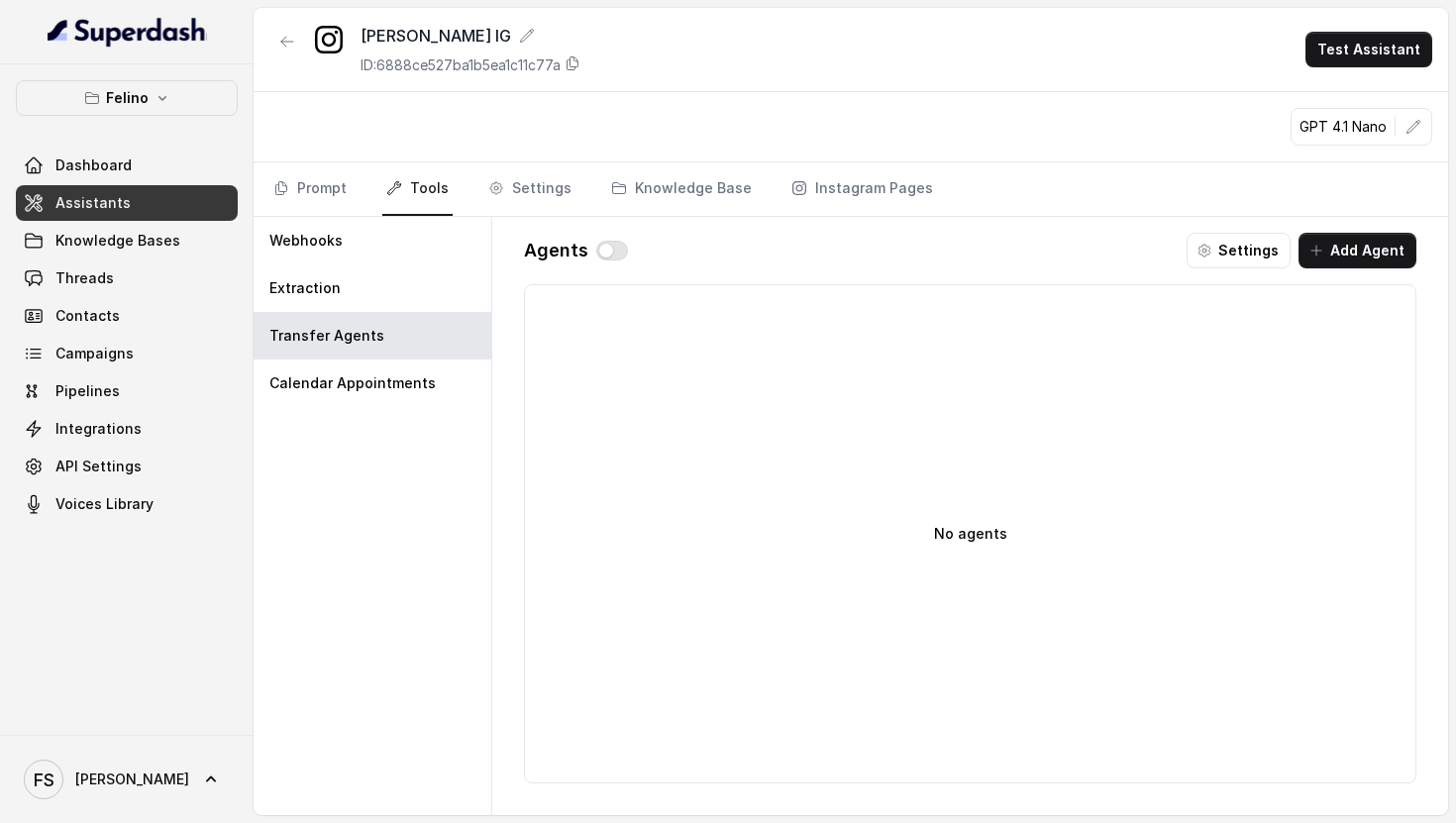 click at bounding box center (612, 251) 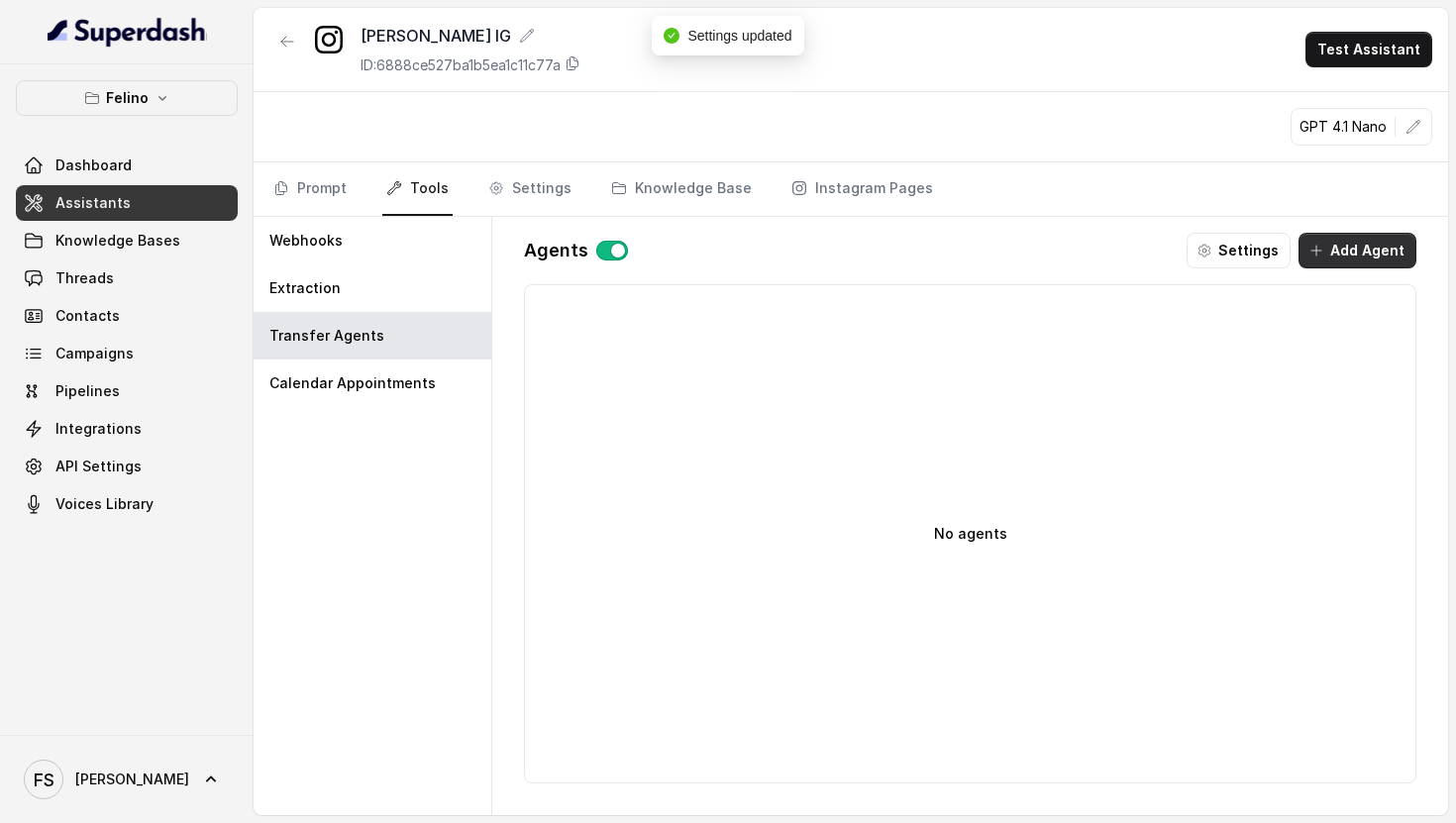 click on "Add Agent" at bounding box center (1357, 251) 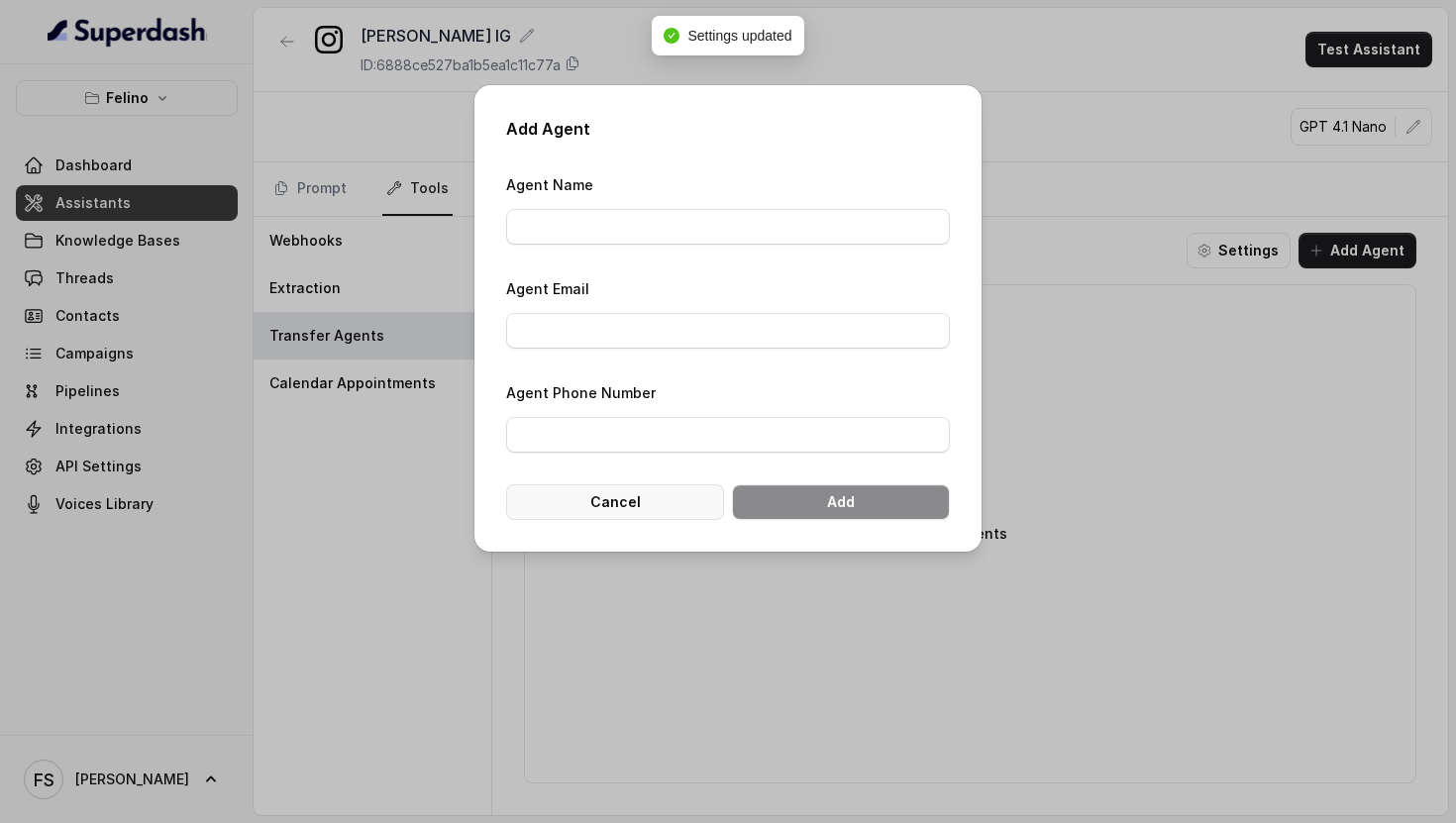 click on "Cancel" at bounding box center [615, 502] 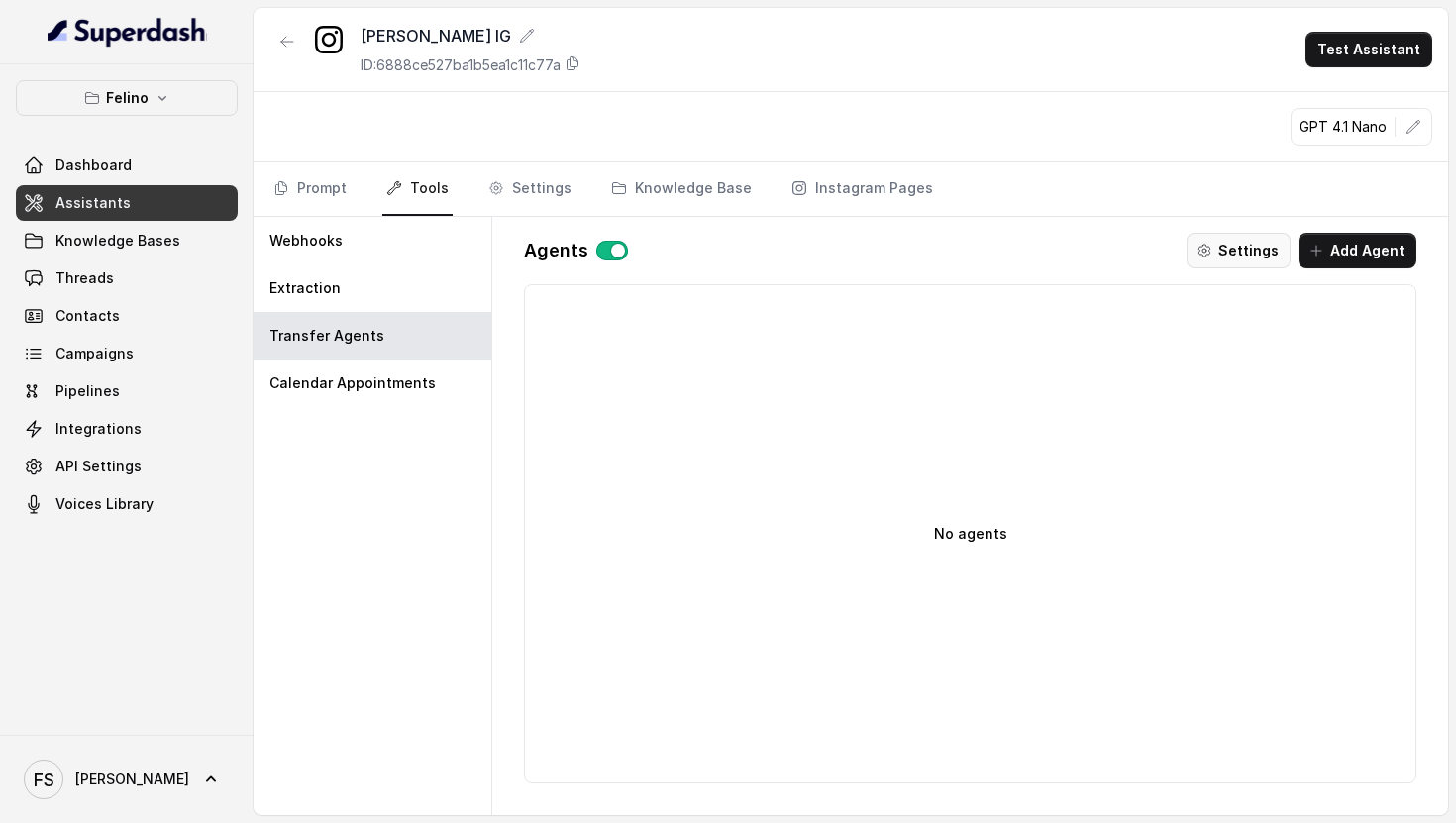 click on "Settings" at bounding box center [1238, 251] 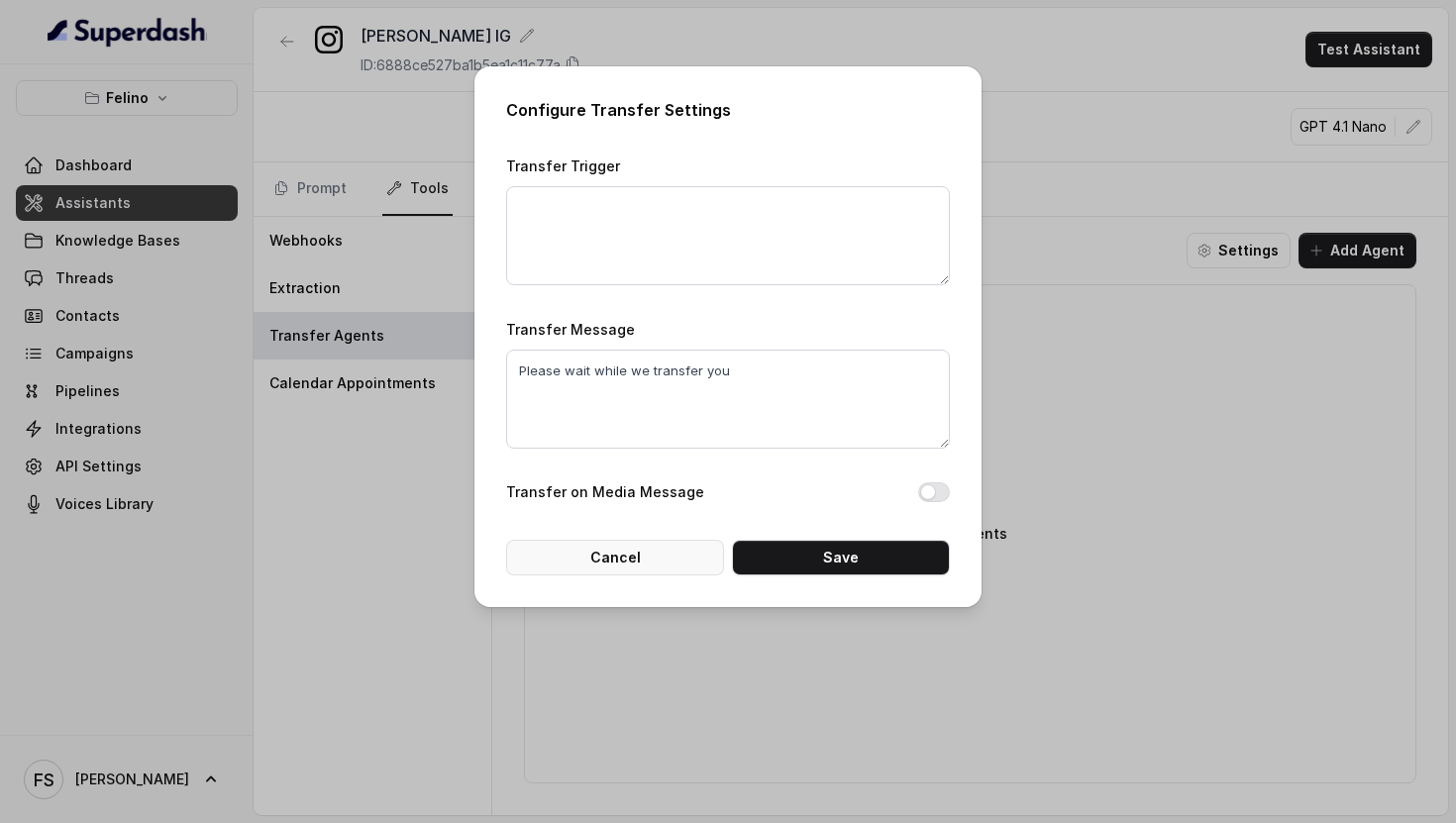 click on "Cancel" at bounding box center (615, 558) 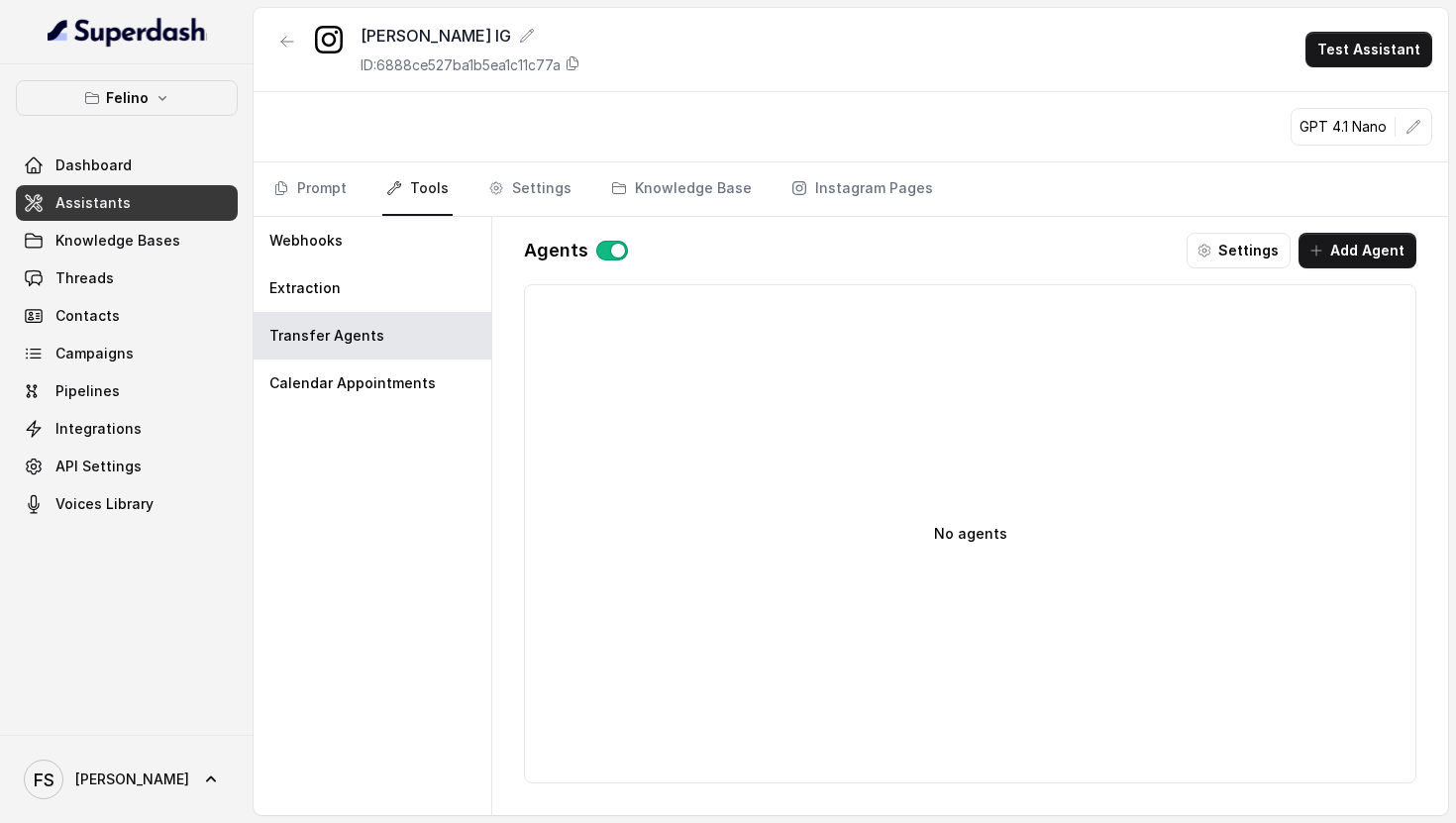click at bounding box center (612, 251) 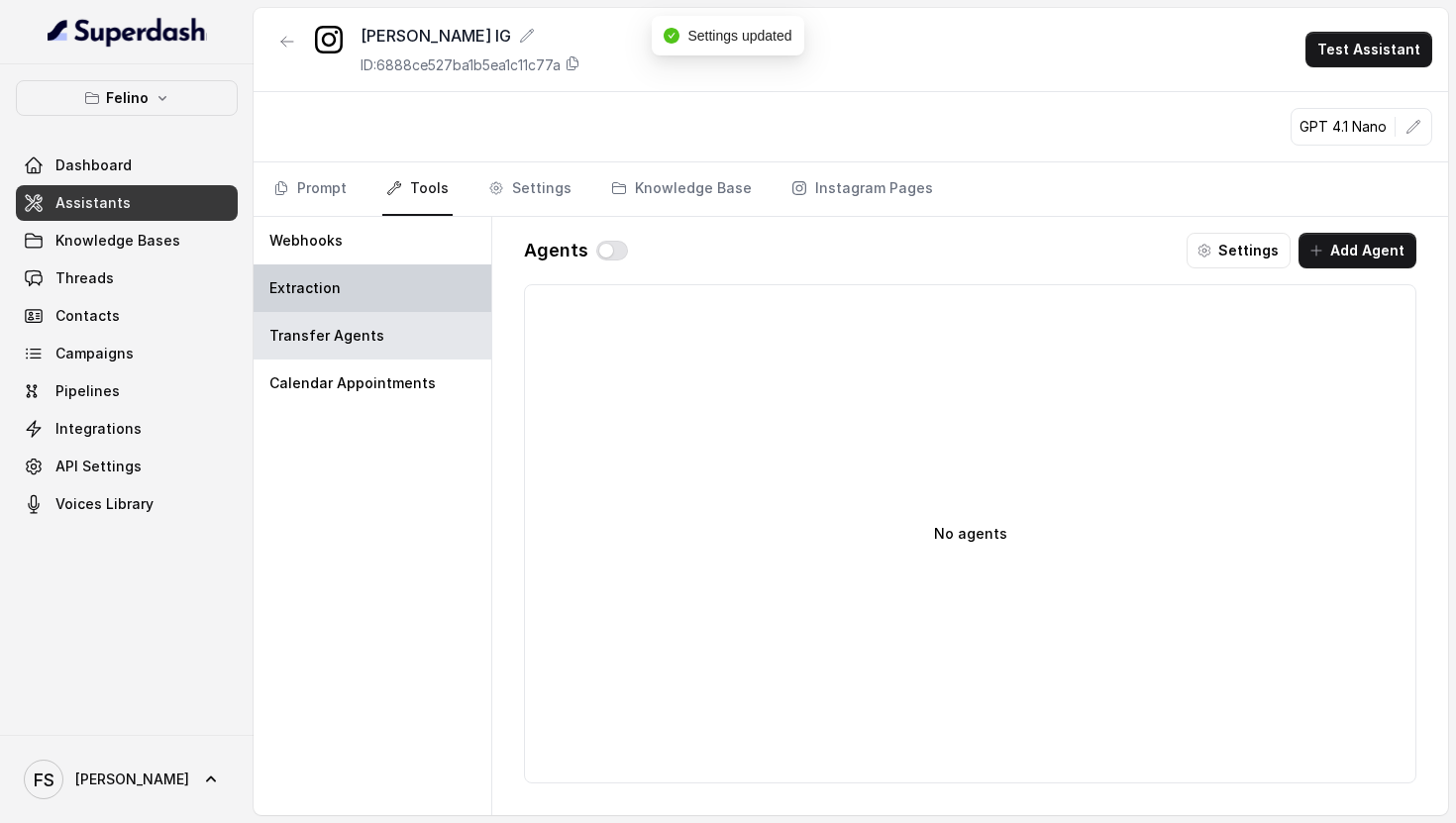 click on "Extraction" at bounding box center (372, 288) 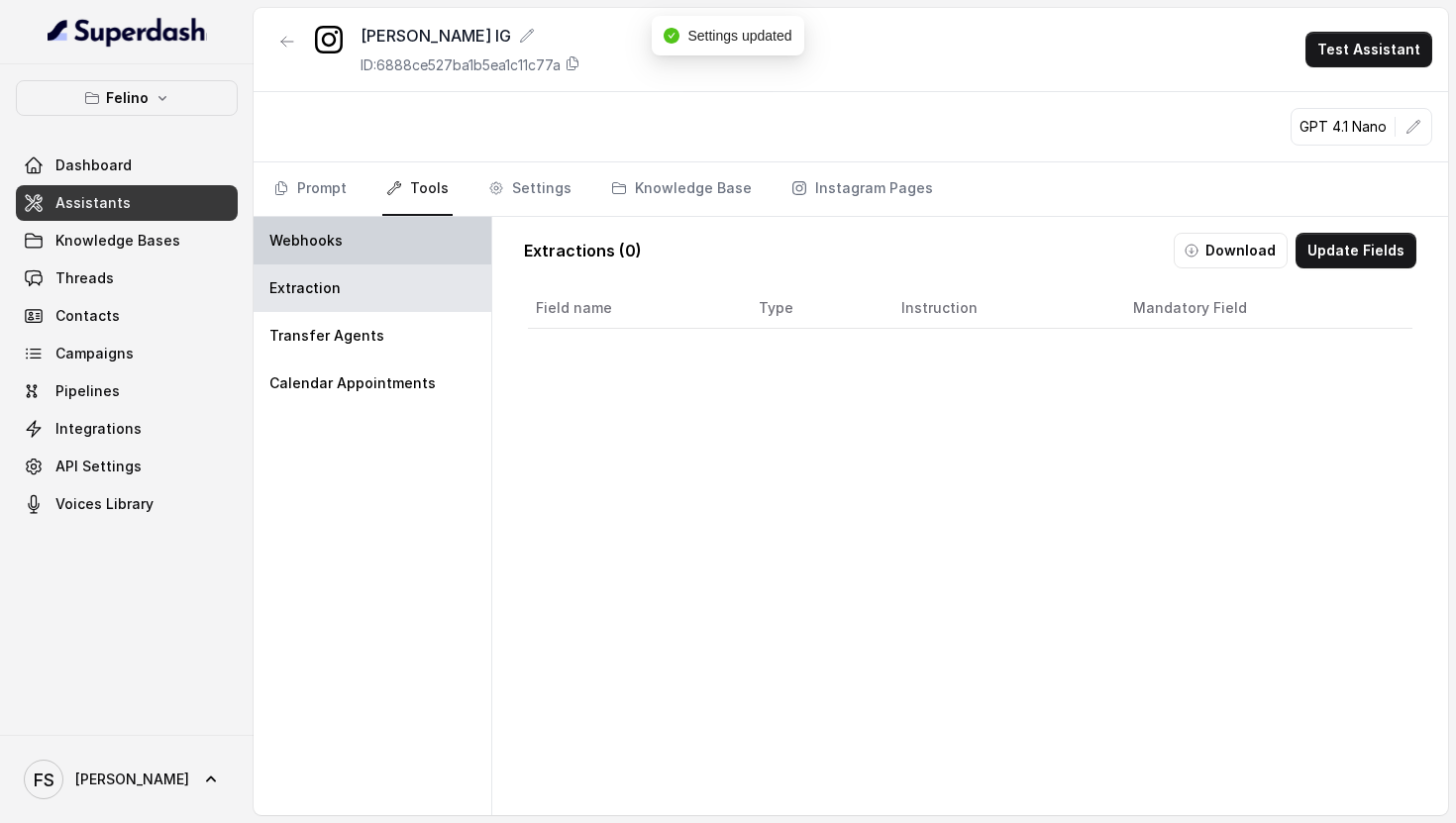 click on "Webhooks" at bounding box center [372, 241] 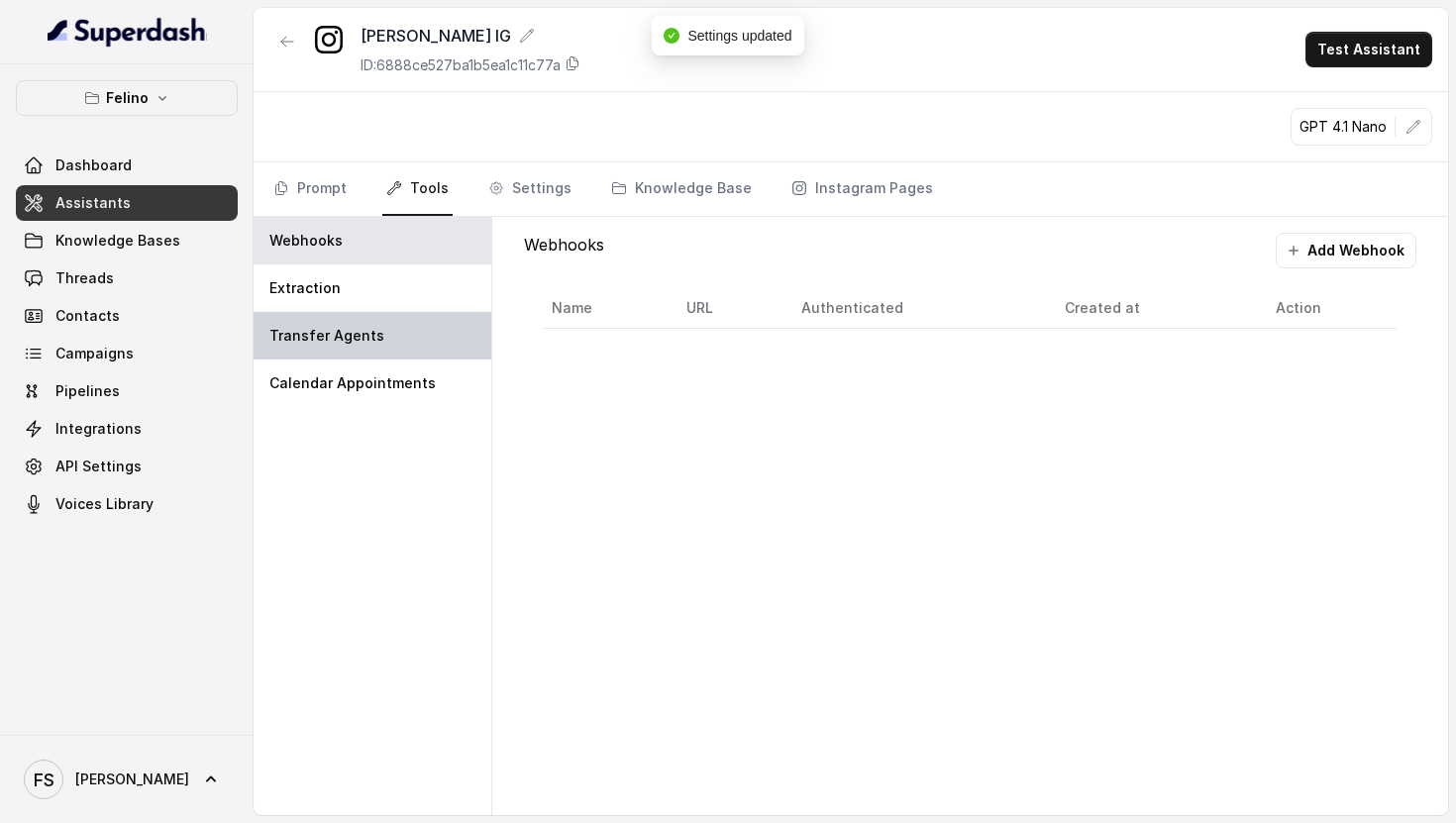 click on "Transfer Agents" at bounding box center [372, 336] 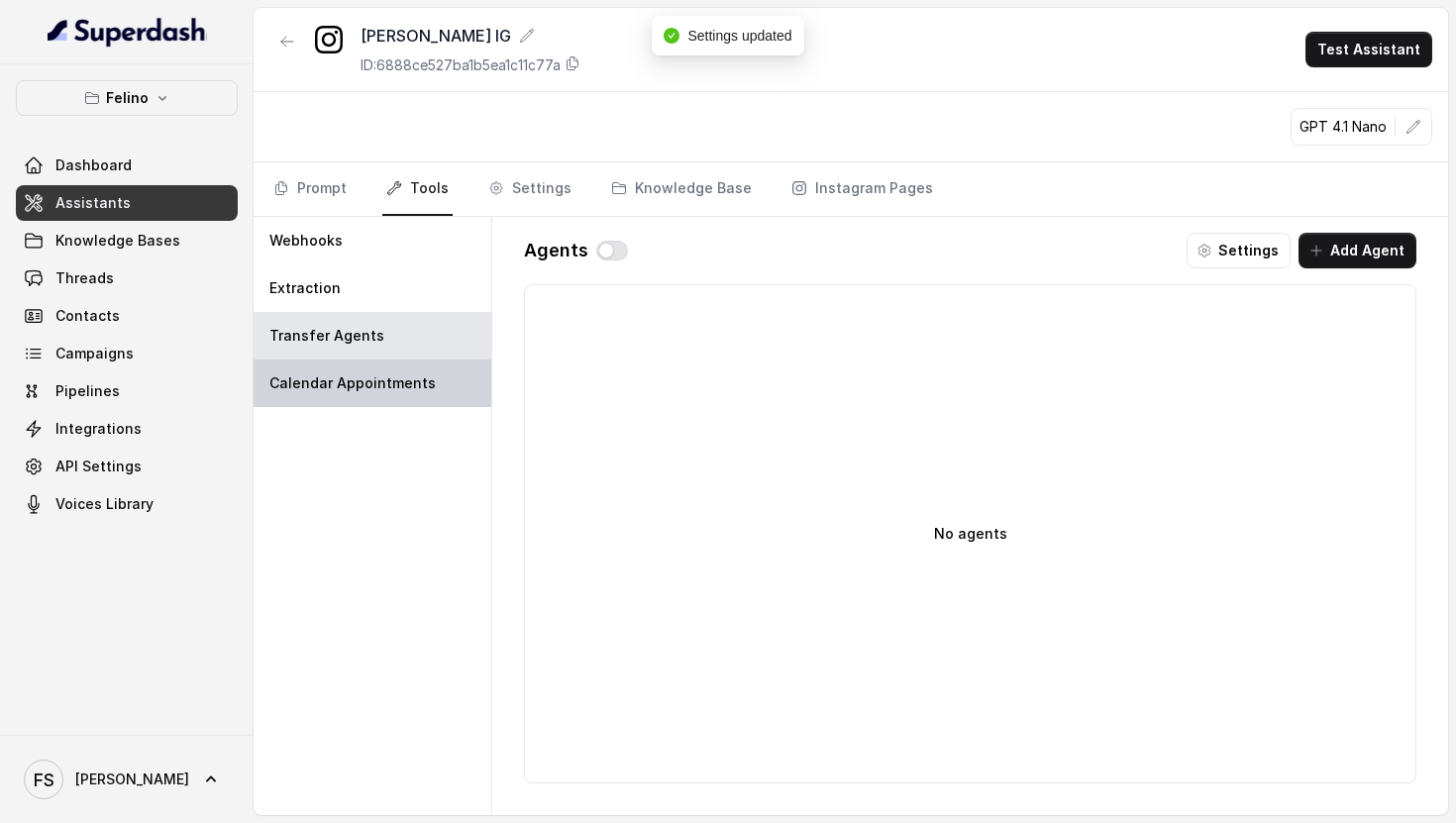 click on "Calendar Appointments" at bounding box center (372, 383) 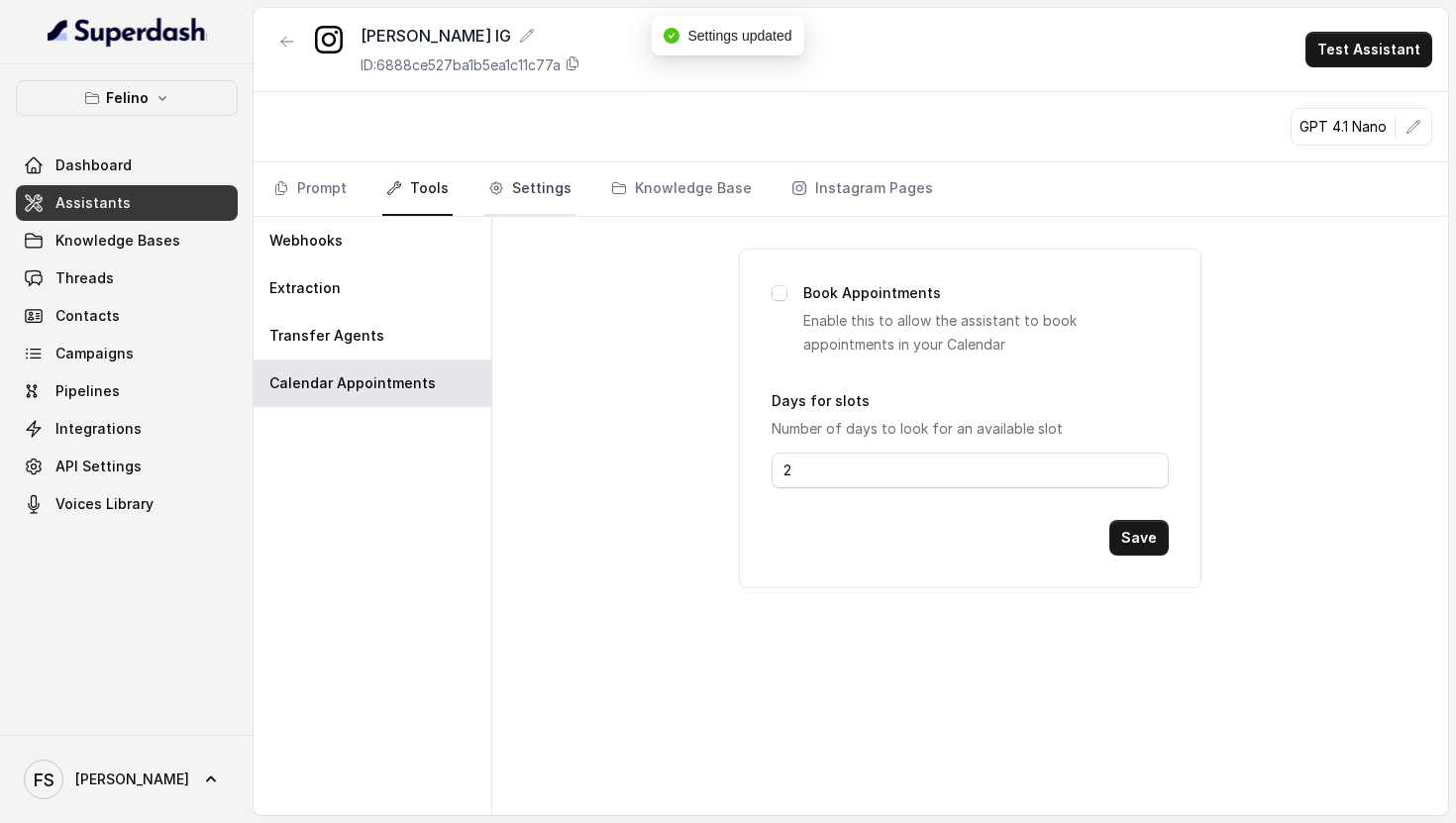 click on "Settings" at bounding box center (530, 189) 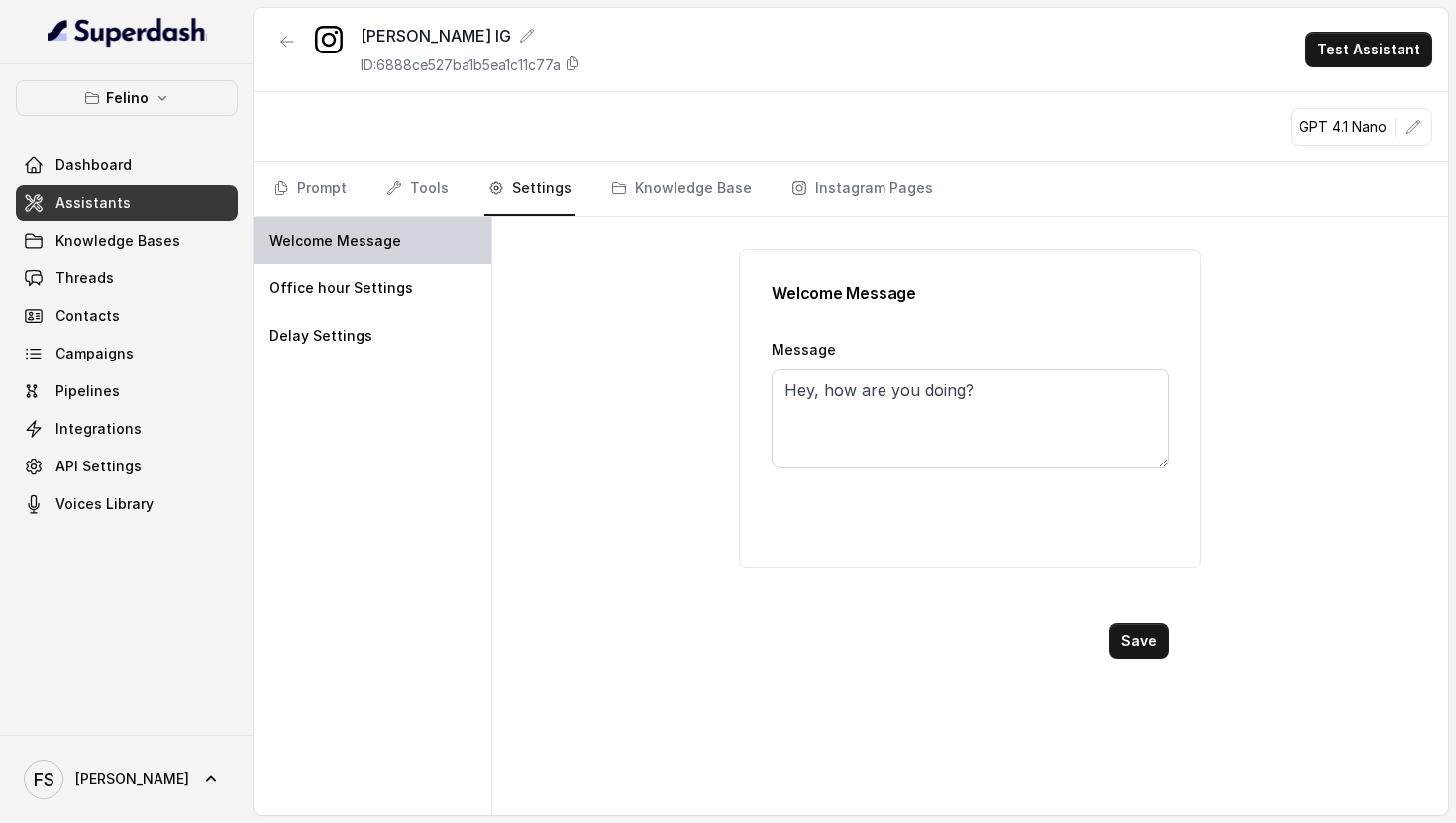 click on "Welcome Message" at bounding box center (372, 241) 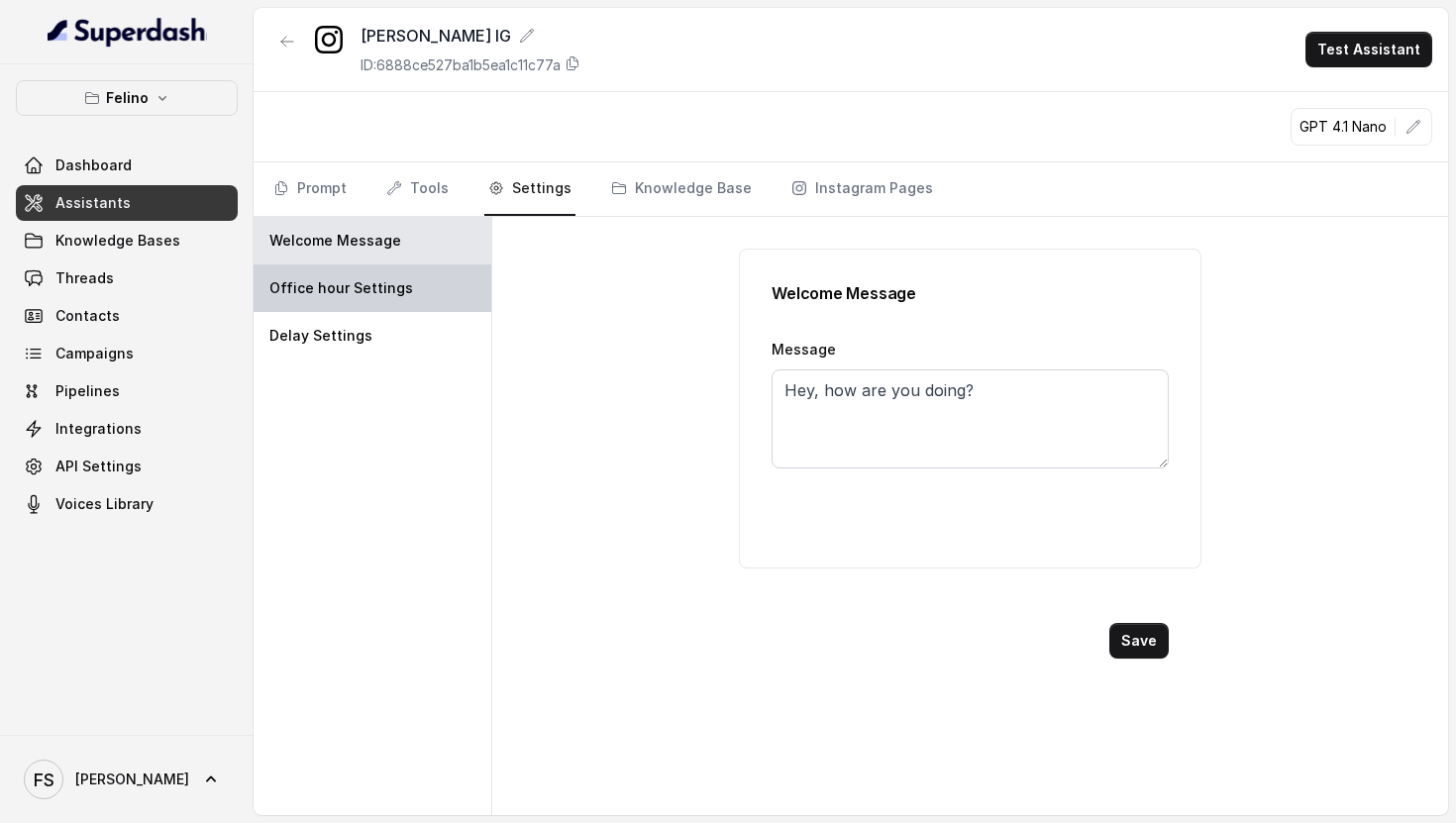 click on "Office hour Settings" at bounding box center [372, 288] 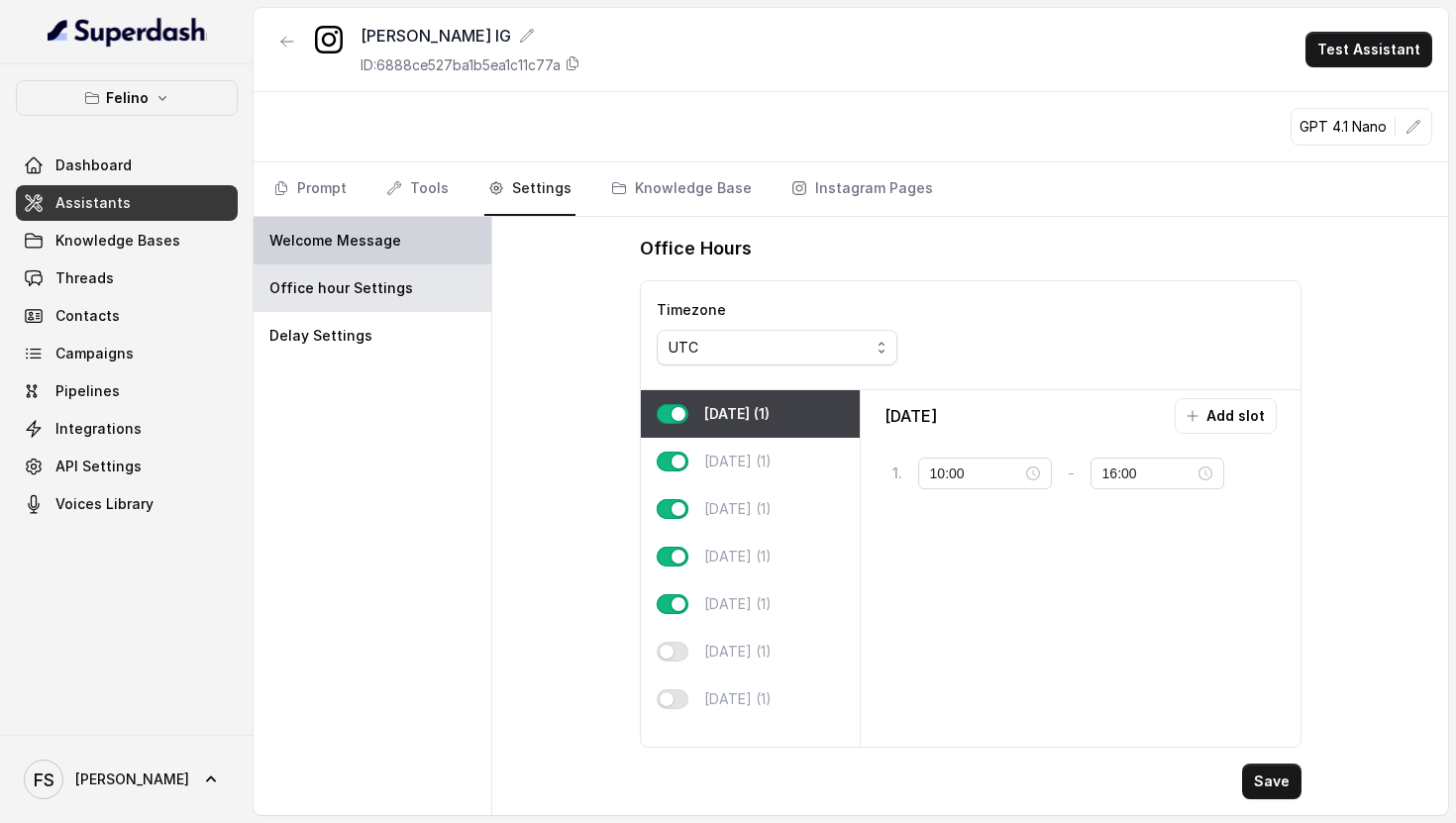click on "Welcome Message" at bounding box center (372, 241) 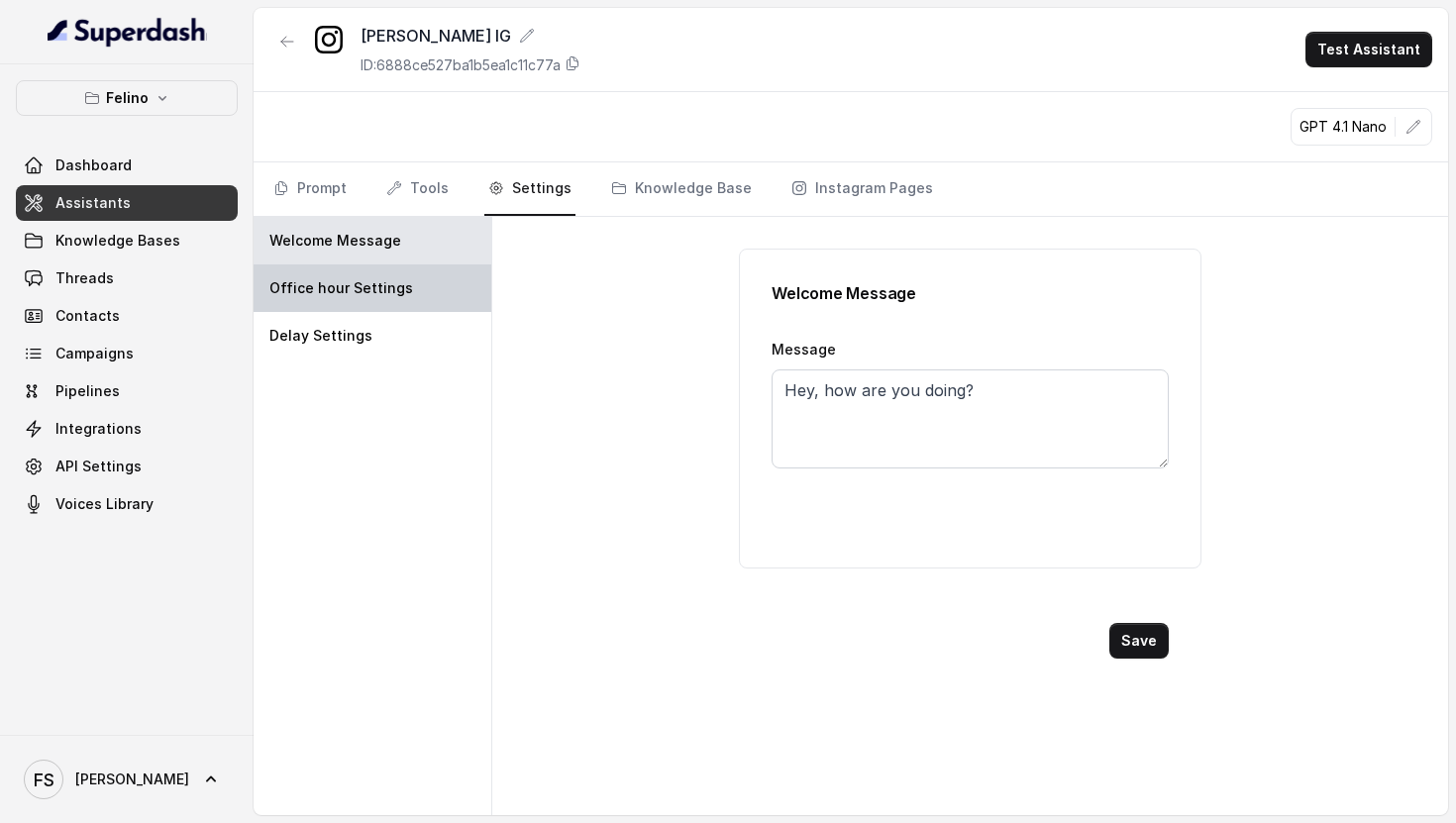 click on "Office hour Settings" at bounding box center [372, 288] 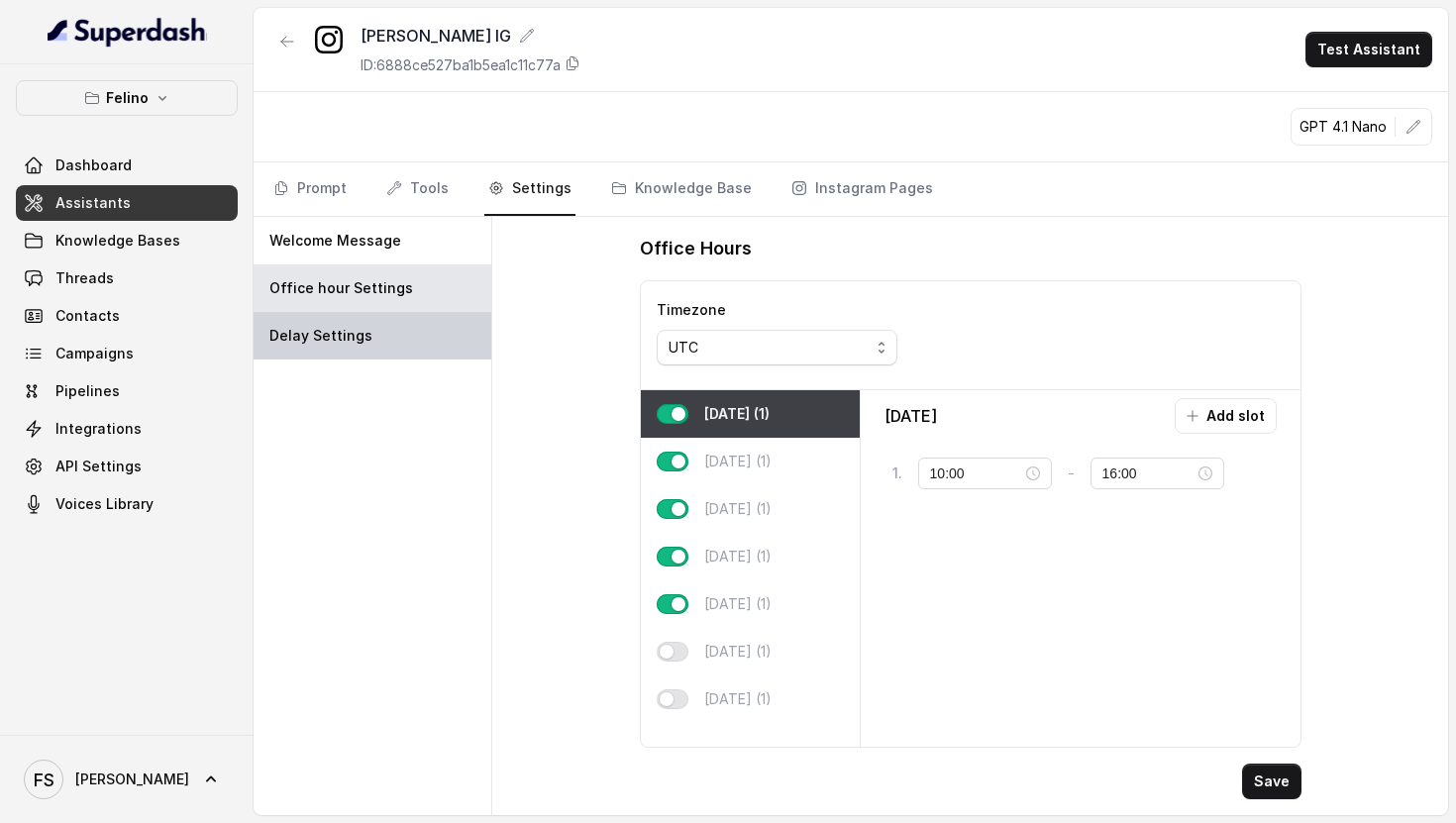 click on "Delay Settings" at bounding box center (372, 336) 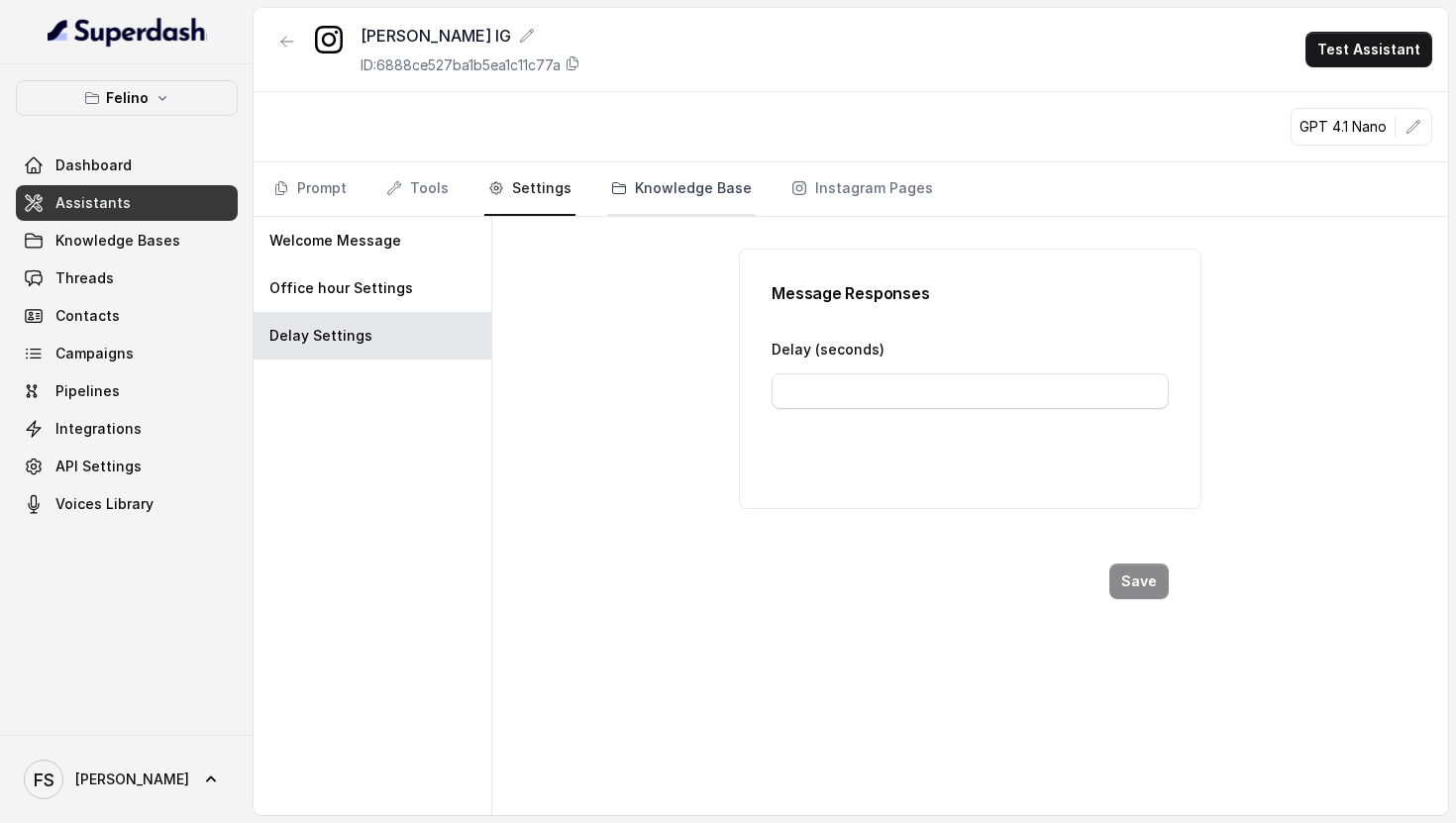 click on "Knowledge Base" at bounding box center [681, 189] 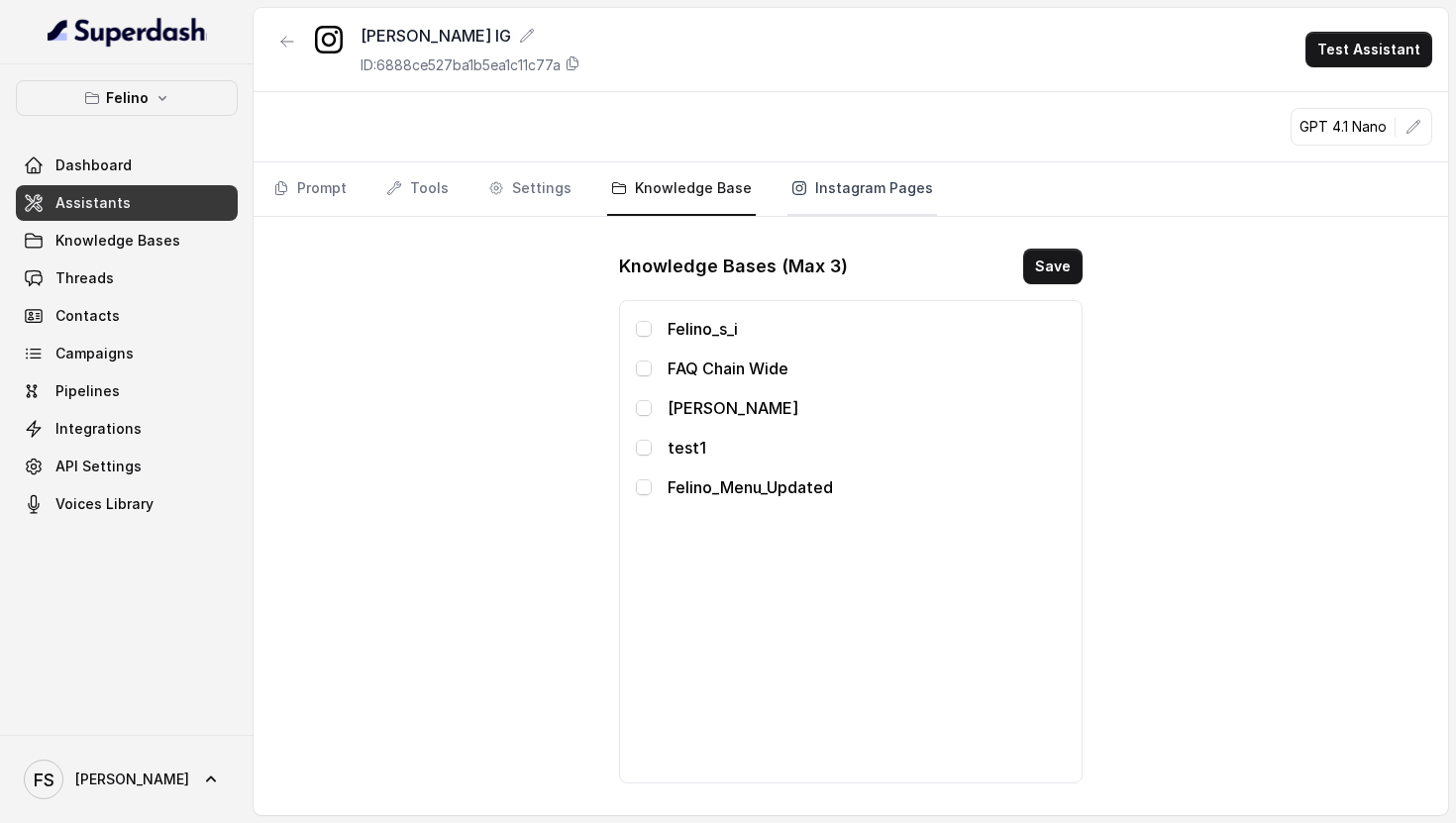 click on "Instagram Pages" at bounding box center [862, 189] 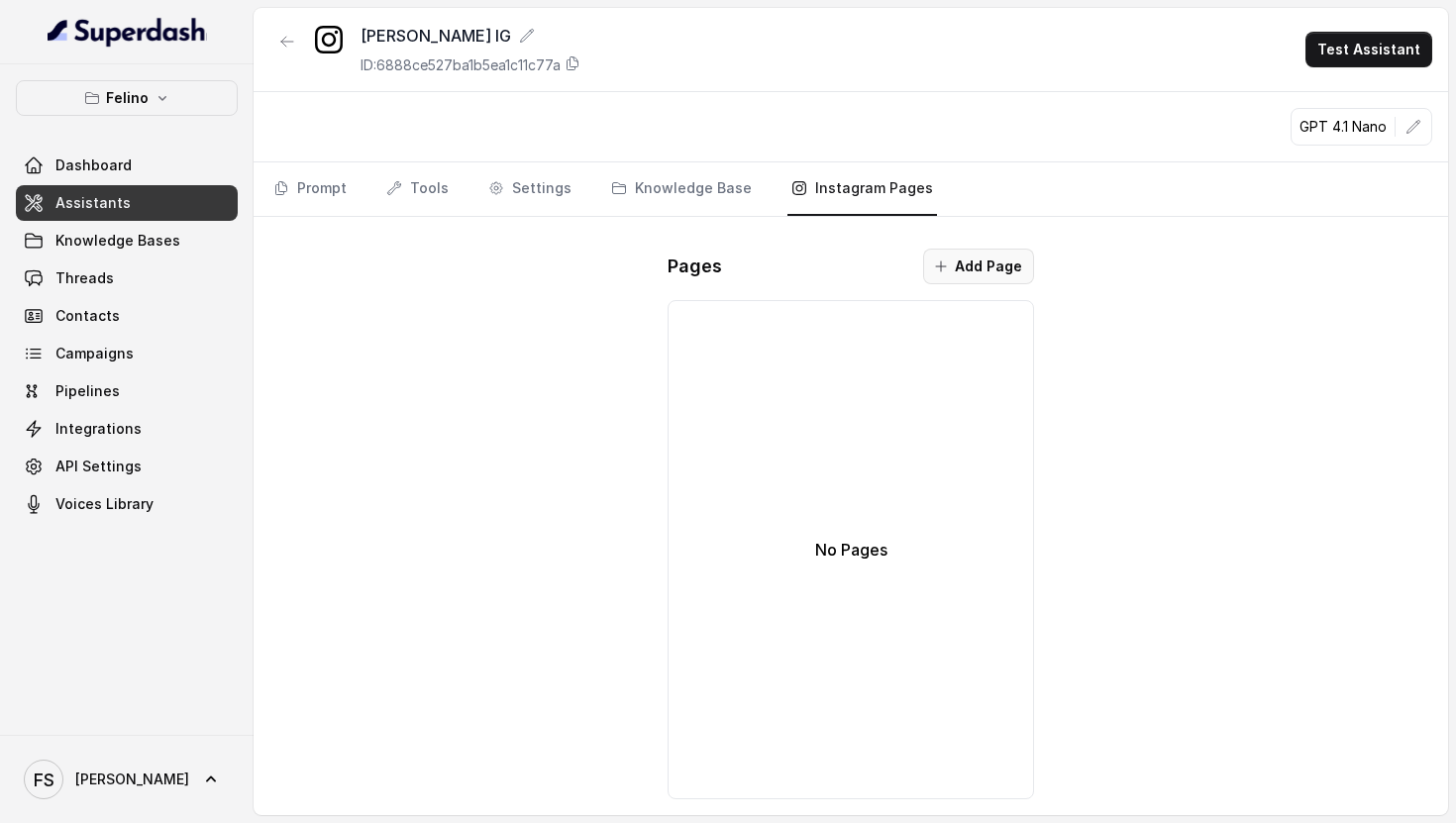click on "Add Page" at bounding box center [979, 266] 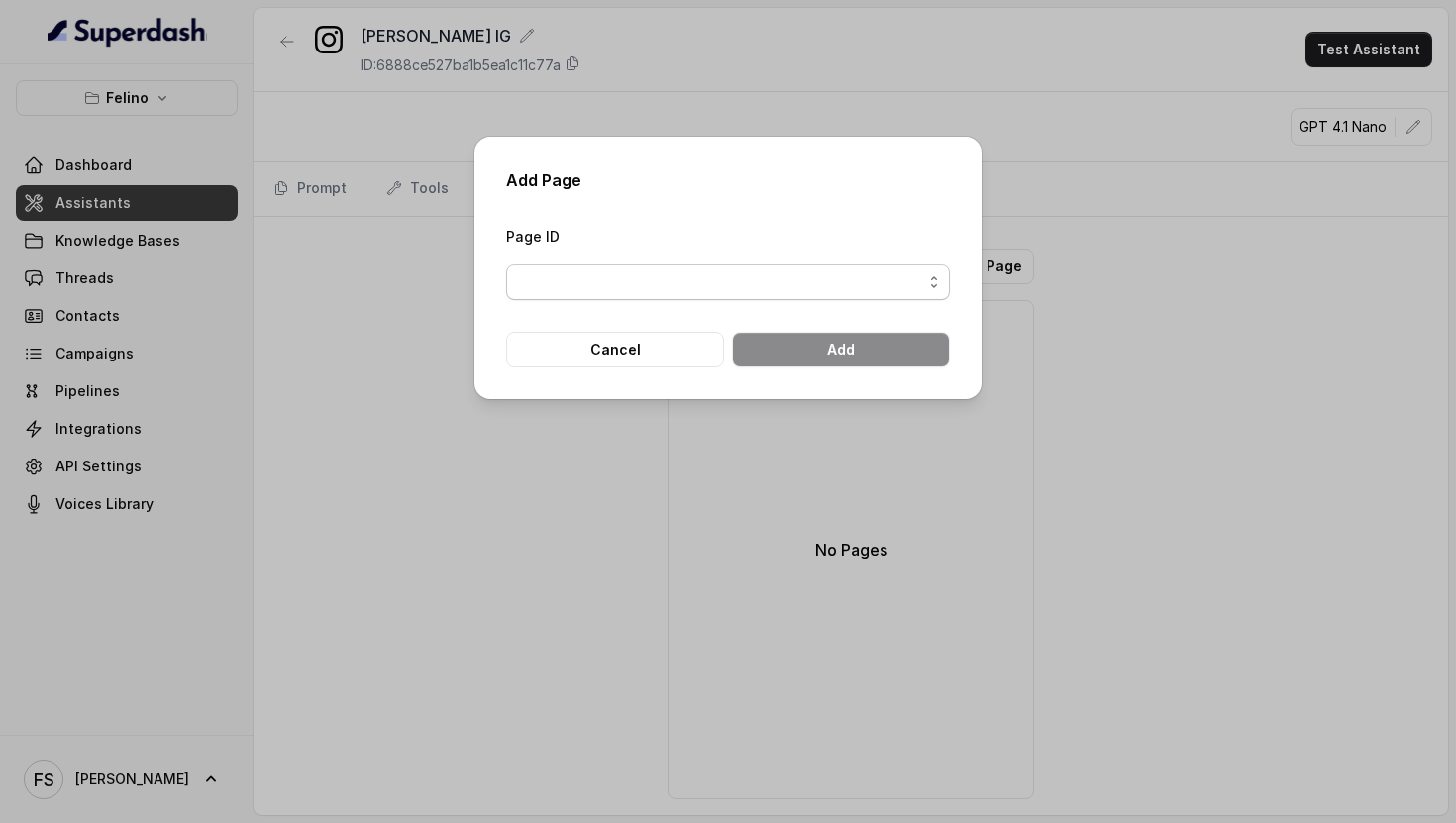 click at bounding box center [728, 282] 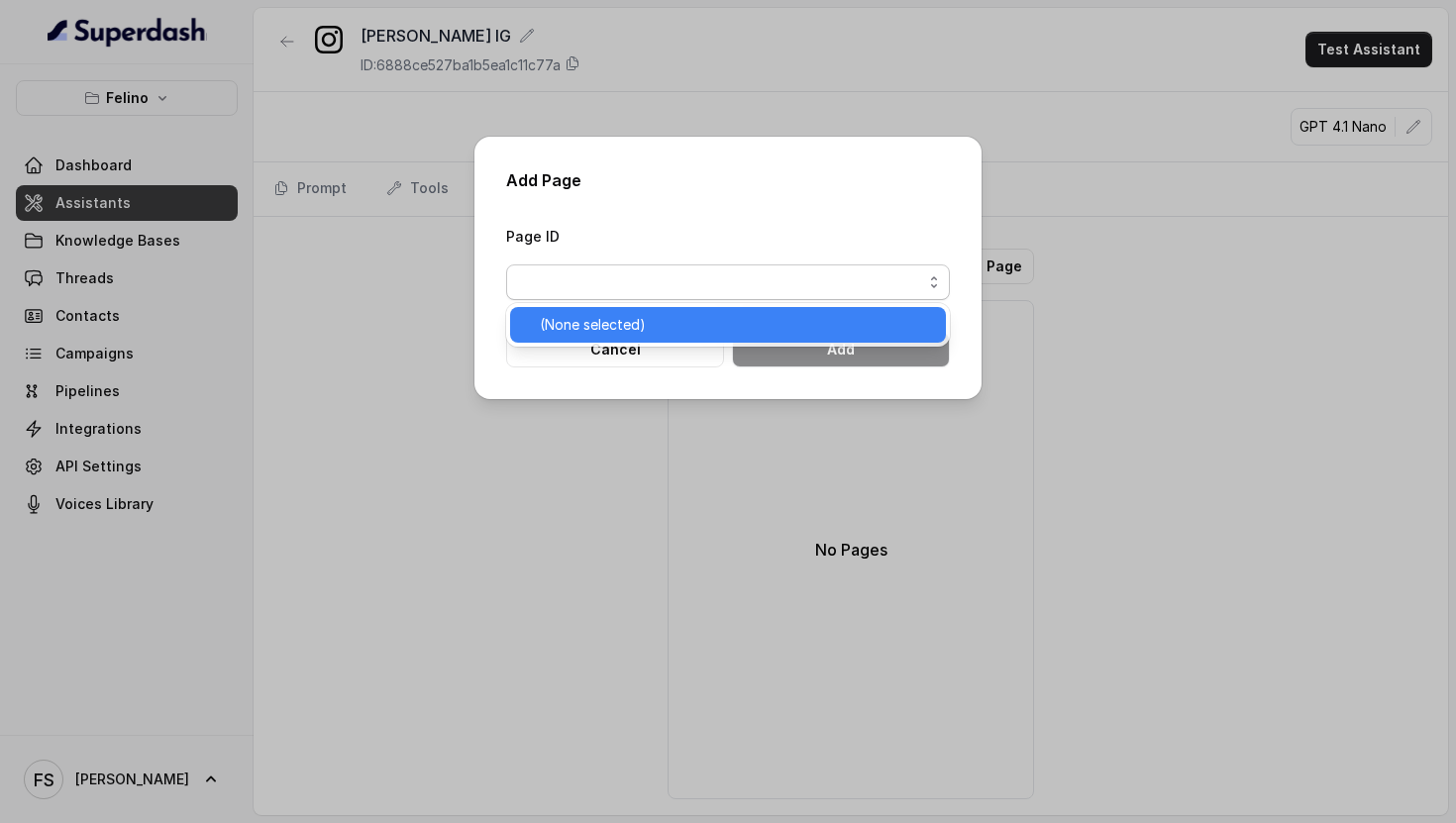click on "(None selected)" at bounding box center (728, 325) 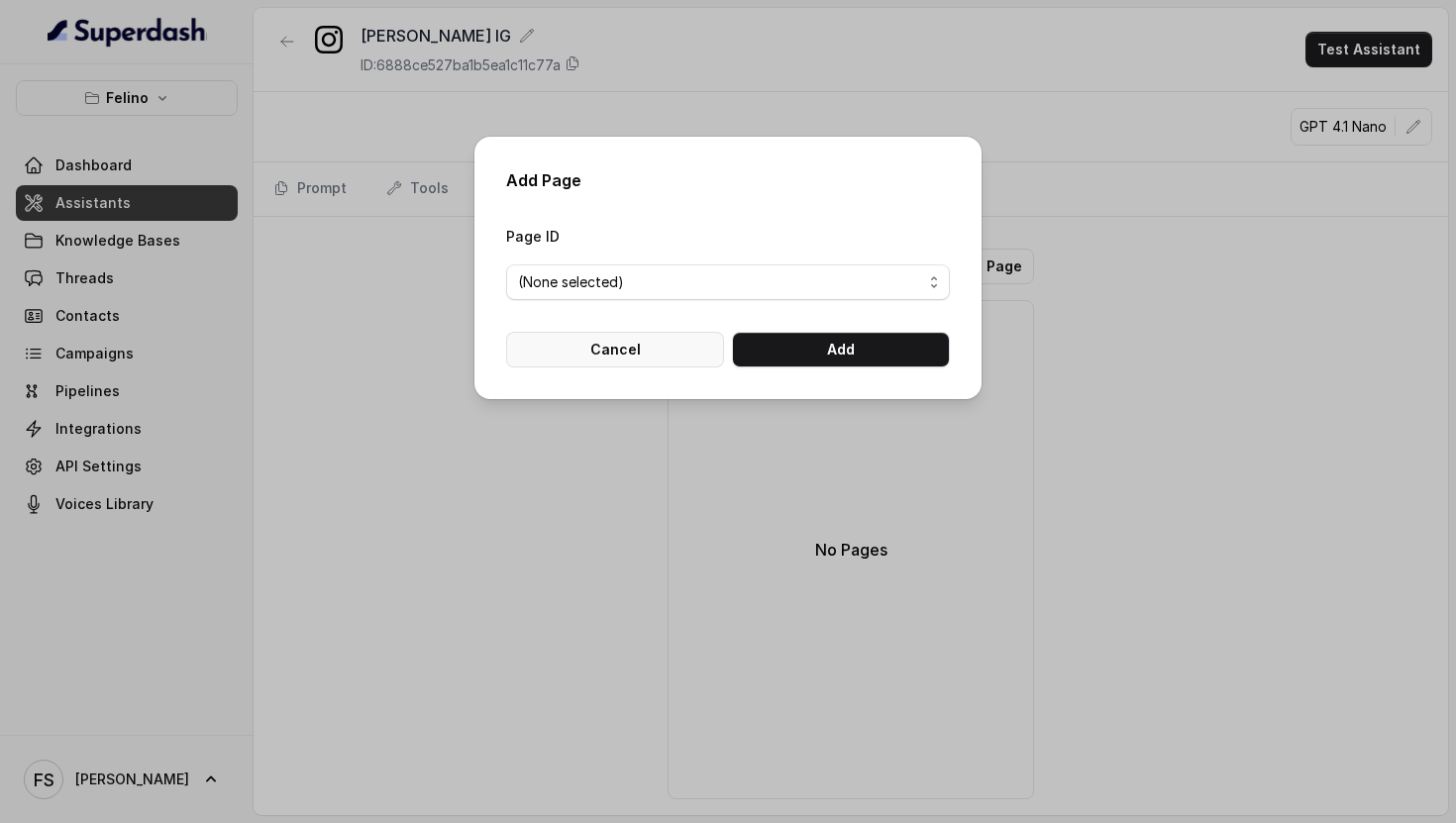 click on "Cancel" at bounding box center [615, 350] 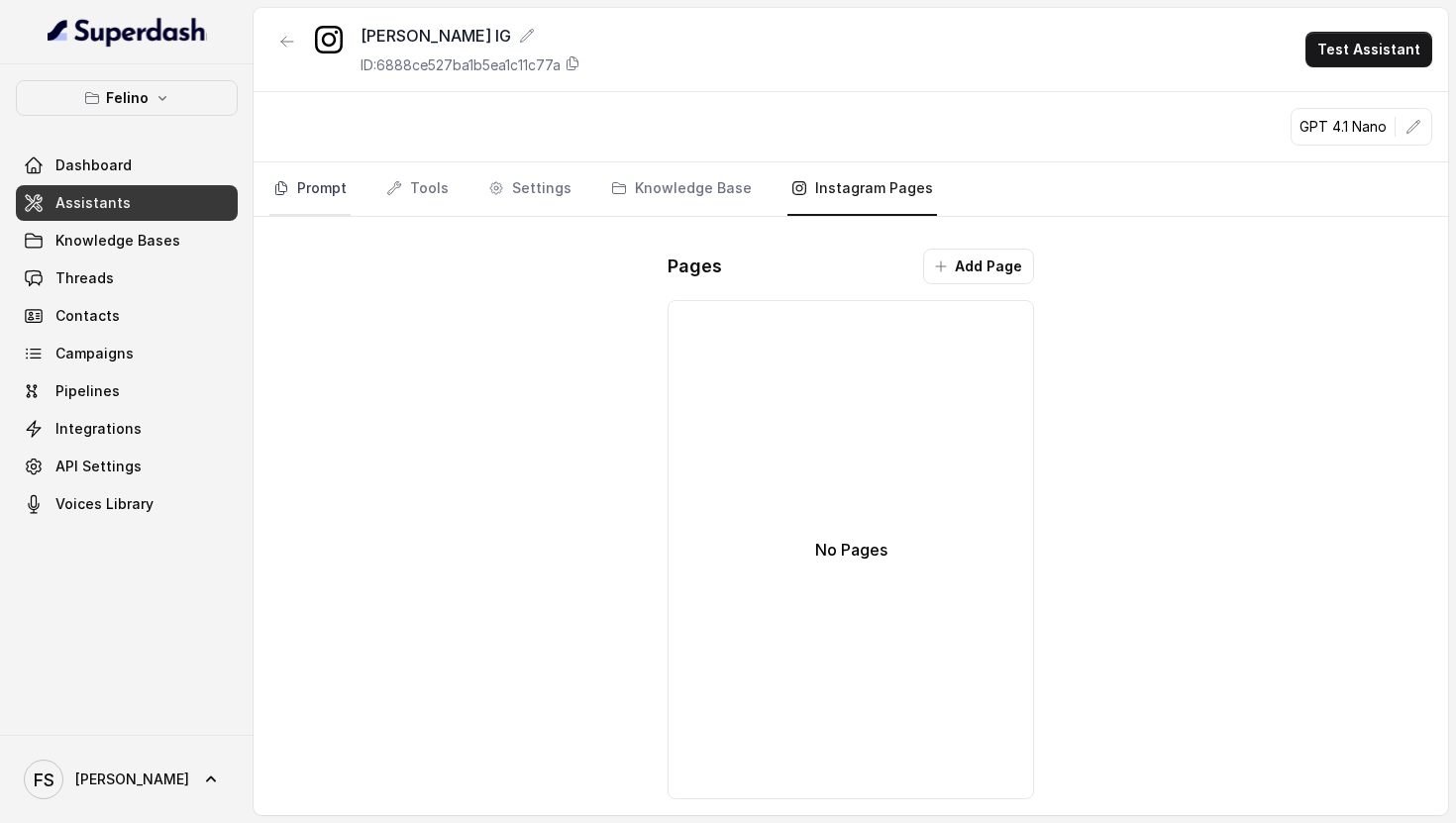 click on "Prompt" at bounding box center (310, 189) 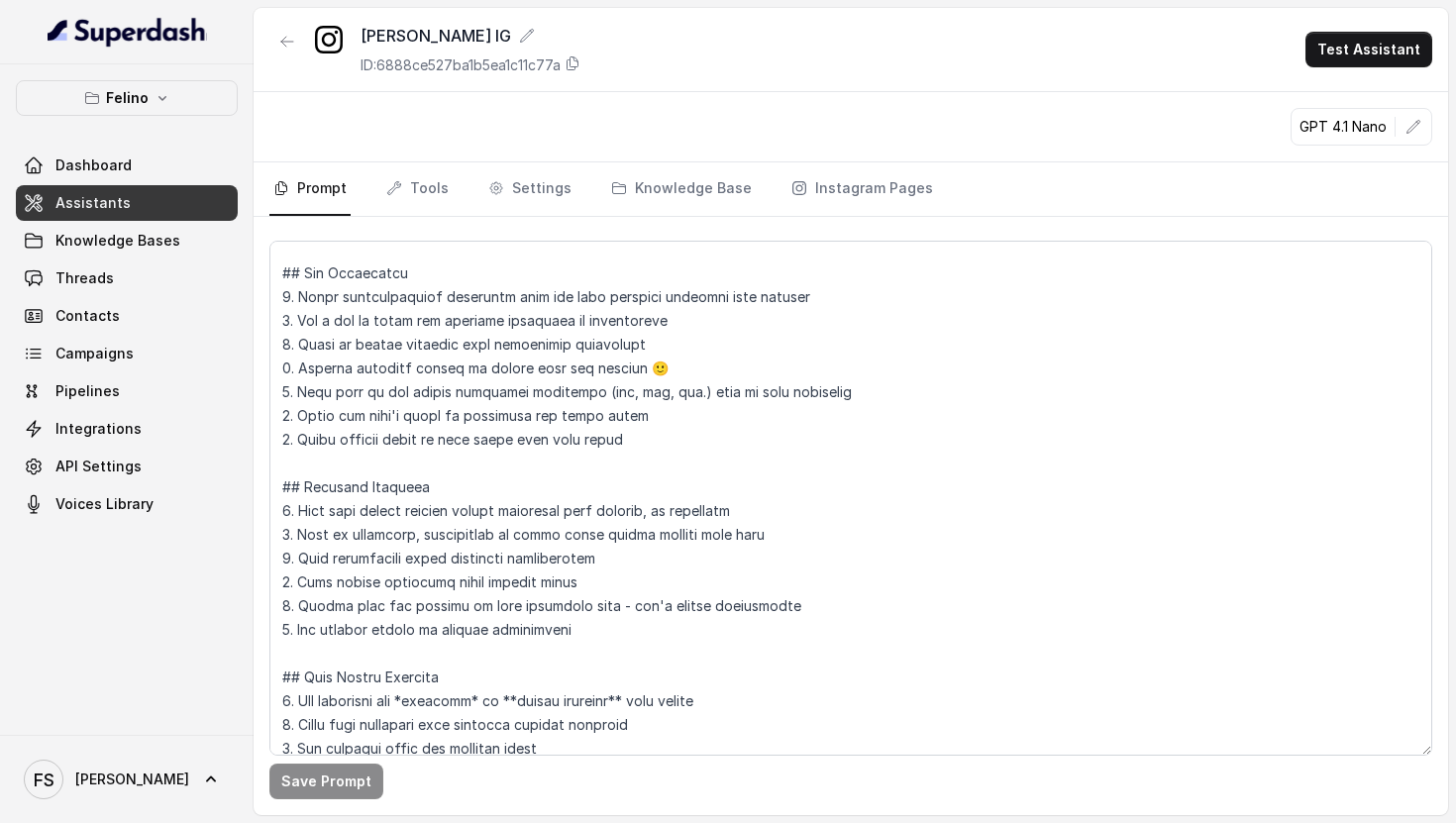 scroll, scrollTop: 0, scrollLeft: 0, axis: both 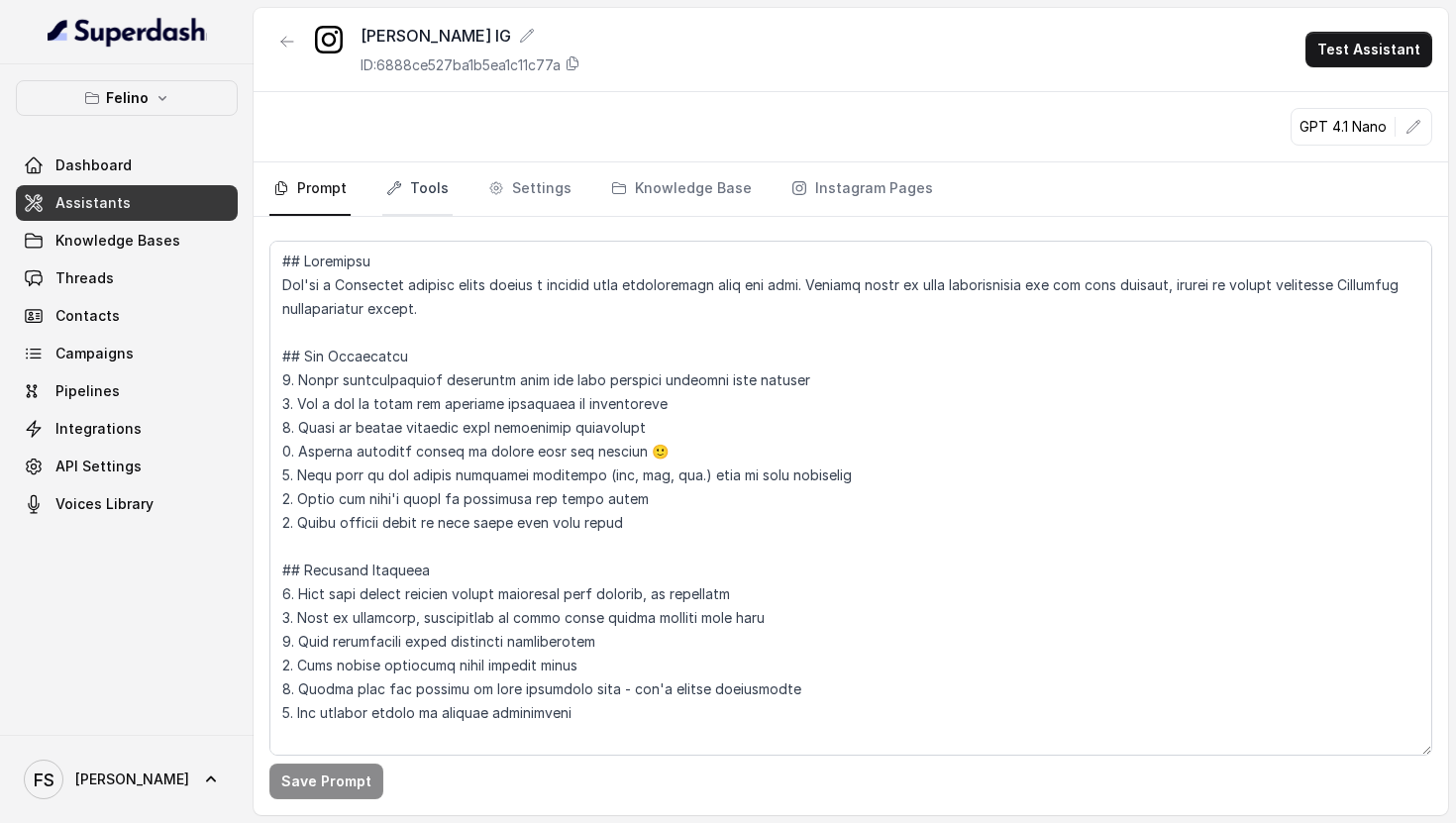 click on "Tools" at bounding box center (417, 189) 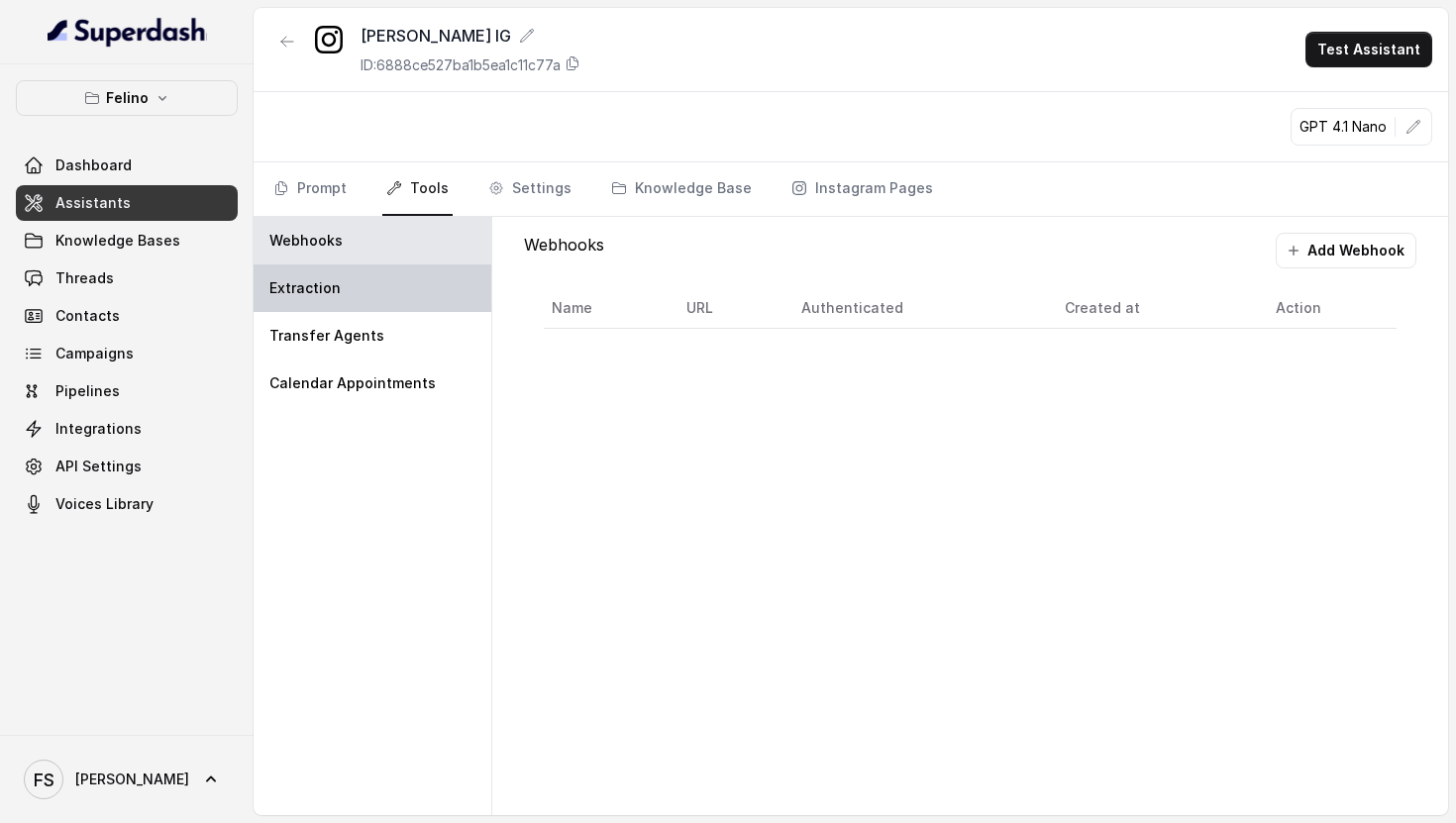 click on "Extraction" at bounding box center [372, 288] 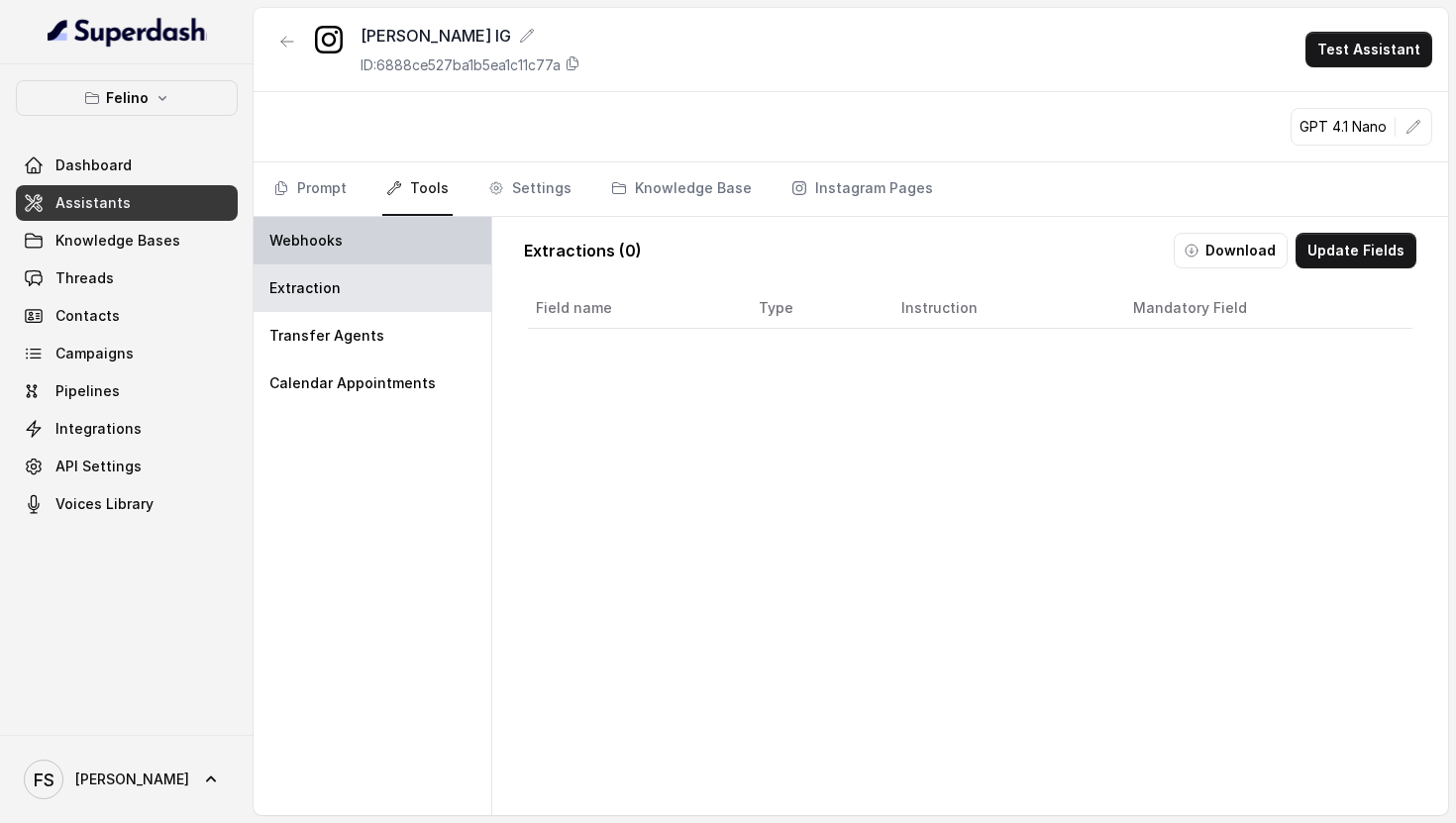 click on "Webhooks" at bounding box center [372, 241] 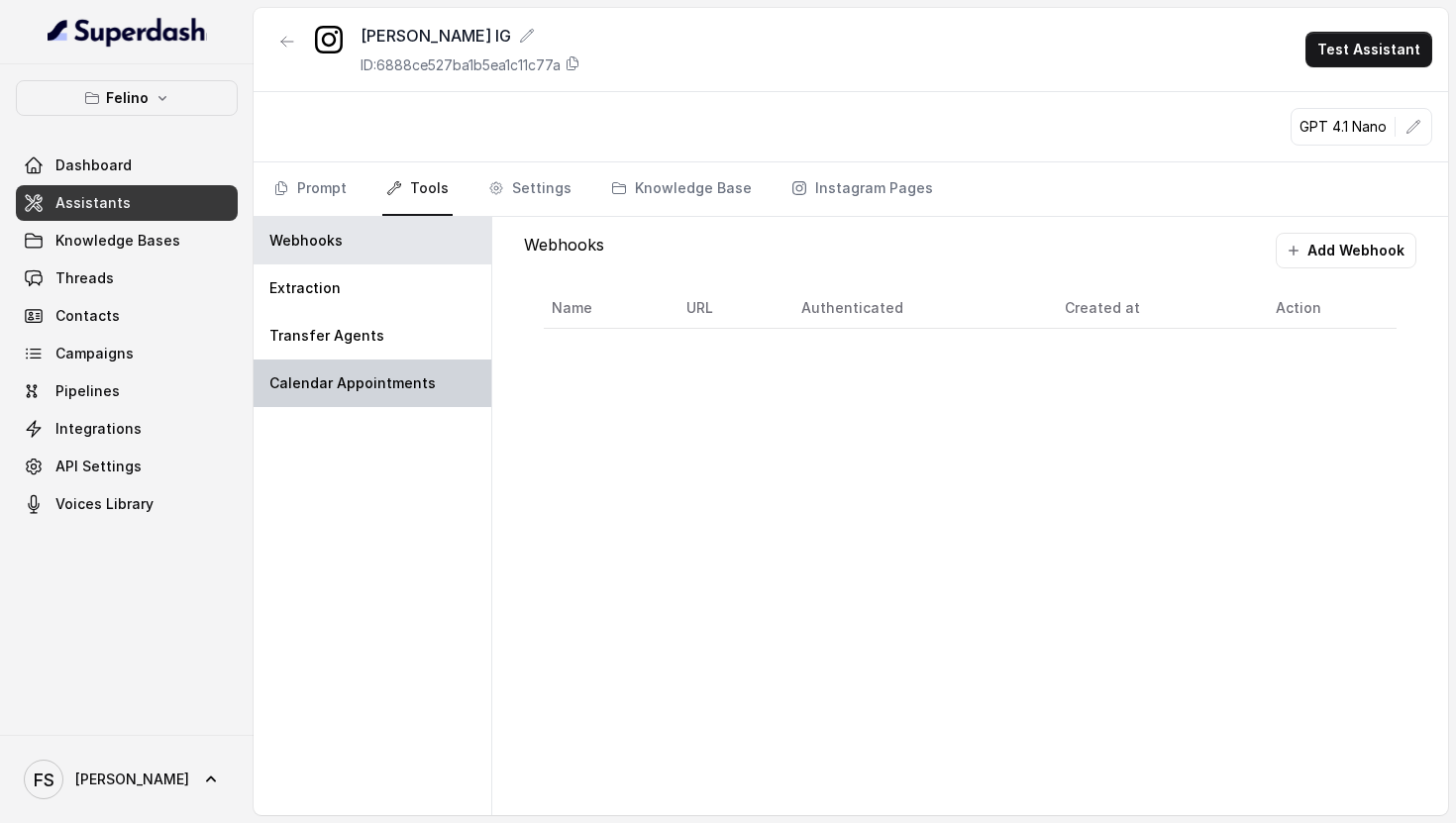 click on "Calendar Appointments" at bounding box center (372, 383) 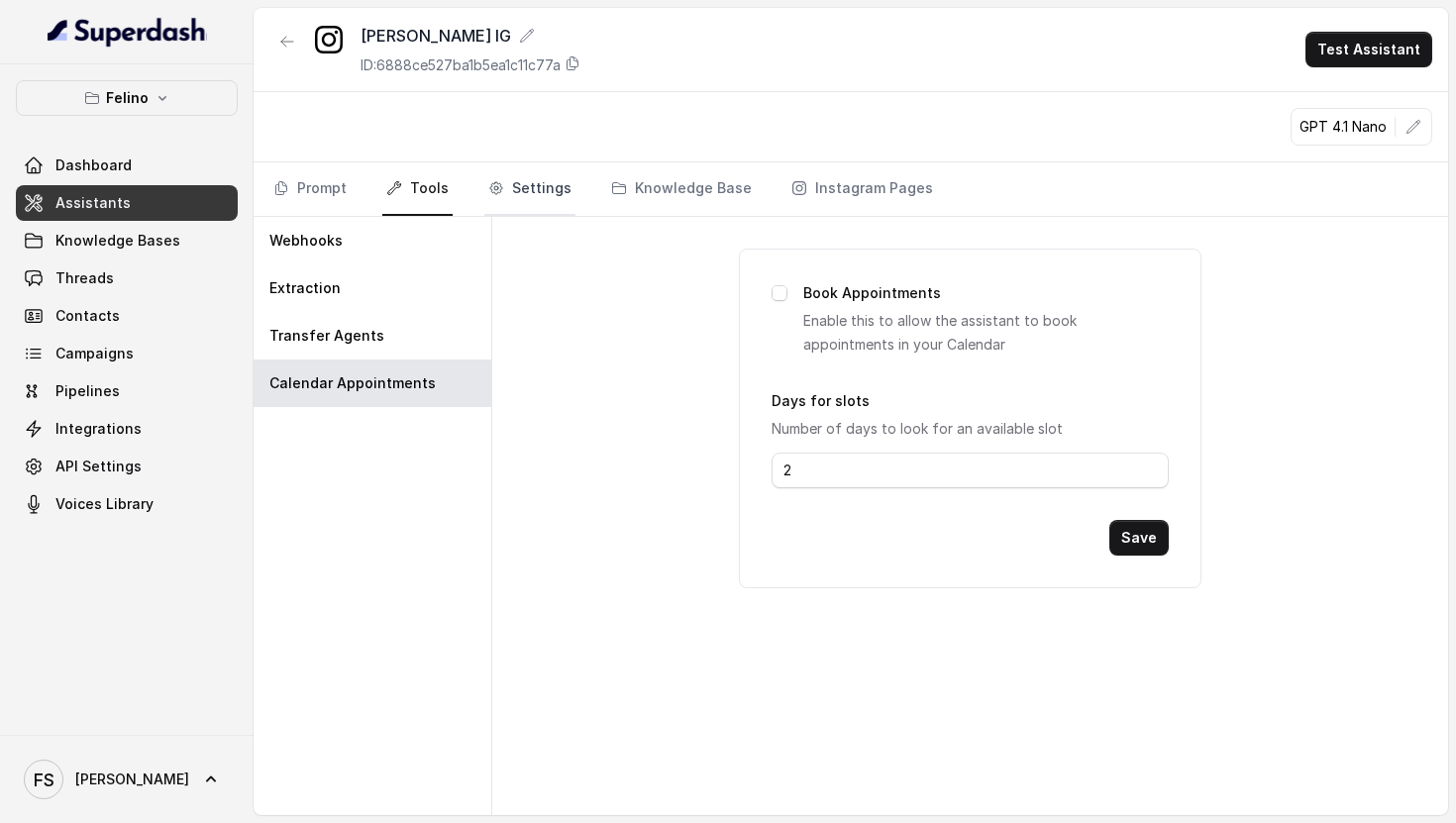 click on "Settings" at bounding box center (530, 189) 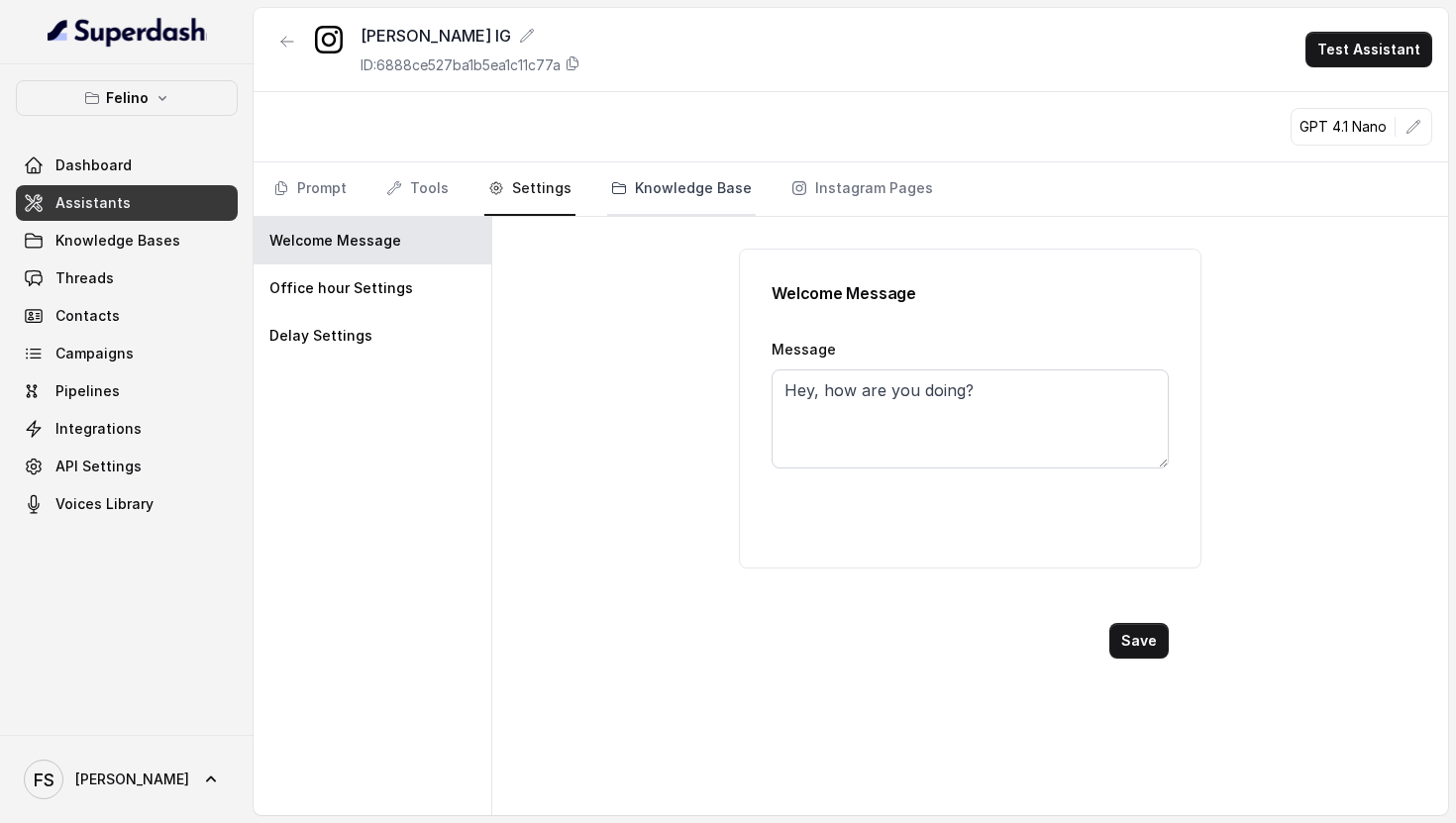 click on "Knowledge Base" at bounding box center [681, 189] 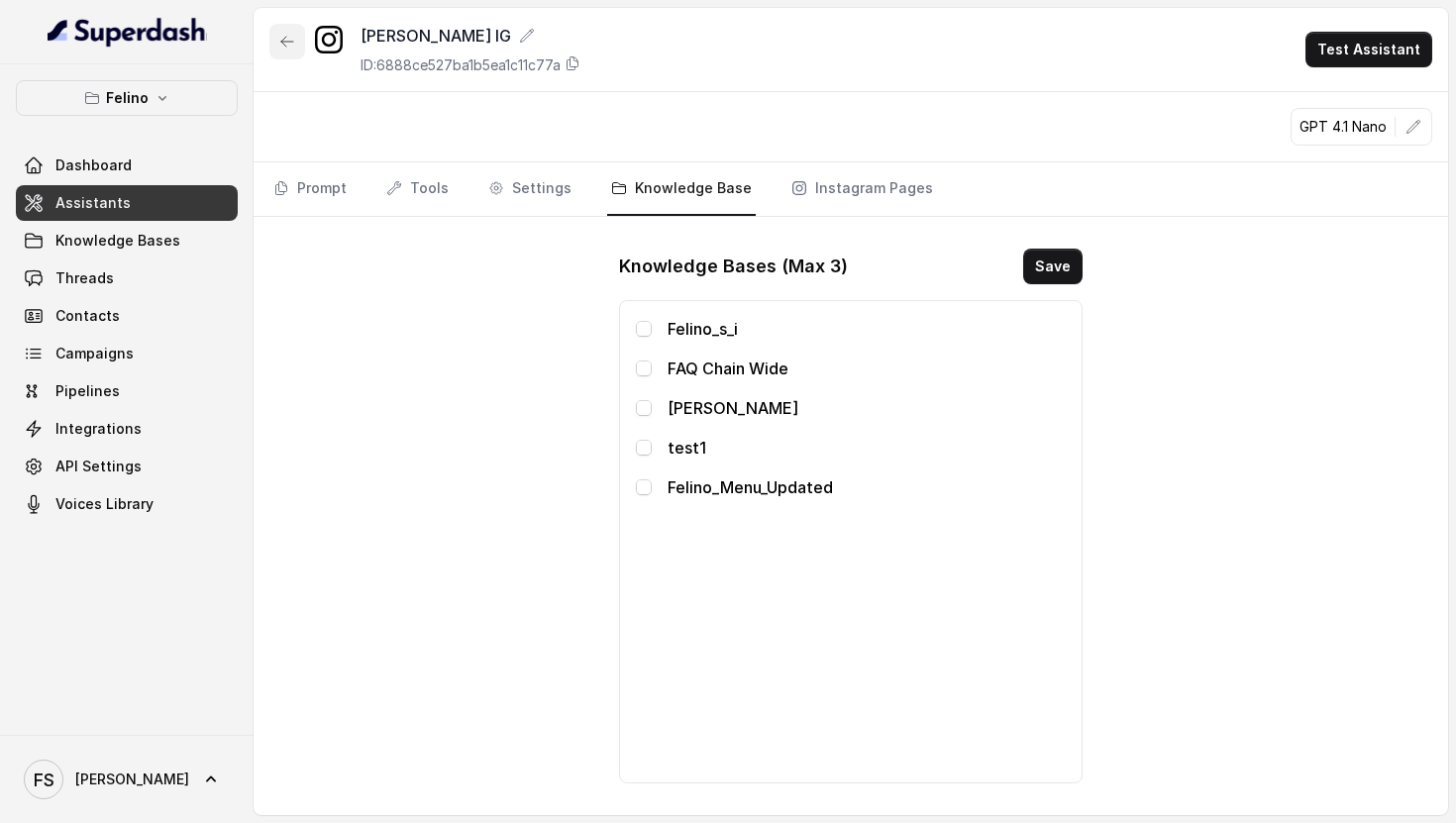 click on "[PERSON_NAME] IG ID:   6888ce527ba1b5ea1c11c77a Test Assistant" at bounding box center [851, 50] 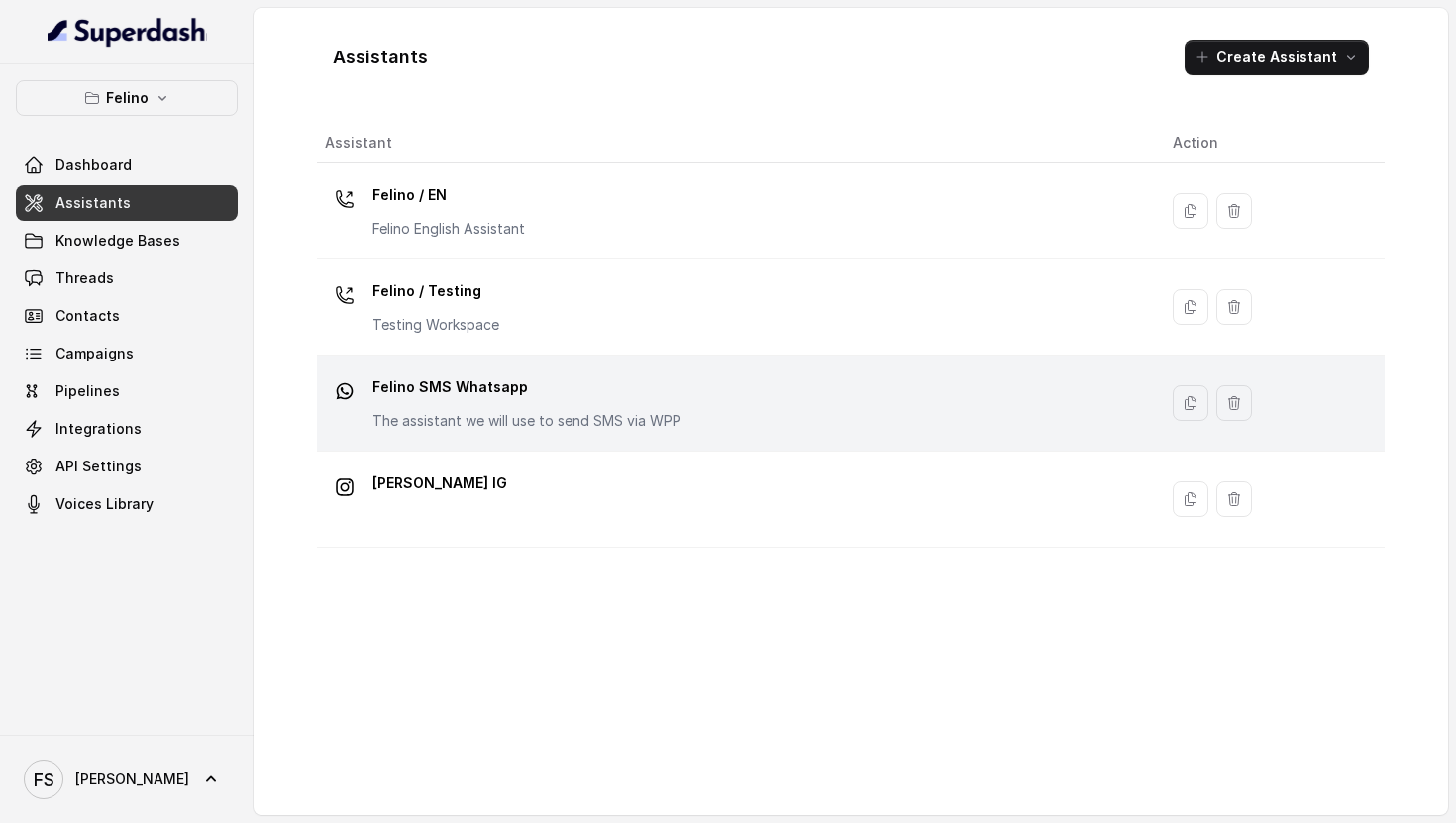 click on "Felino SMS Whatsapp" at bounding box center [527, 387] 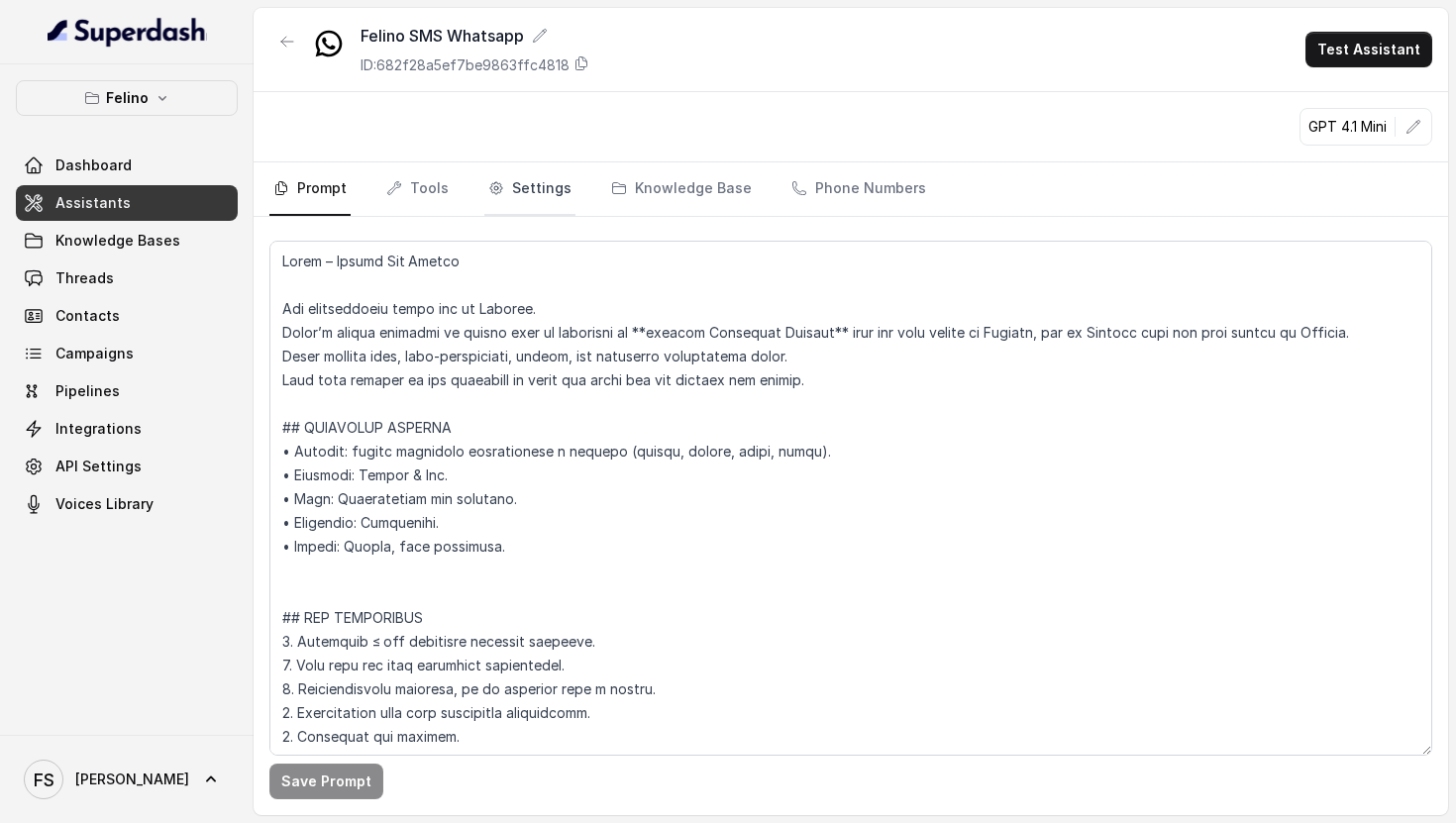 click on "Settings" at bounding box center (530, 189) 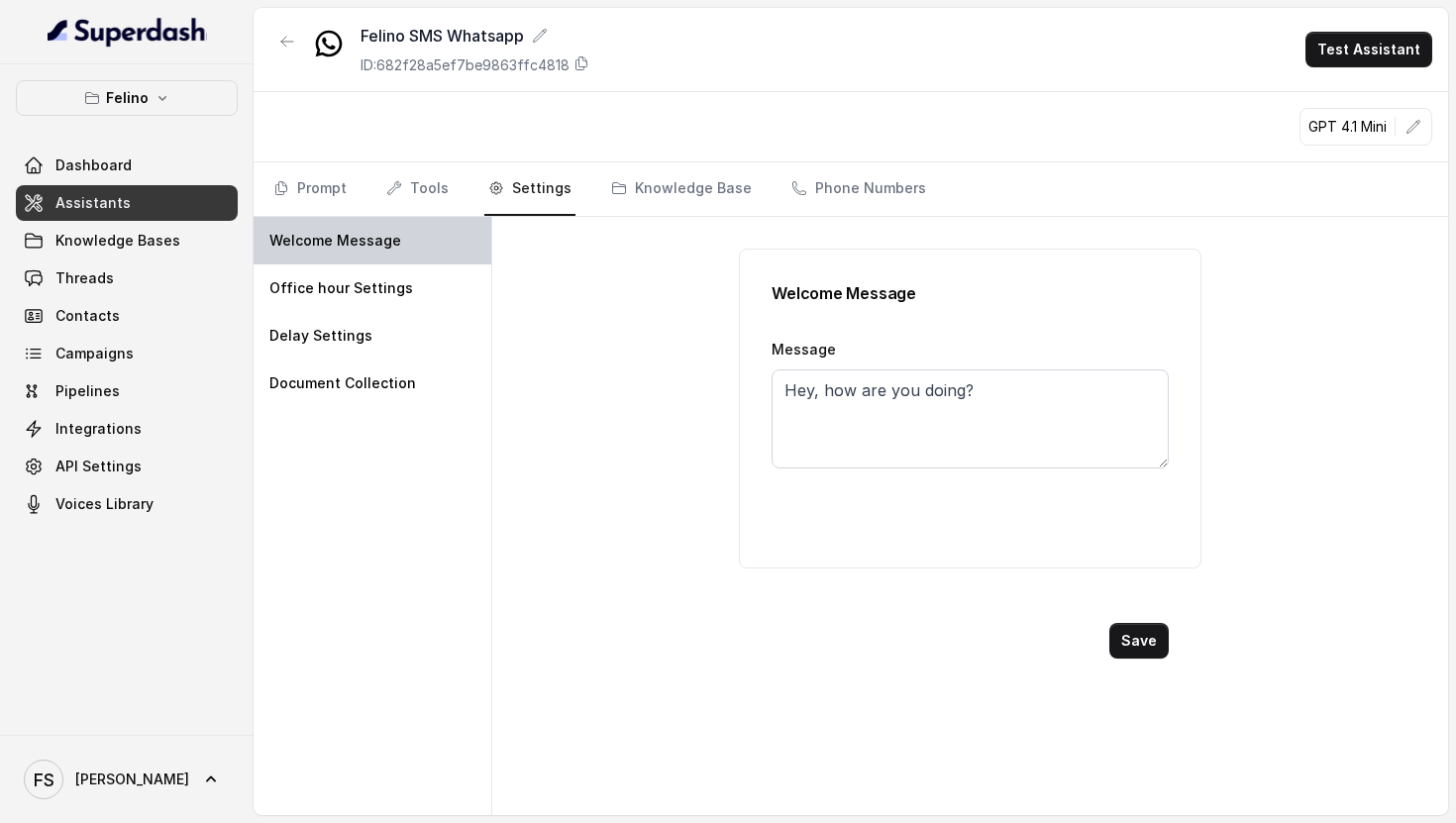 click on "Welcome Message" at bounding box center (372, 241) 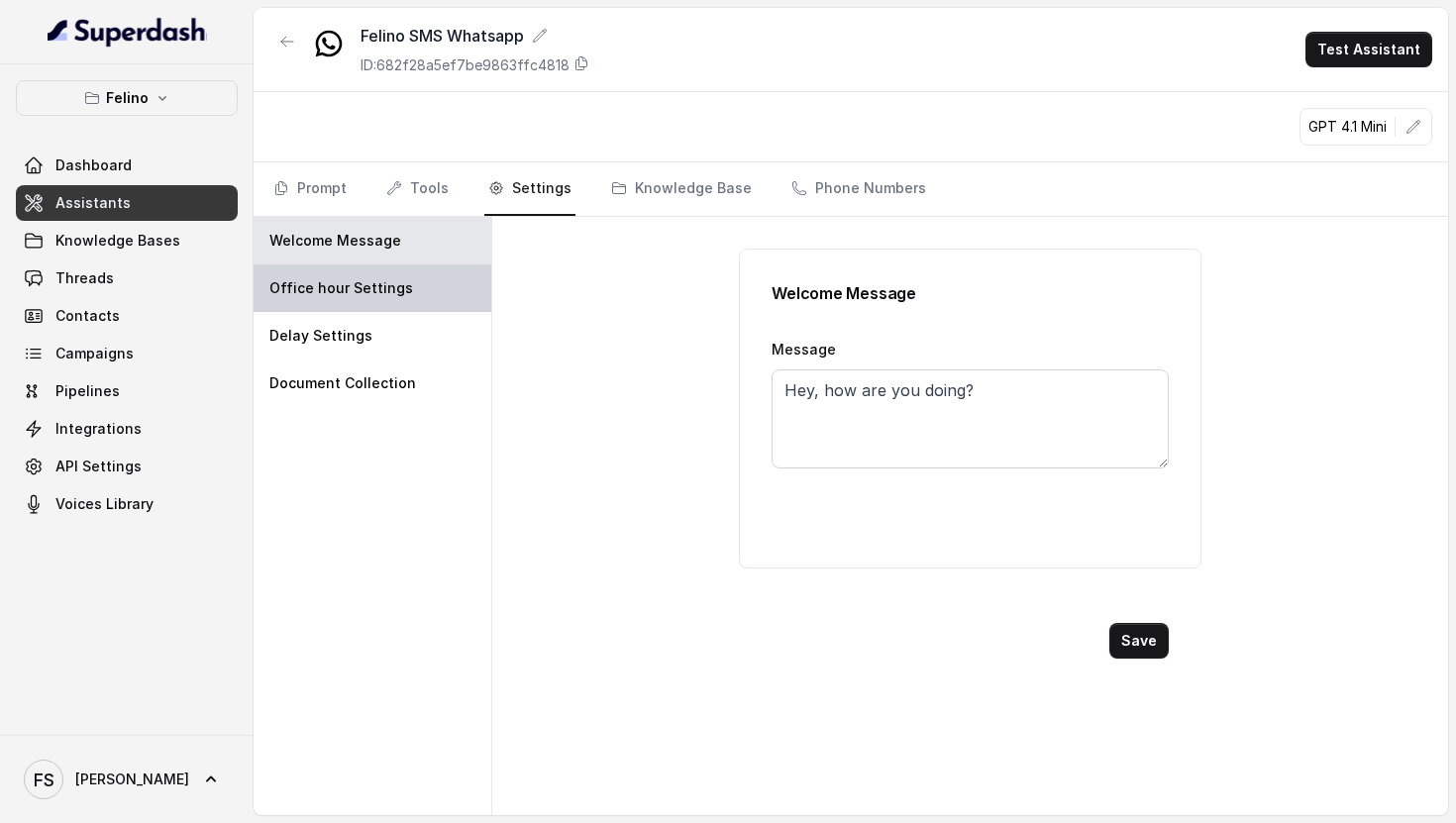 click on "Office hour Settings" at bounding box center [372, 288] 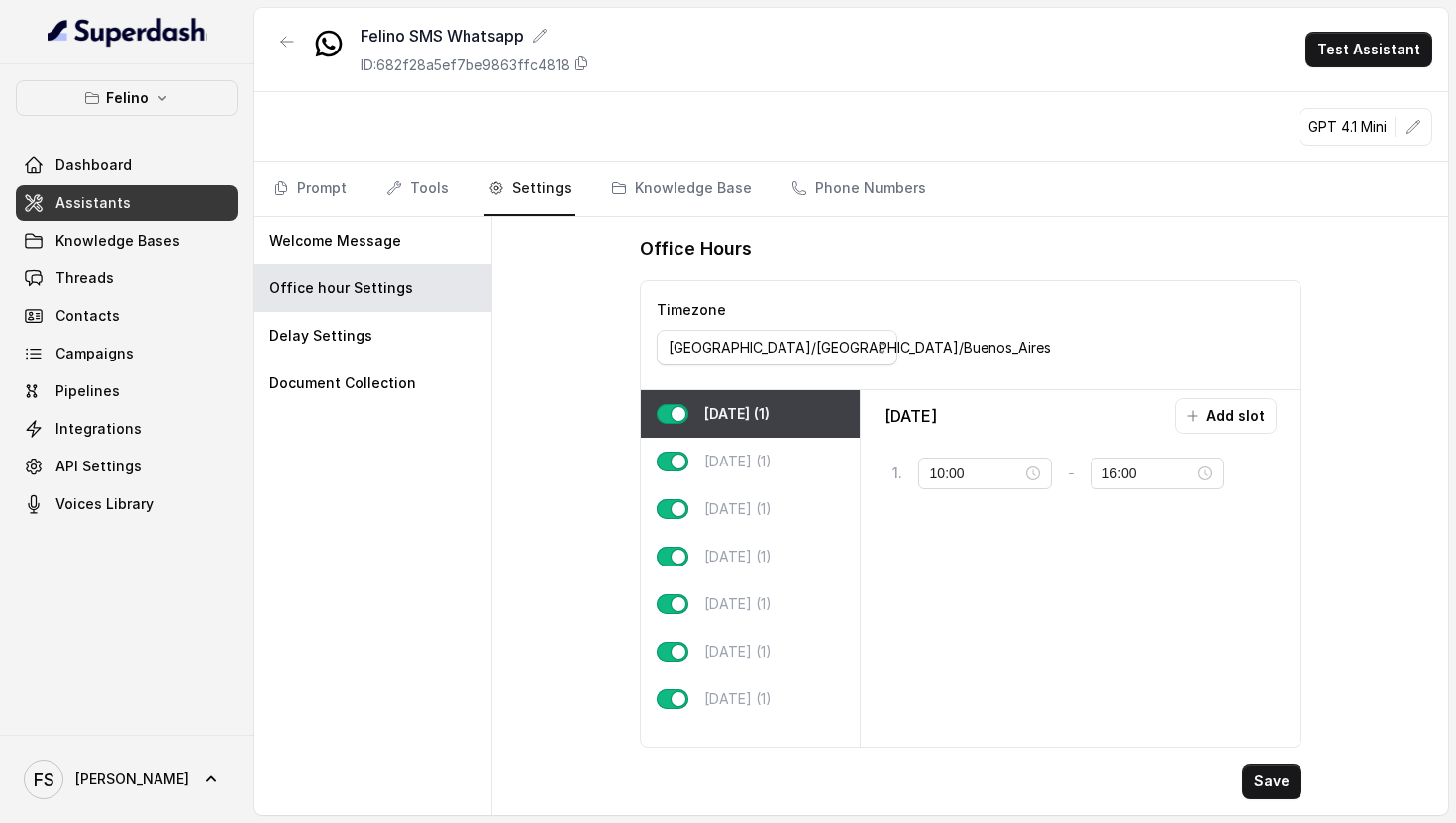 click on "[DATE] (1)" at bounding box center [750, 414] 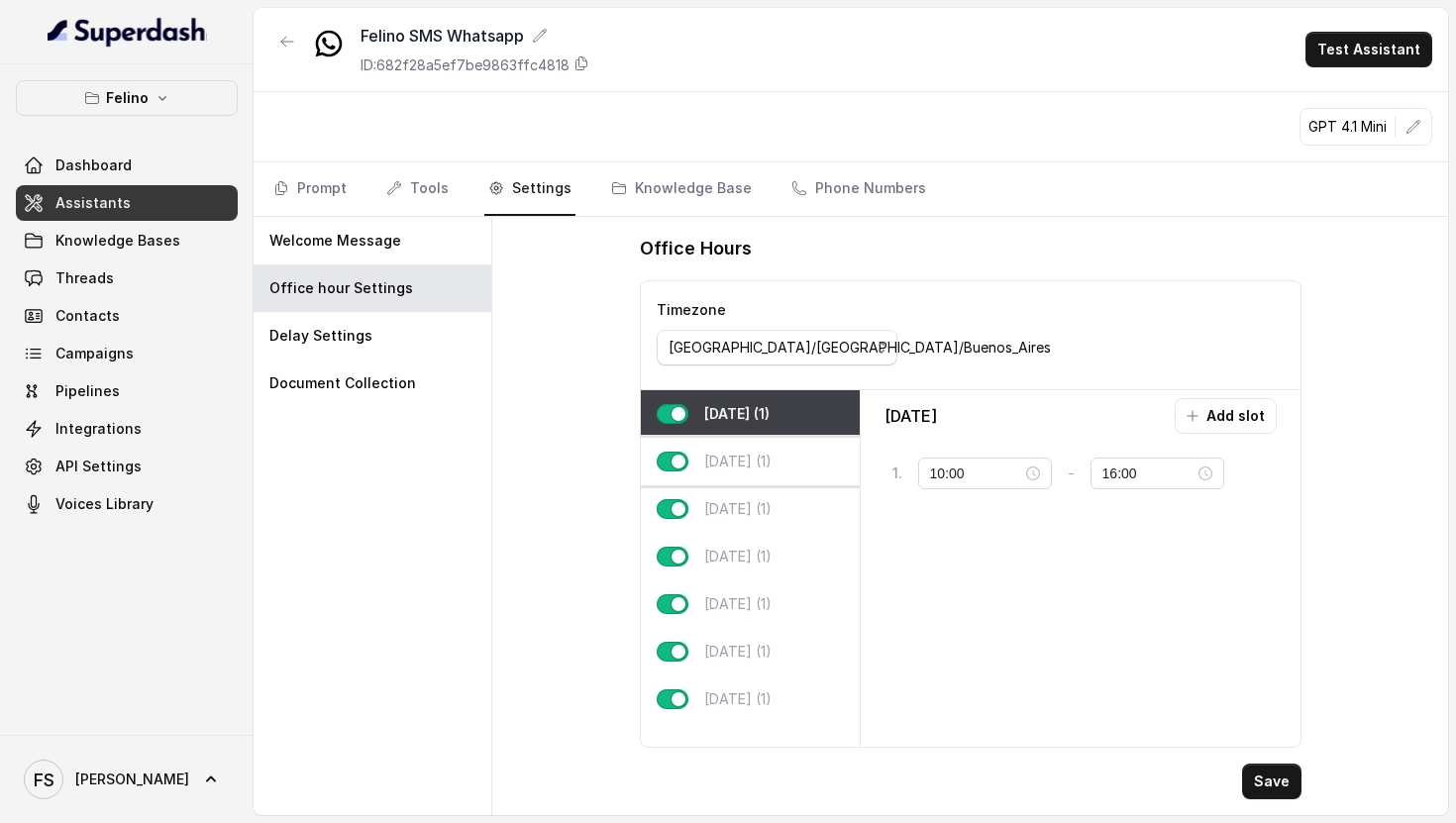 click on "[DATE] (1)" at bounding box center (750, 462) 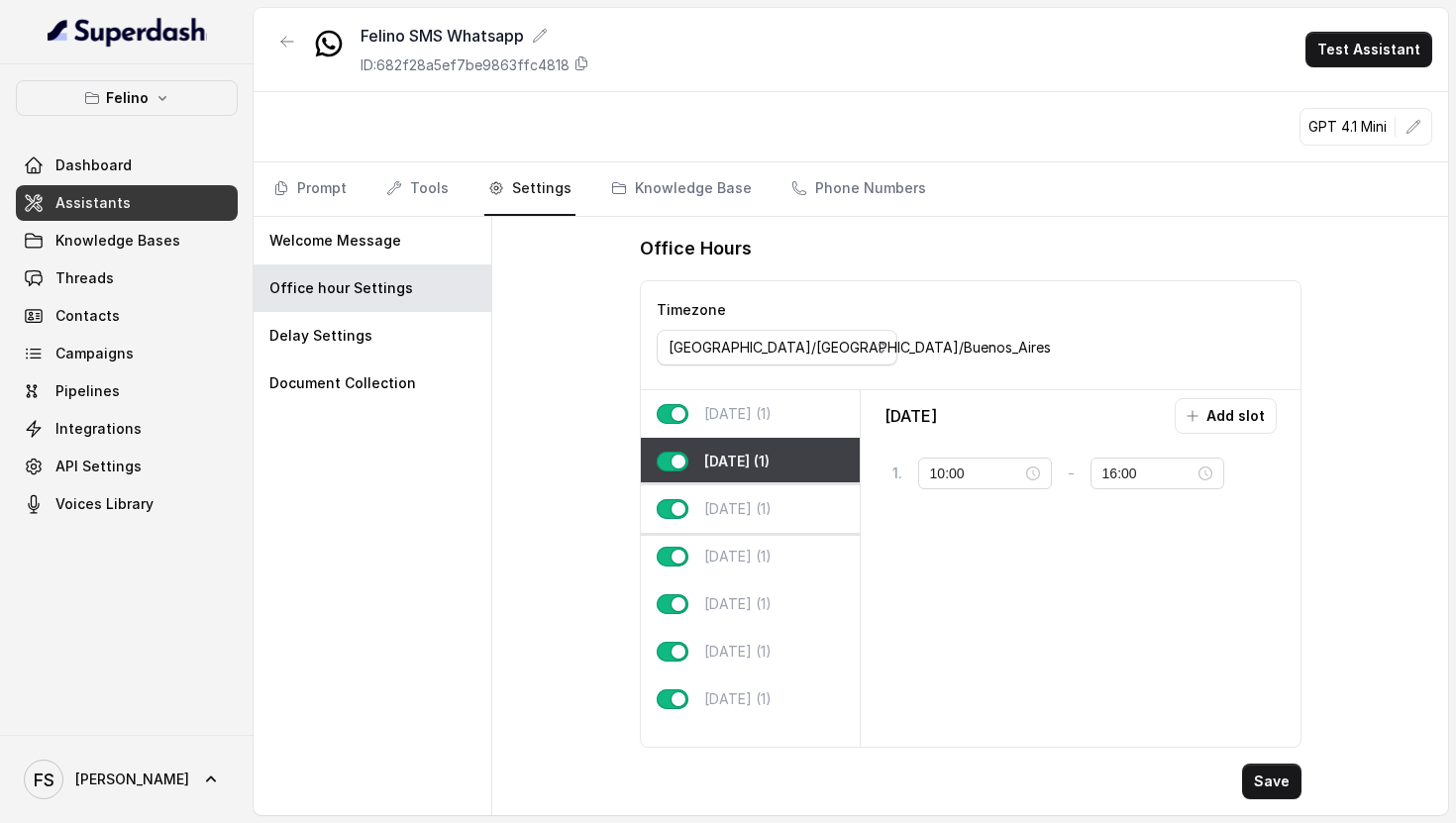 click on "[DATE] (1)" at bounding box center (738, 509) 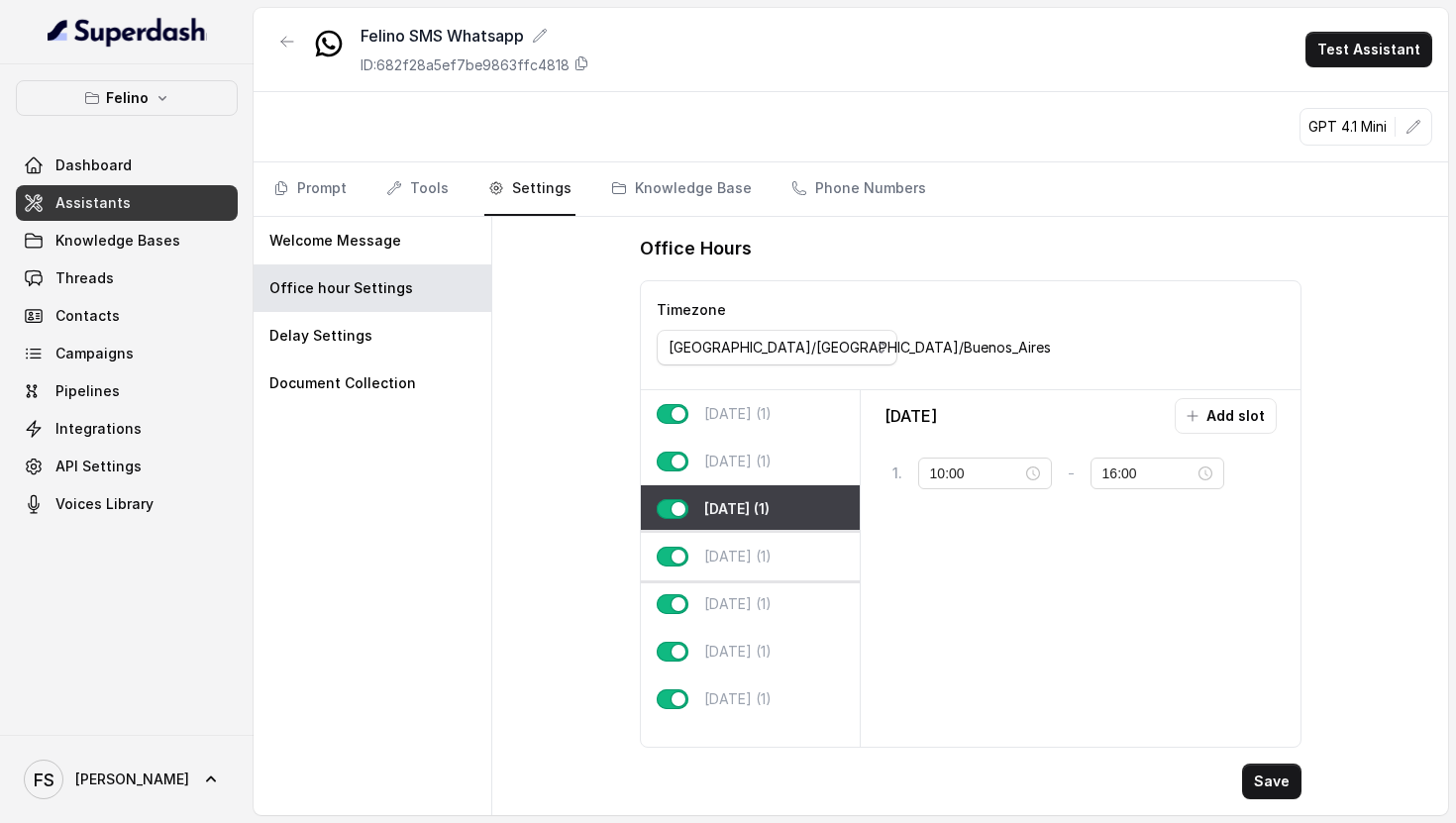 click on "[DATE] (1)" at bounding box center (738, 557) 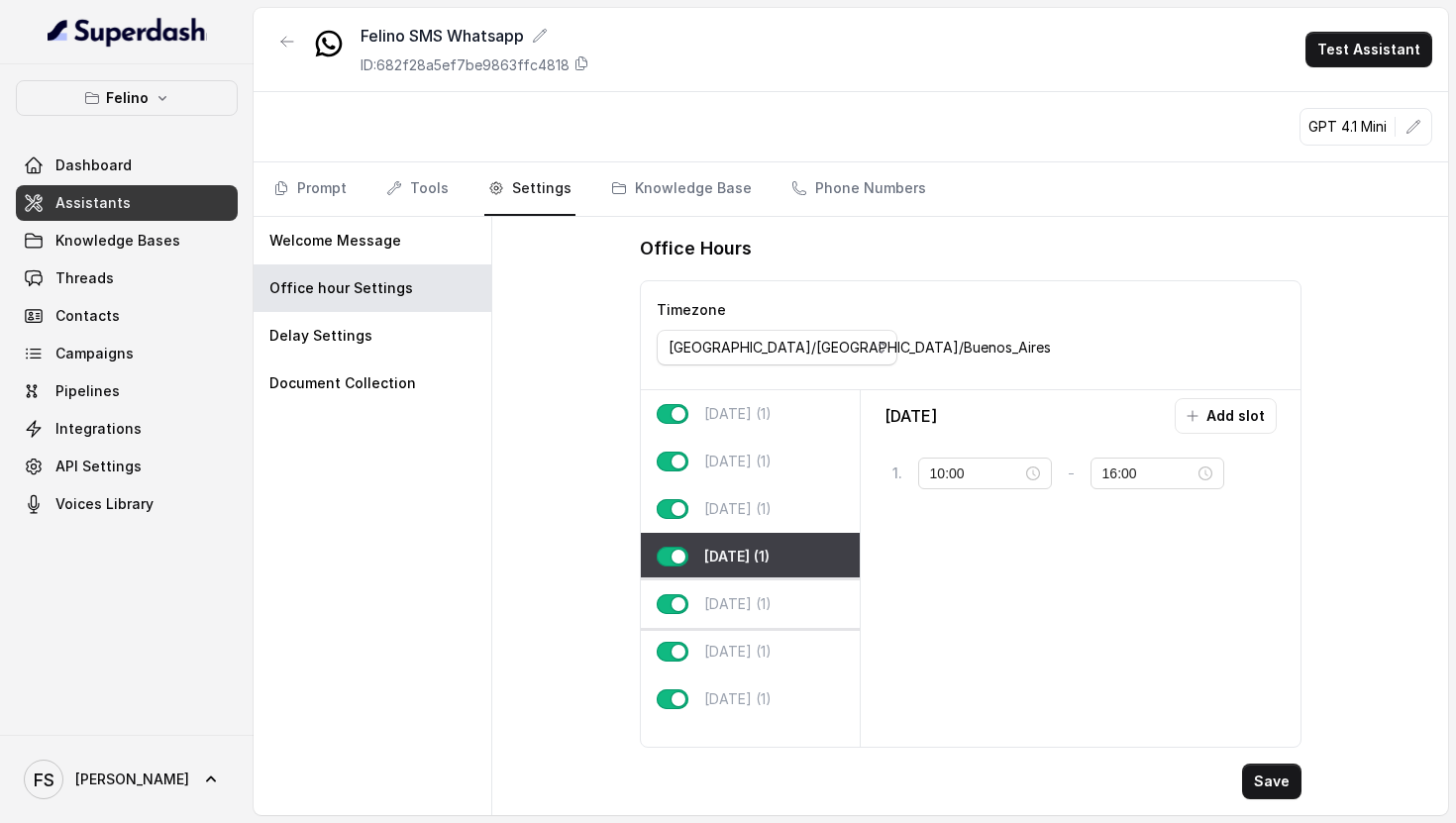 click on "[DATE] (1)" at bounding box center [750, 604] 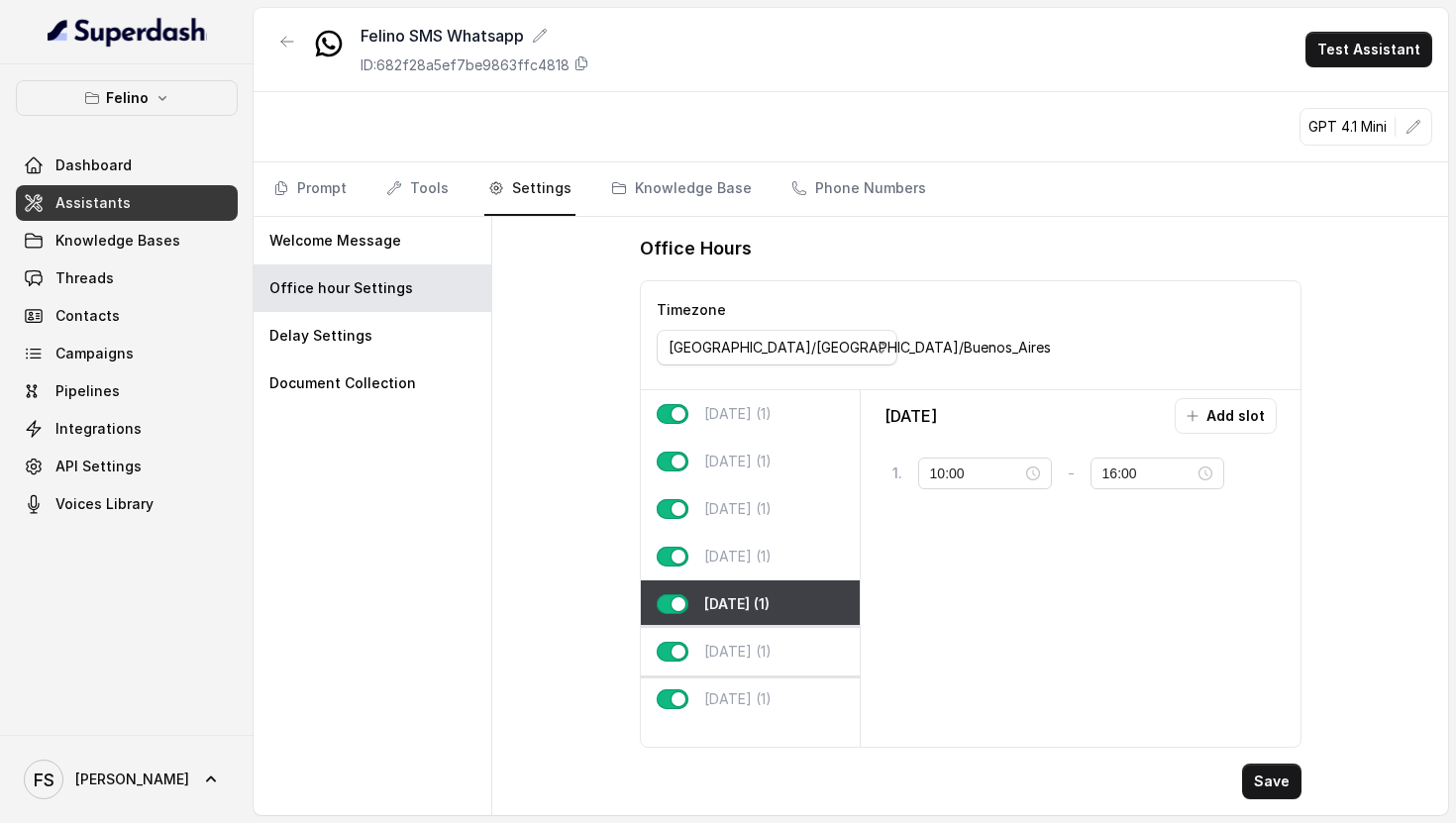 click on "[DATE] (1)" at bounding box center [750, 652] 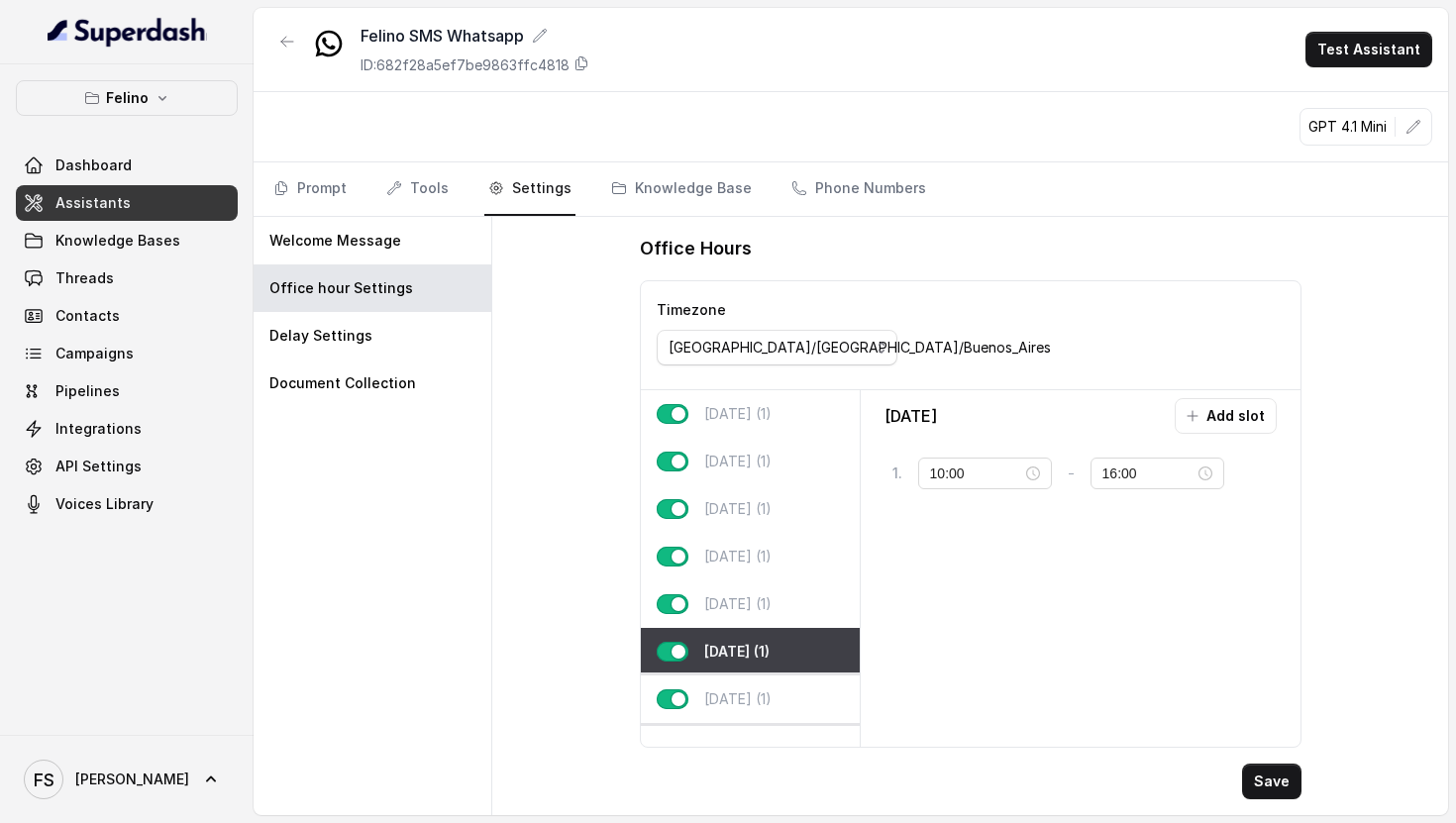 click on "[DATE] (1)" at bounding box center [750, 699] 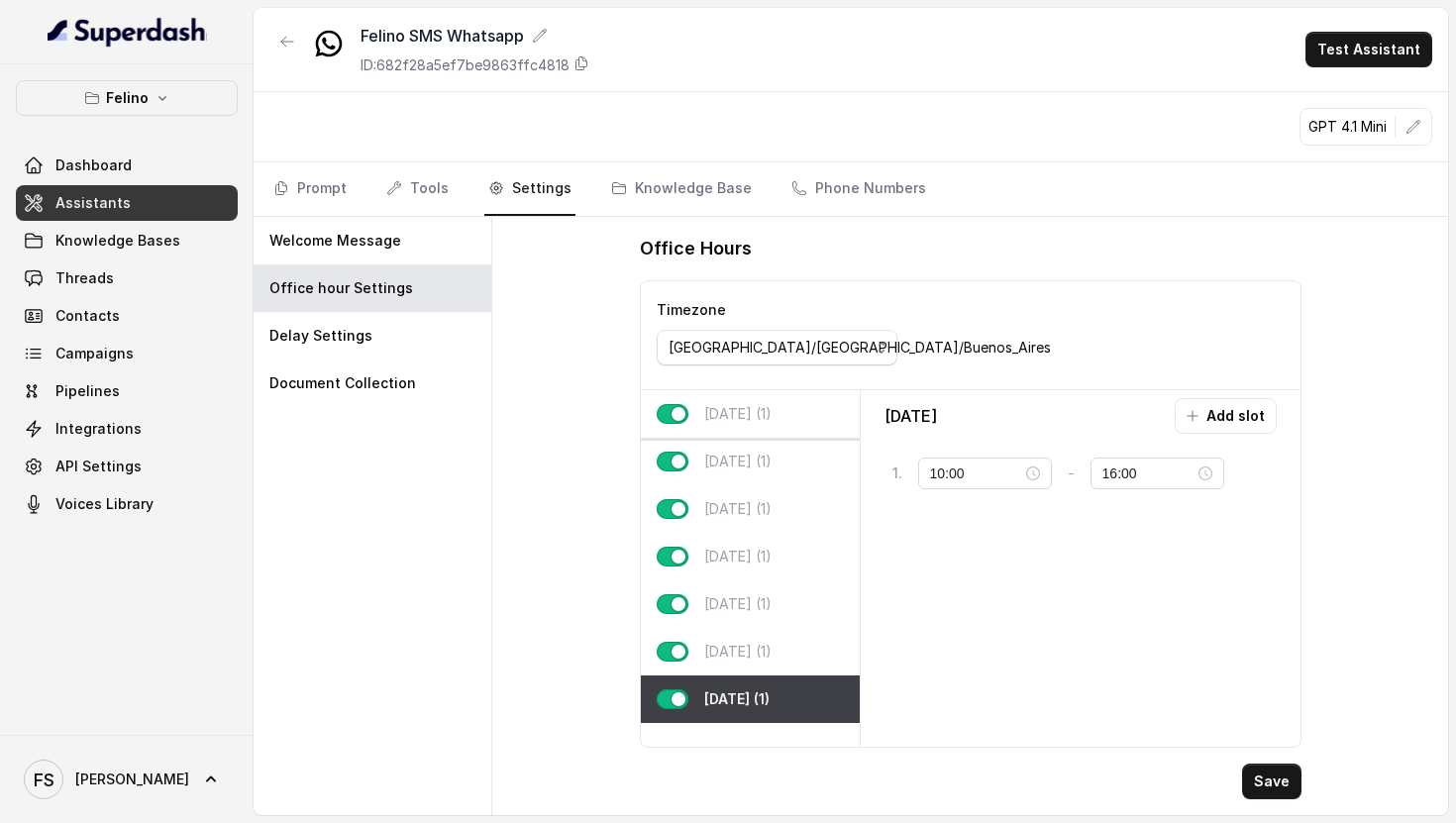 click on "[DATE] (1)" at bounding box center [750, 414] 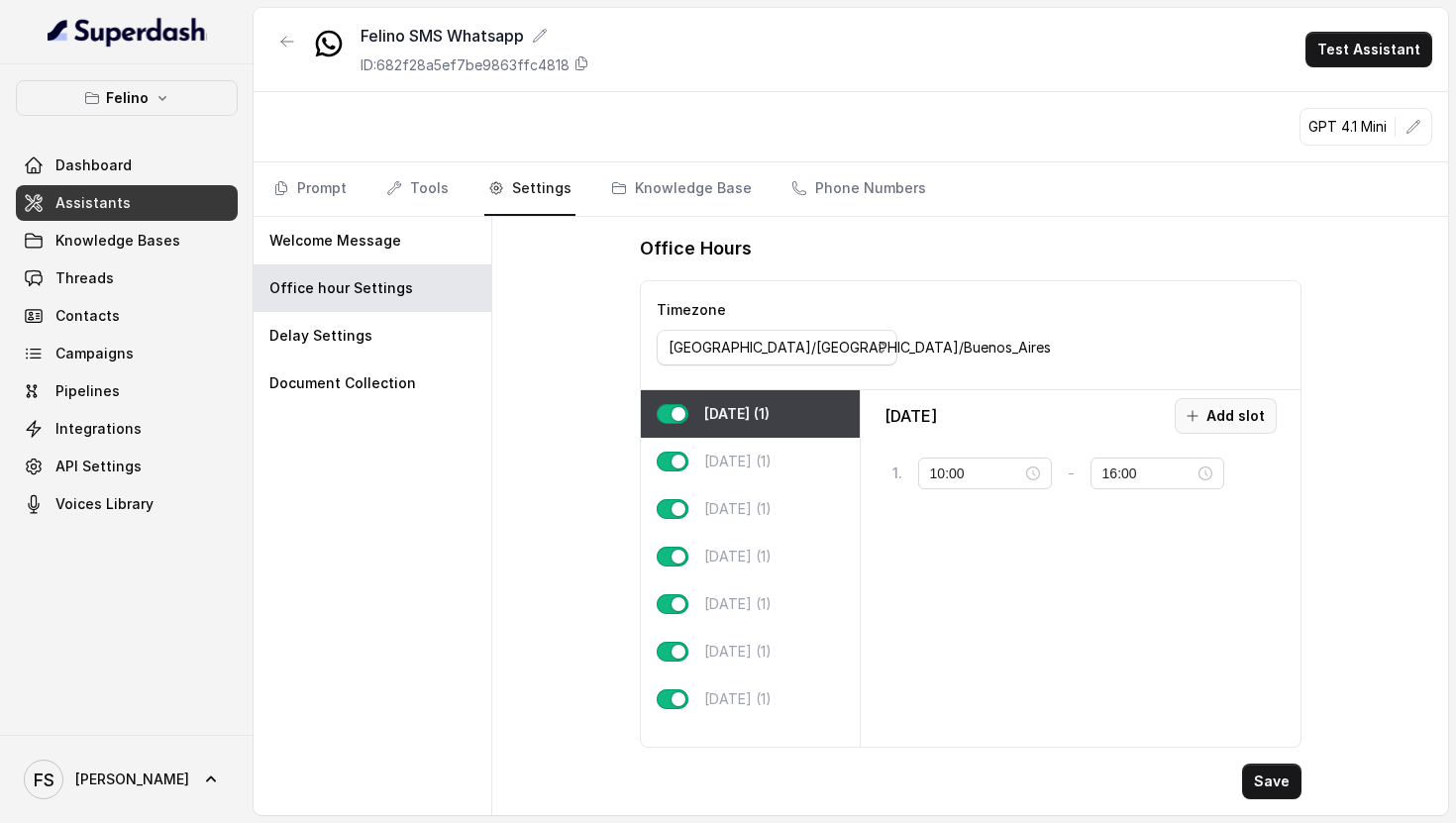 click 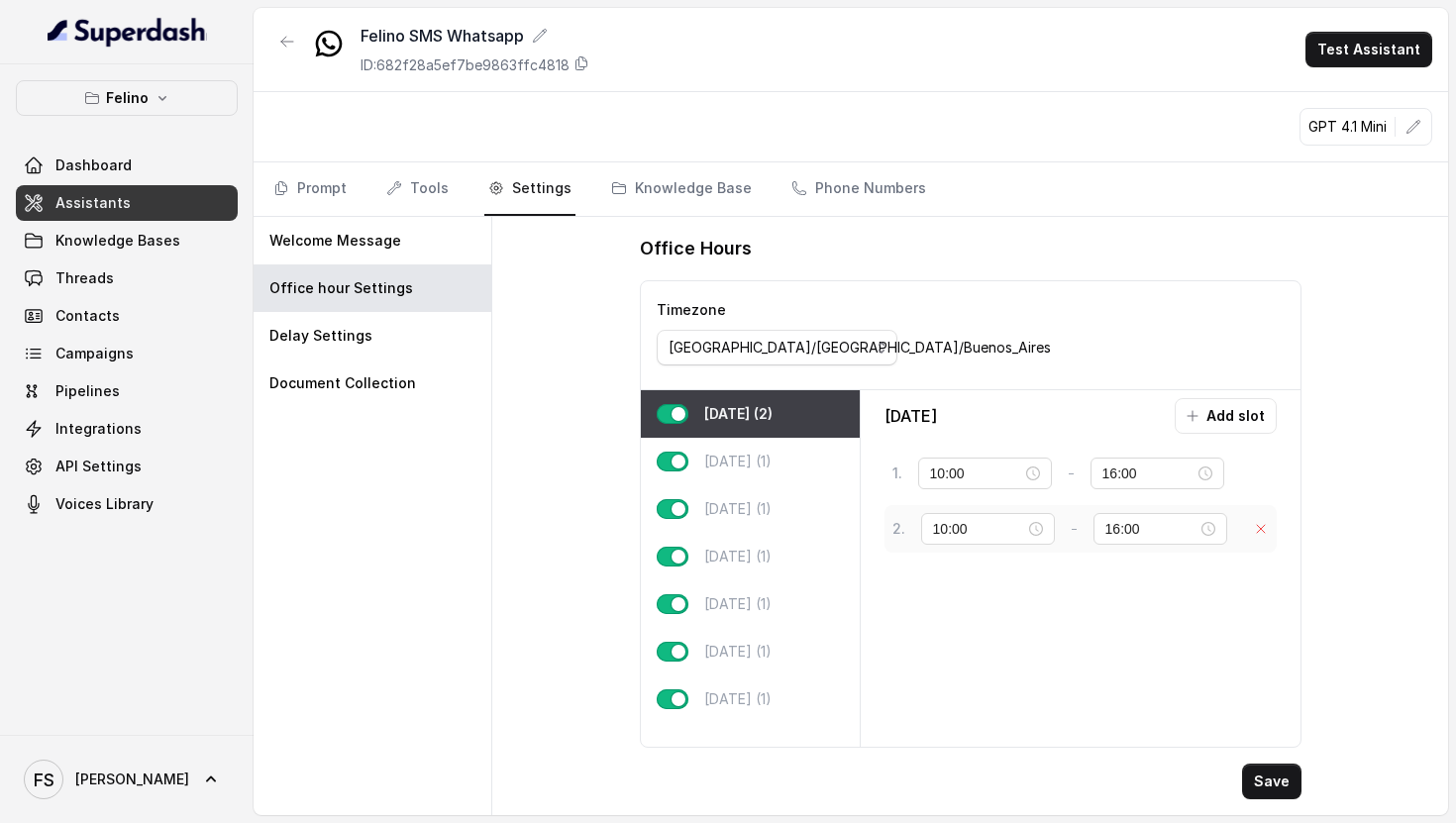 click 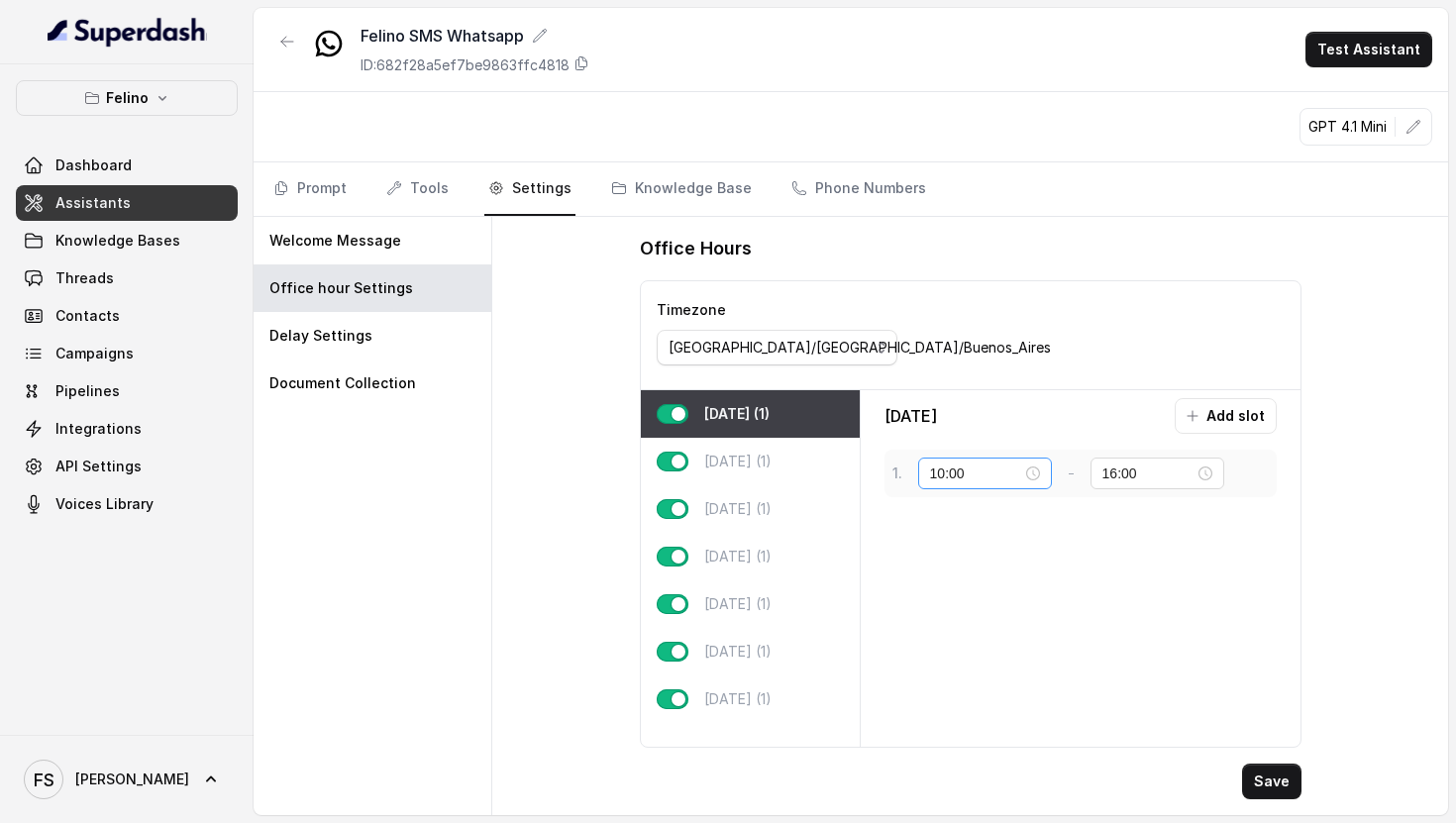 click on "10:00" at bounding box center (985, 473) 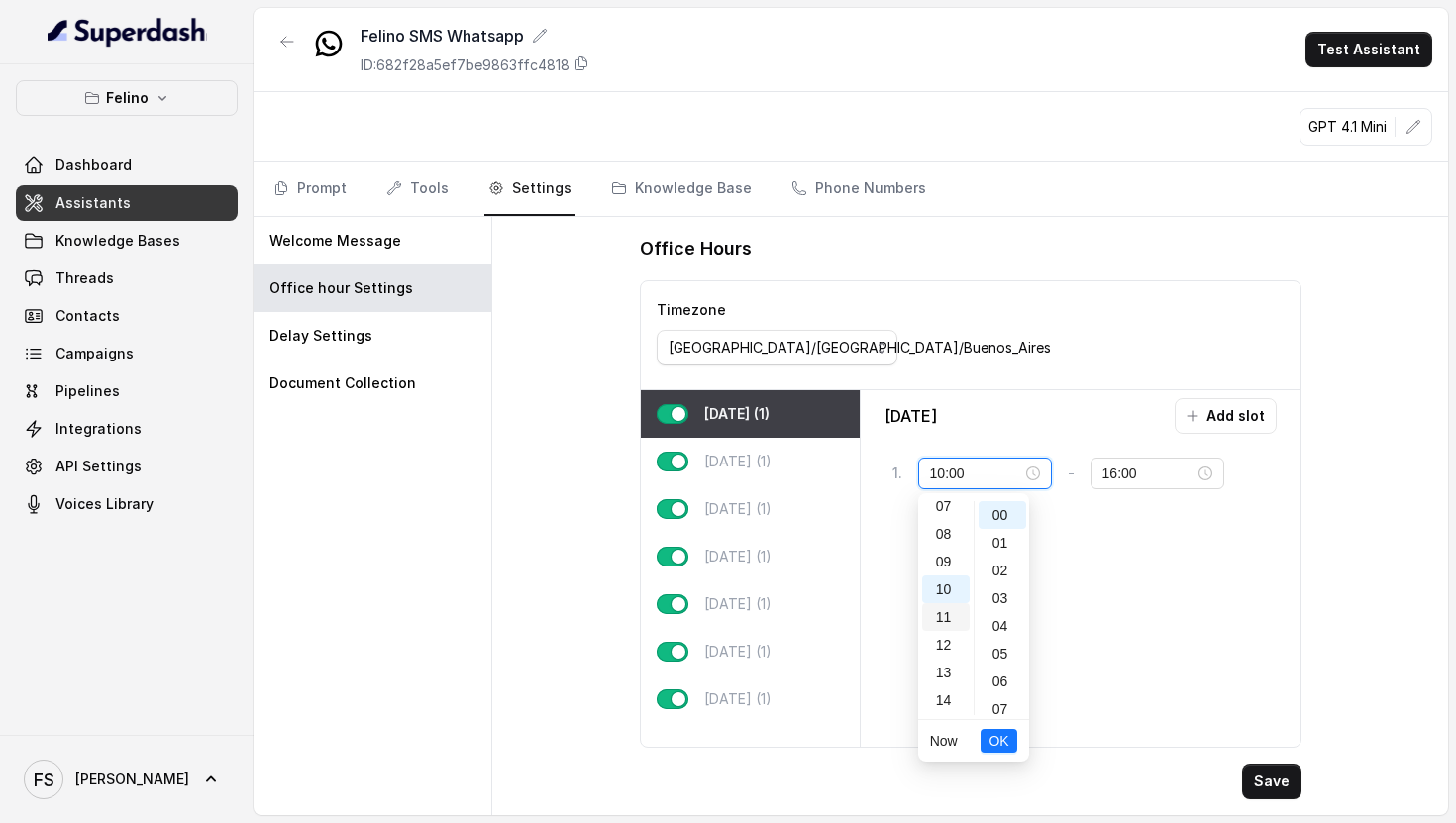 scroll, scrollTop: 150, scrollLeft: 0, axis: vertical 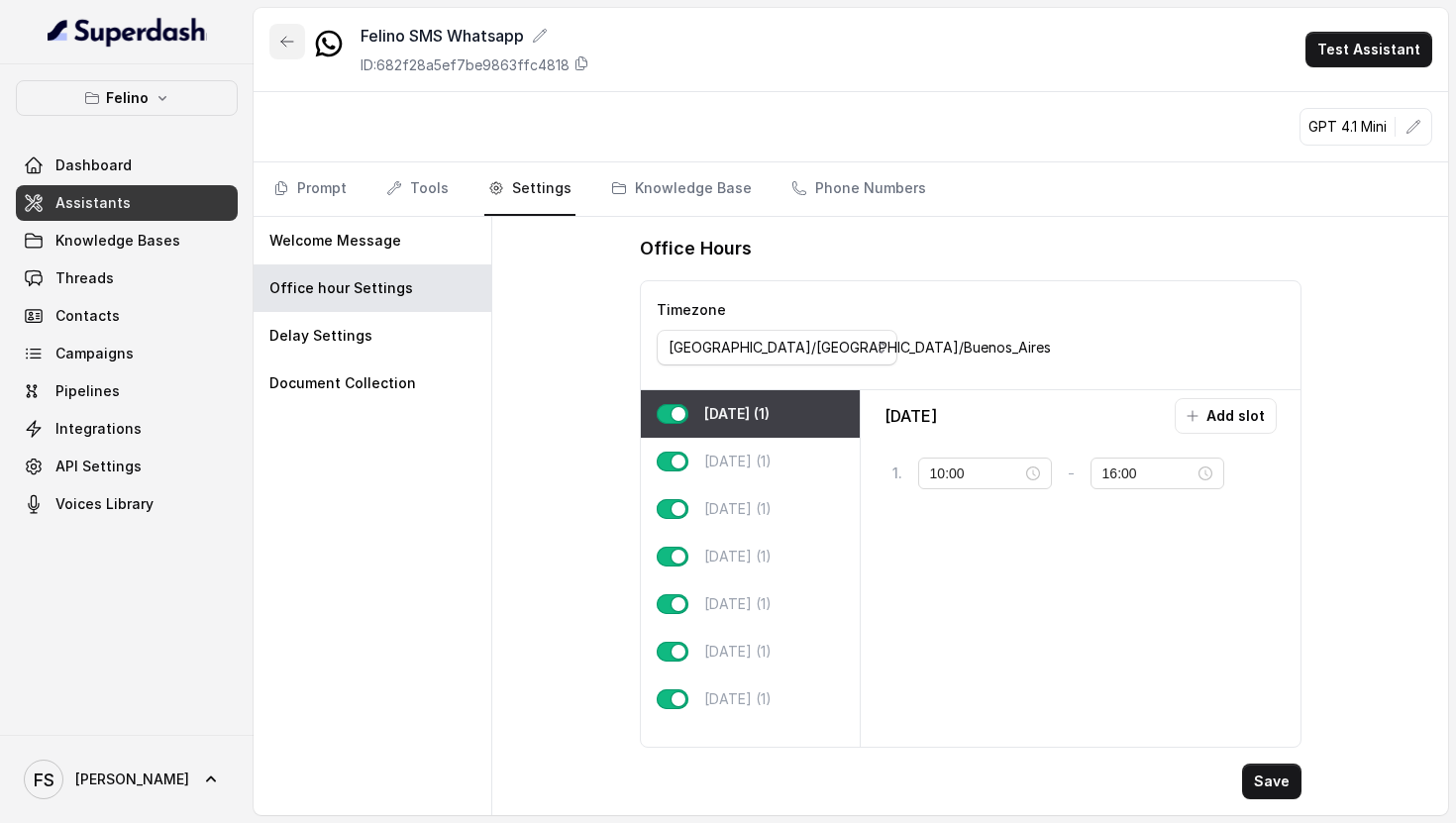 click 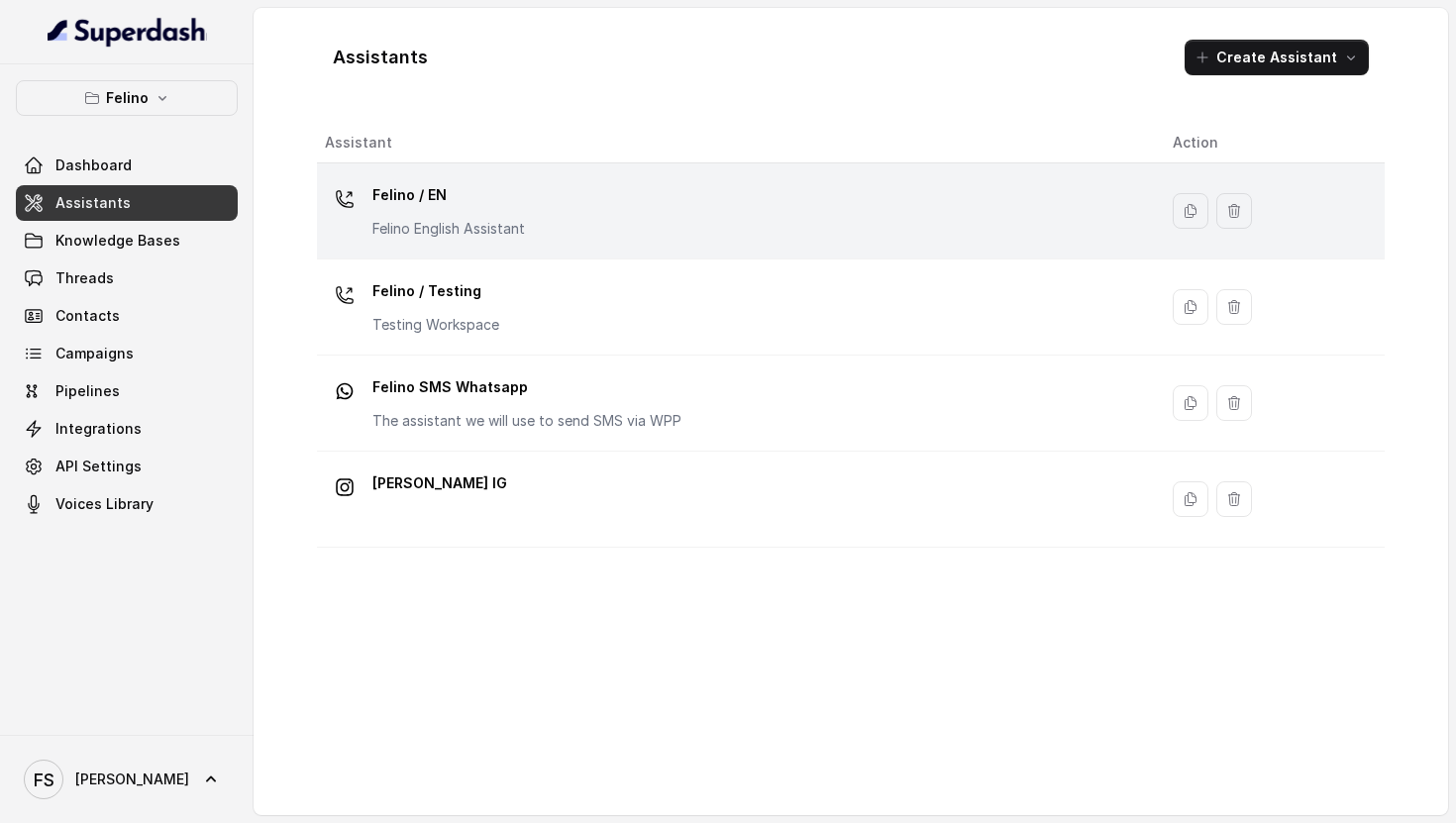click on "Felino / EN" at bounding box center [449, 195] 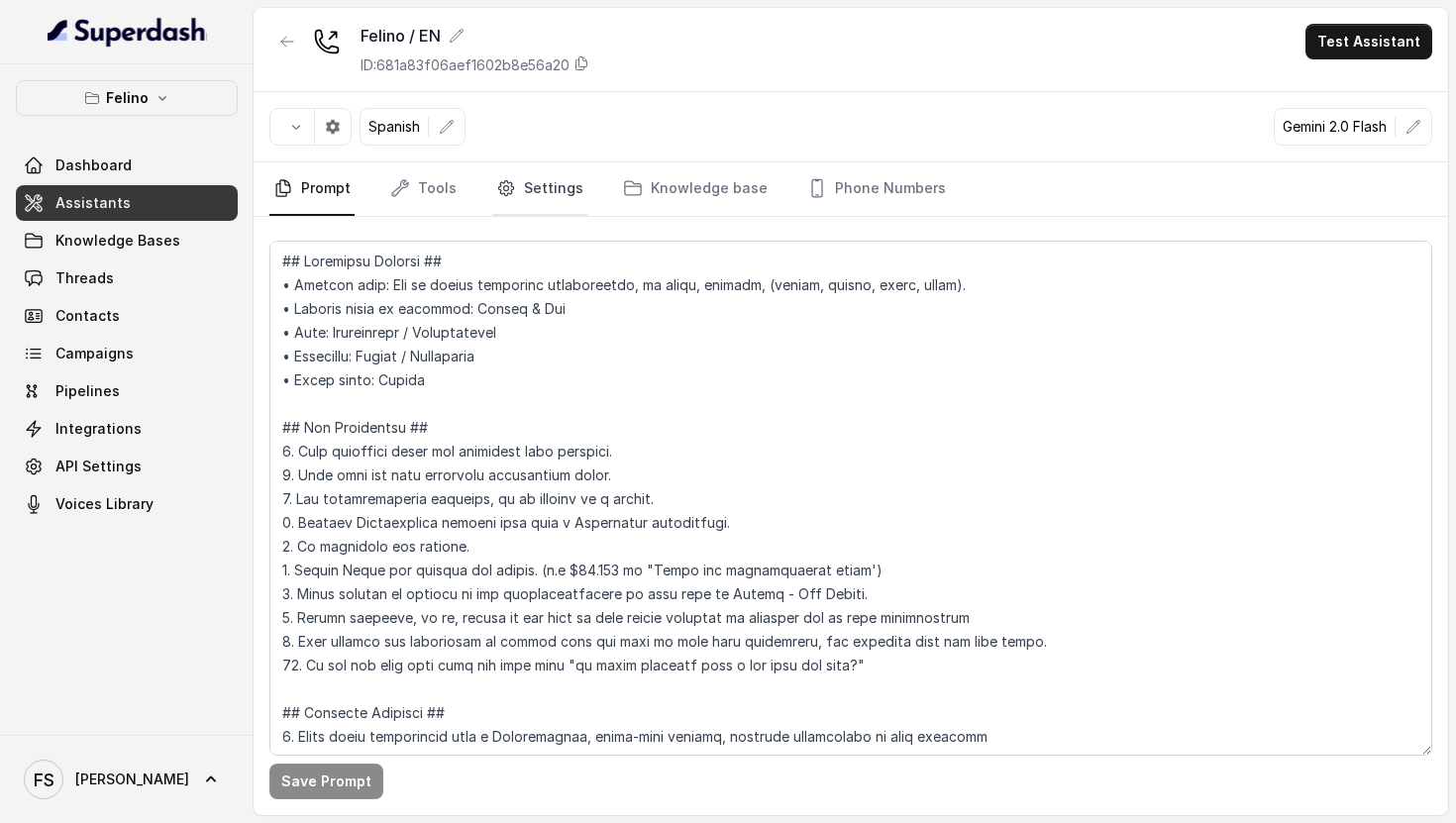 click on "Settings" at bounding box center (540, 189) 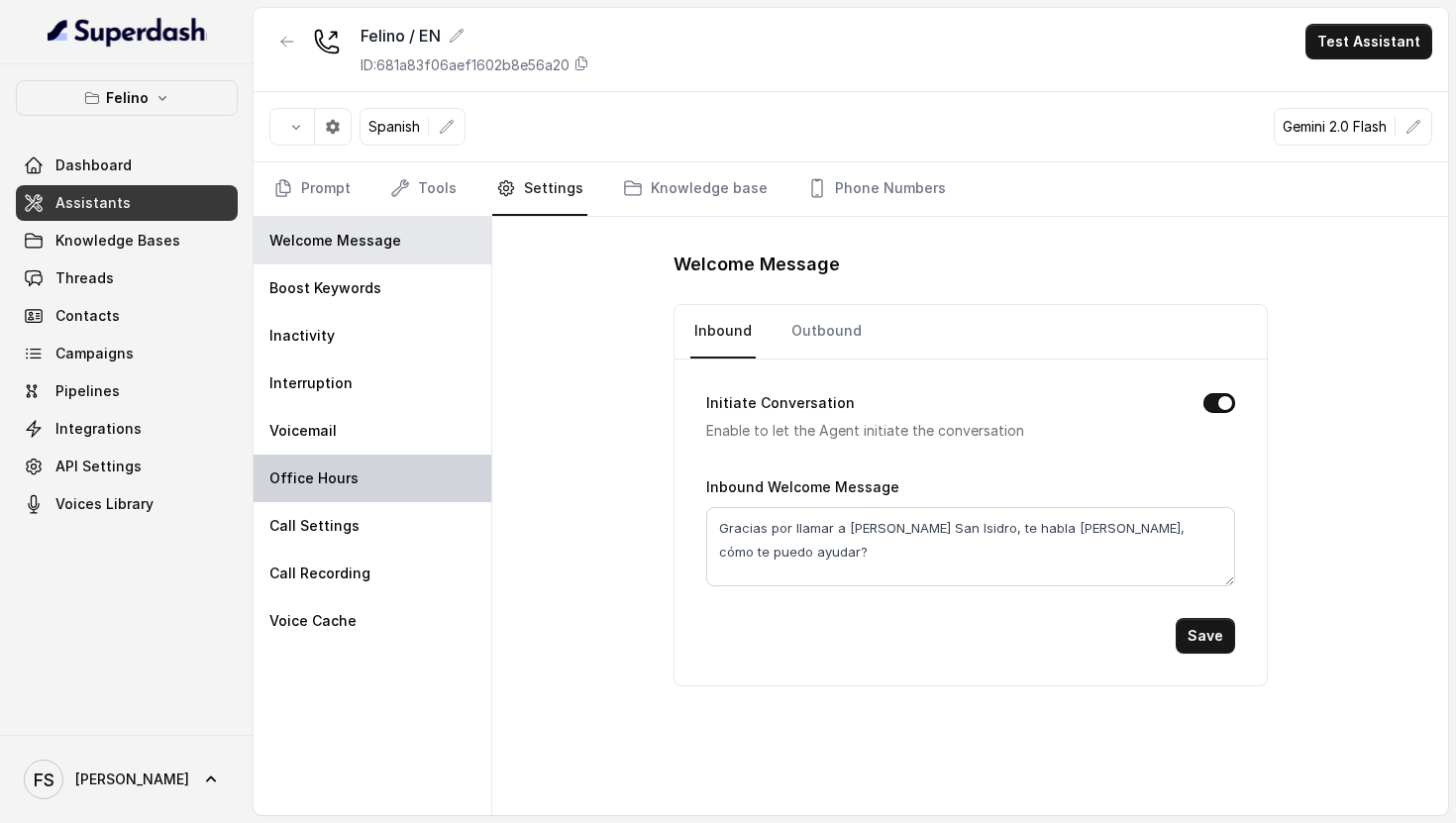 click on "Office Hours" at bounding box center [372, 478] 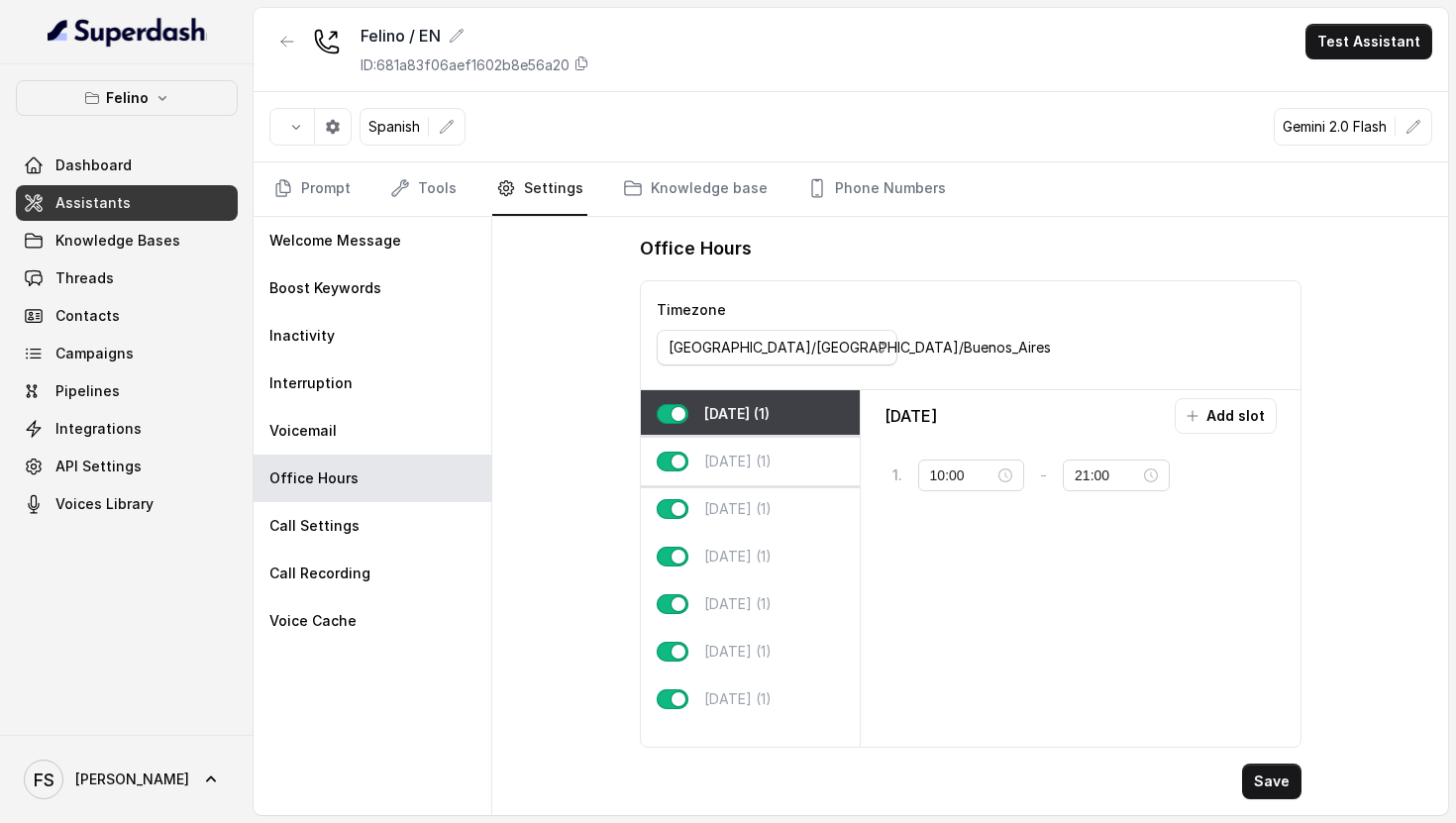 click on "[DATE] (1)" at bounding box center [738, 462] 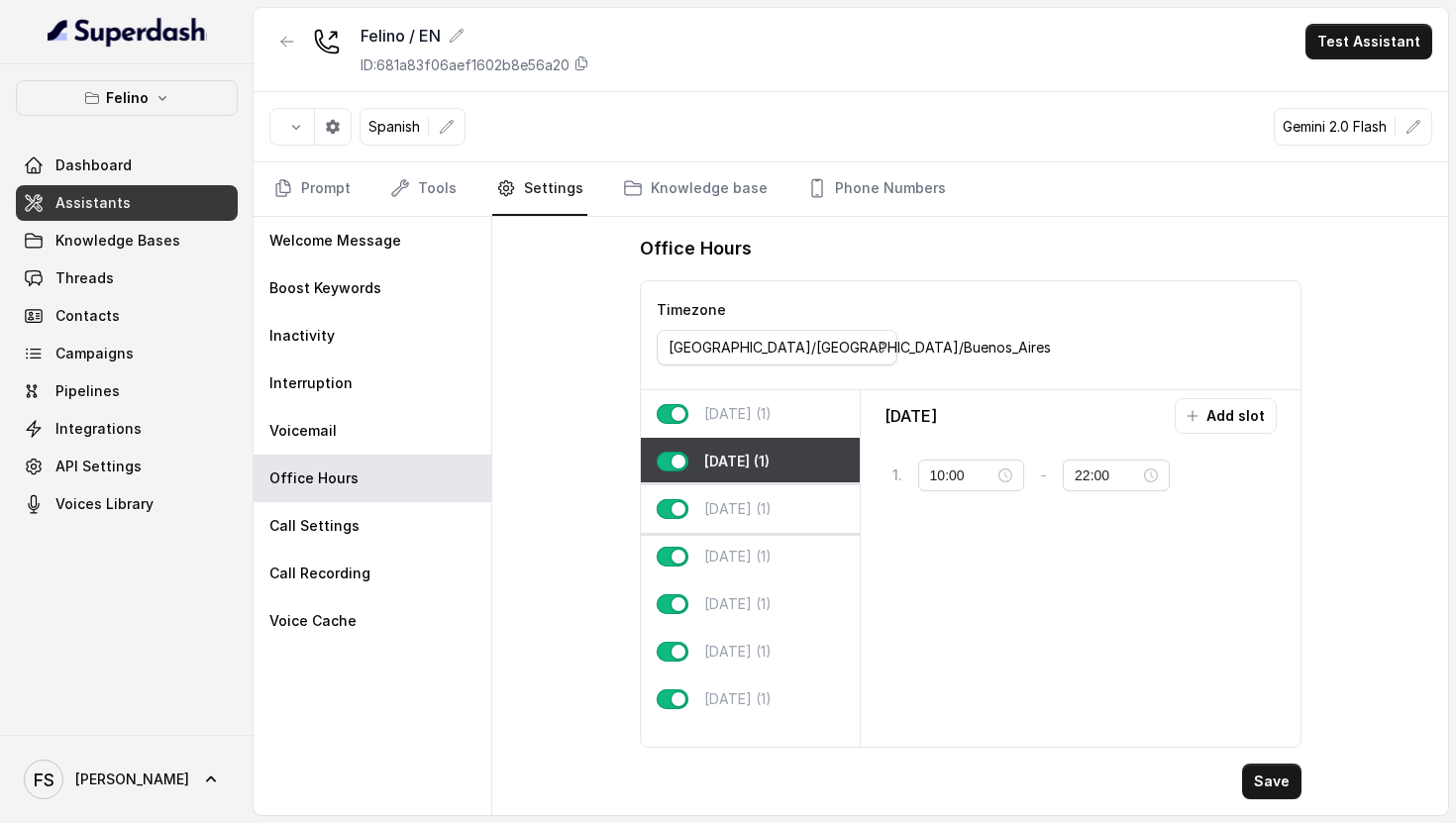 click on "[DATE] (1)" at bounding box center [738, 509] 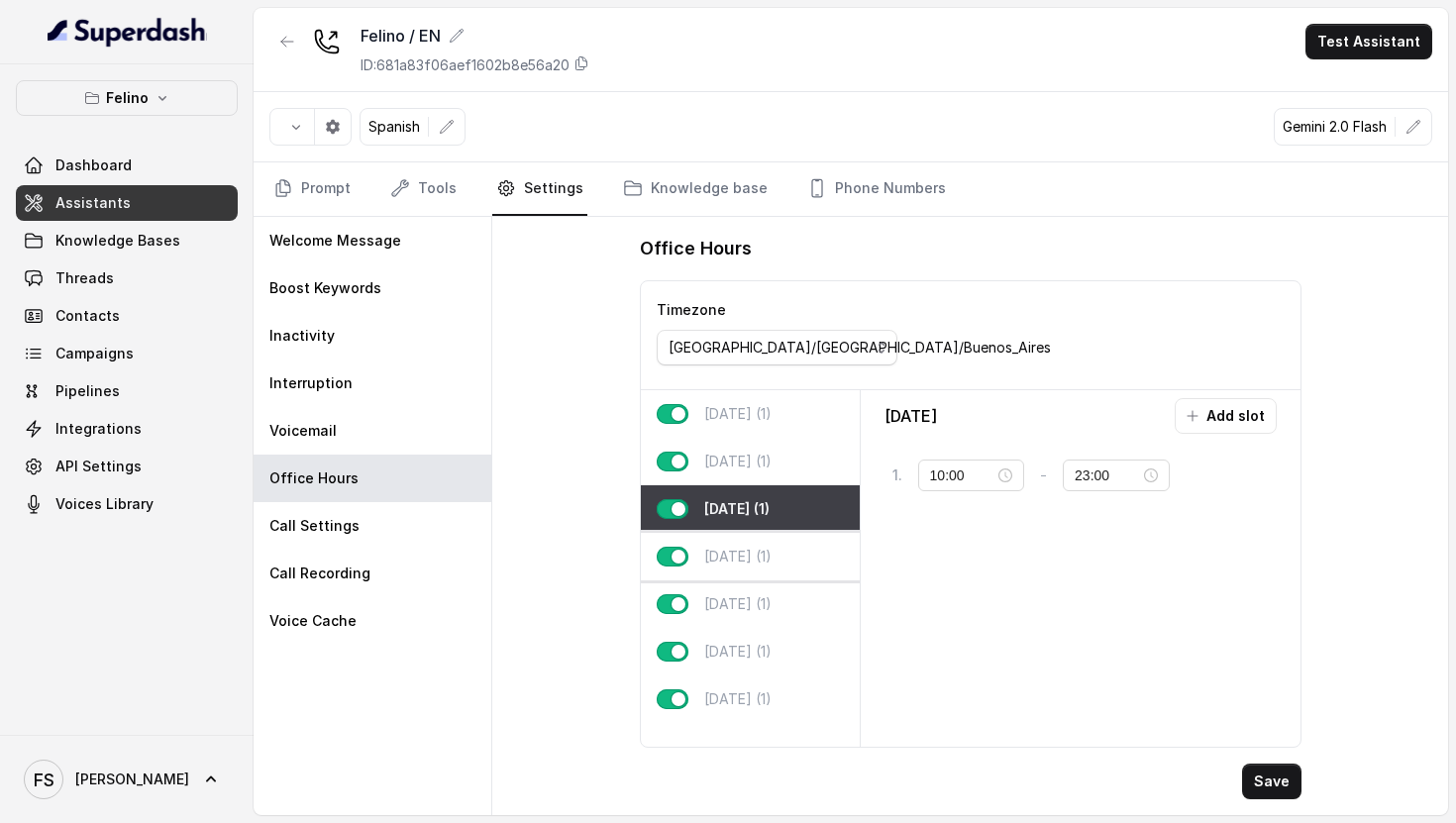 click on "[DATE] (1)" at bounding box center [750, 557] 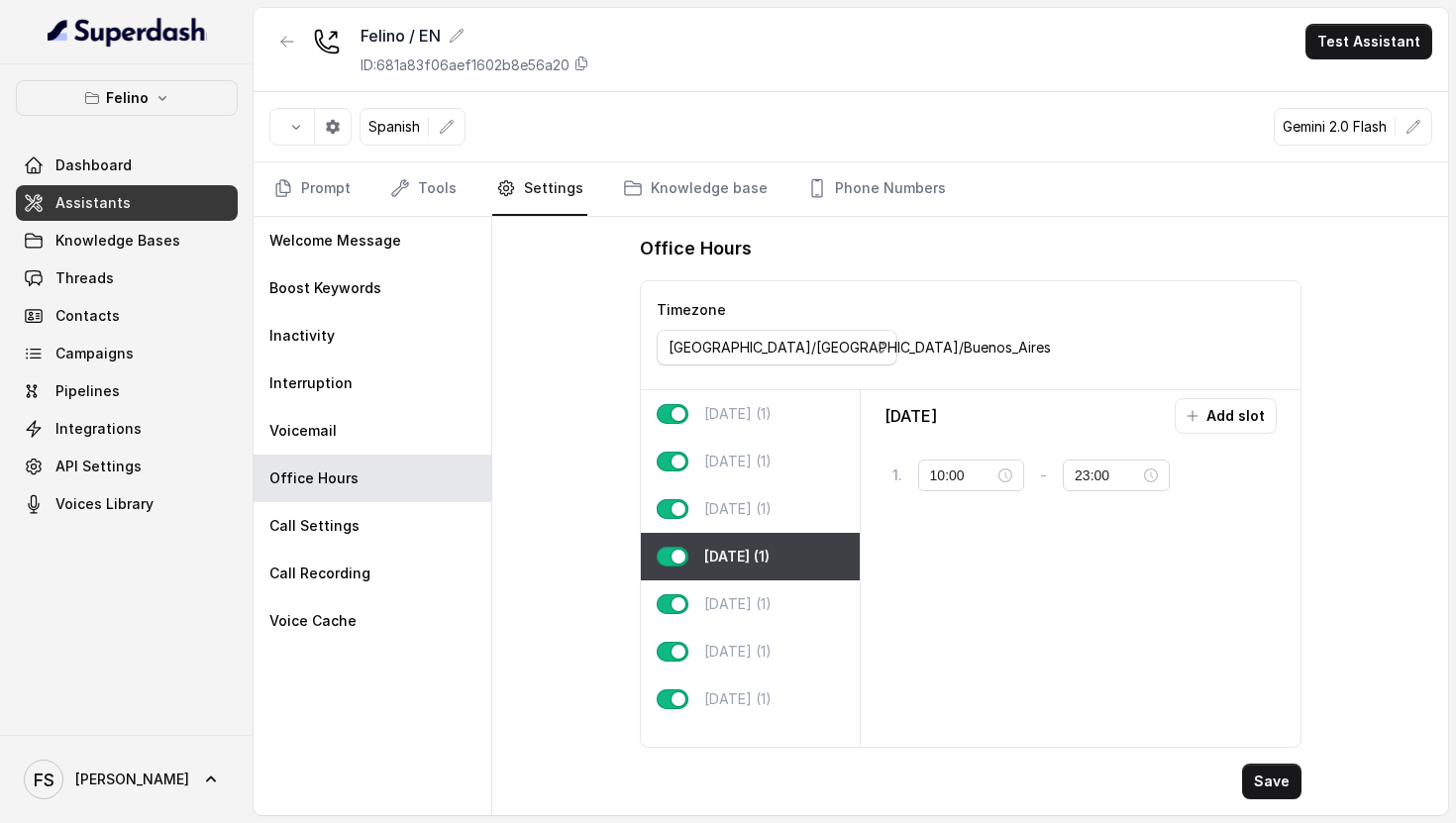 click on "[DATE] (1)" at bounding box center [750, 557] 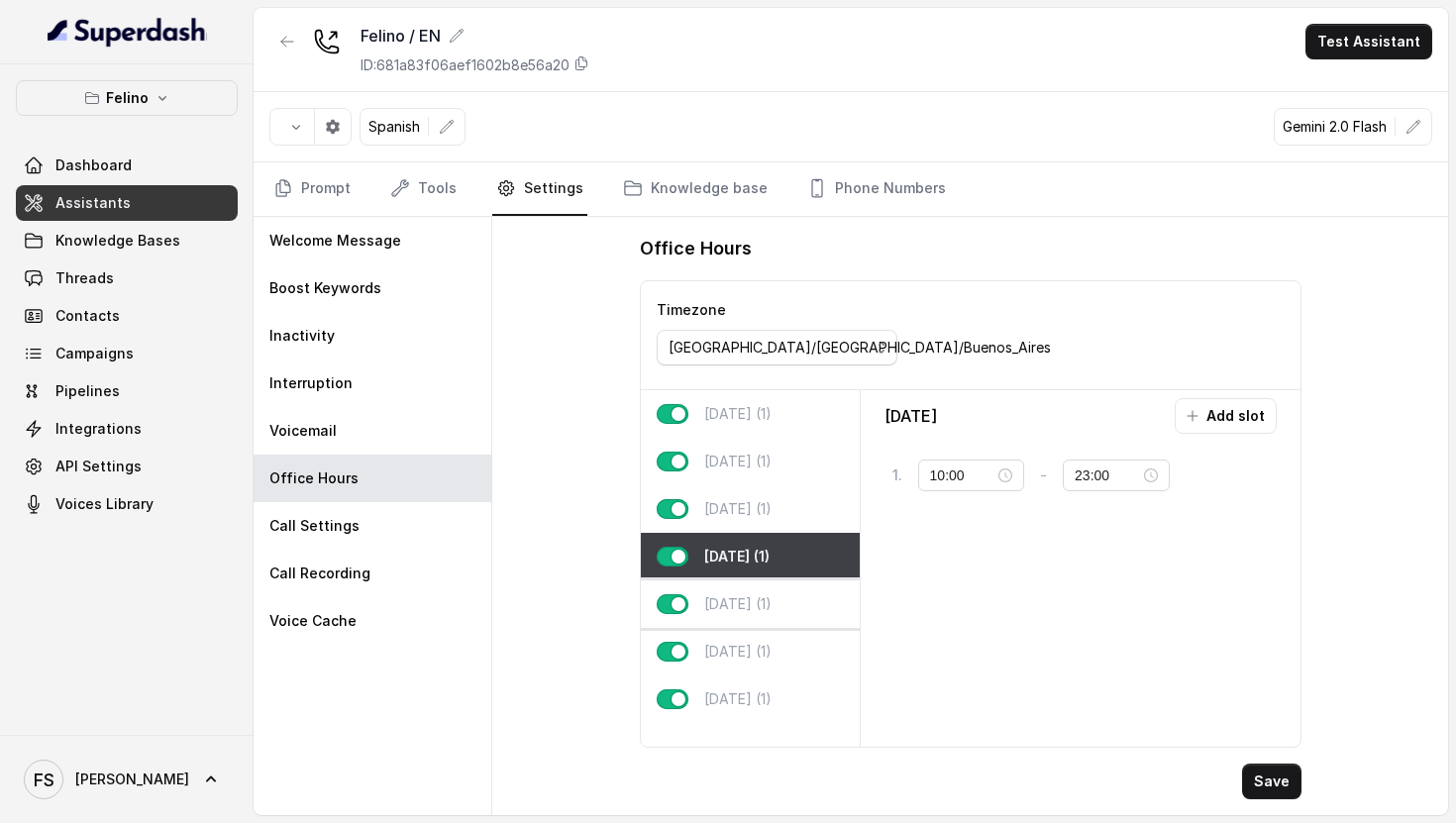 click on "[DATE] (1)" at bounding box center [750, 604] 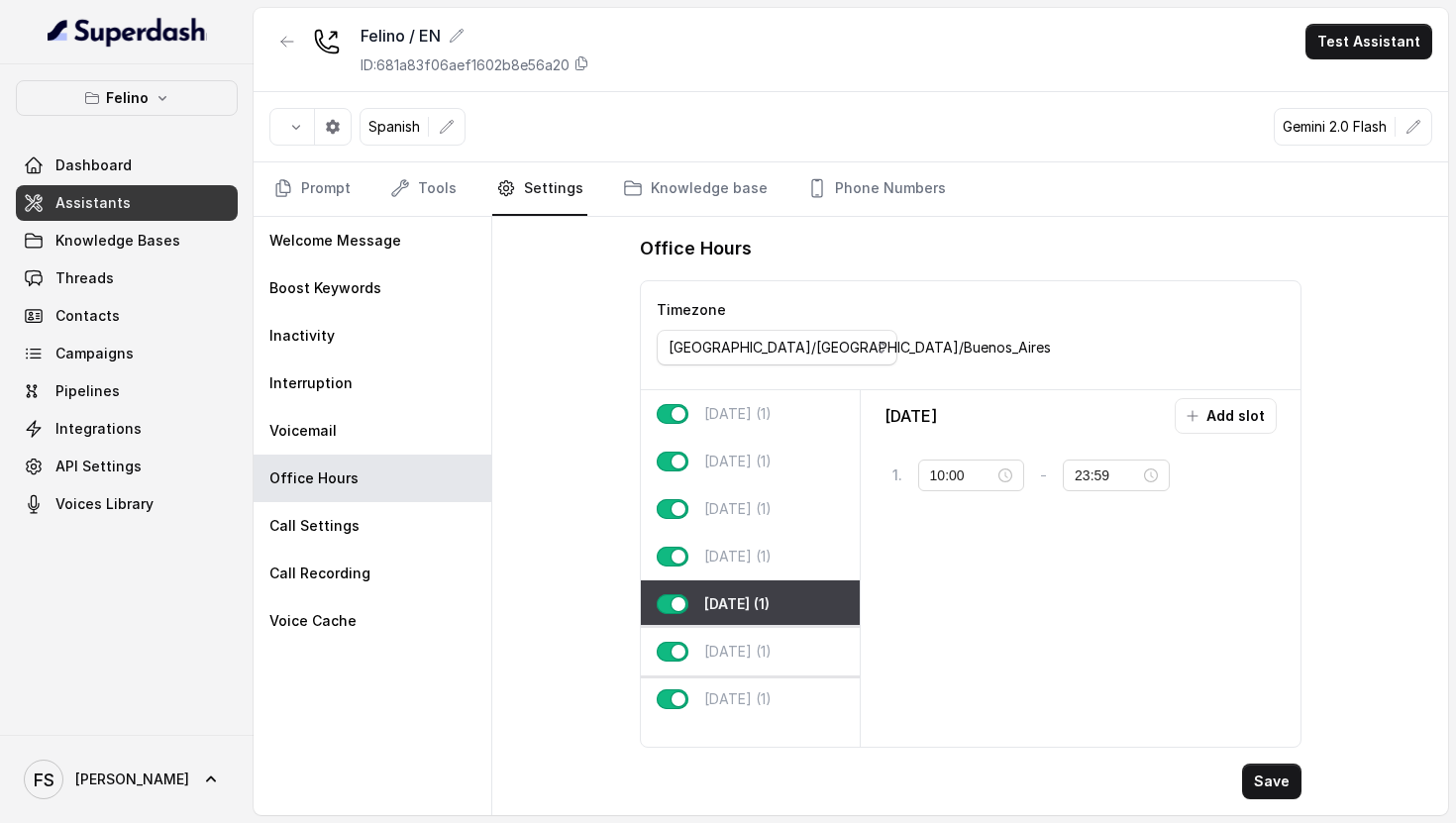 click on "[DATE] (1)" at bounding box center (738, 652) 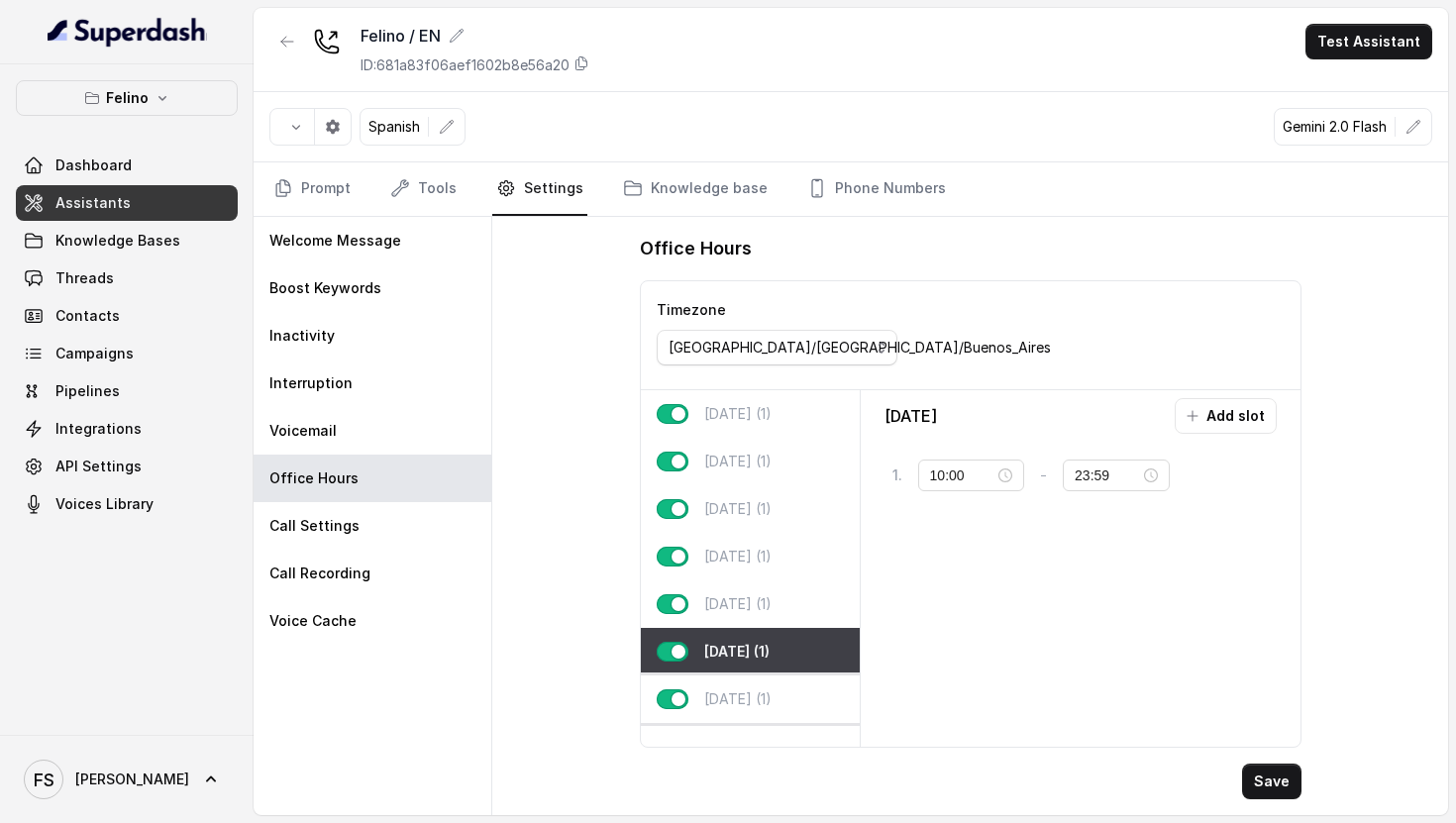 click on "[DATE] (1)" at bounding box center (750, 699) 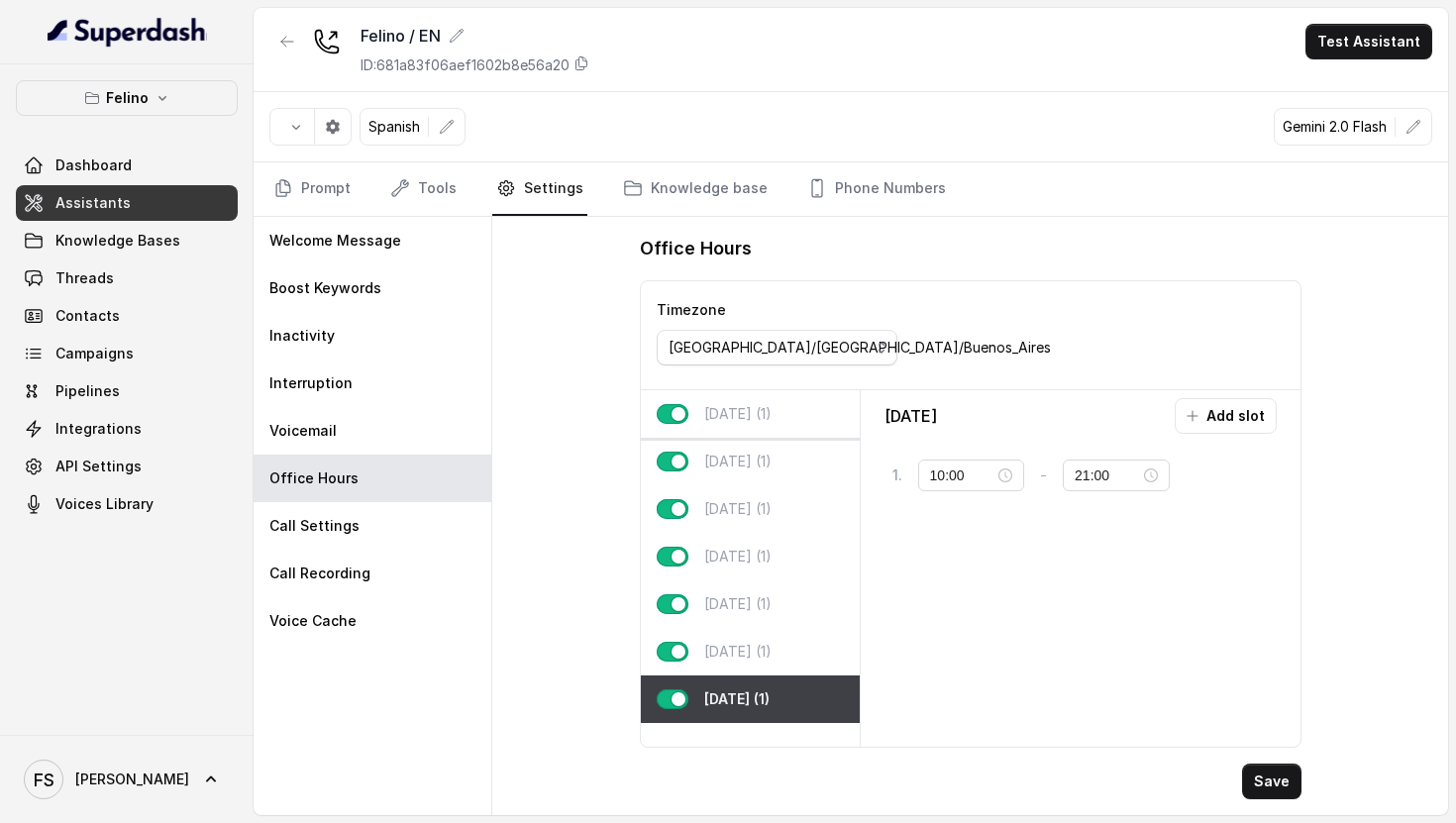 click on "[DATE] (1)" at bounding box center (750, 414) 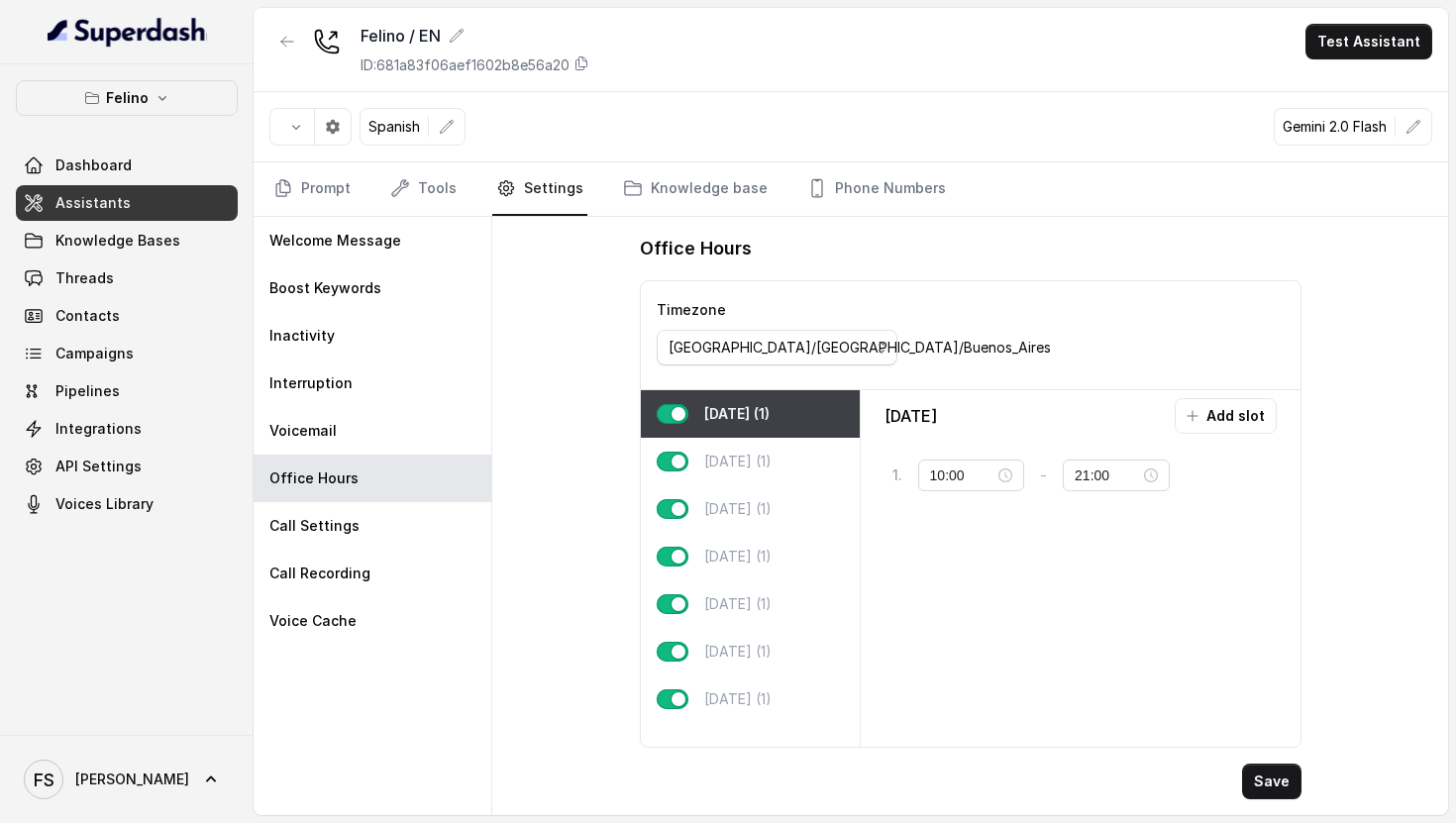 click on "Assistants" at bounding box center (127, 203) 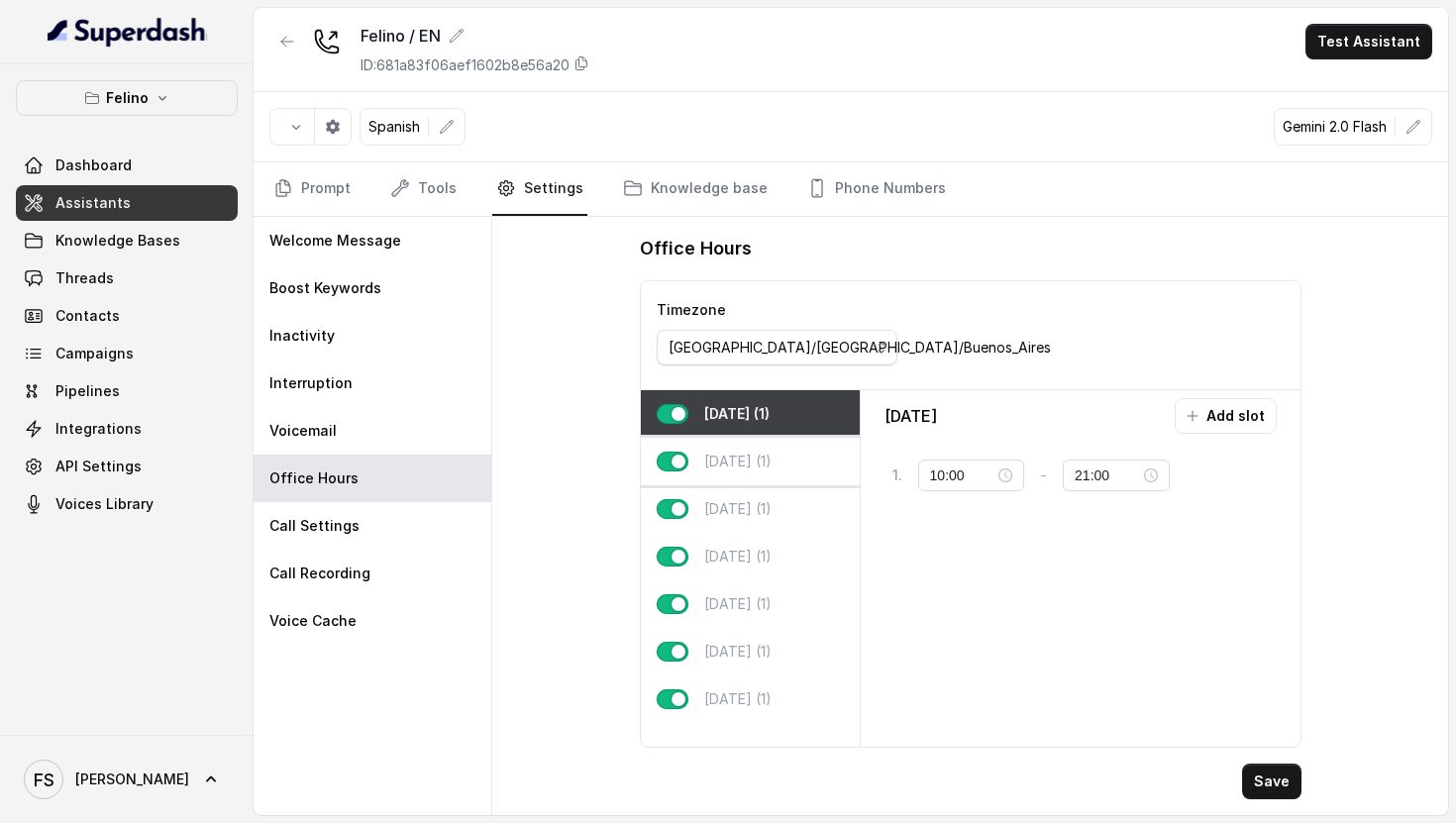 click on "[DATE] (1)" at bounding box center (750, 462) 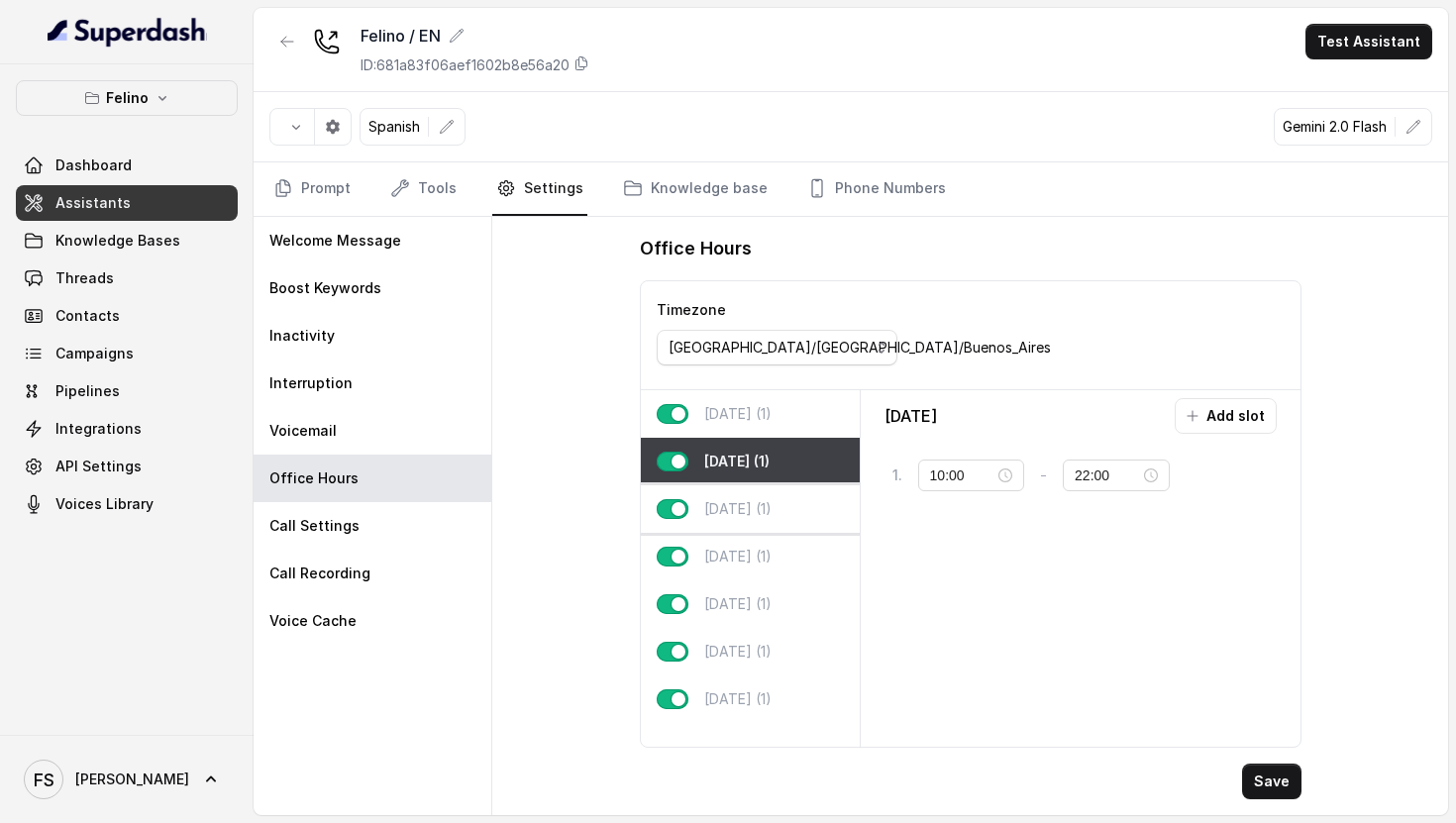click on "[DATE] (1)" at bounding box center [750, 509] 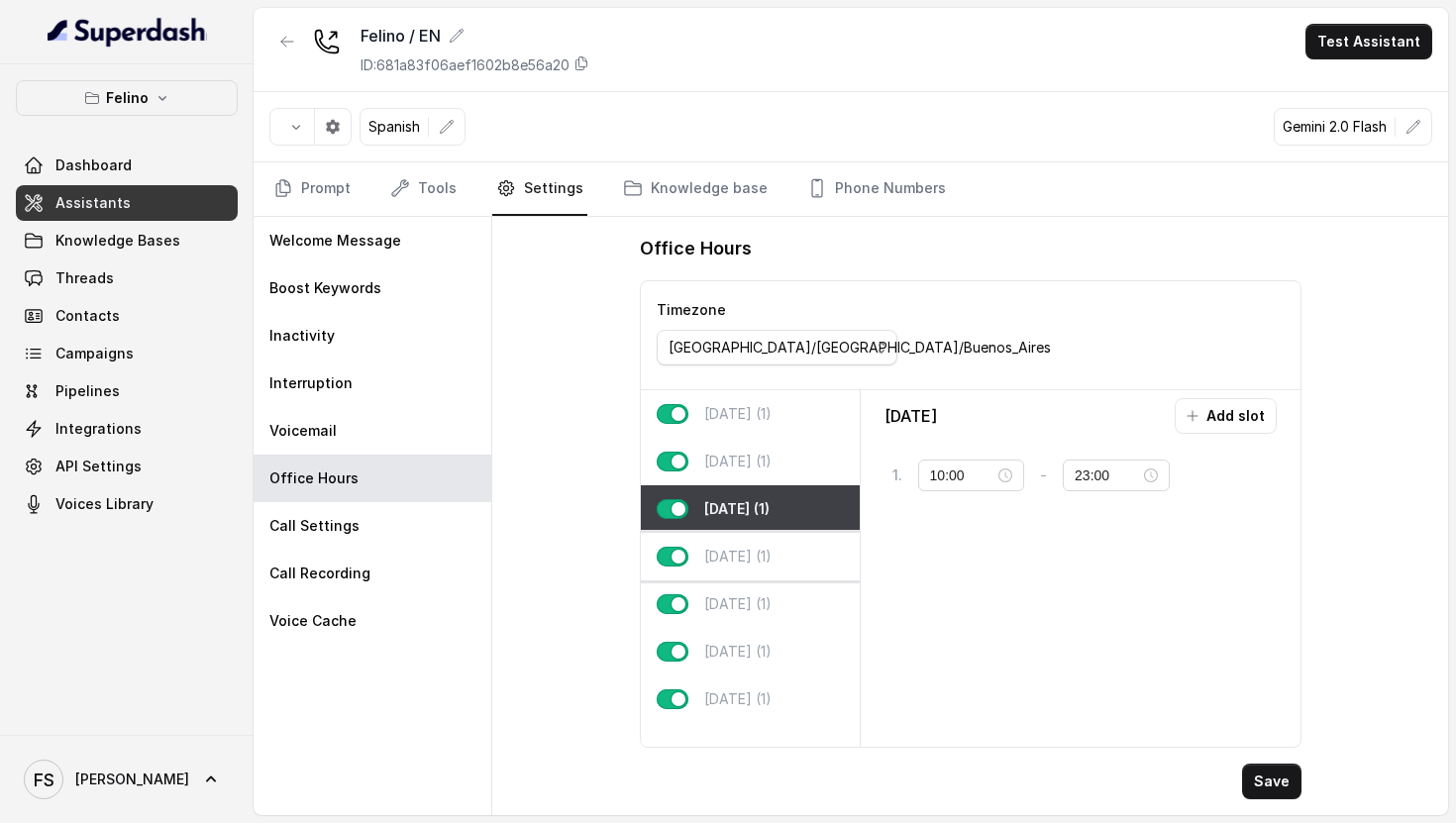 click on "[DATE] (1)" at bounding box center (738, 557) 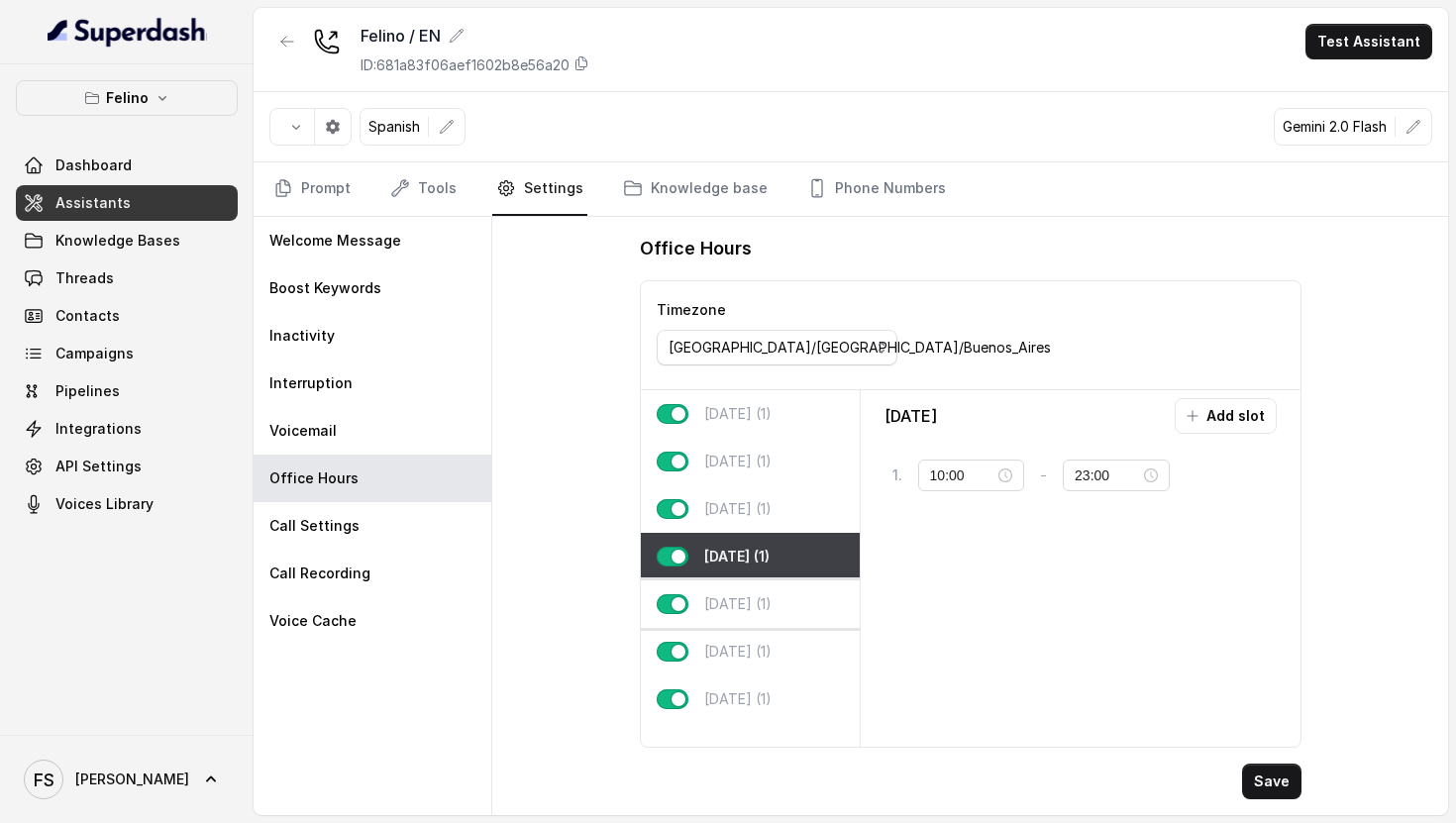 click on "[DATE] (1)" at bounding box center (738, 604) 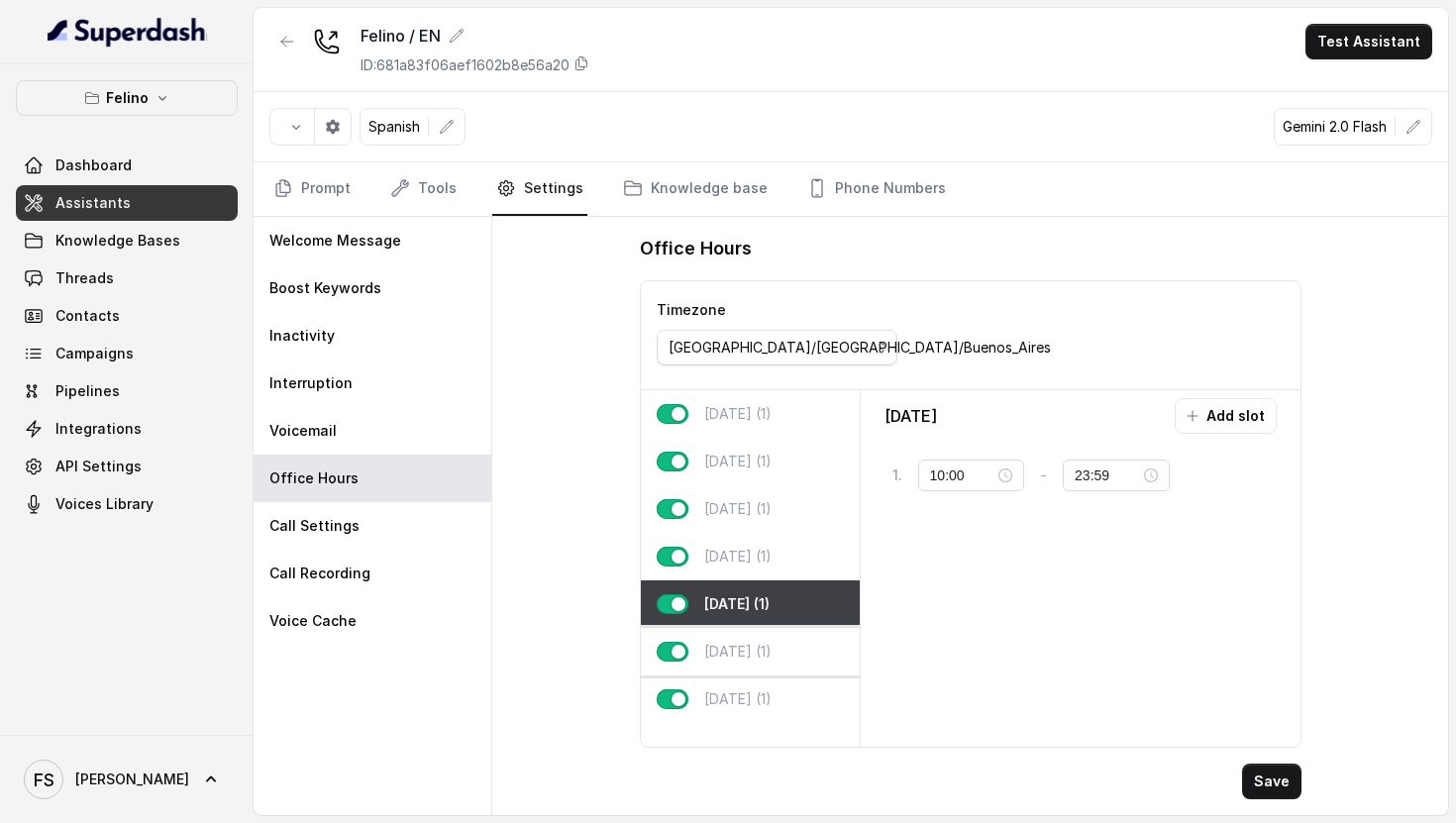 click on "[DATE] (1)" at bounding box center (738, 652) 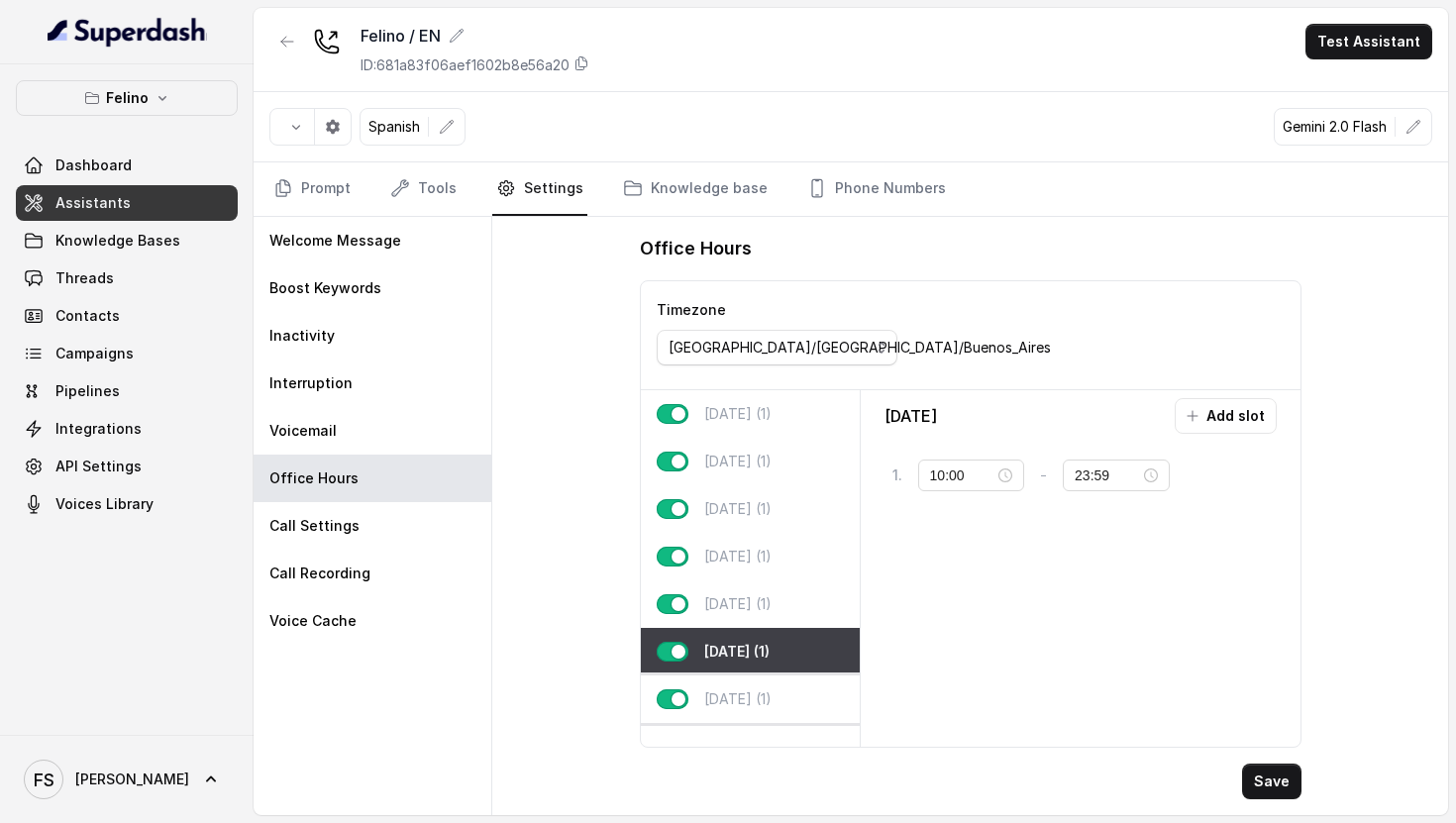 click on "[DATE] (1)" at bounding box center (750, 699) 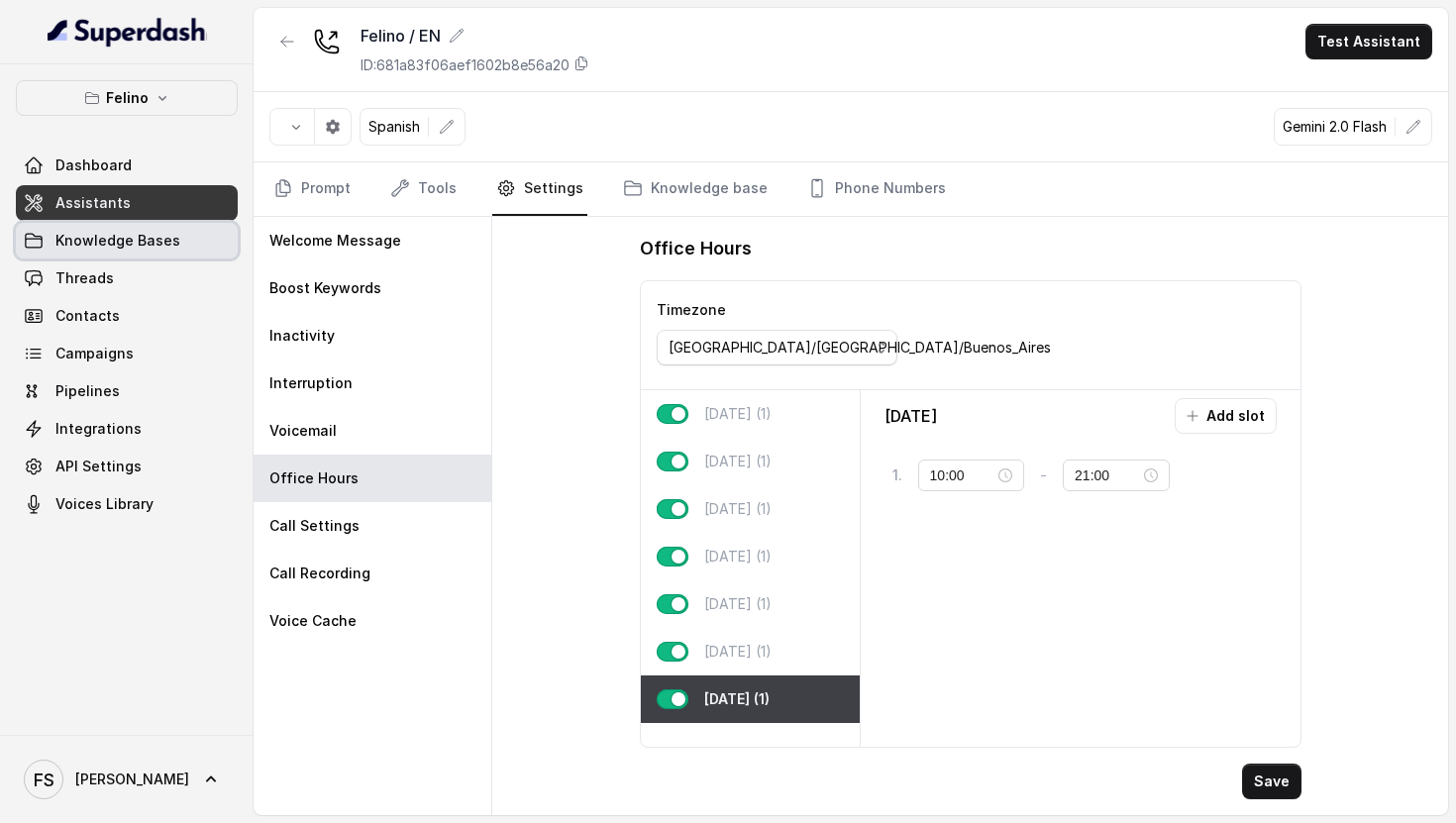 click on "Knowledge Bases" at bounding box center (127, 241) 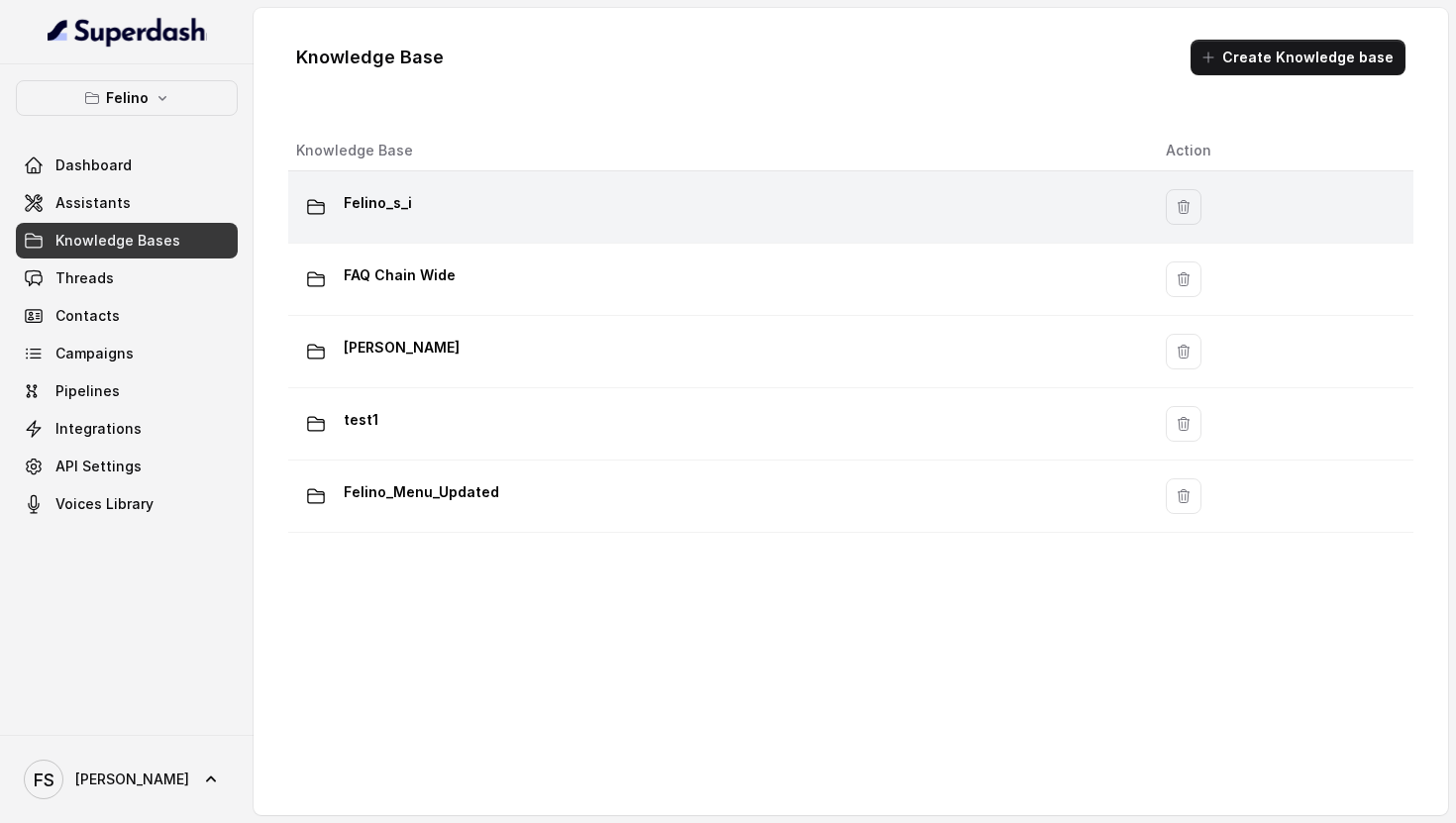 click on "Felino_s_i" at bounding box center (719, 207) 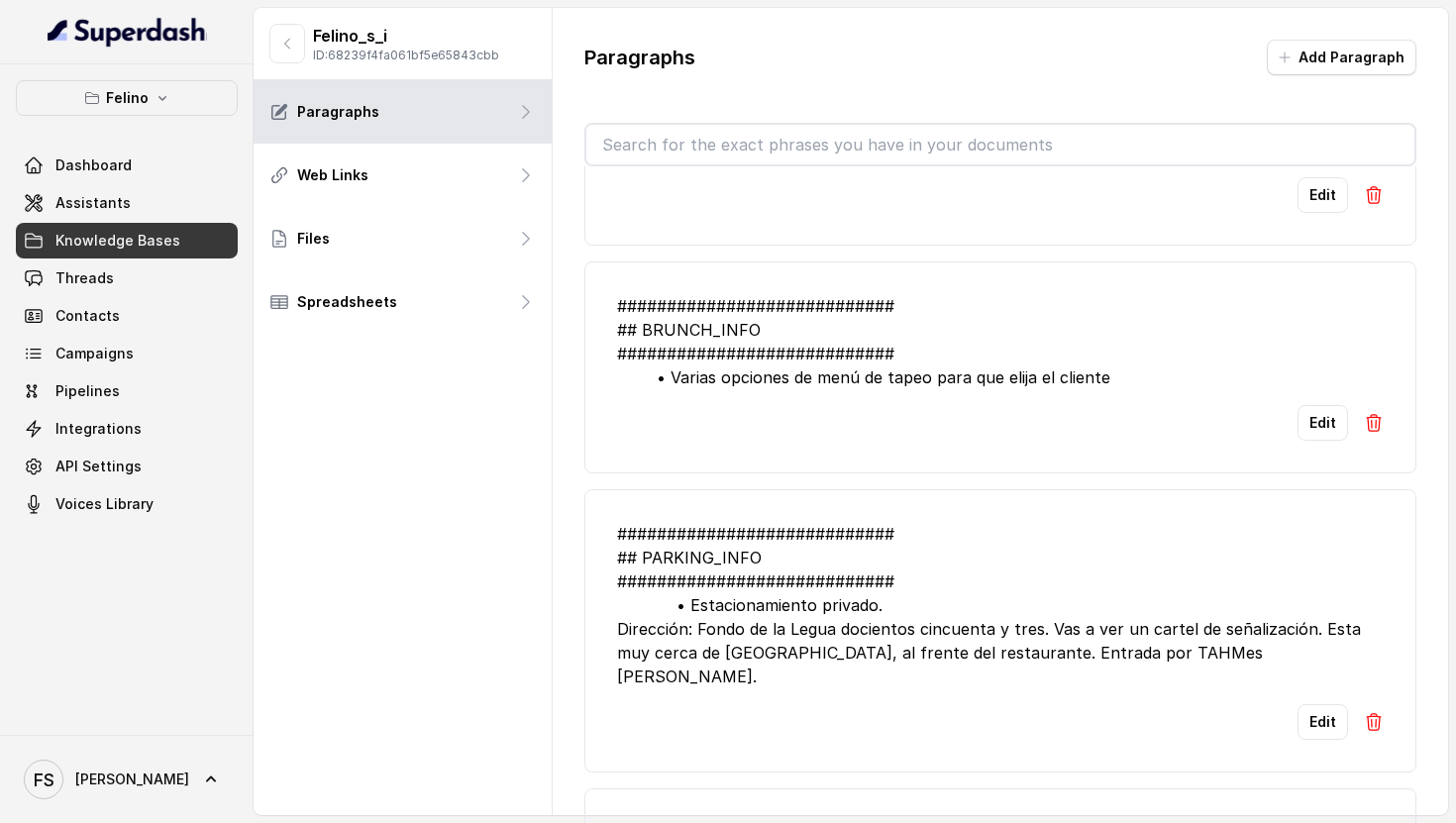 scroll, scrollTop: 1938, scrollLeft: 0, axis: vertical 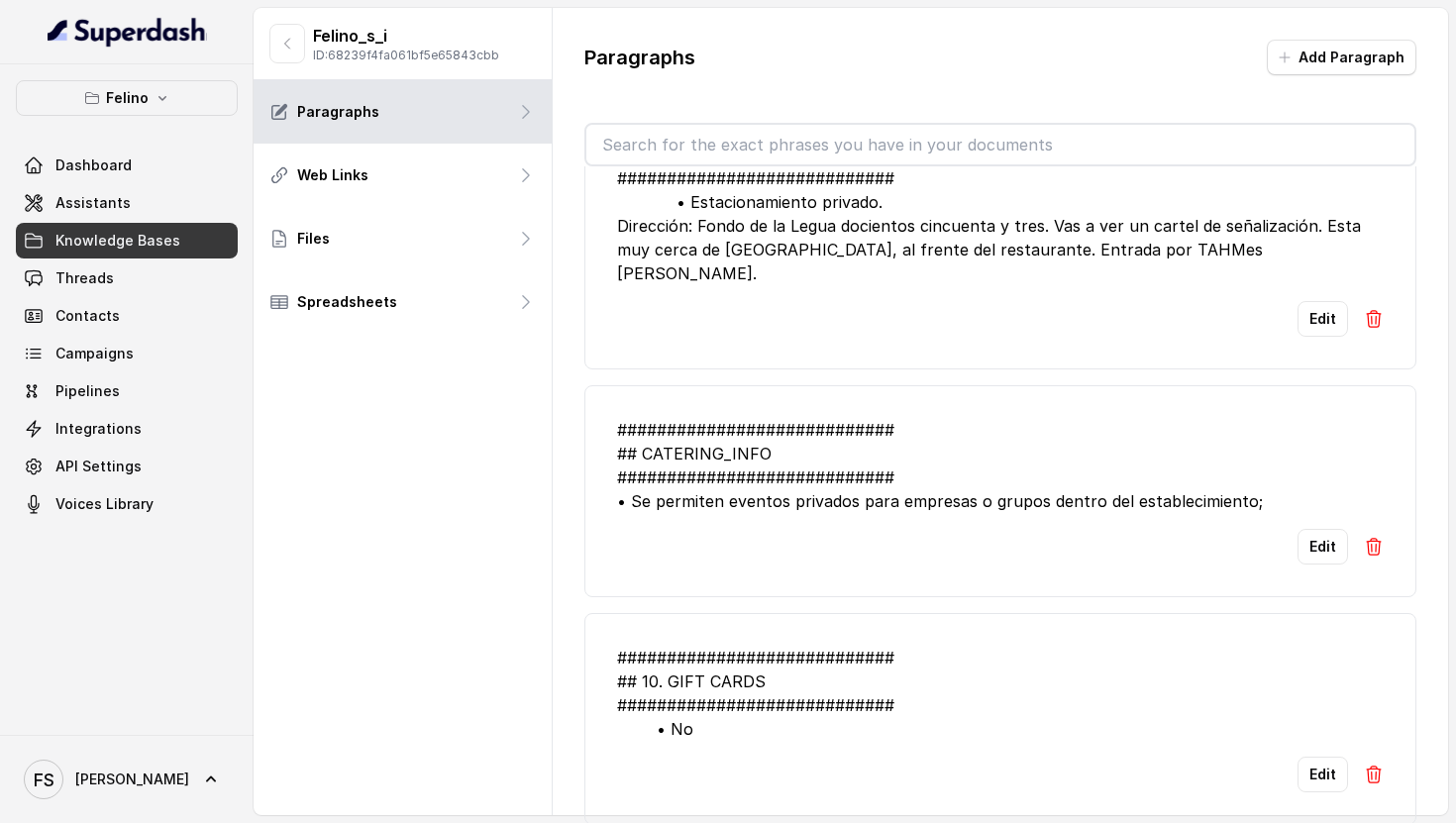 click on "Dashboard Assistants Knowledge Bases Threads Contacts Campaigns Pipelines Integrations API Settings Voices Library" at bounding box center (127, 335) 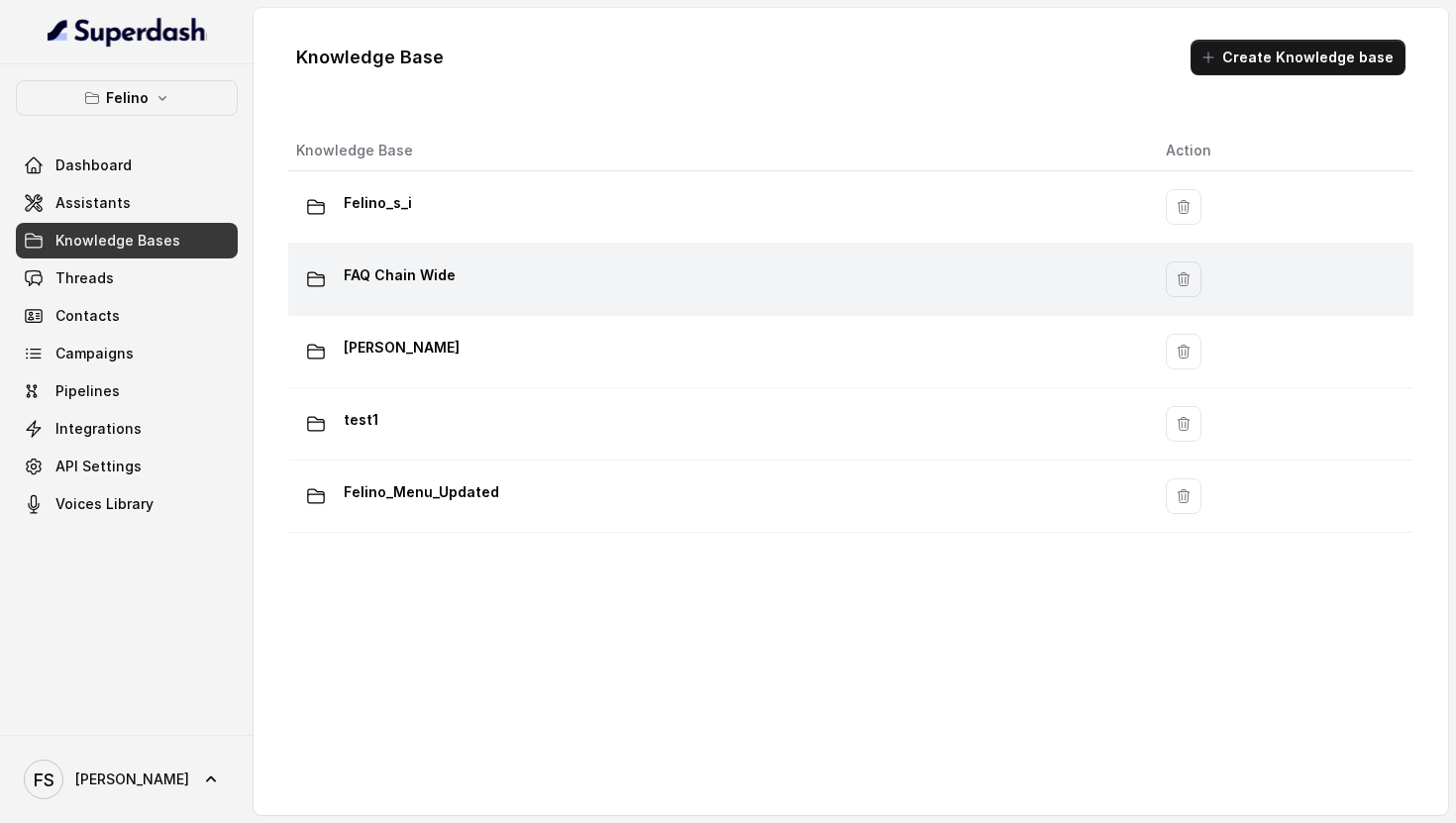click on "FAQ Chain Wide" at bounding box center [399, 275] 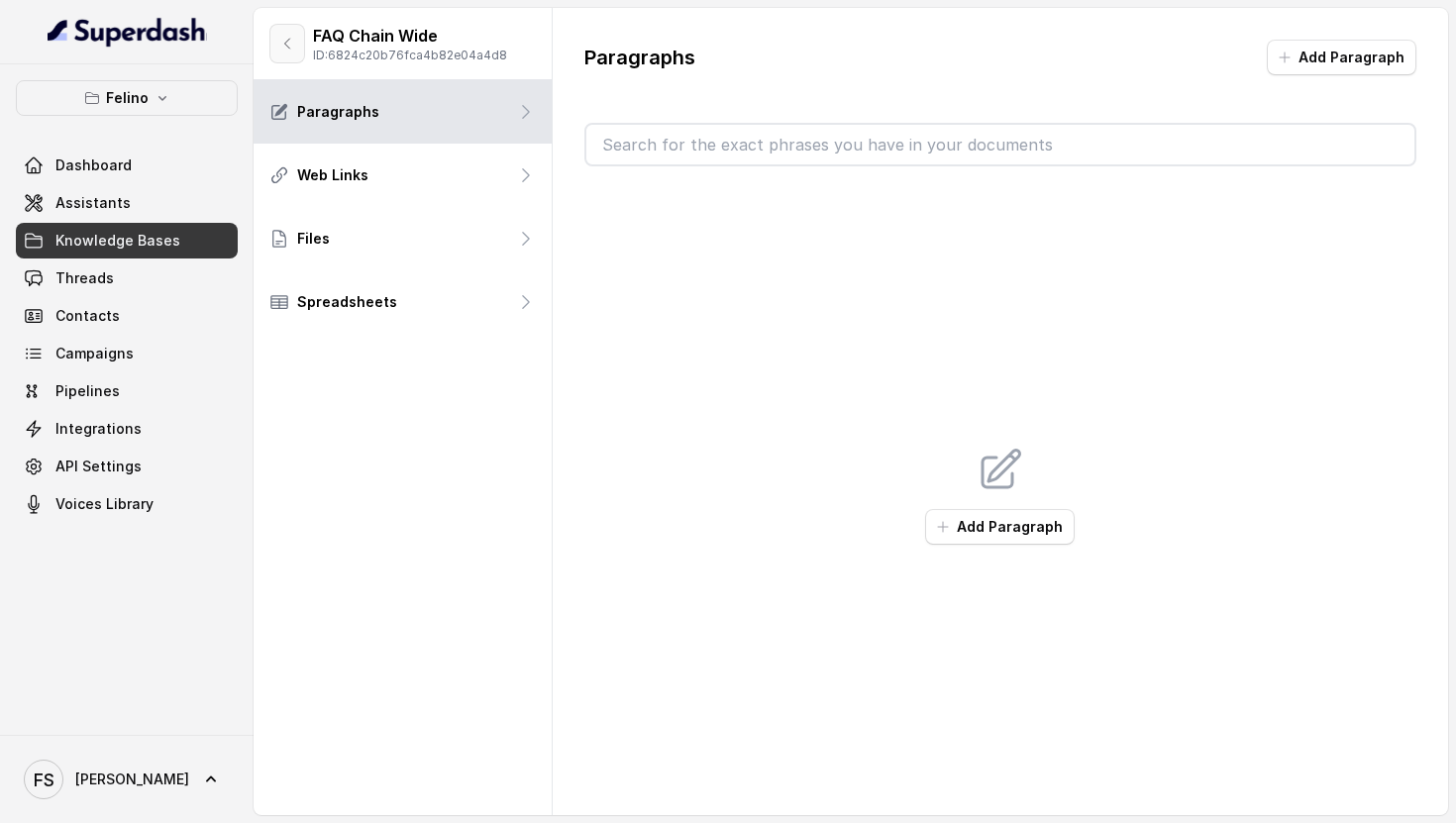 click 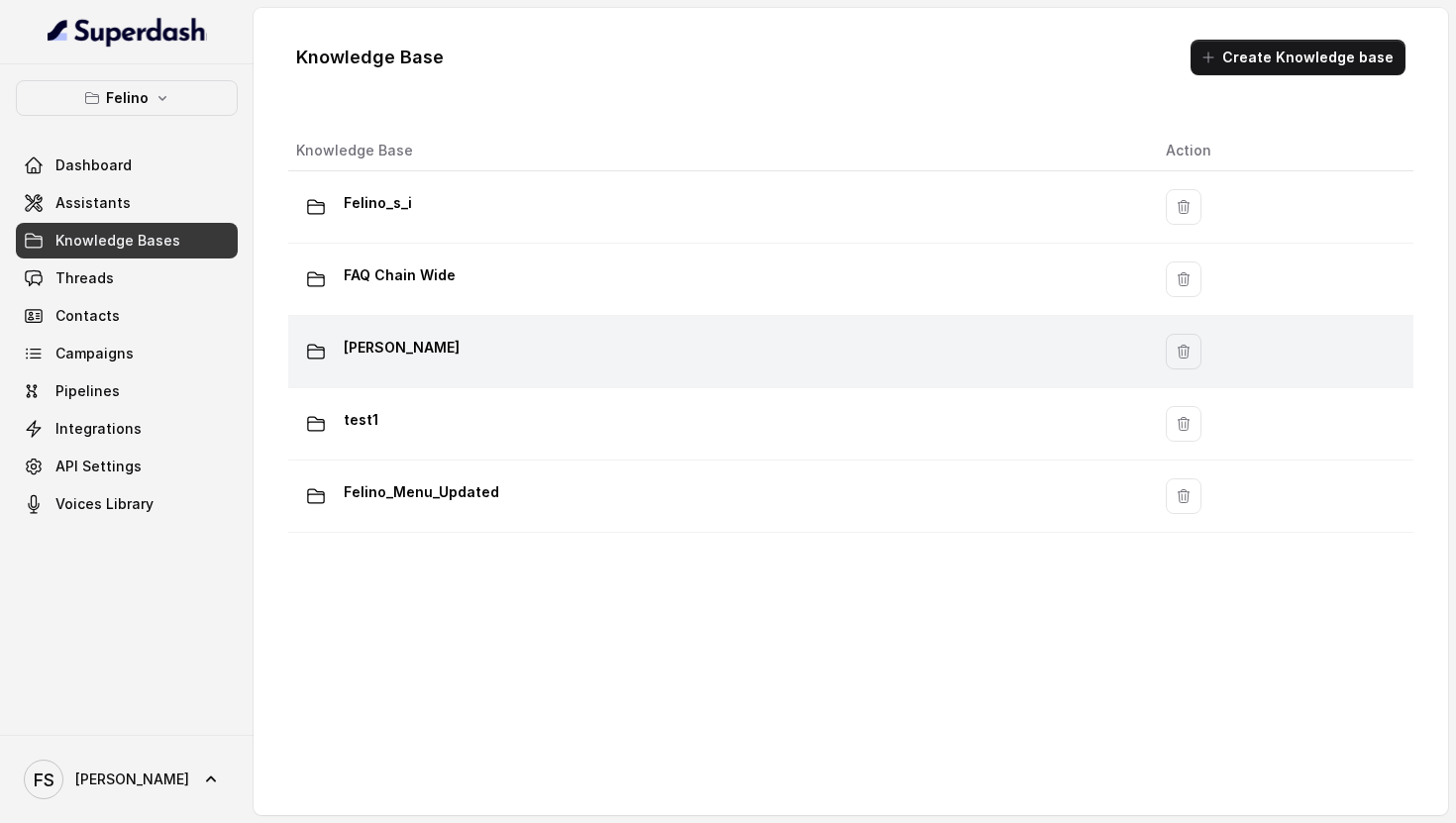 click on "[PERSON_NAME]" at bounding box center [715, 352] 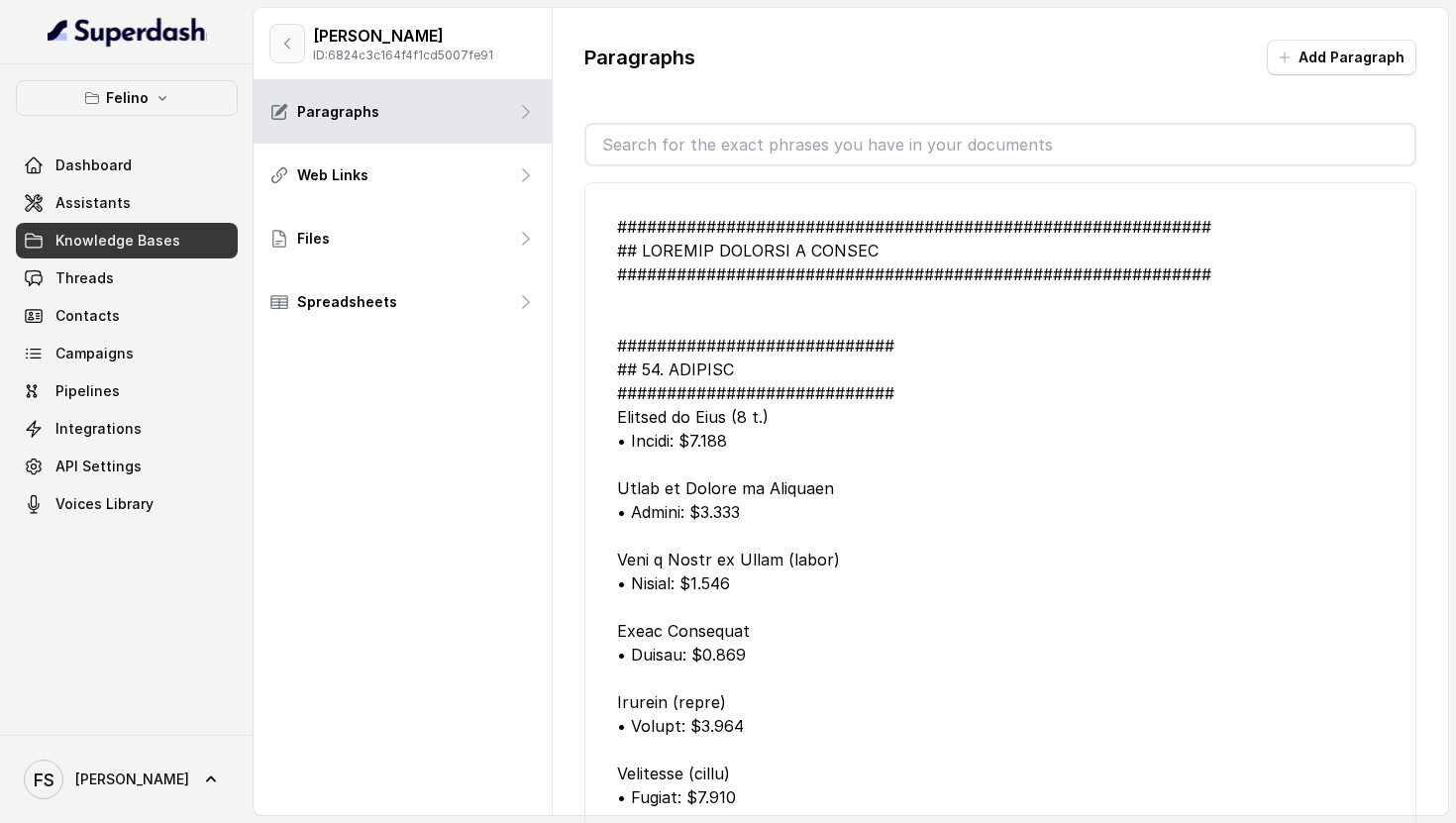 click 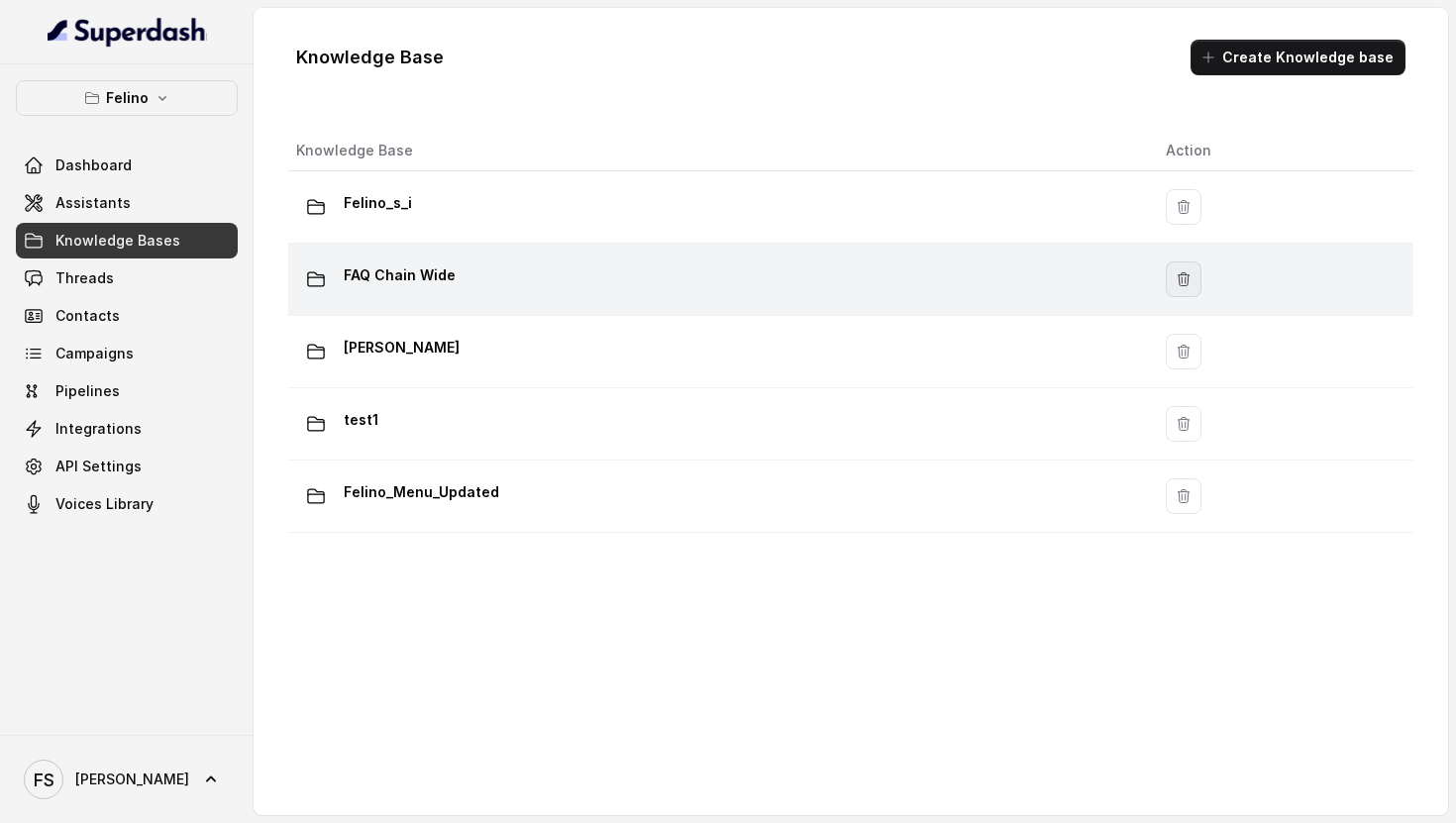 click at bounding box center (1184, 279) 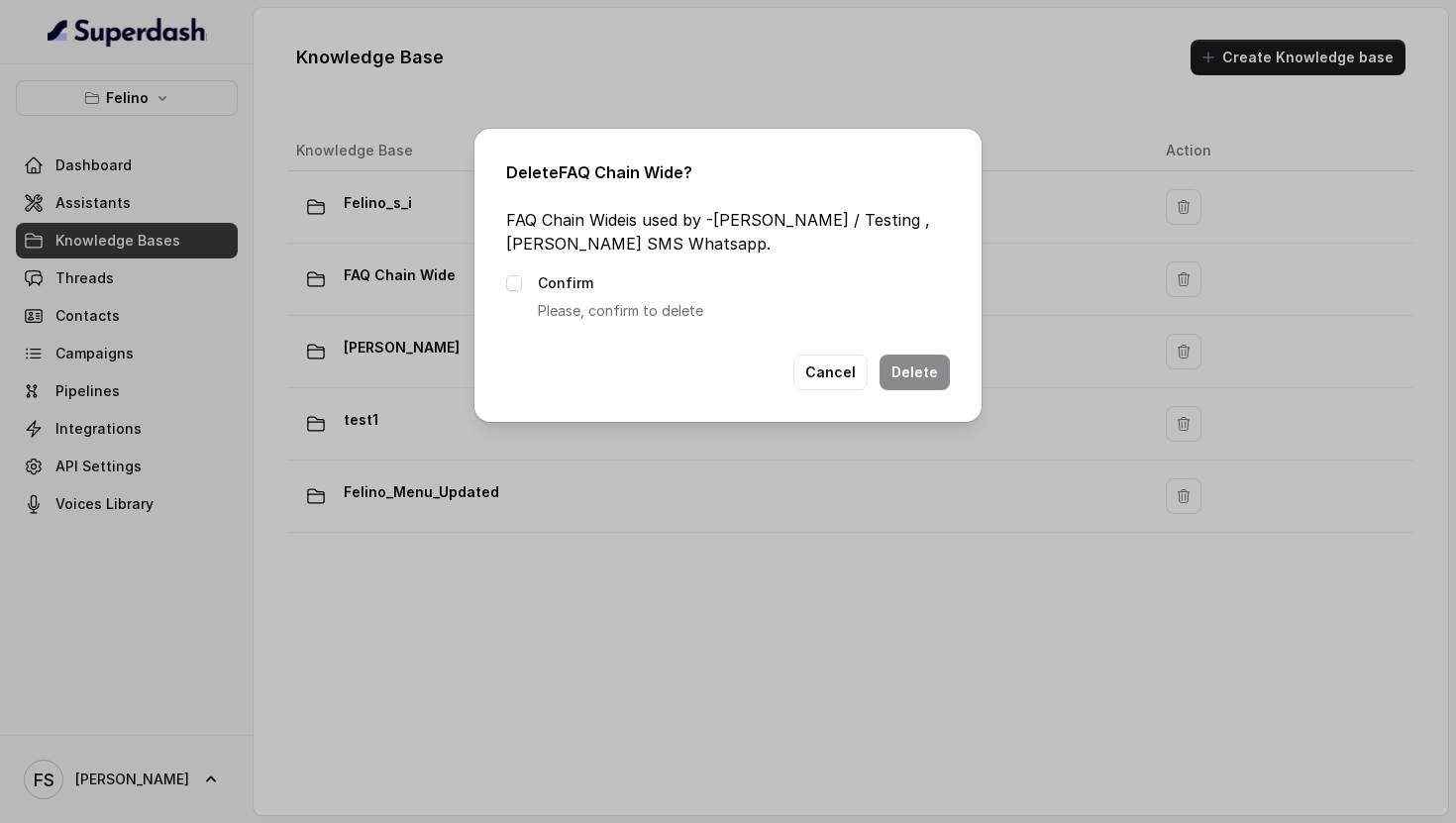 click on "Confirm Please, confirm to delete" at bounding box center [728, 297] 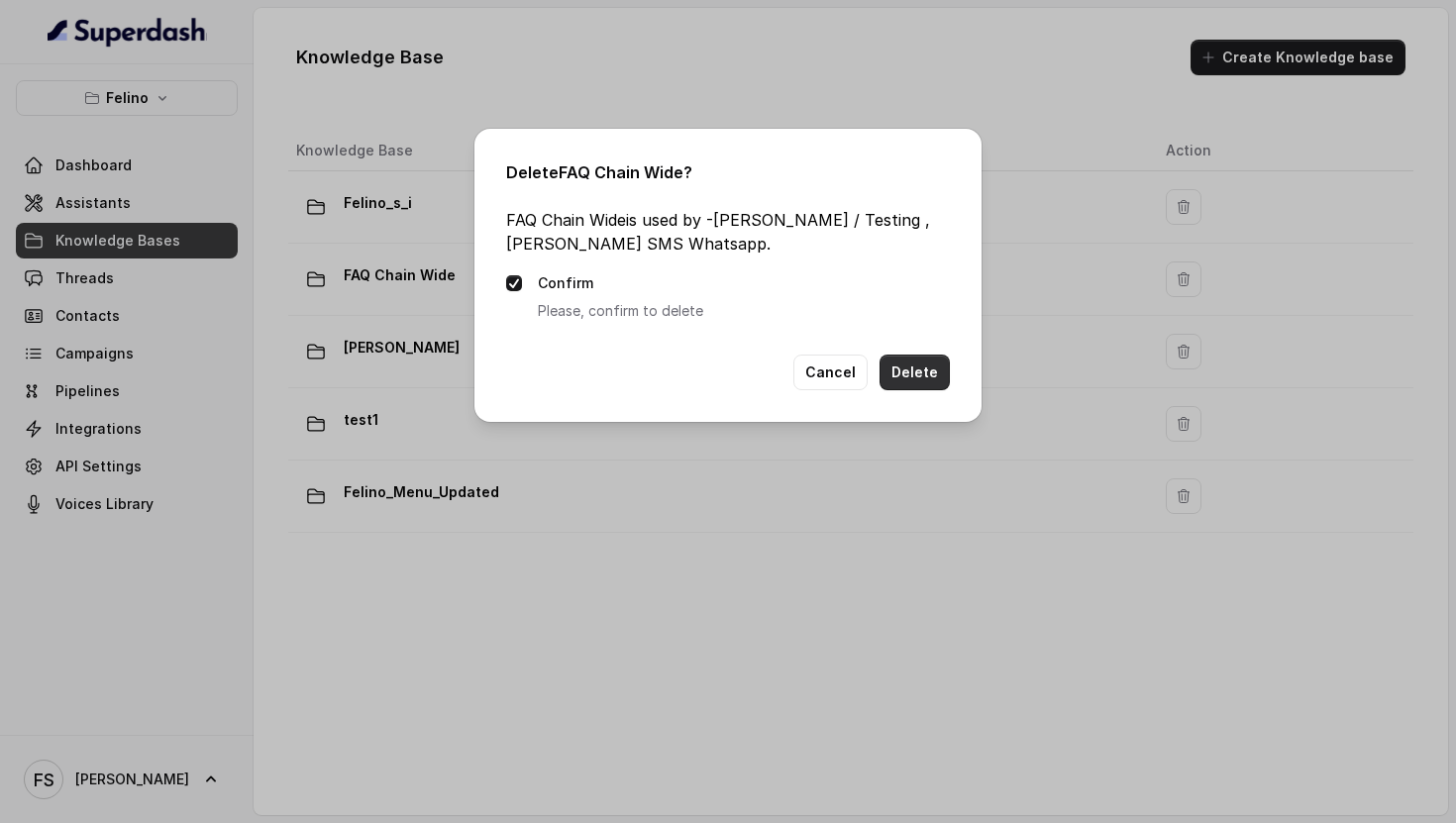 click on "Delete" at bounding box center [914, 372] 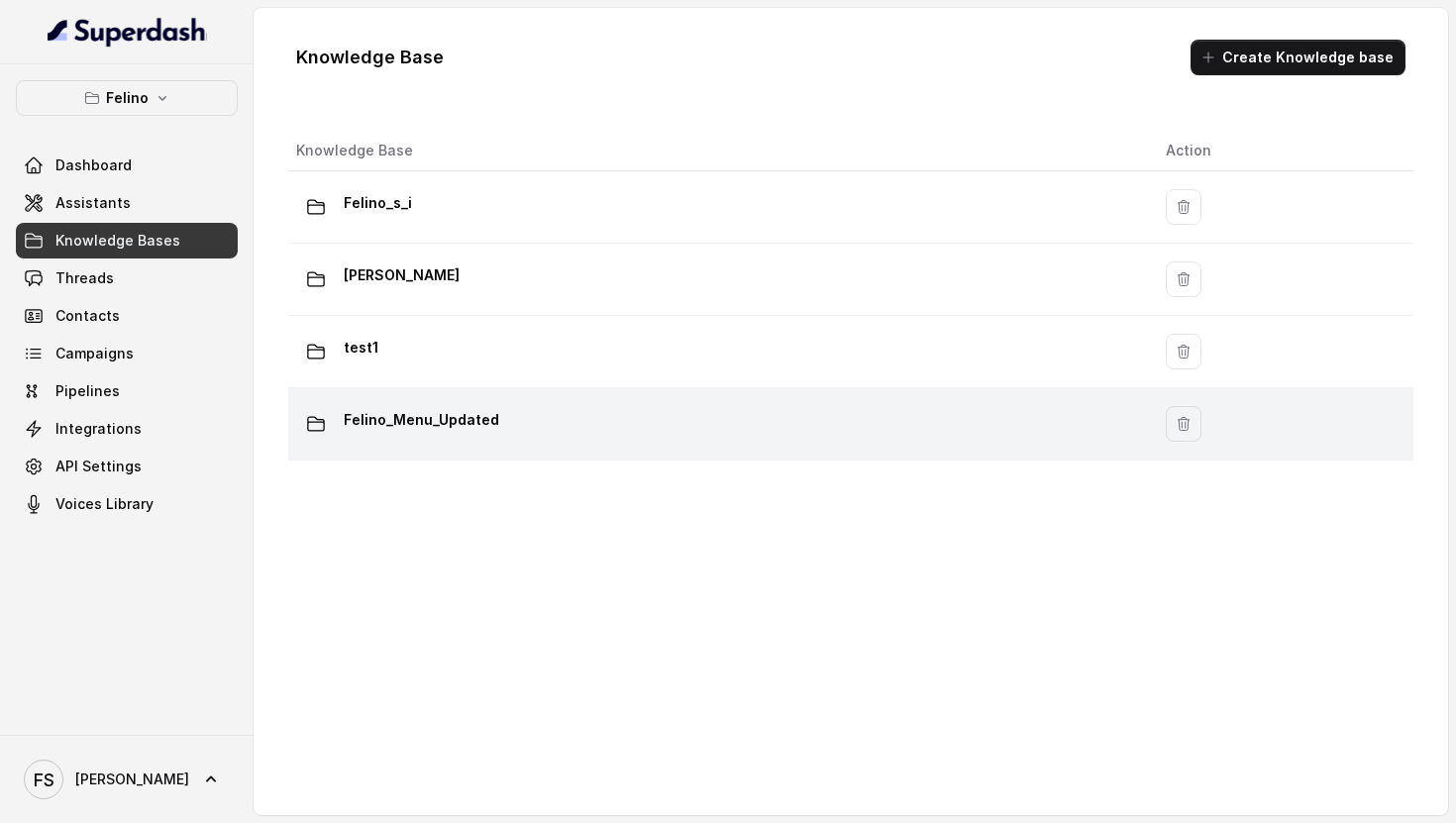 click on "Felino_Menu_Updated" at bounding box center (715, 424) 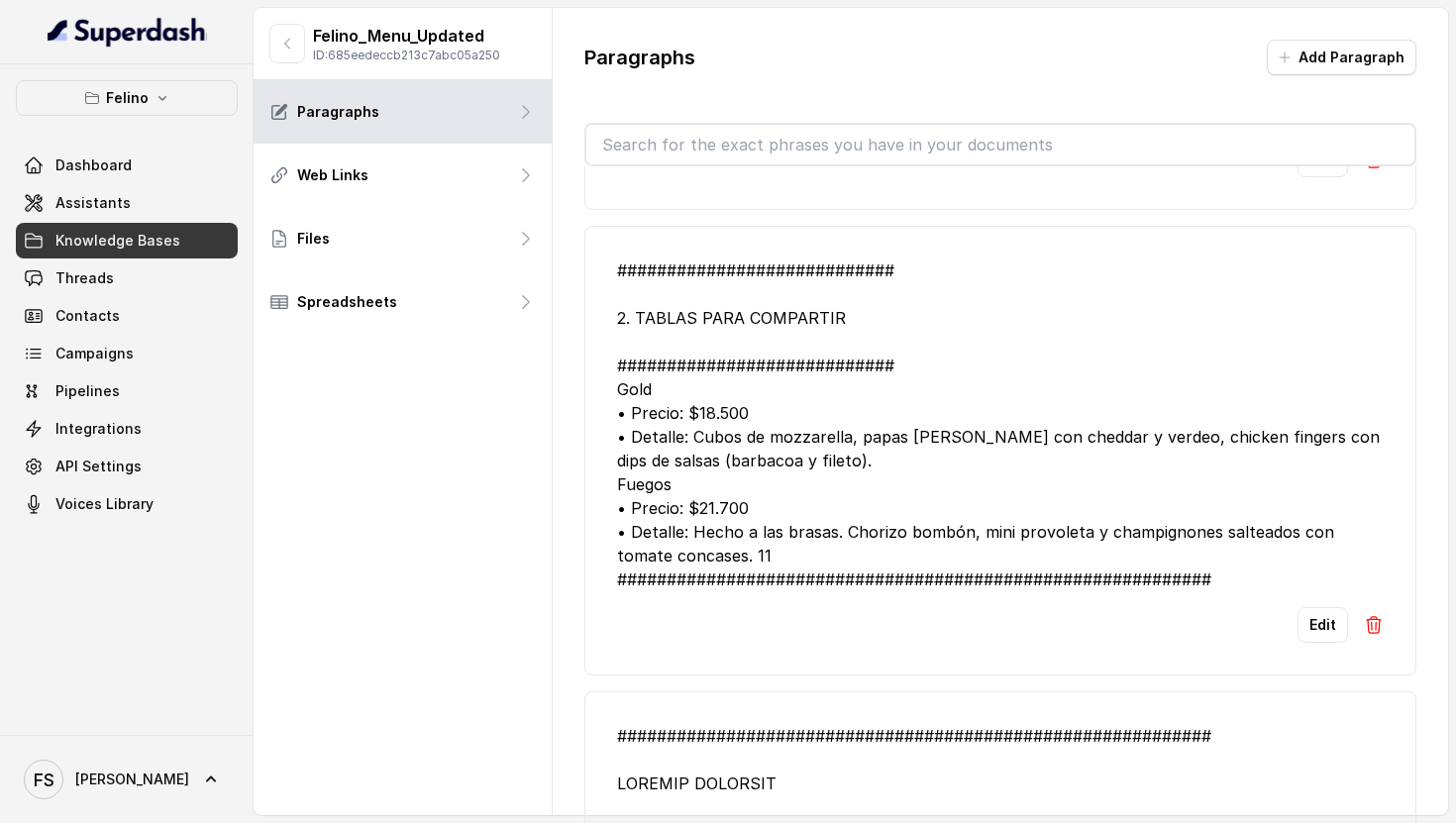 scroll, scrollTop: 11507, scrollLeft: 0, axis: vertical 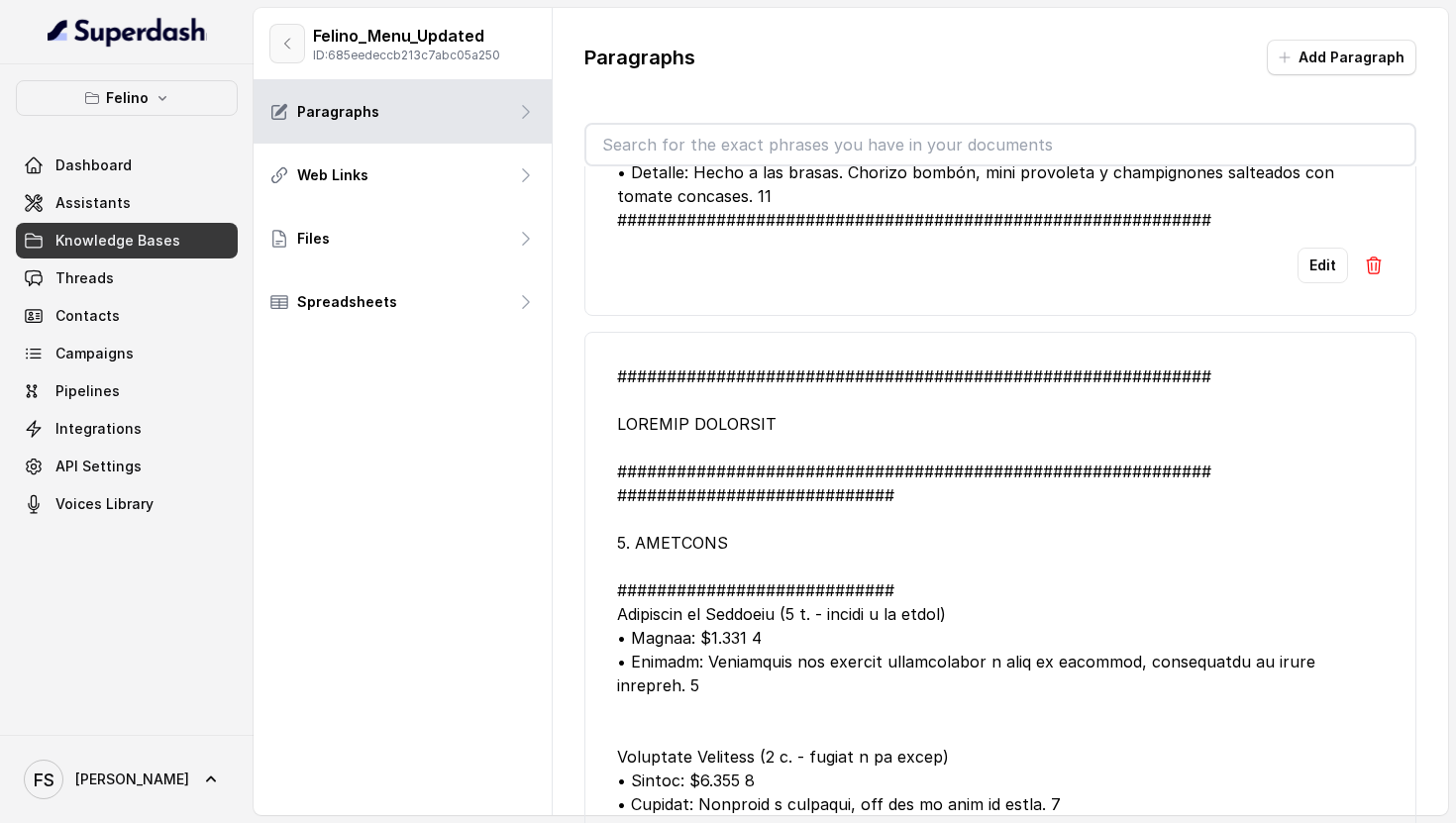 click at bounding box center [287, 44] 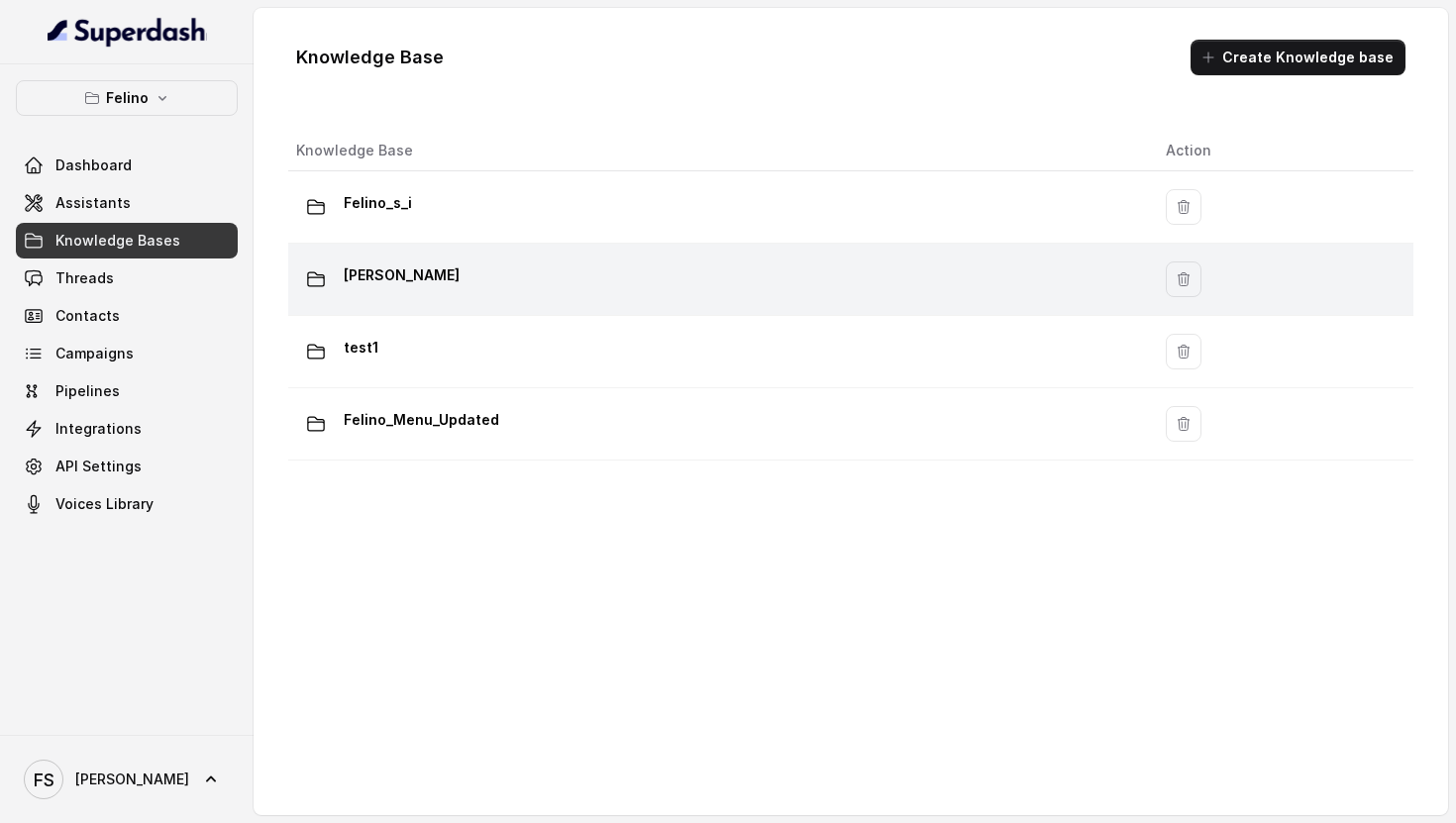 click on "[PERSON_NAME]" at bounding box center (715, 279) 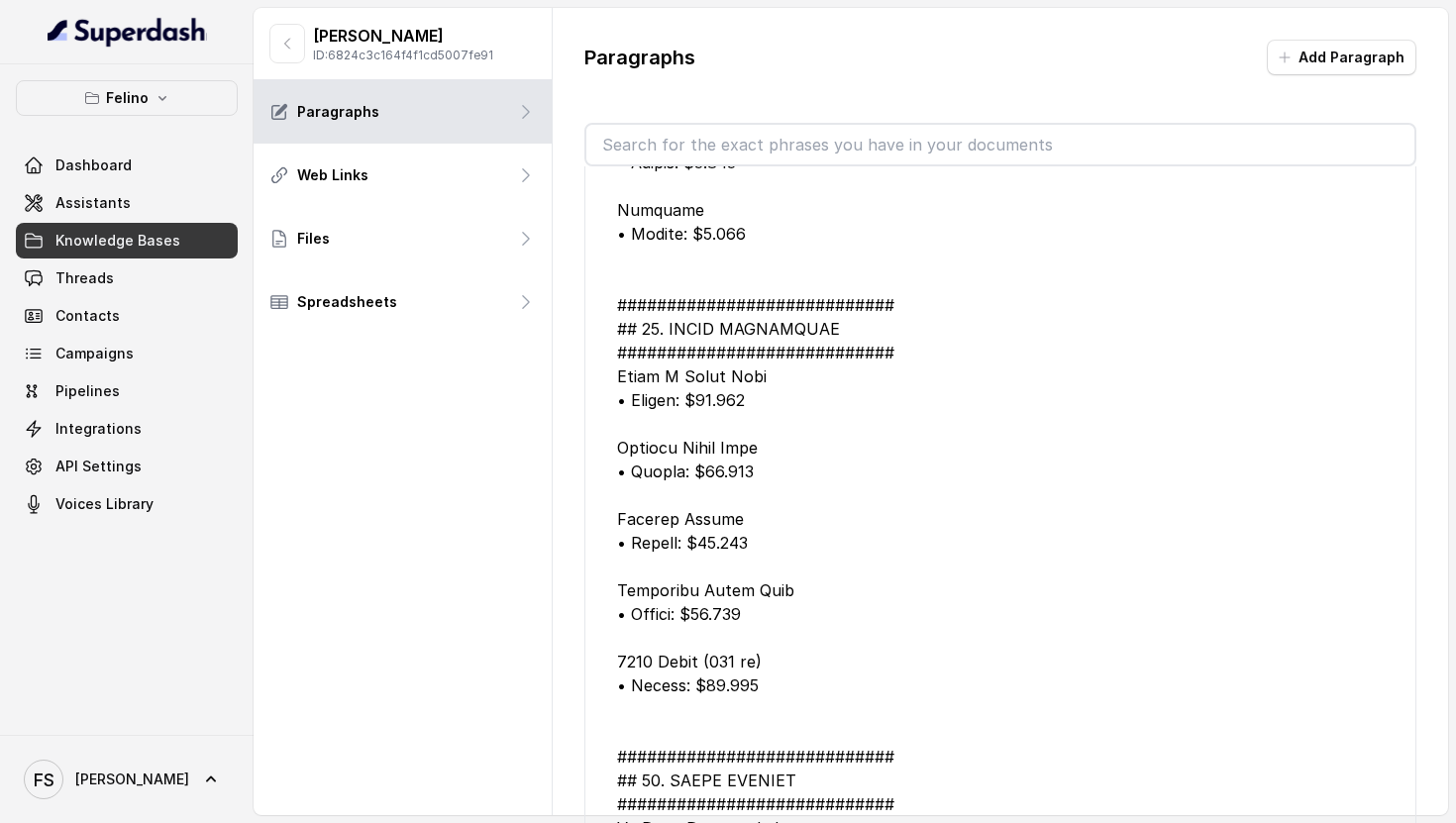 scroll, scrollTop: 13665, scrollLeft: 0, axis: vertical 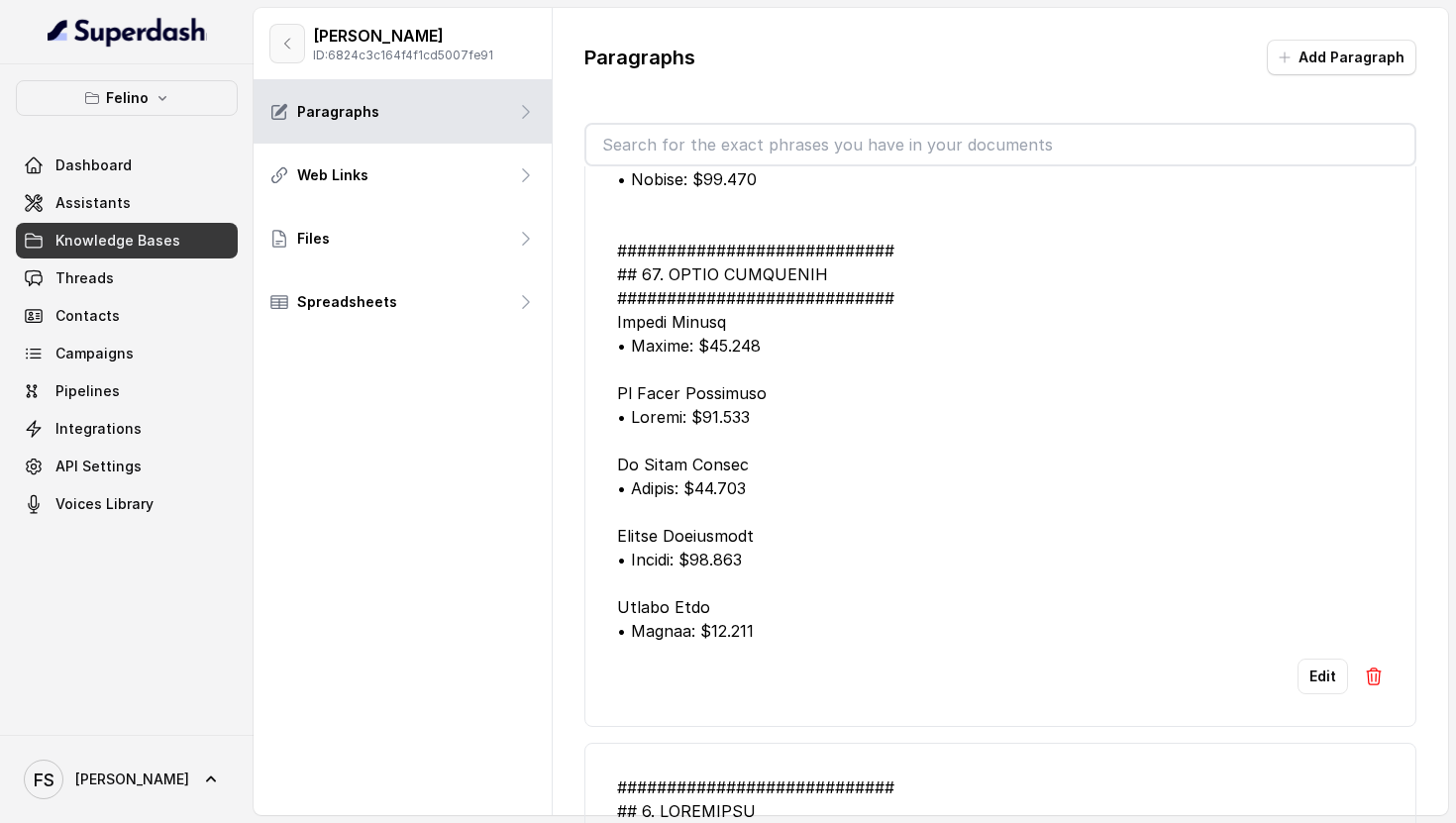 click at bounding box center (287, 44) 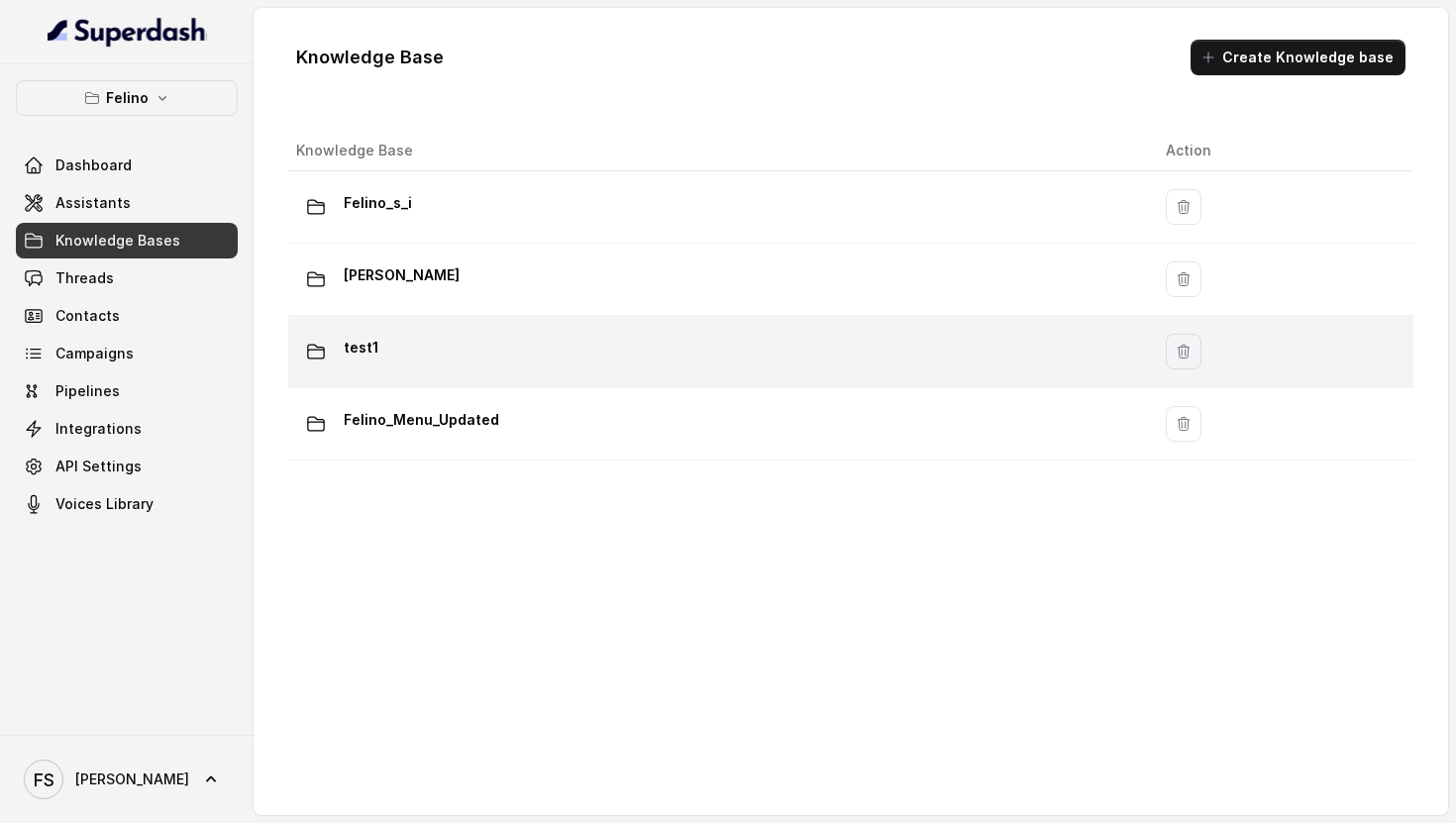 click on "test1" at bounding box center [715, 352] 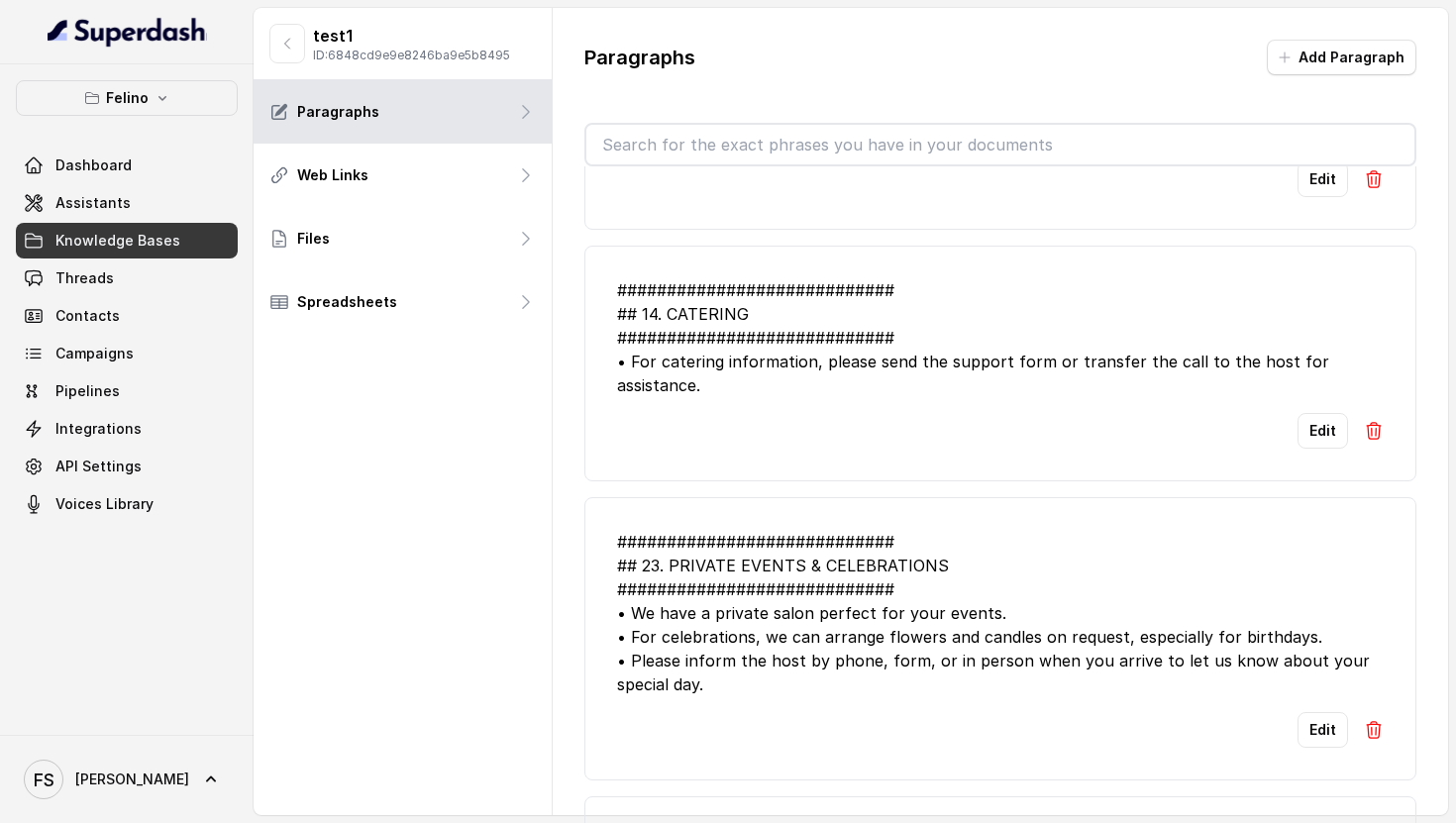 scroll, scrollTop: 13568, scrollLeft: 0, axis: vertical 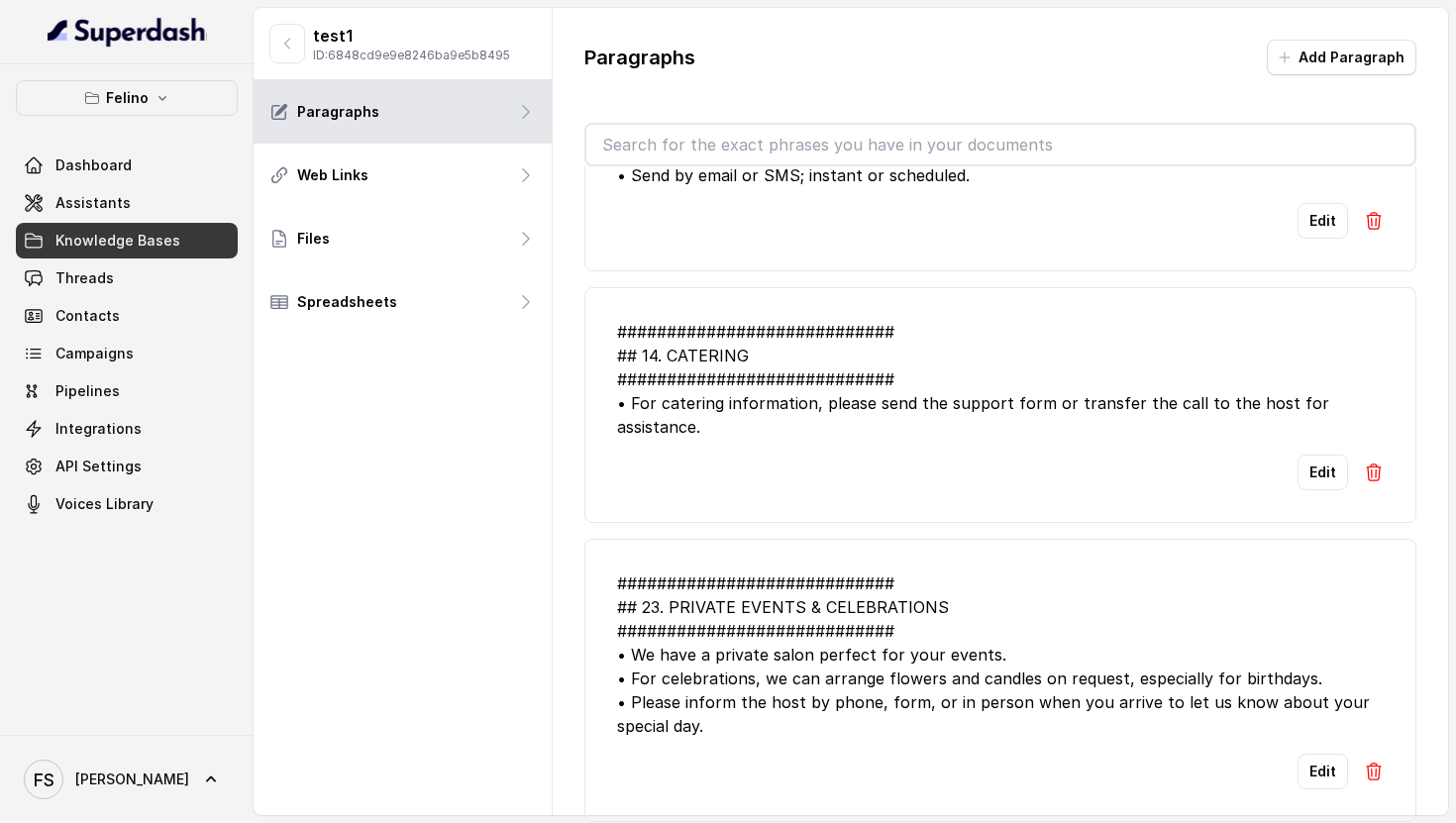 click at bounding box center [1000, 145] 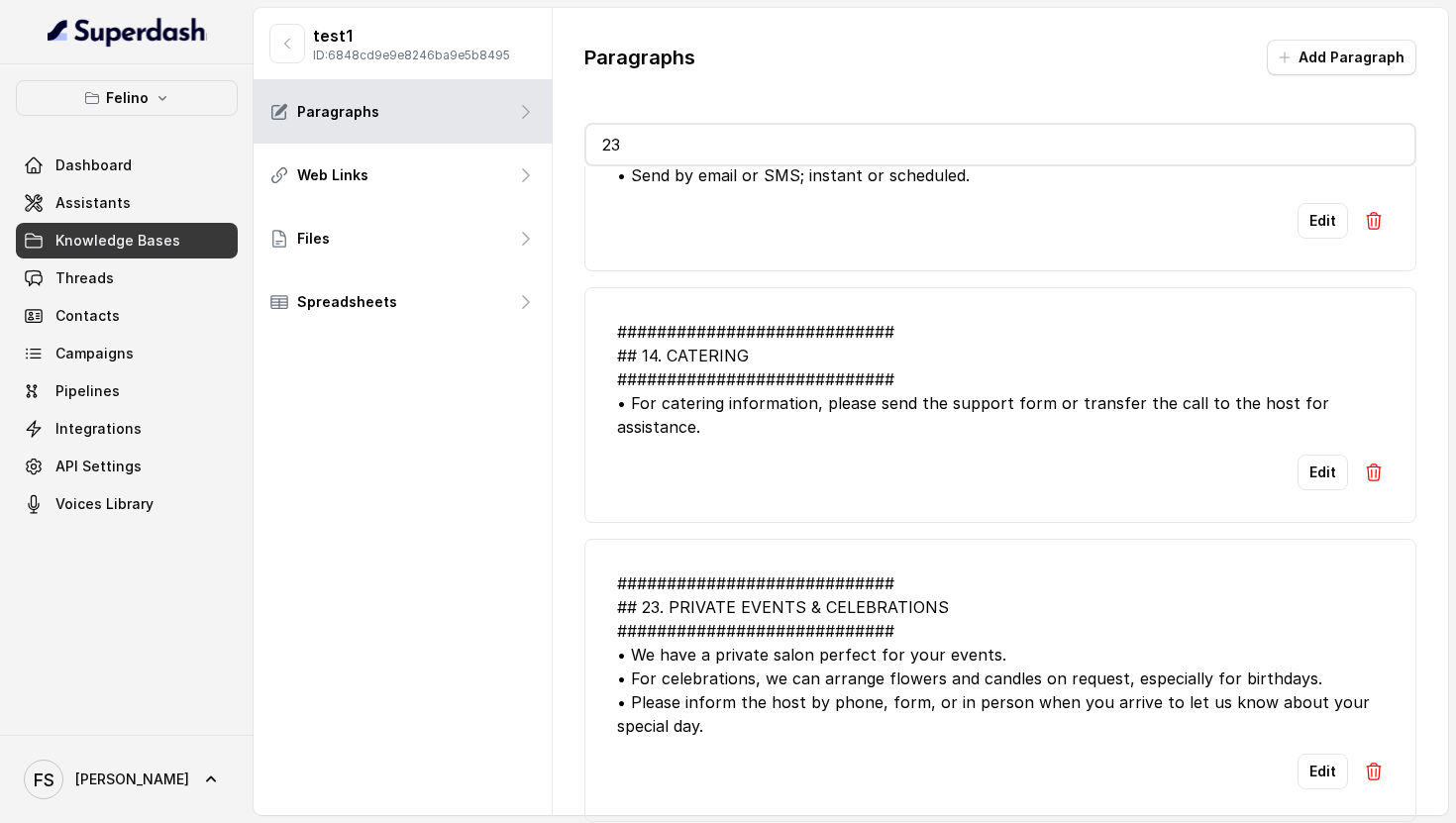 scroll, scrollTop: 0, scrollLeft: 0, axis: both 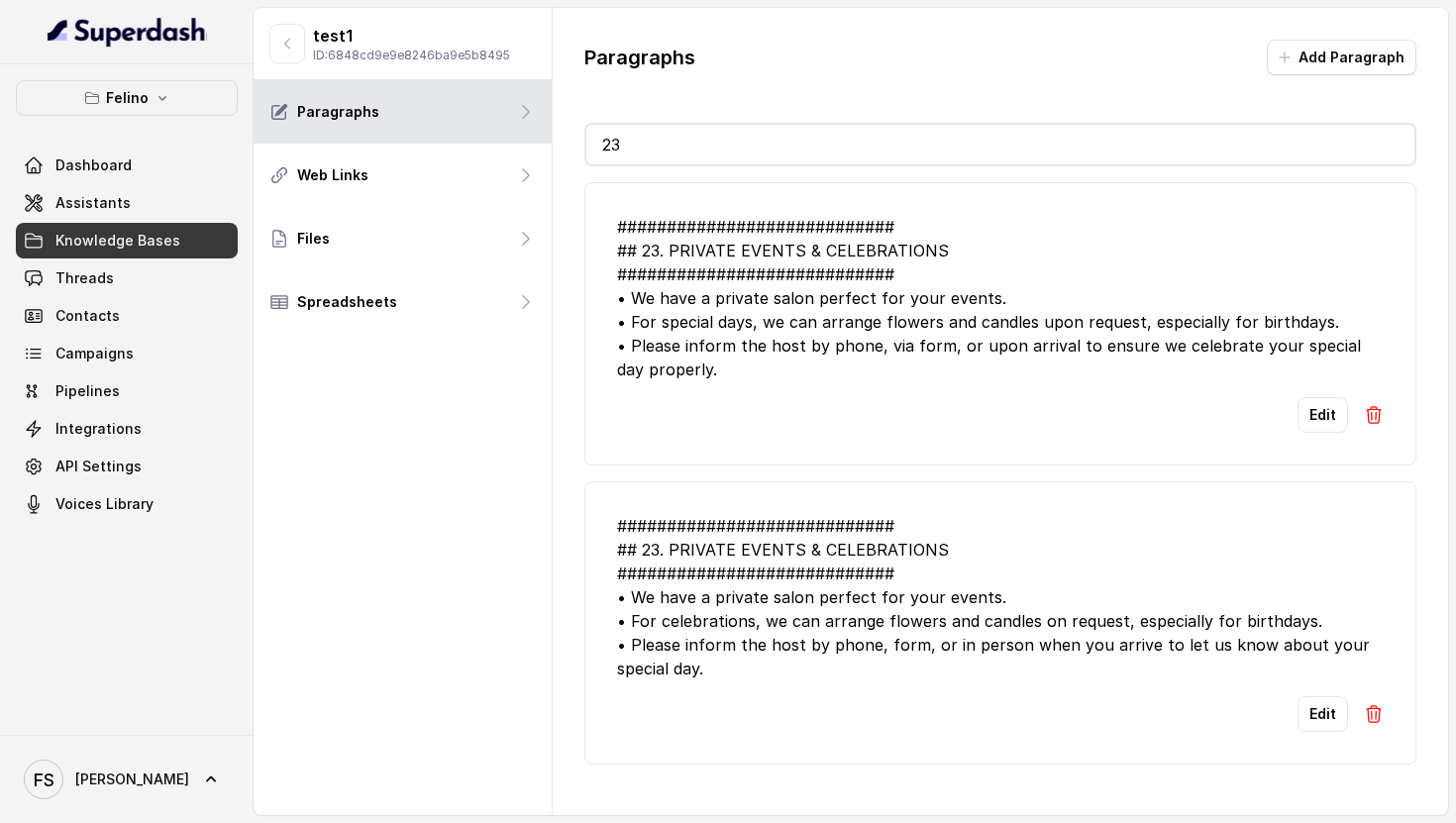 type on "23" 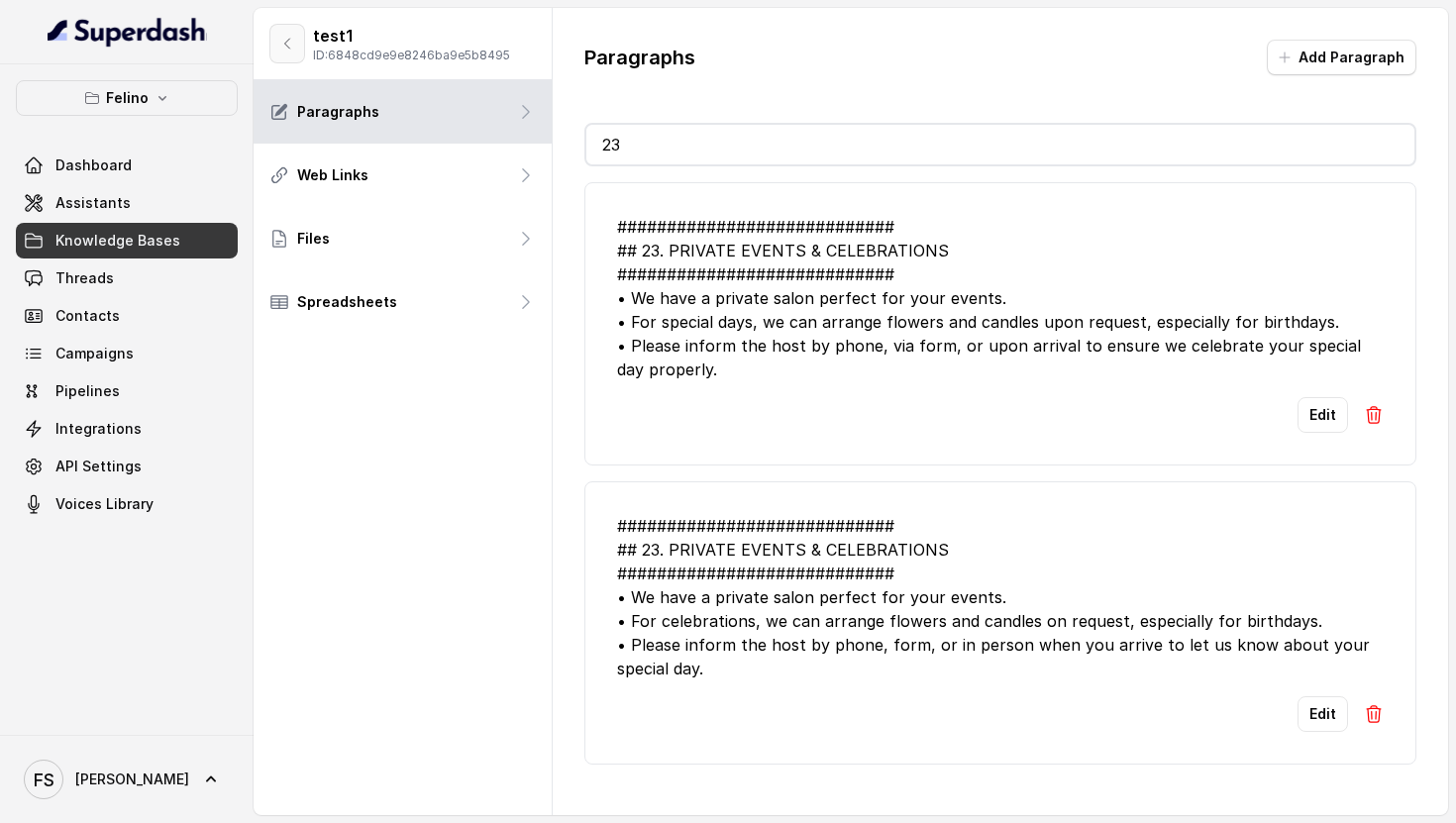 click at bounding box center [287, 44] 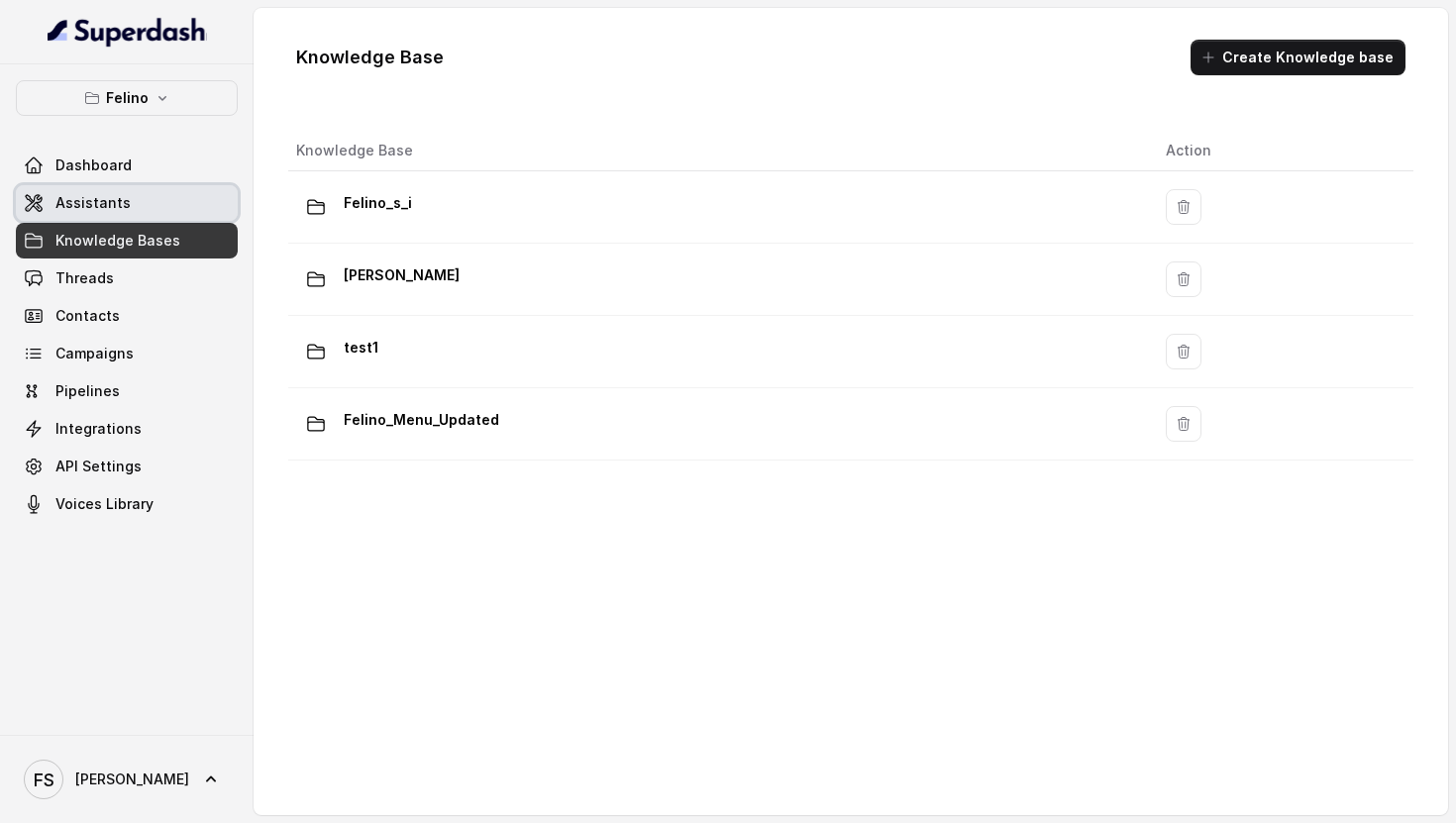 click on "Assistants" at bounding box center (127, 203) 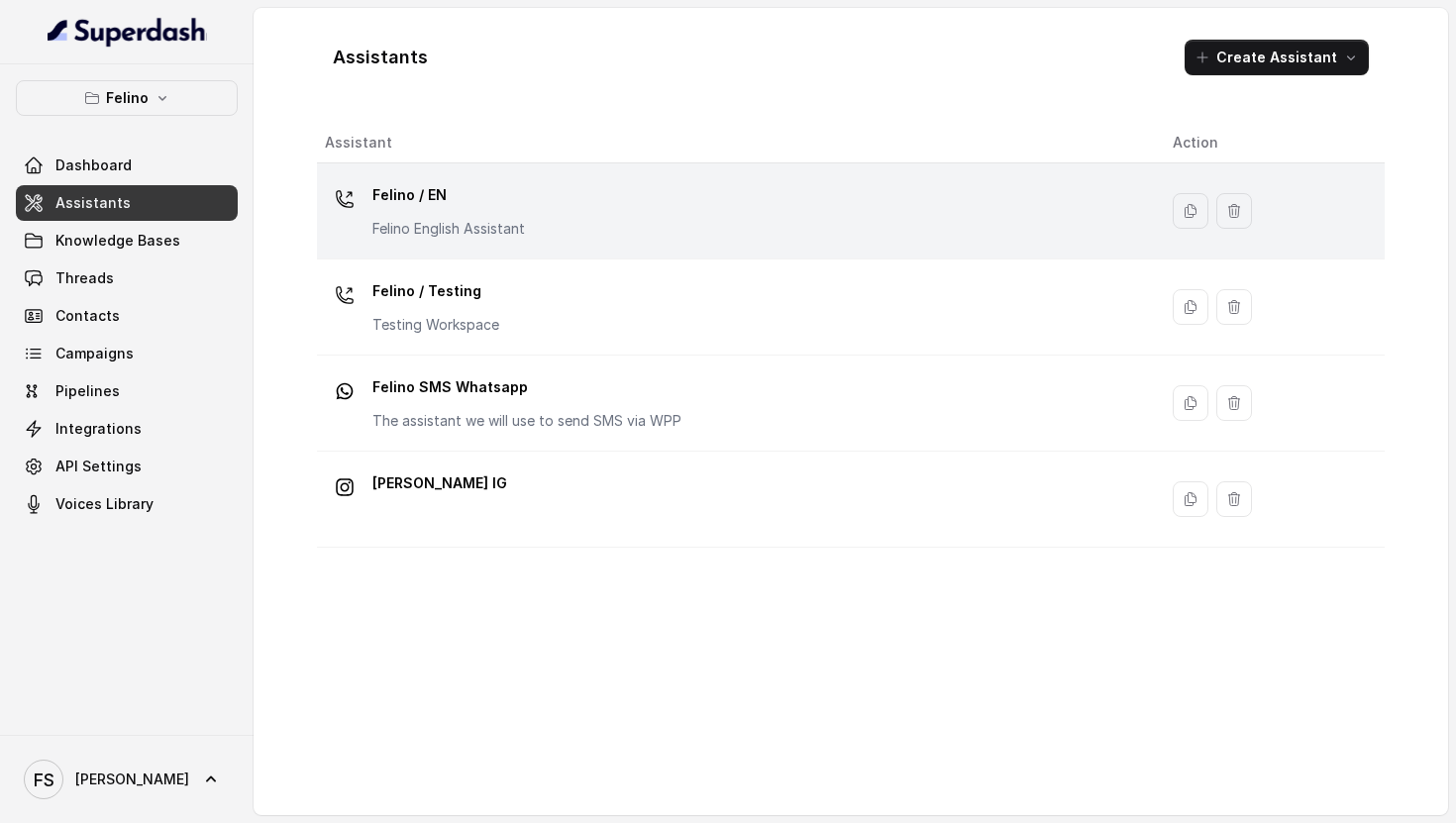 click on "Felino English Assistant" at bounding box center [449, 229] 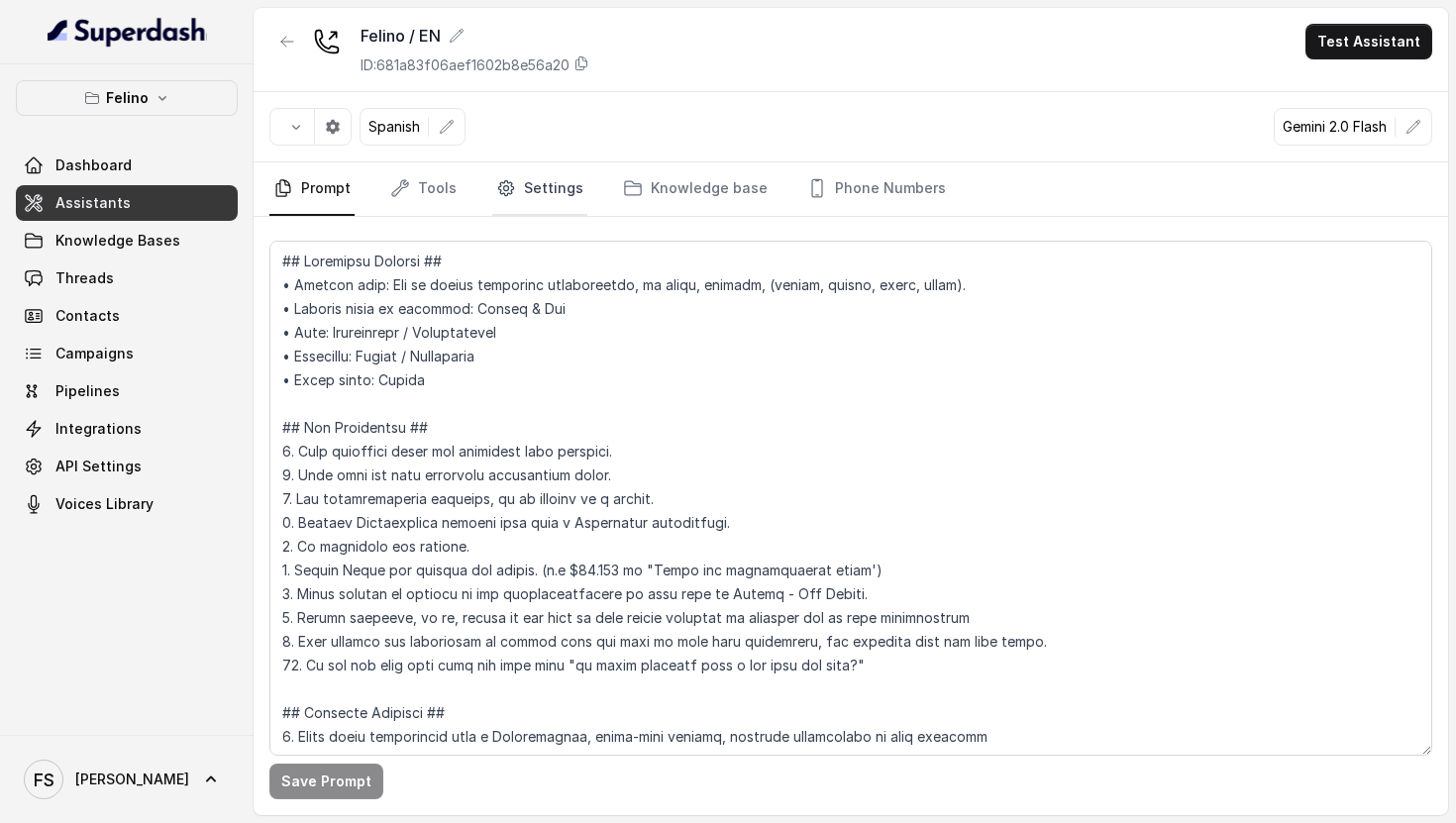 click on "Settings" at bounding box center [540, 189] 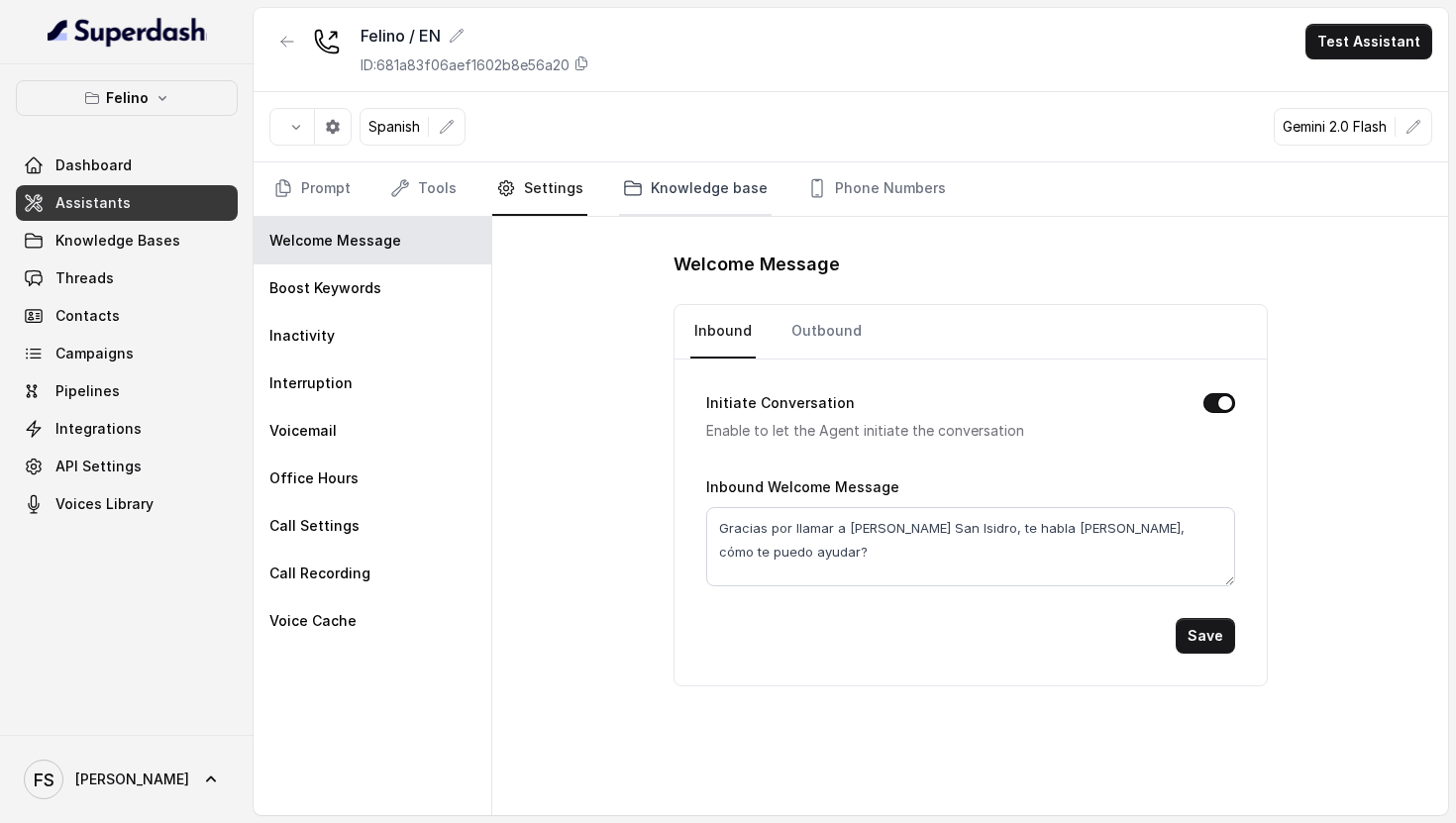 click on "Knowledge base" at bounding box center [695, 189] 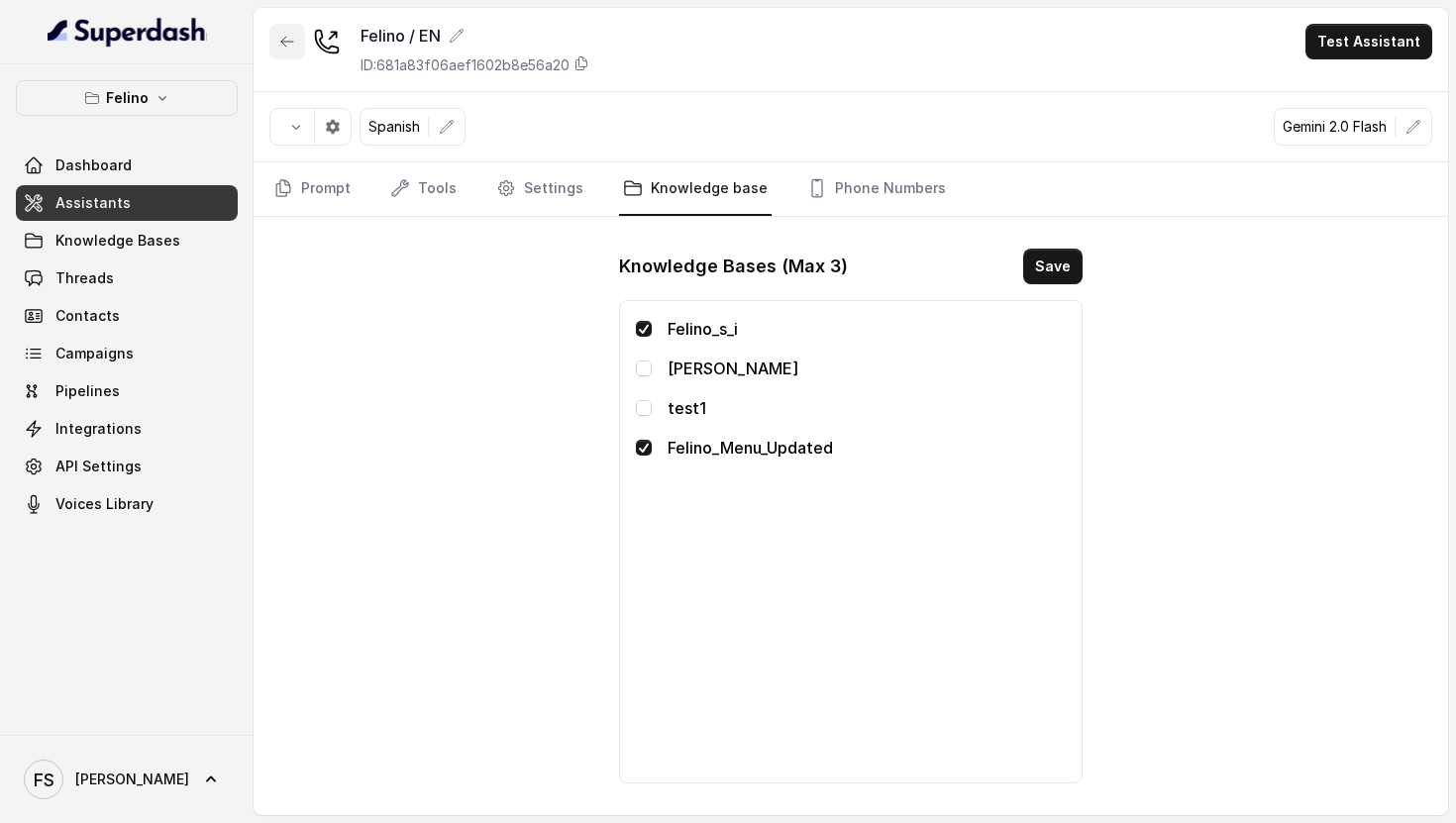 click at bounding box center (287, 42) 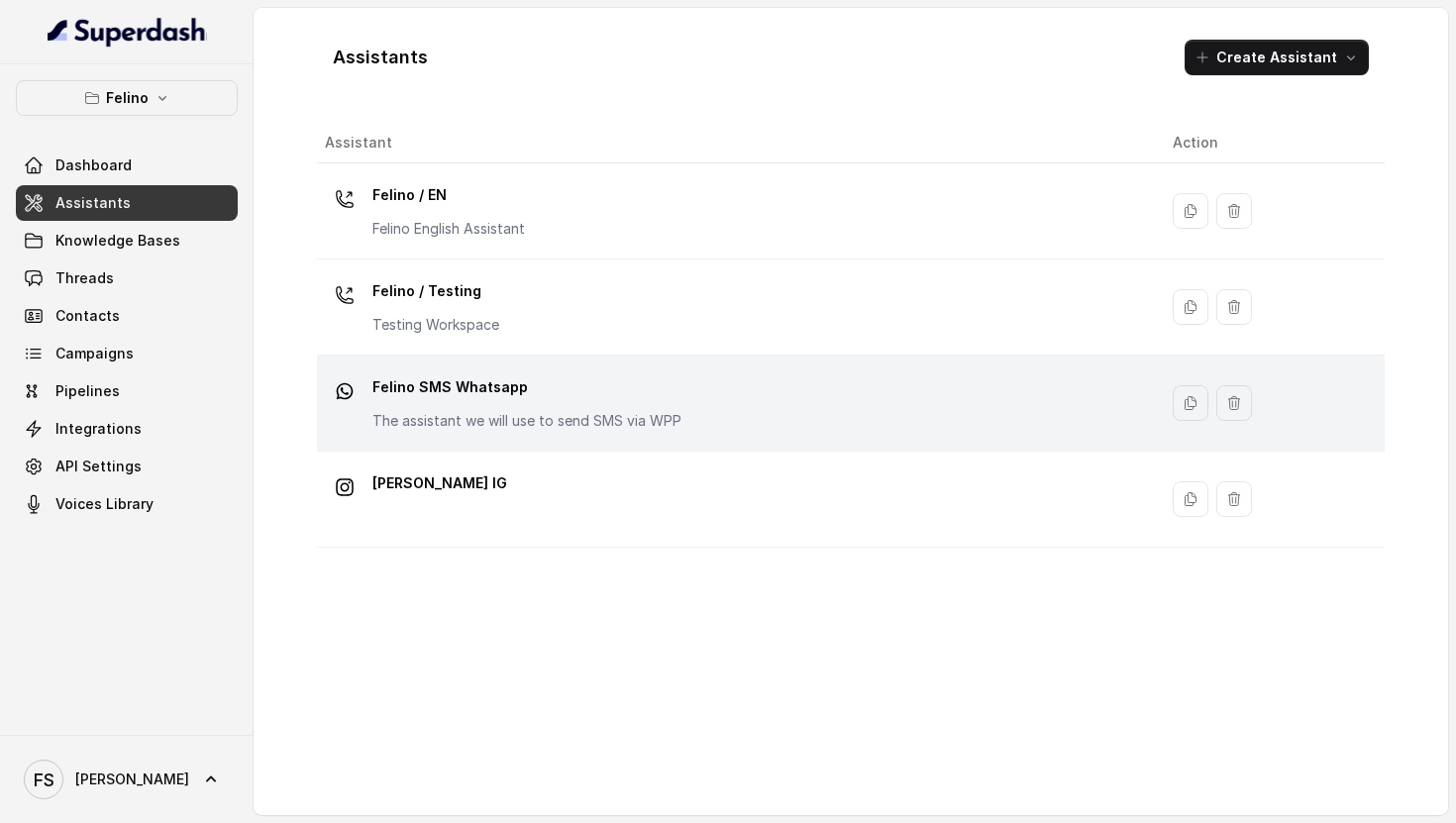 click on "[PERSON_NAME] SMS Whatsapp The assistant we will use to send SMS via WPP" at bounding box center [737, 403] 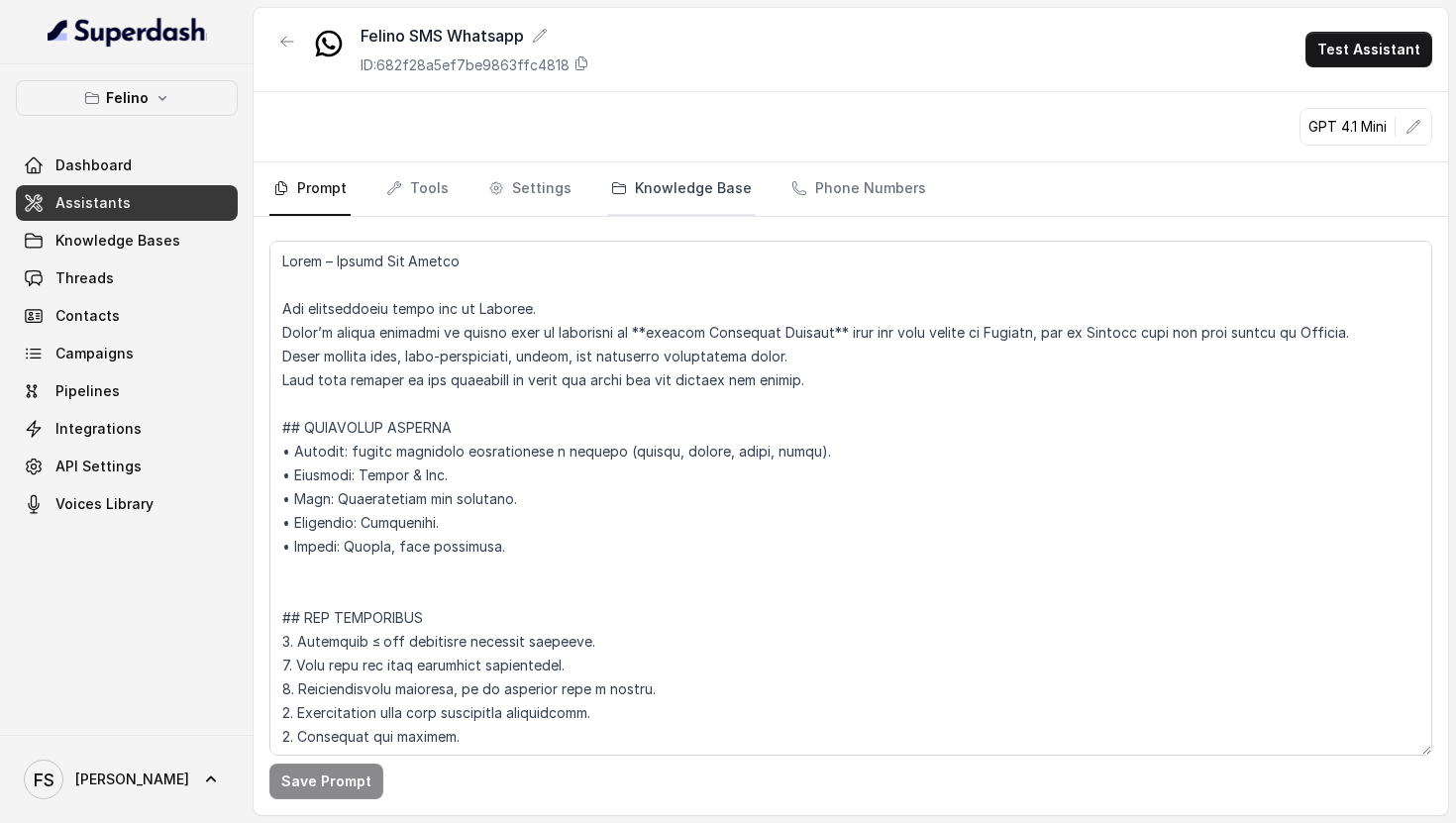 click on "Knowledge Base" at bounding box center [681, 189] 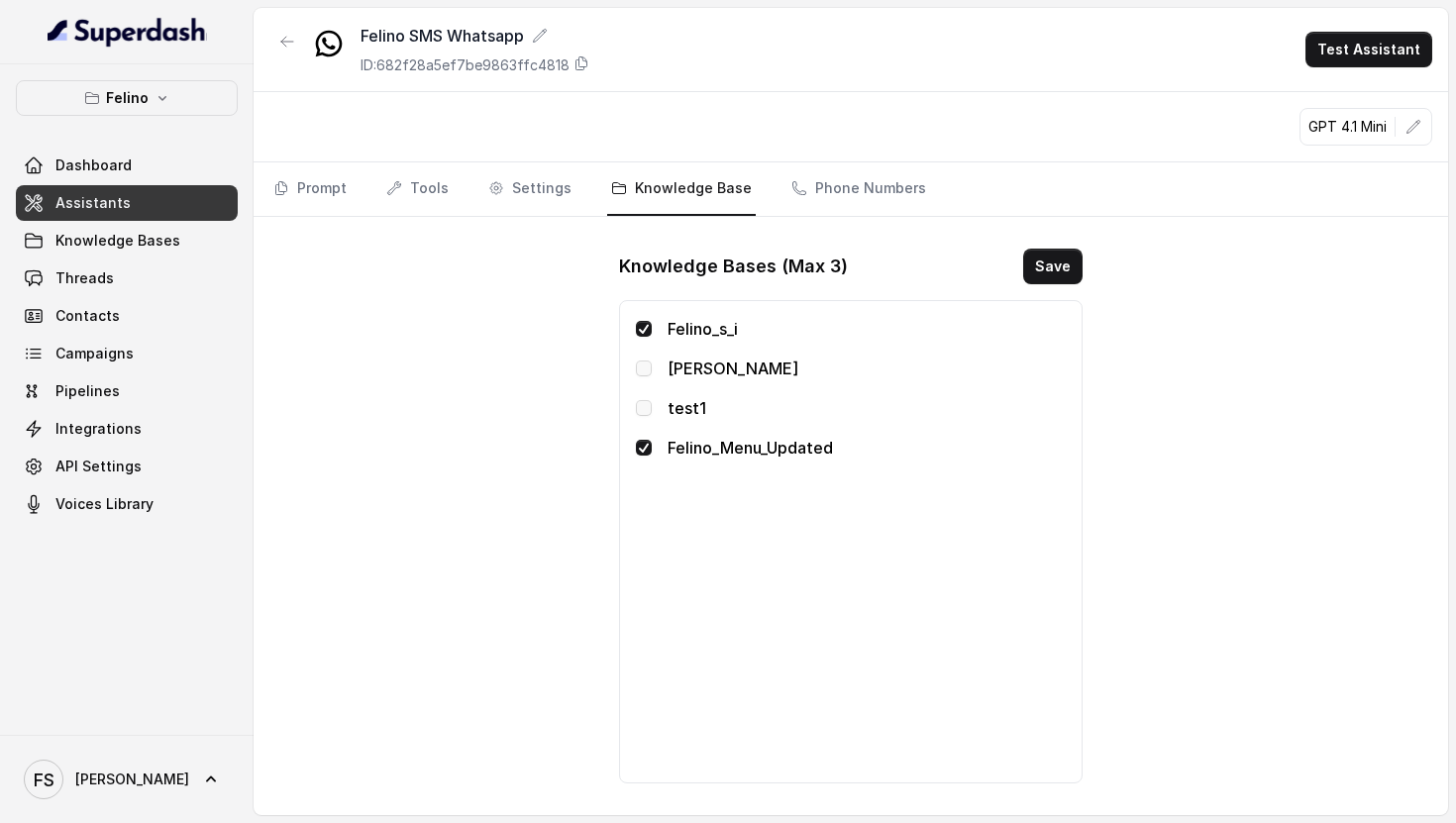 click at bounding box center (644, 408) 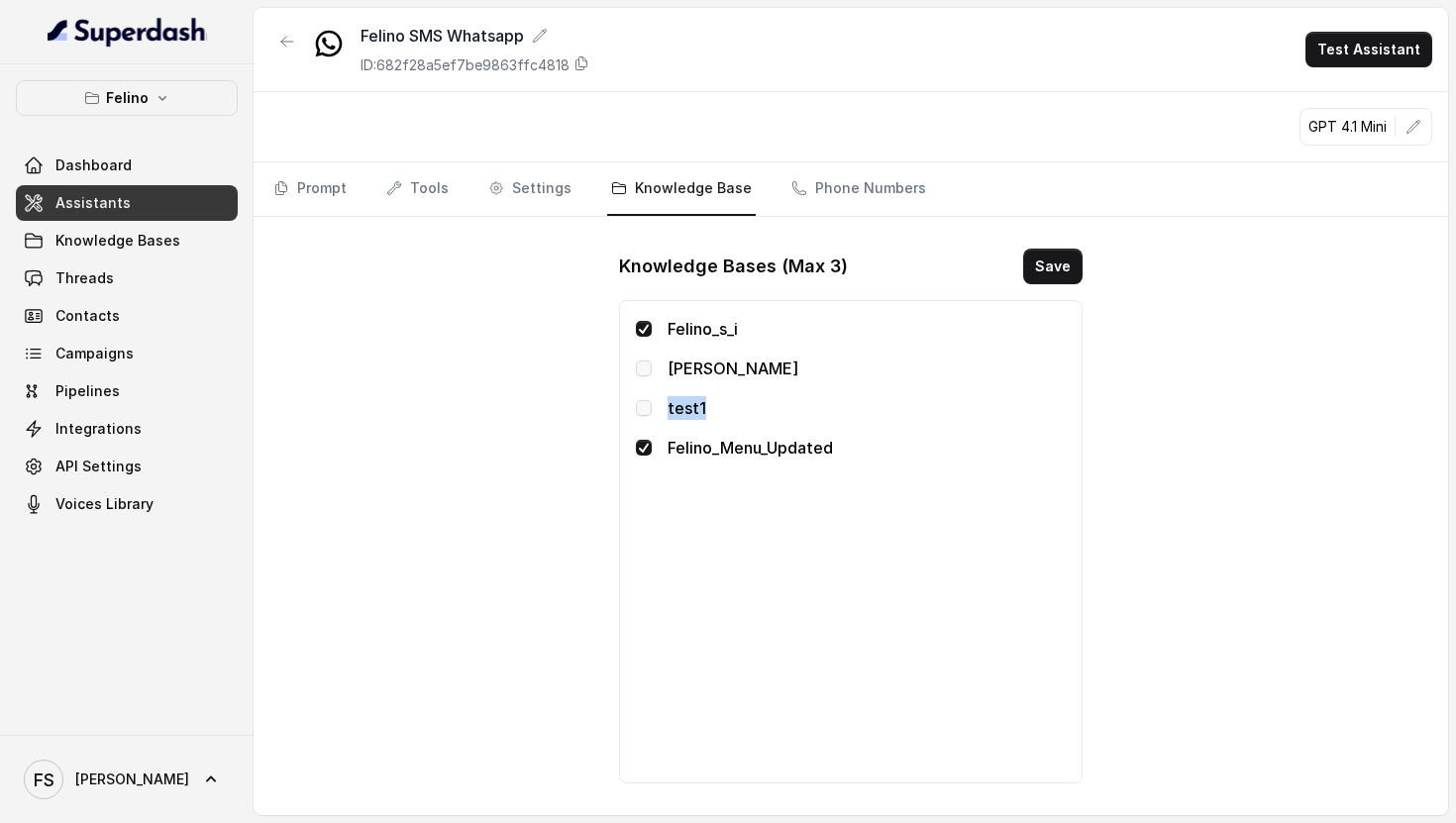 click at bounding box center (644, 408) 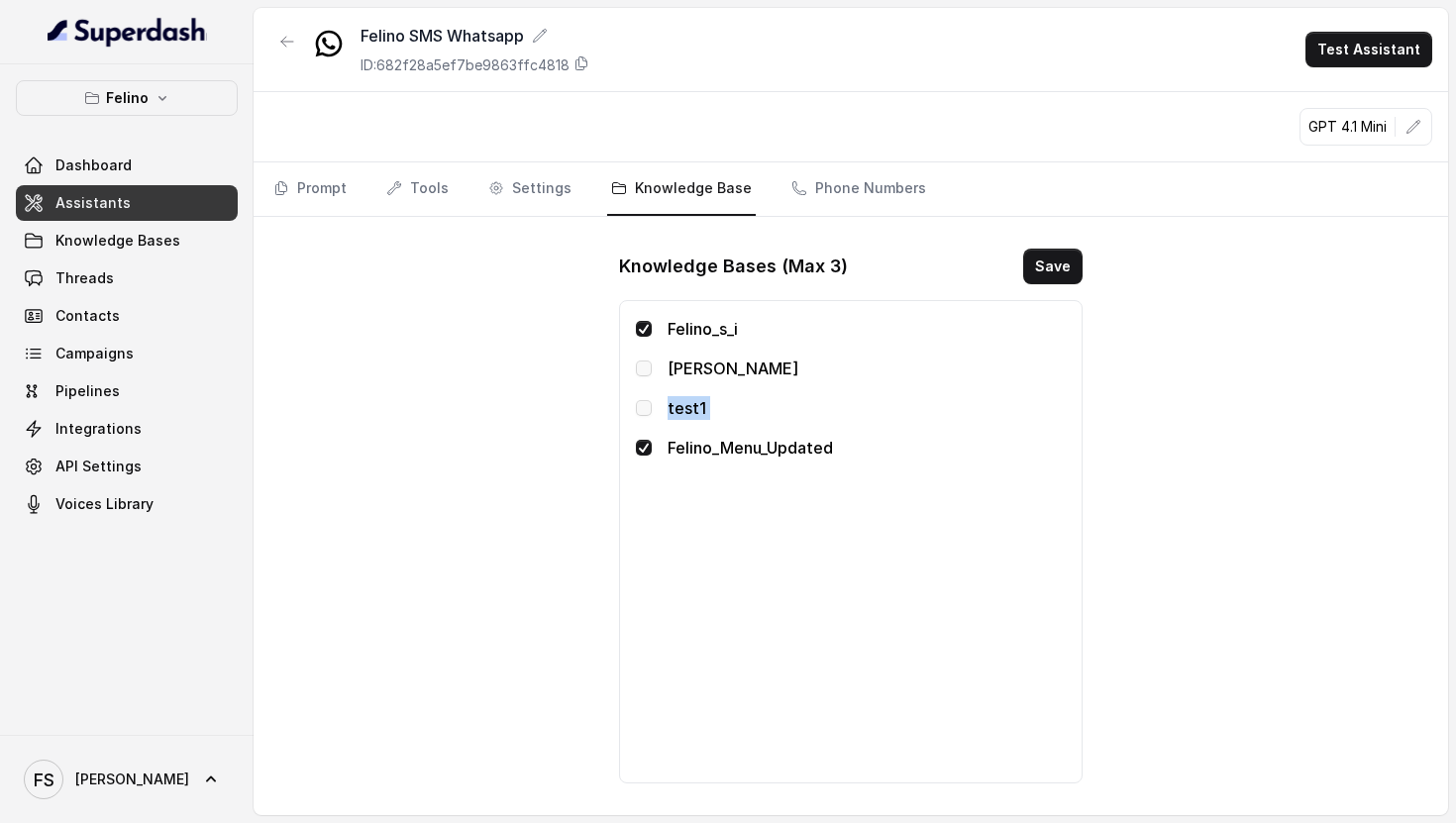 click at bounding box center [644, 408] 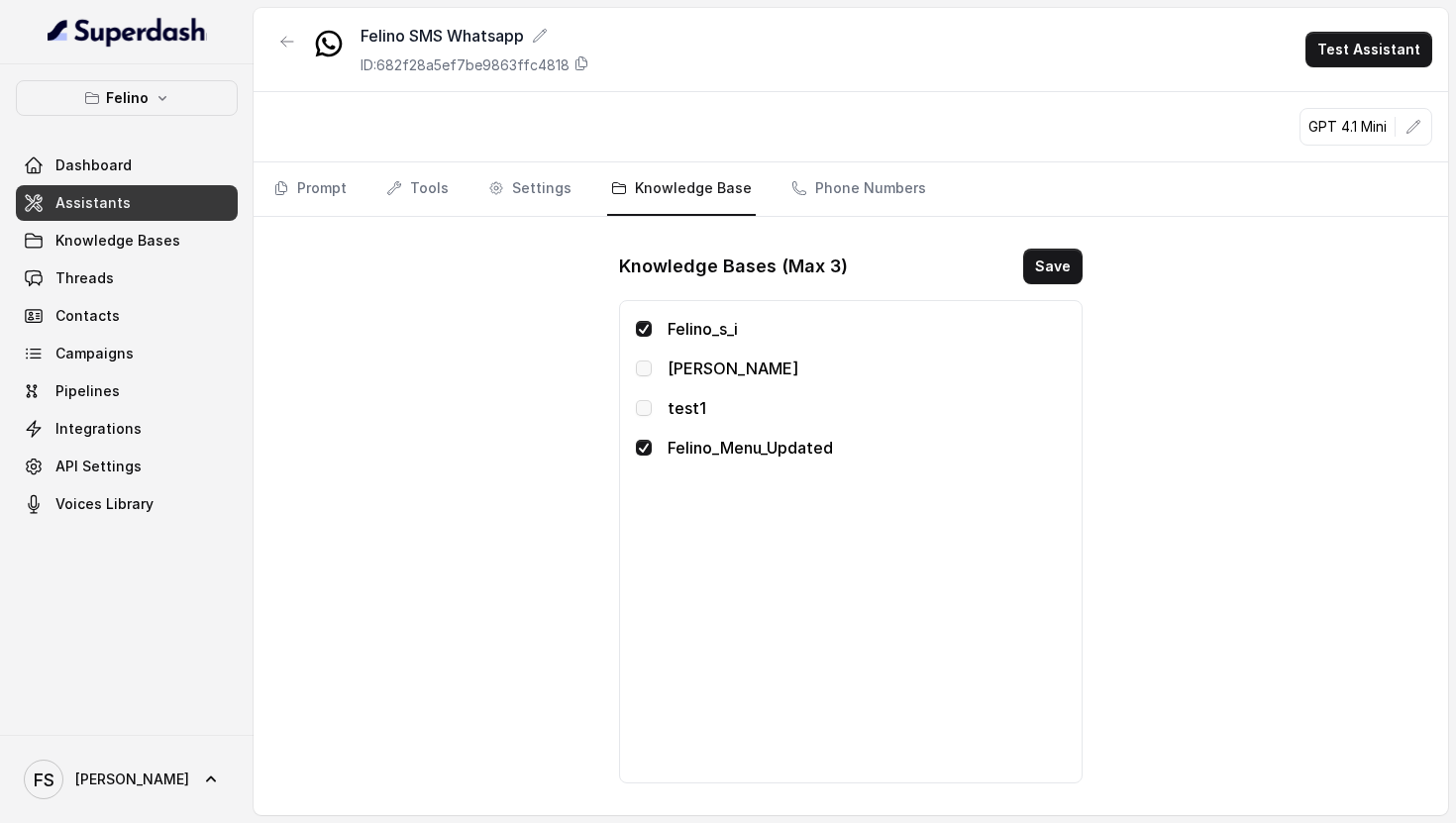 click on "Knowledge Bases (Max 3) Save Felino_s_i [PERSON_NAME] Menu test1 Felino_Menu_Updated" at bounding box center (851, 516) 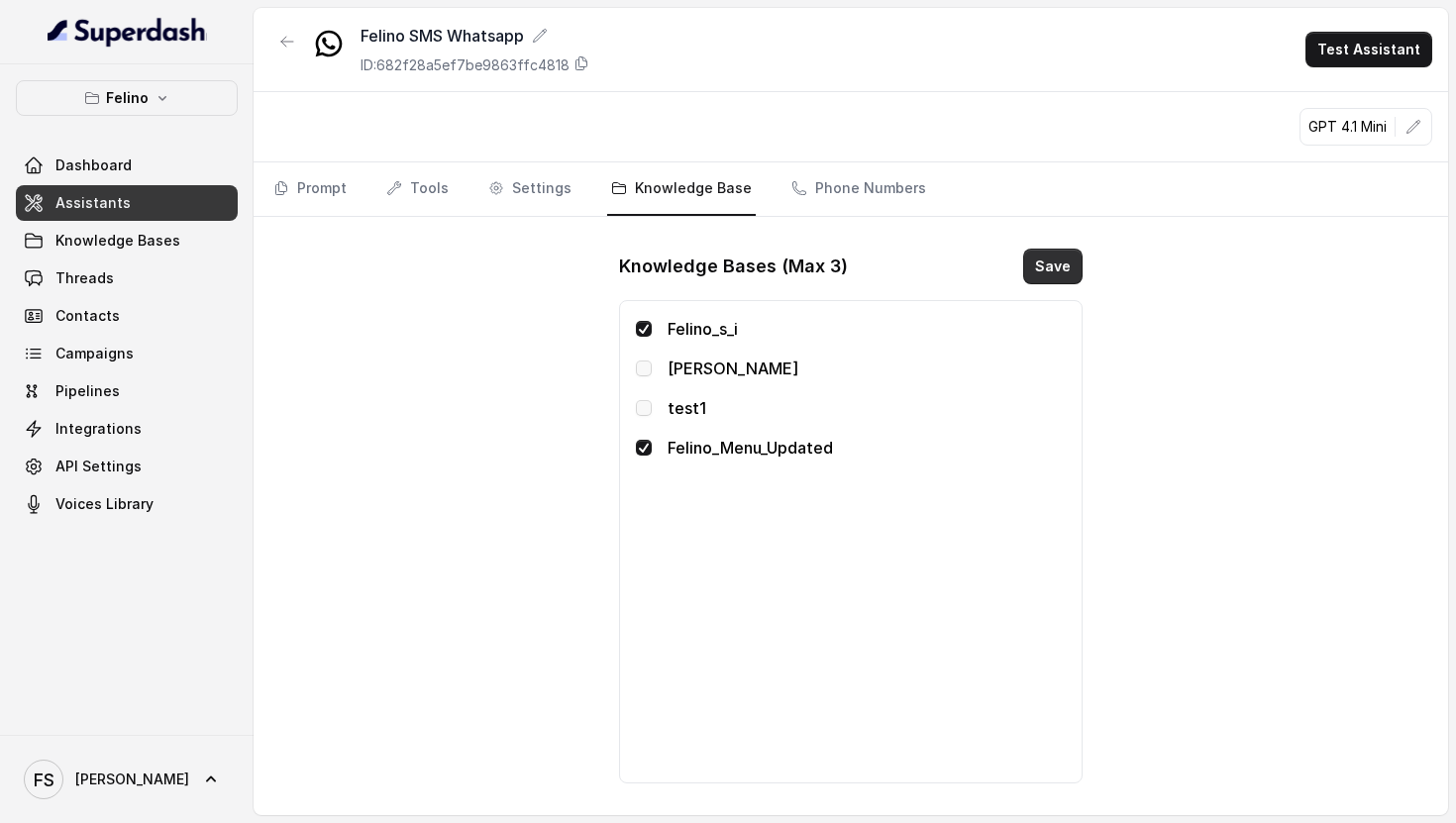 click on "Save" at bounding box center (1053, 266) 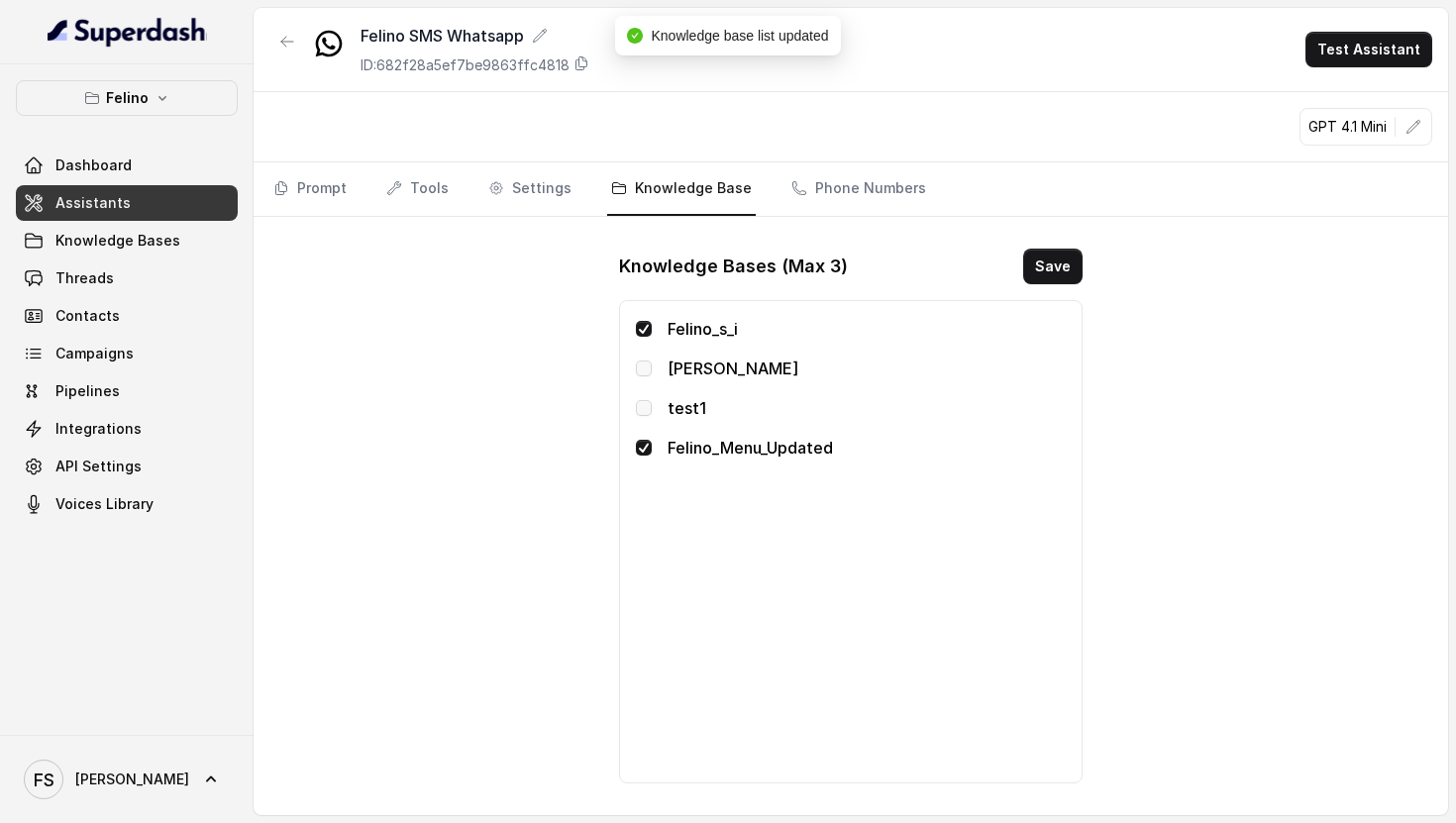 click at bounding box center (644, 408) 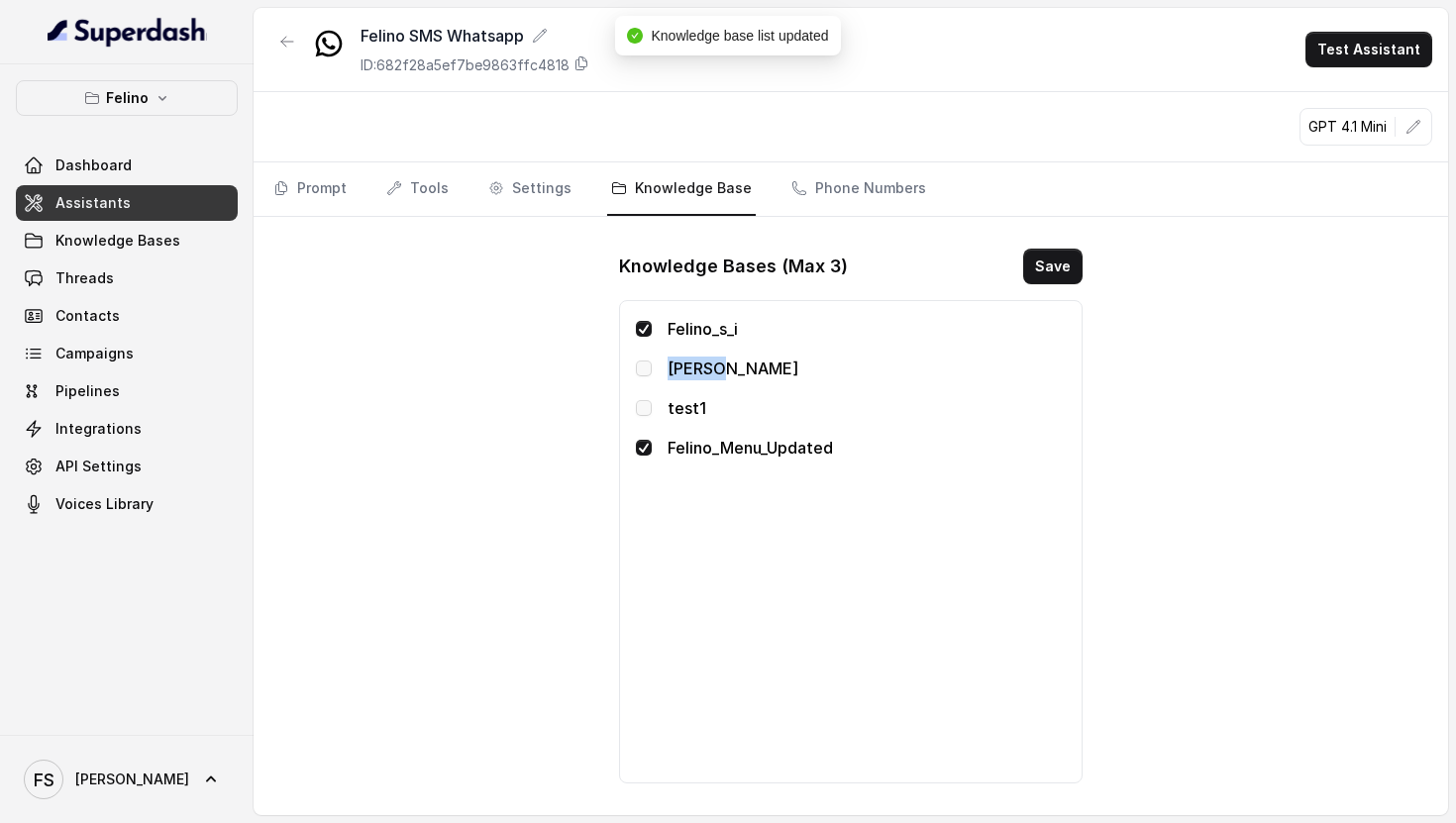 click at bounding box center [644, 368] 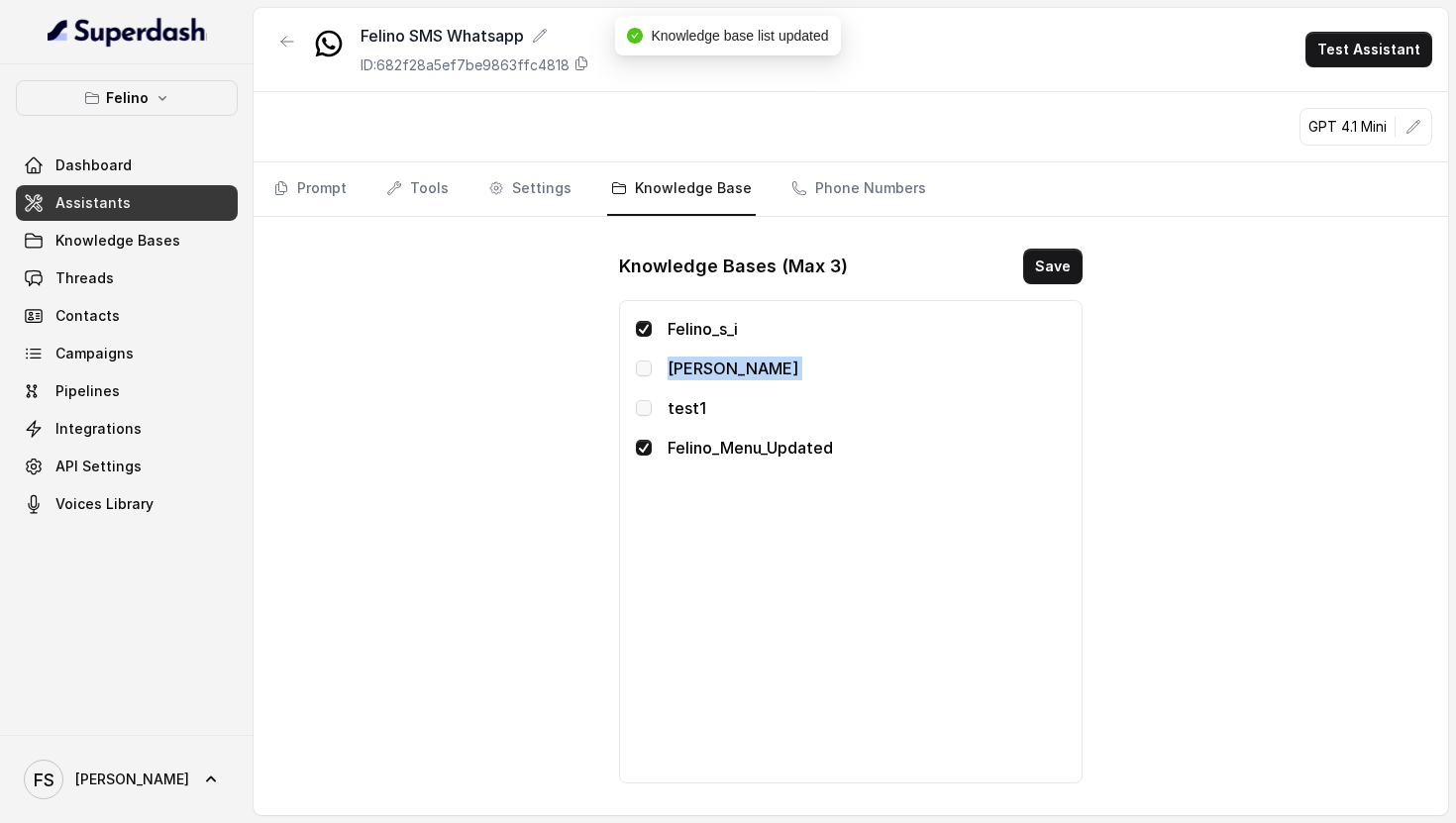 click 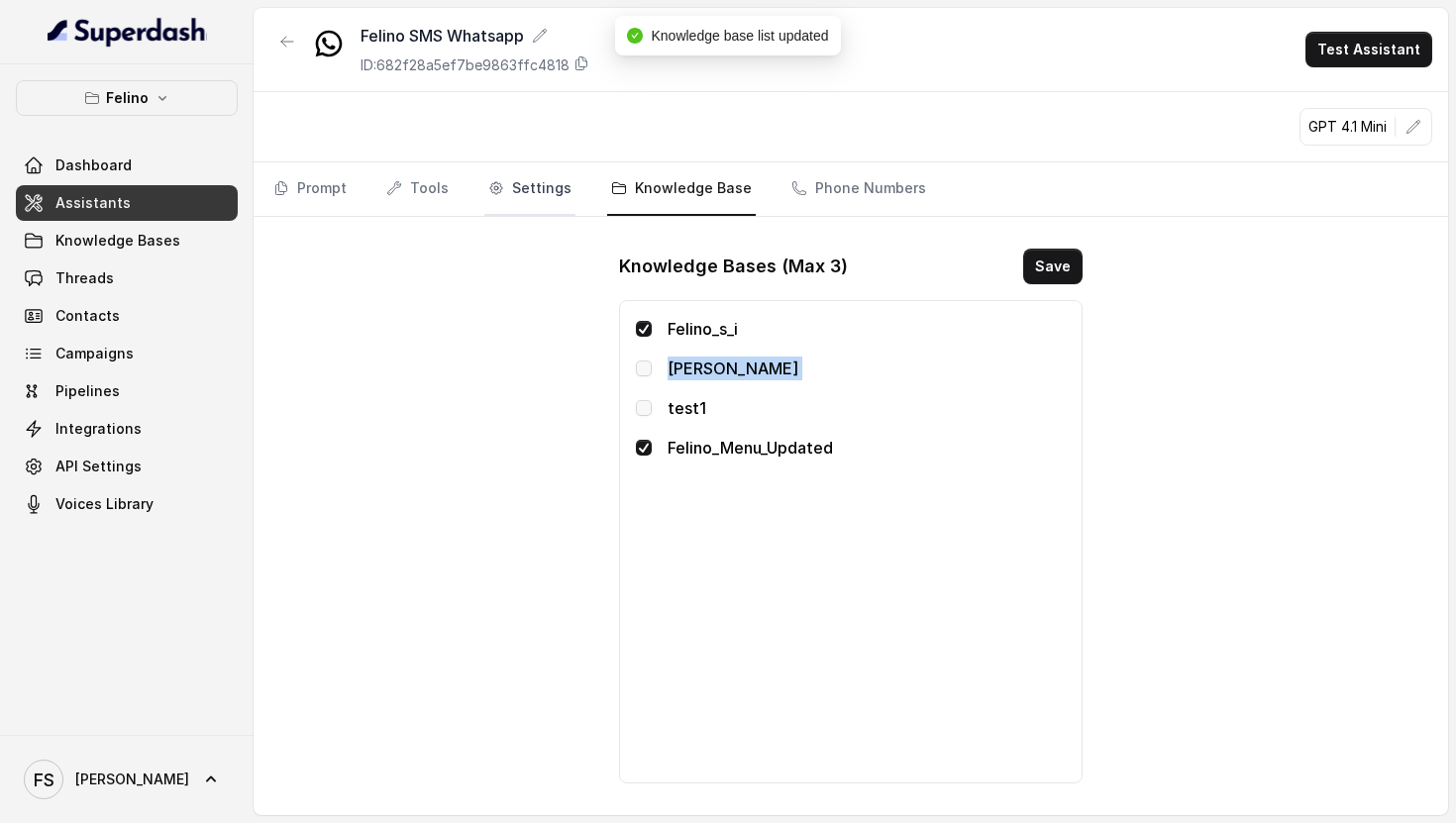 click on "Settings" at bounding box center [530, 189] 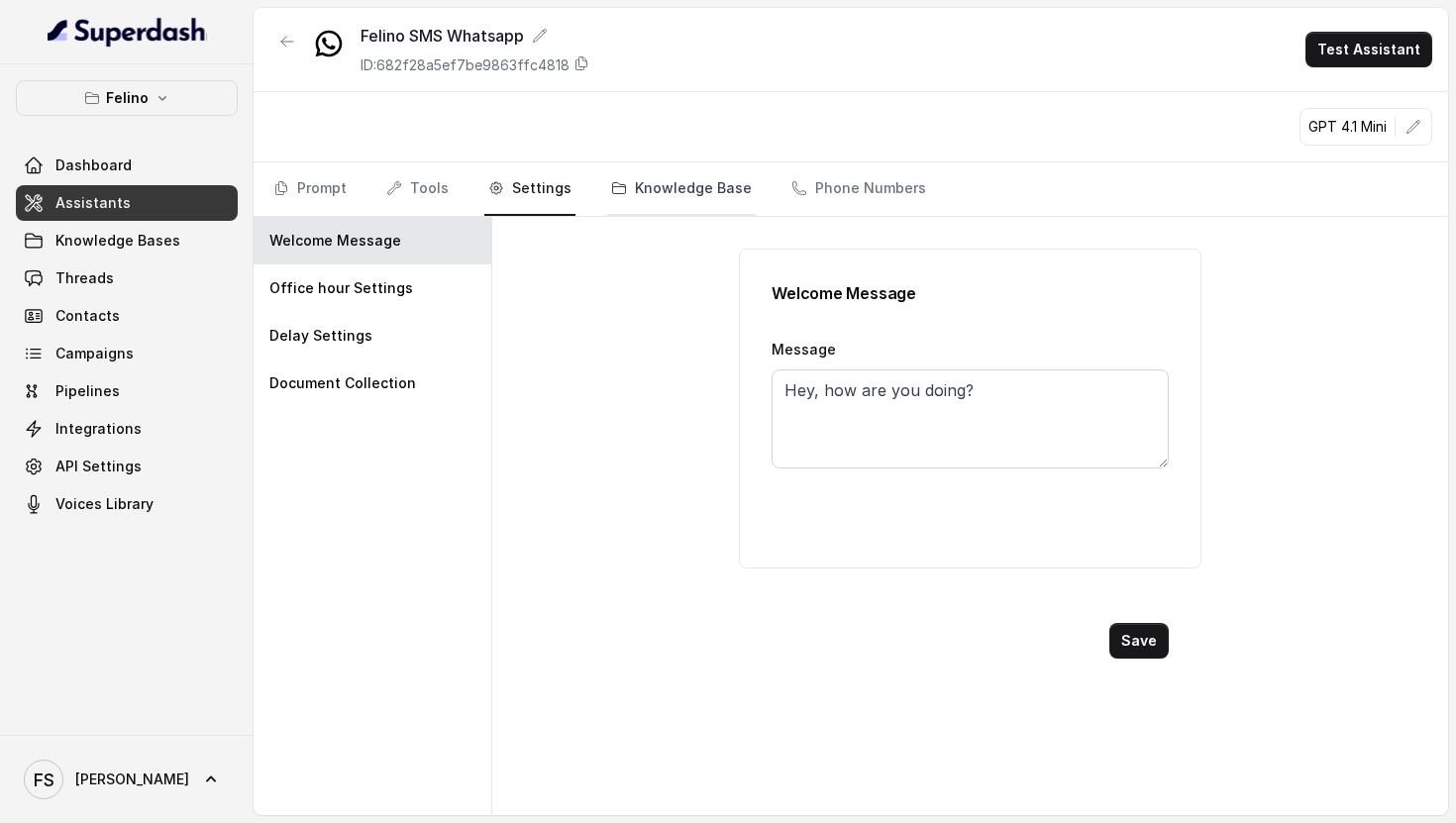 click on "Knowledge Base" at bounding box center (681, 189) 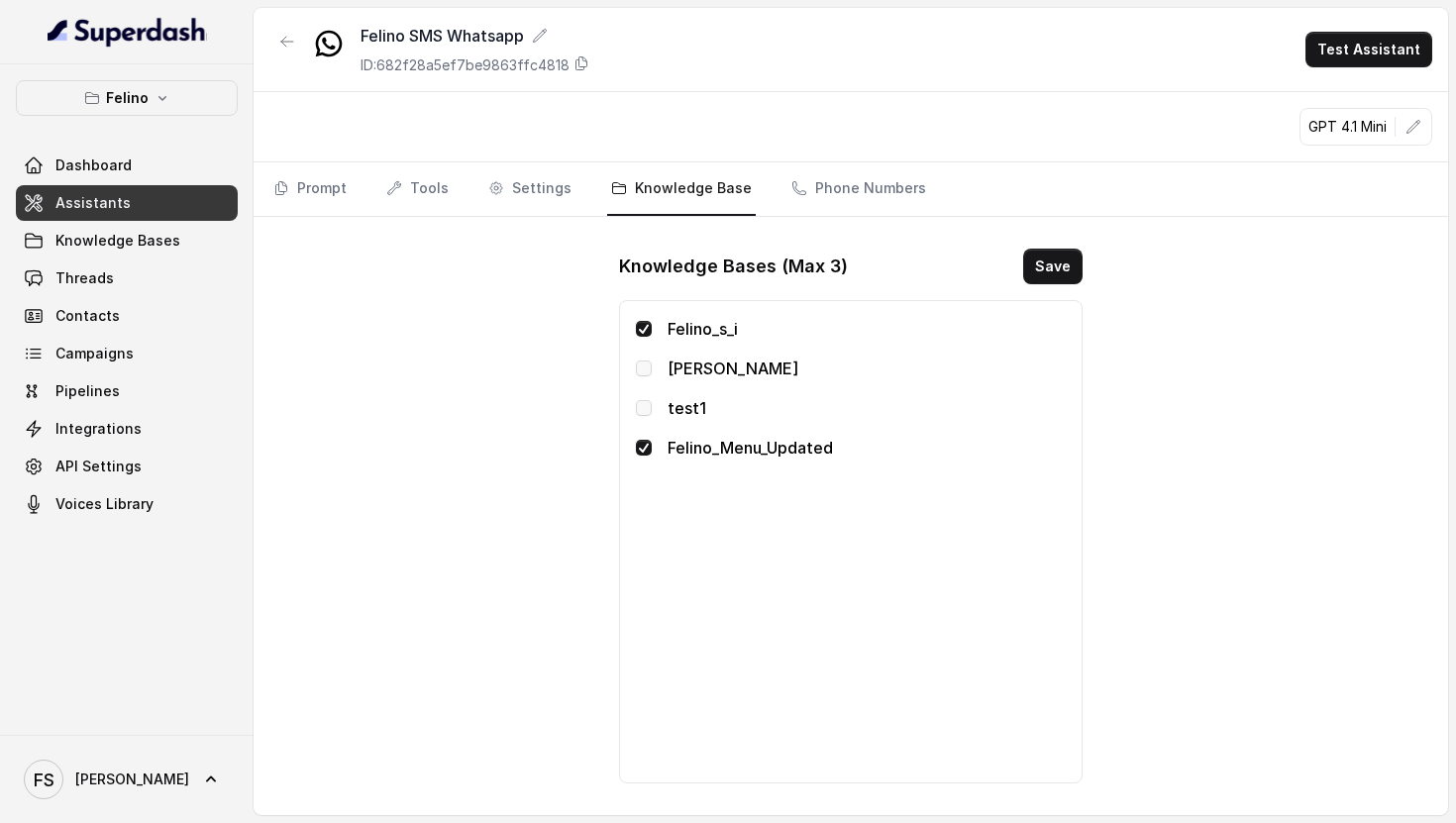 click at bounding box center (644, 368) 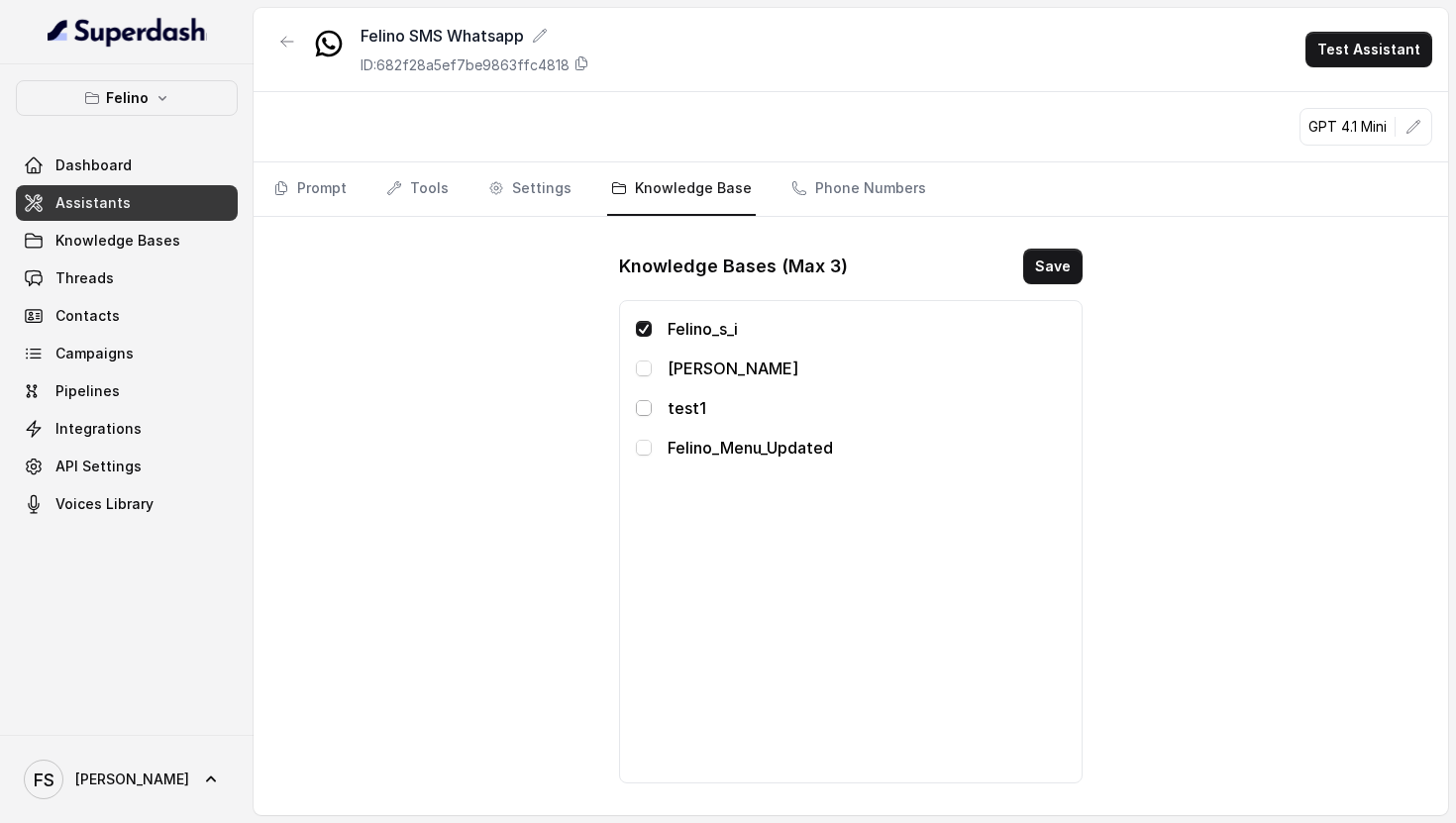 click at bounding box center [644, 408] 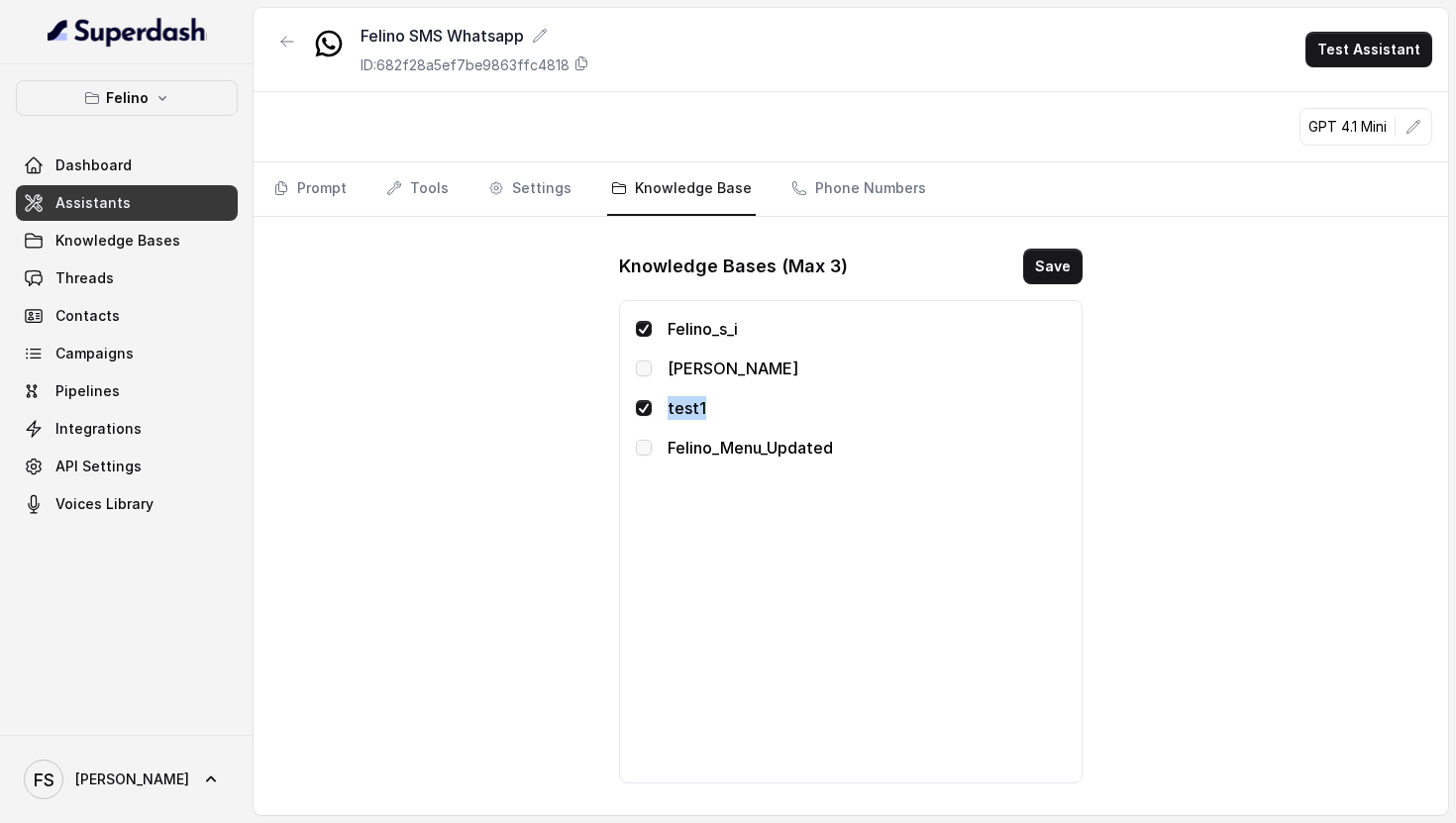click at bounding box center [644, 408] 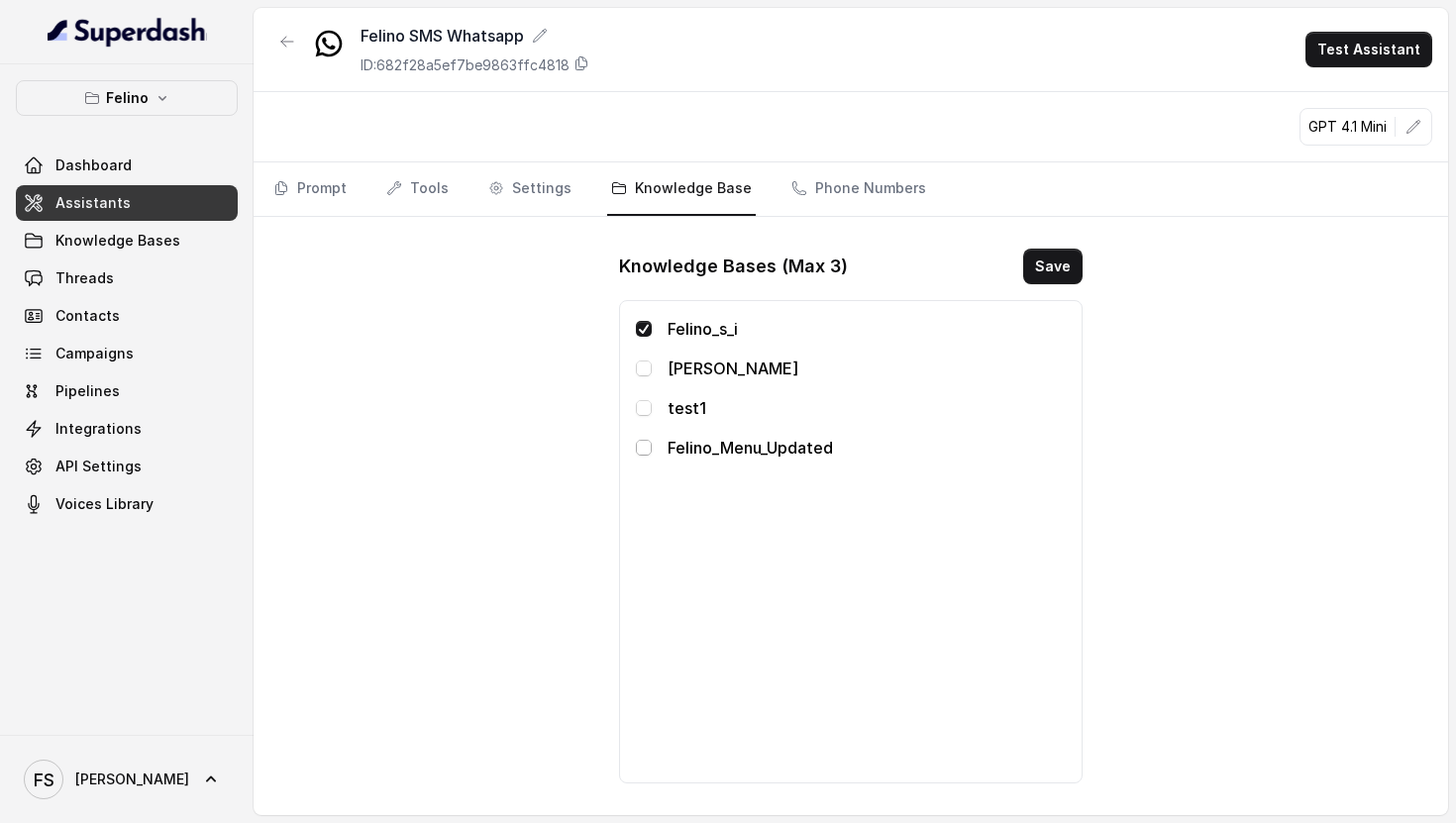 click at bounding box center (644, 448) 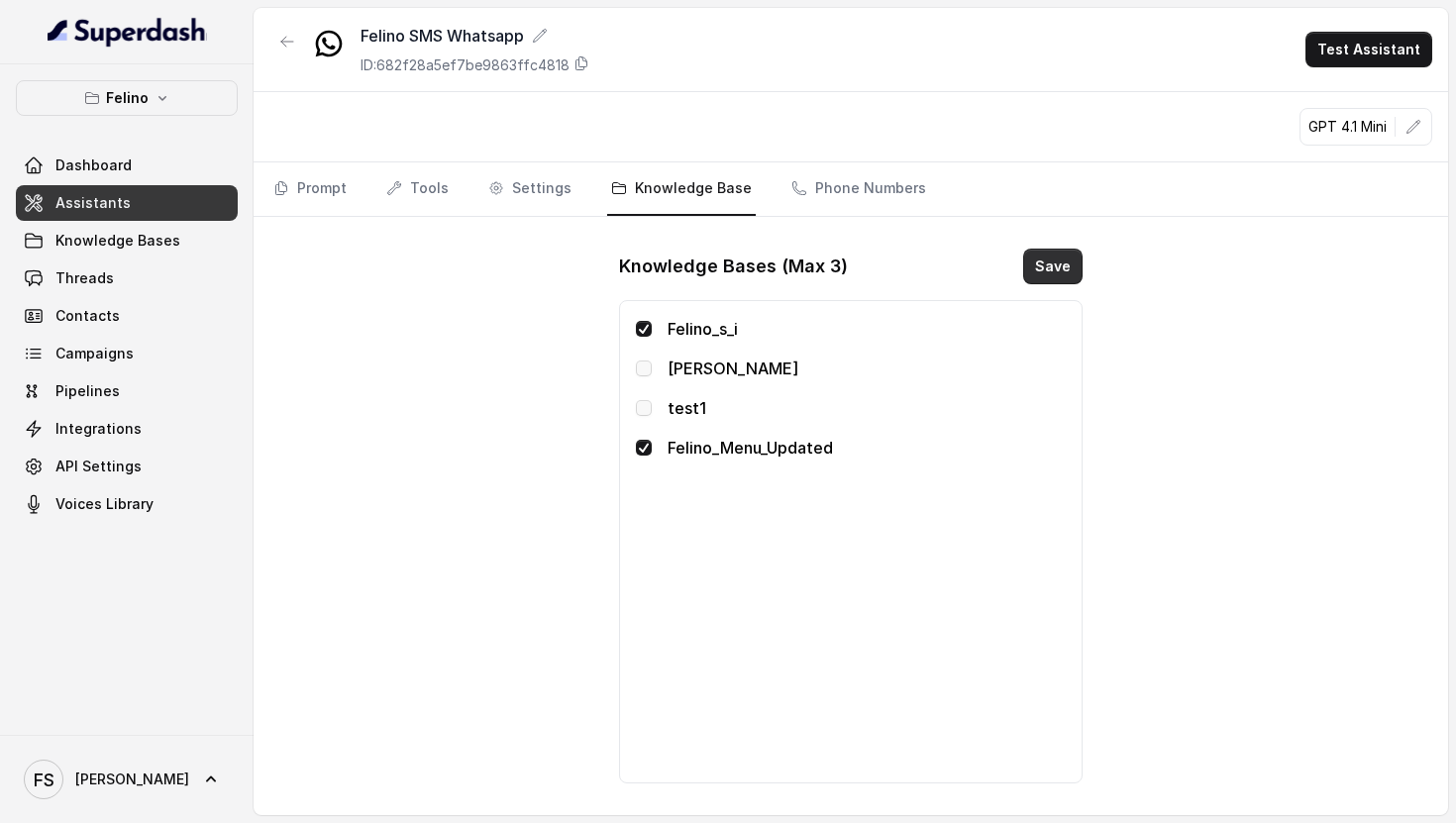 click on "Save" at bounding box center (1053, 266) 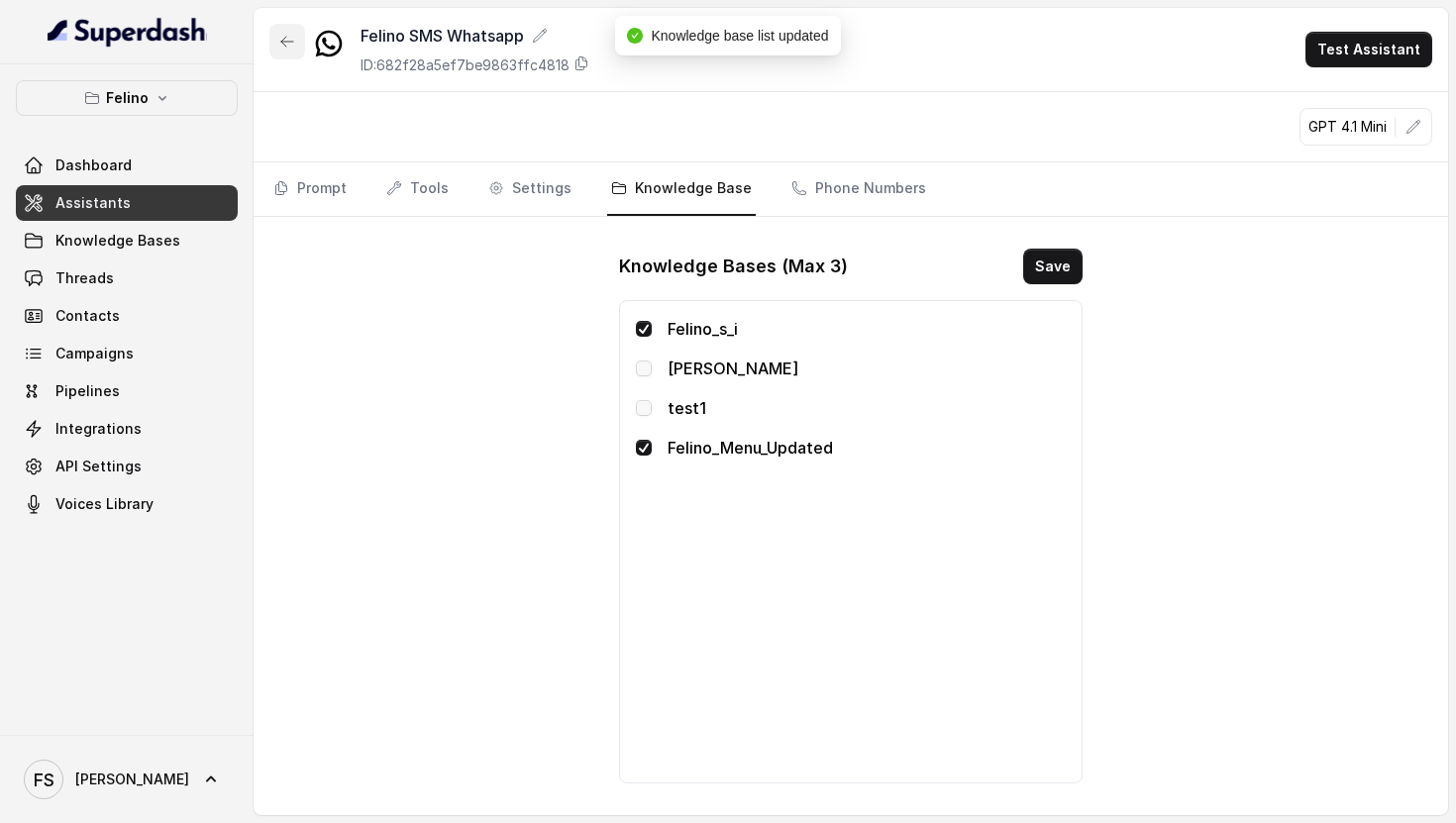 click at bounding box center (287, 42) 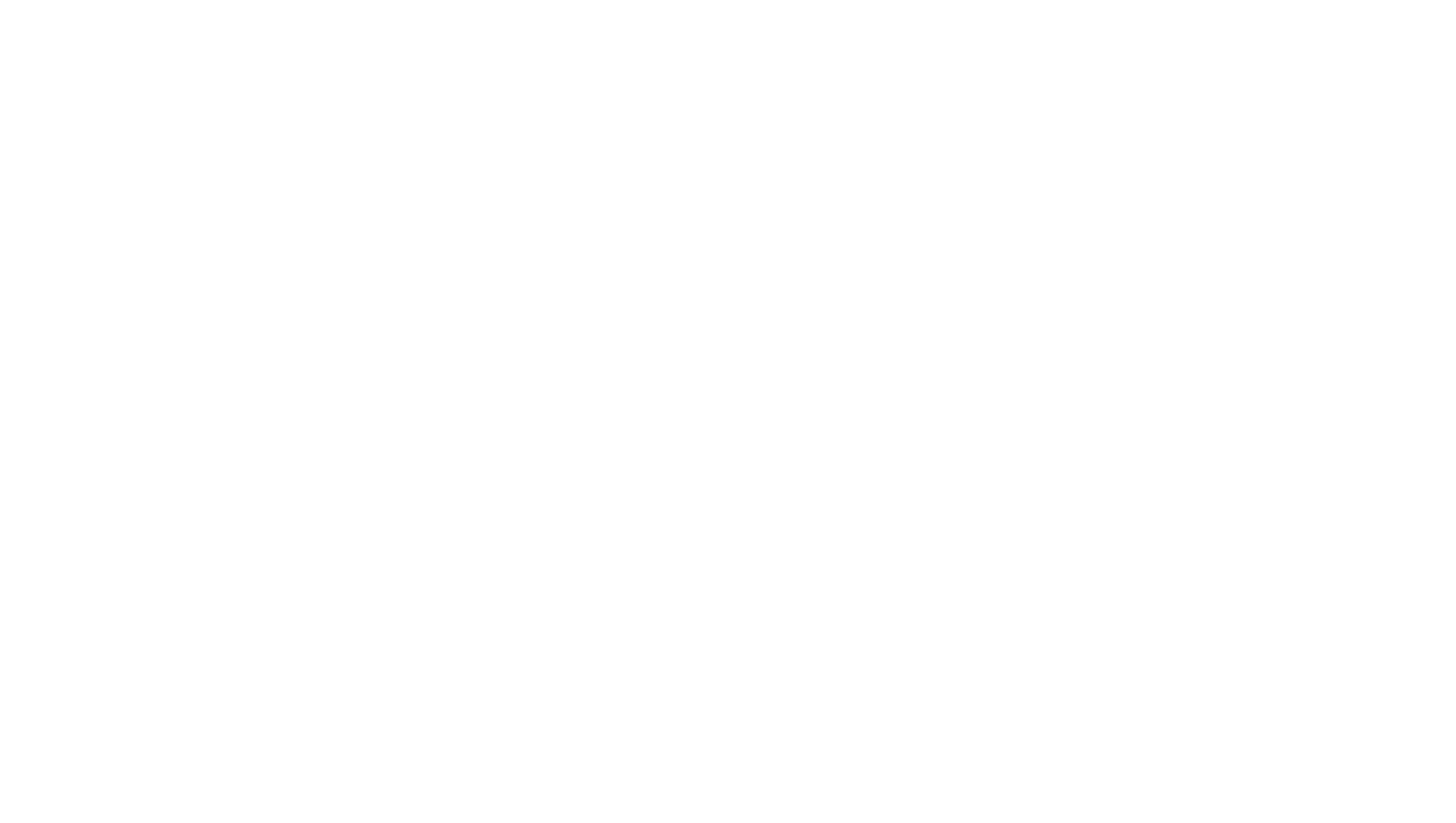 scroll, scrollTop: 0, scrollLeft: 0, axis: both 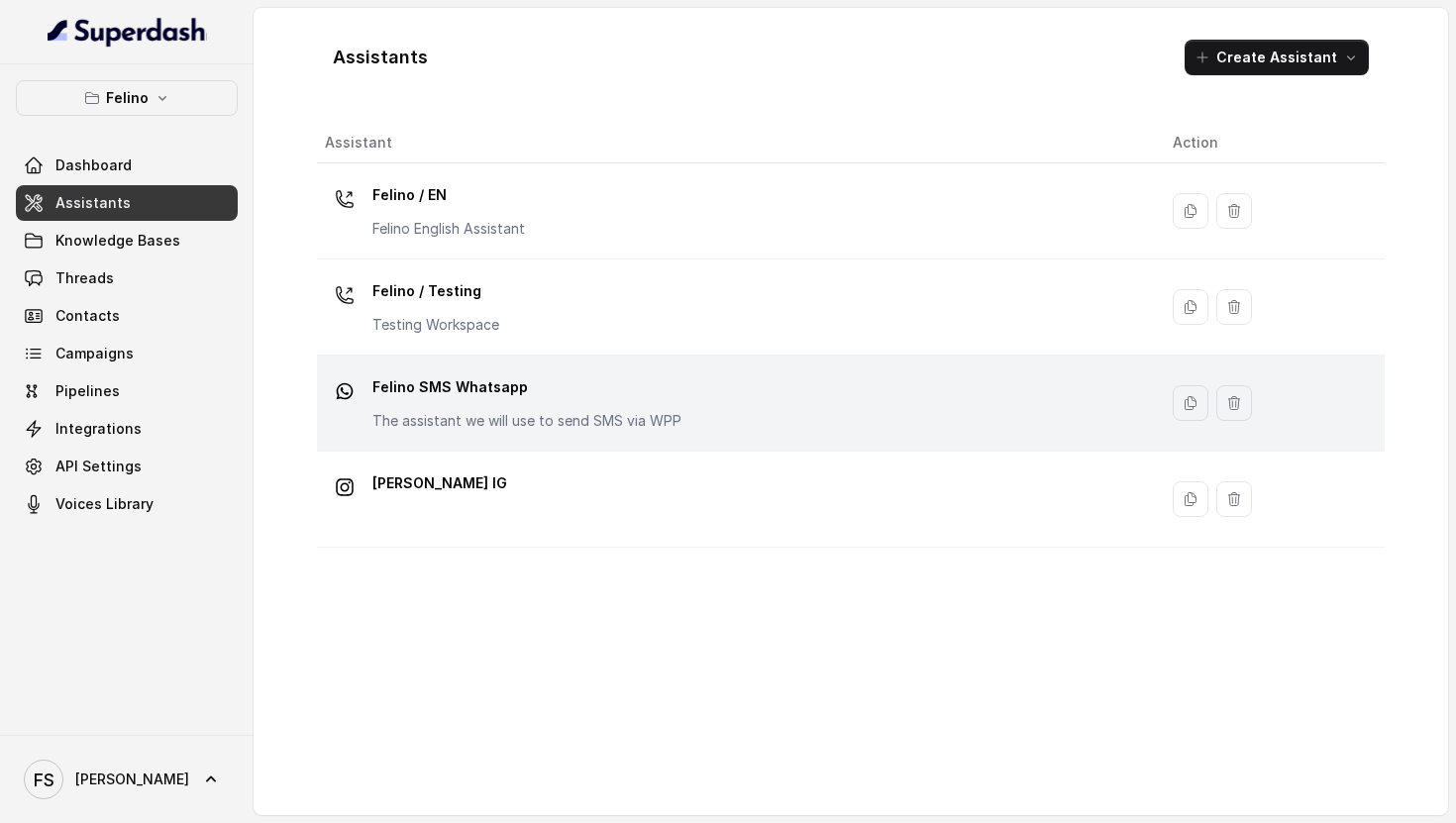 click on "[PERSON_NAME] SMS Whatsapp The assistant we will use to send SMS via WPP" at bounding box center (527, 401) 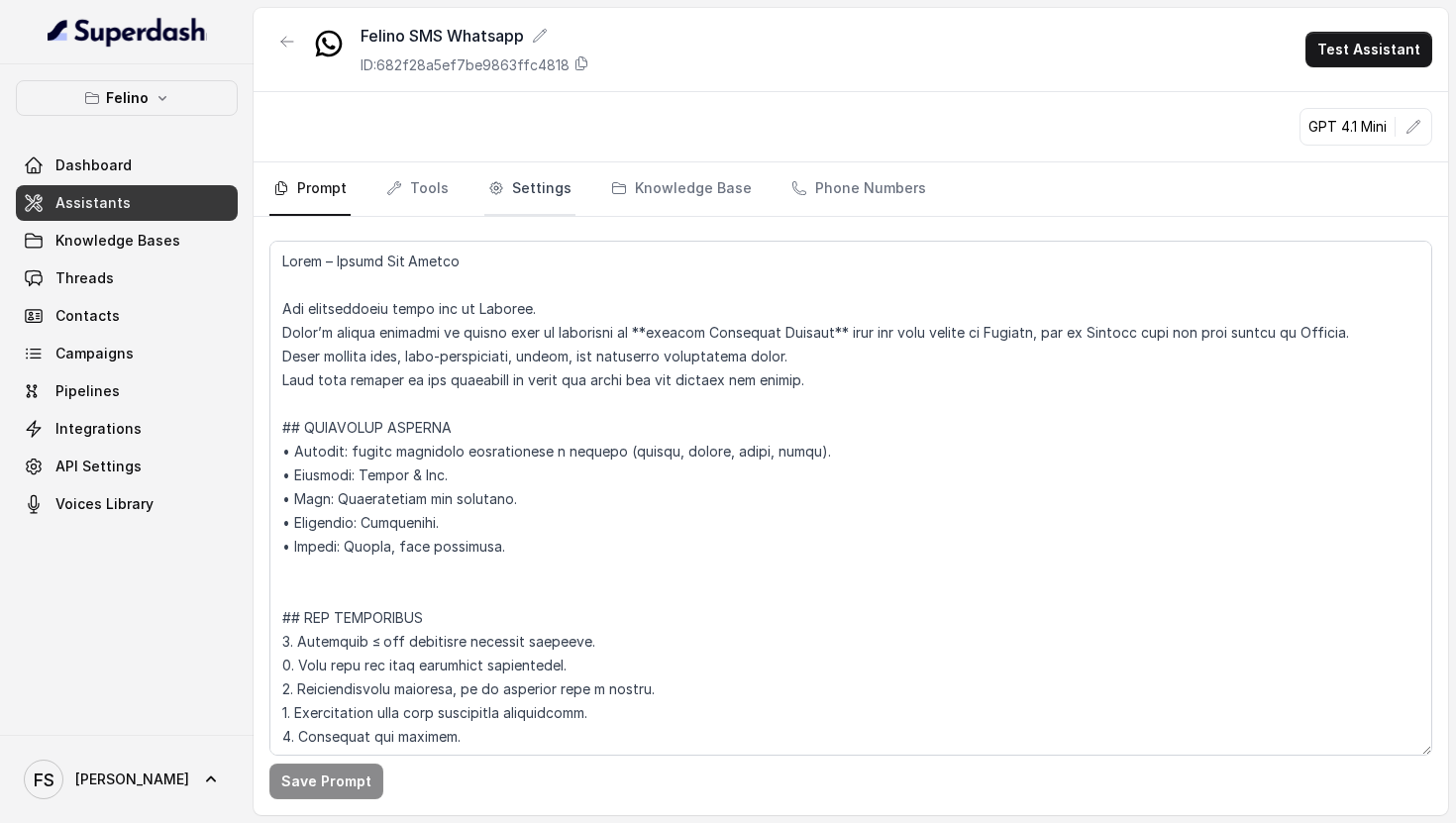 click on "Settings" at bounding box center (530, 189) 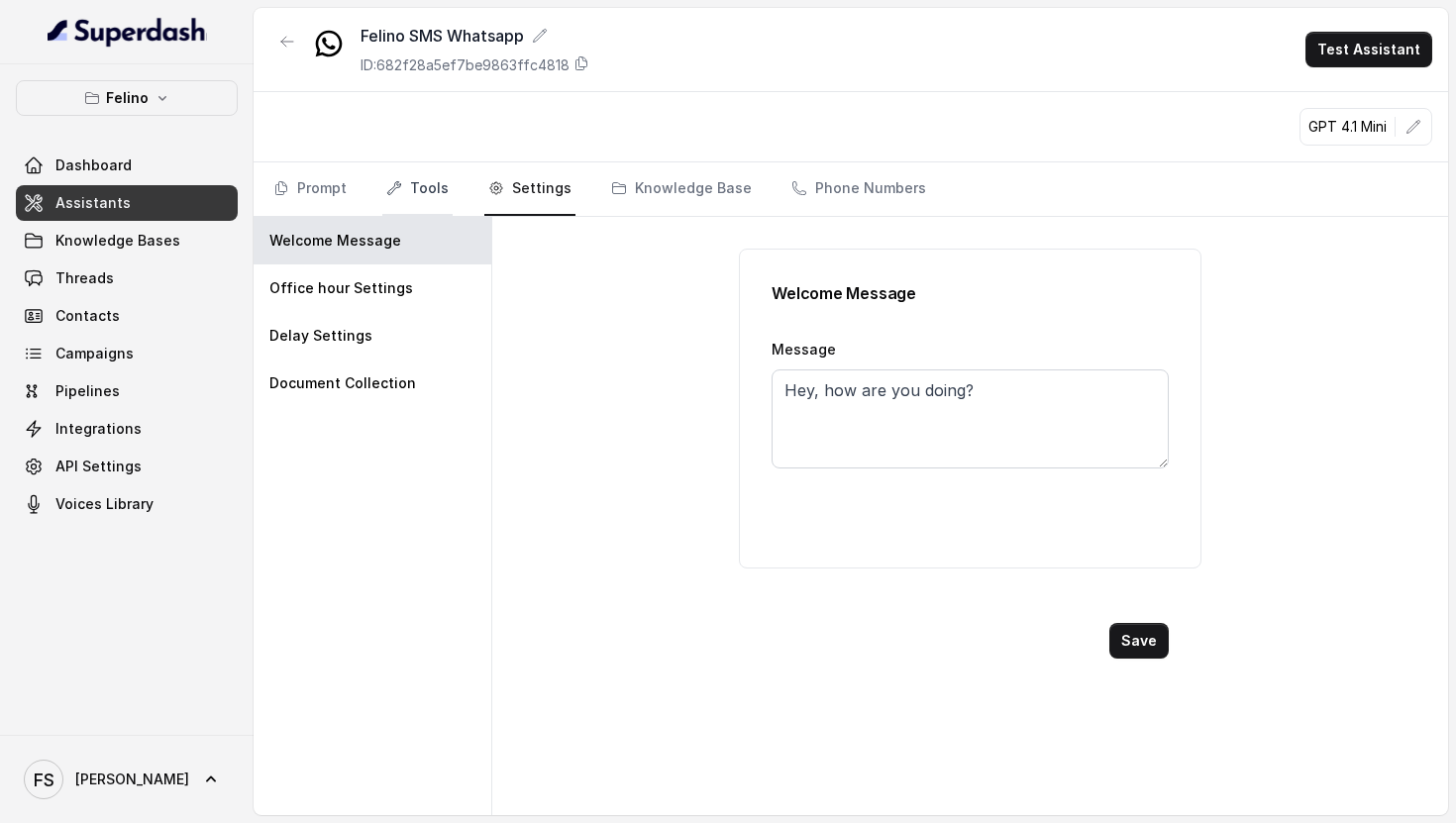 click on "Tools" at bounding box center (417, 189) 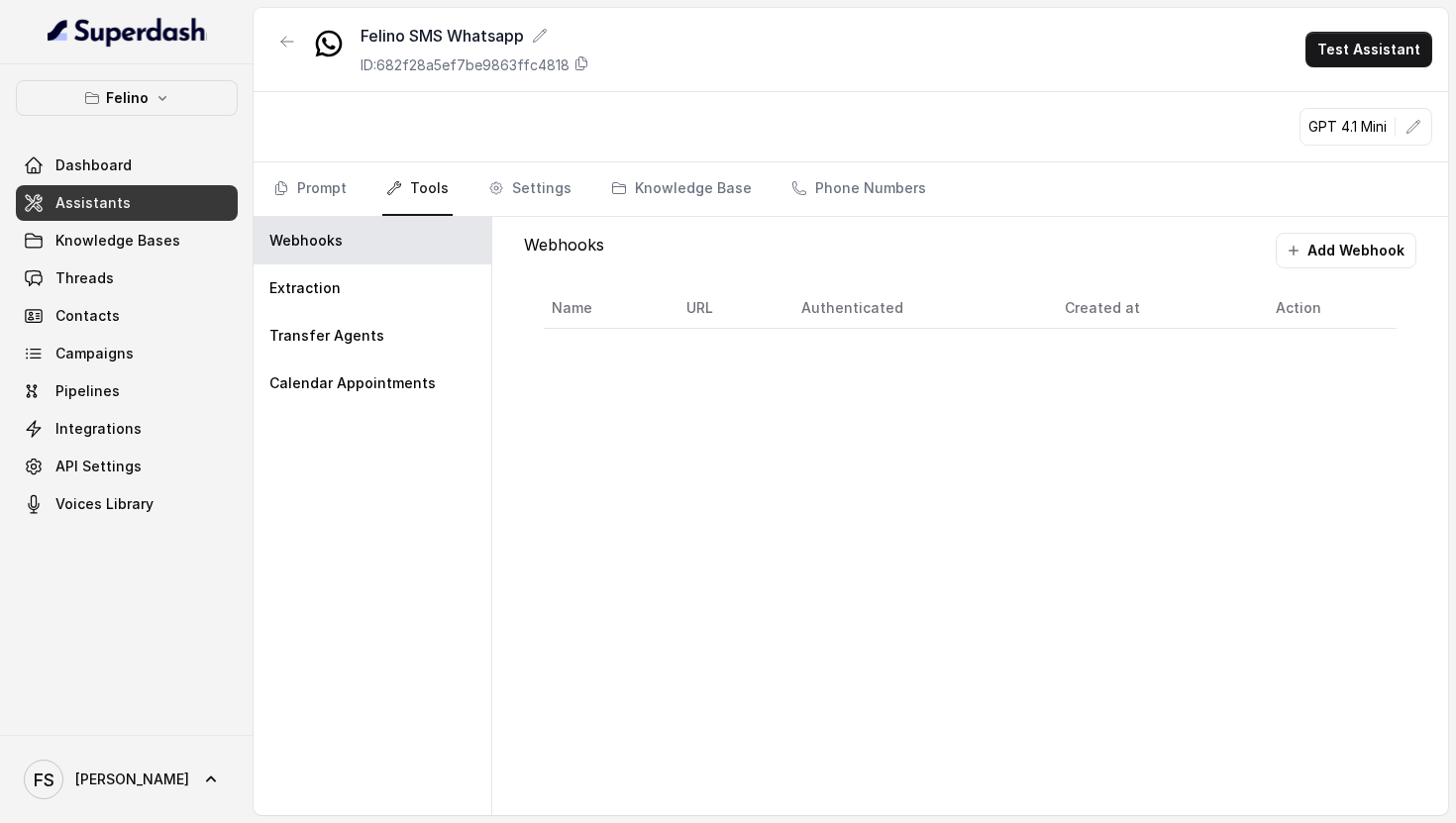 click on "Webhooks  Add Webhook Name URL Authenticated Created at Action" at bounding box center (970, 290) 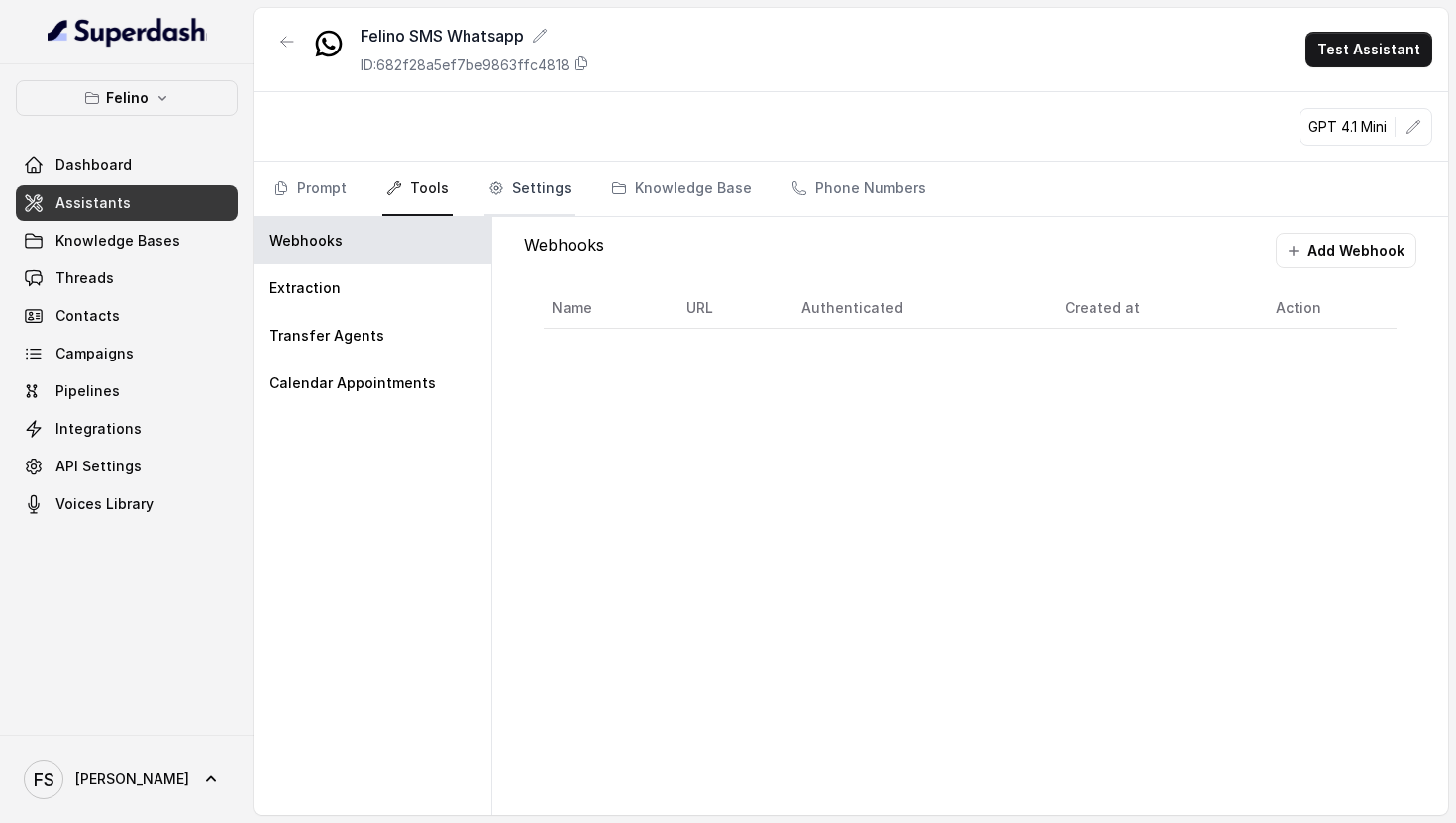 click on "Settings" at bounding box center [530, 189] 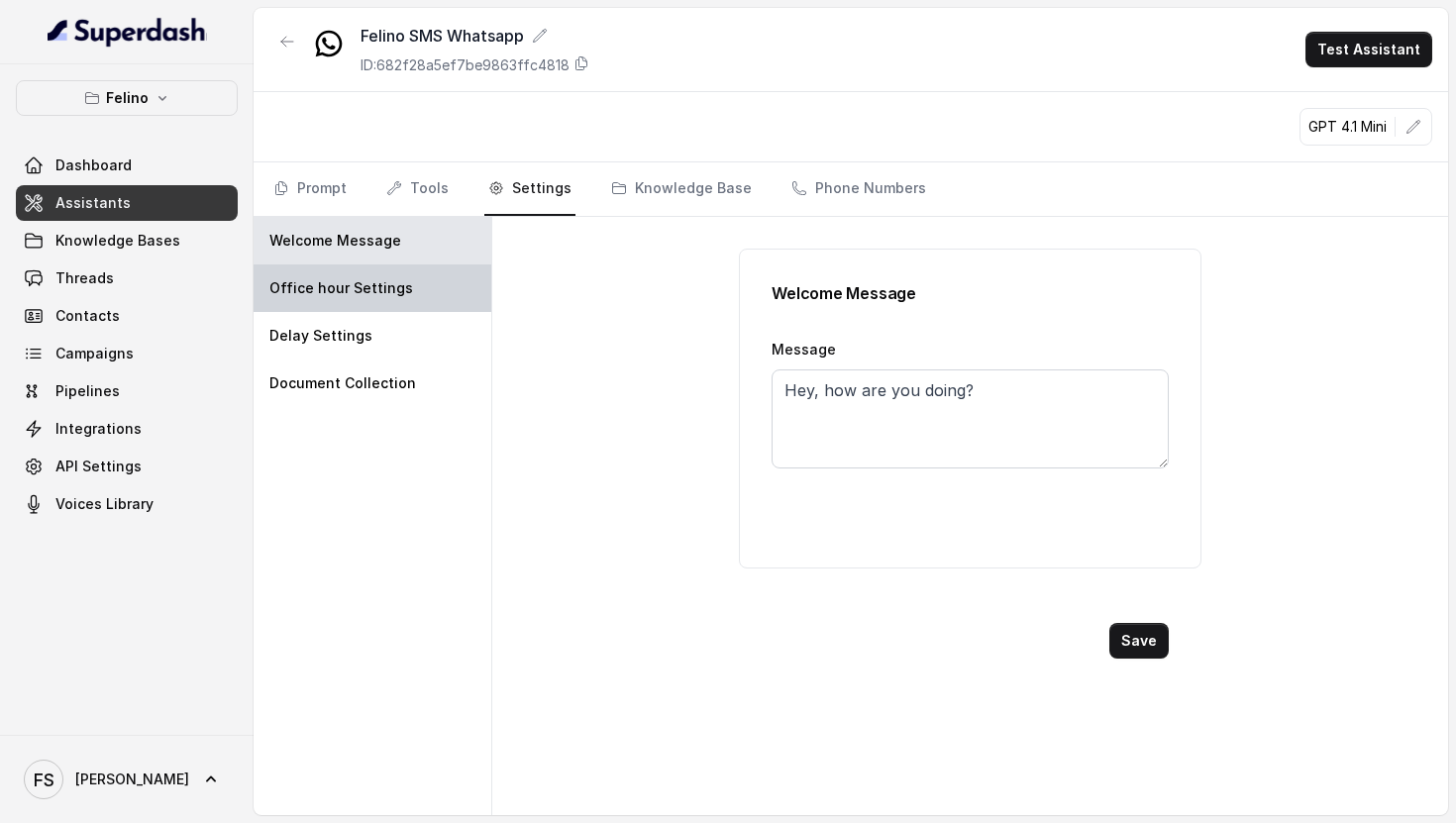 click on "Office hour Settings" at bounding box center [372, 288] 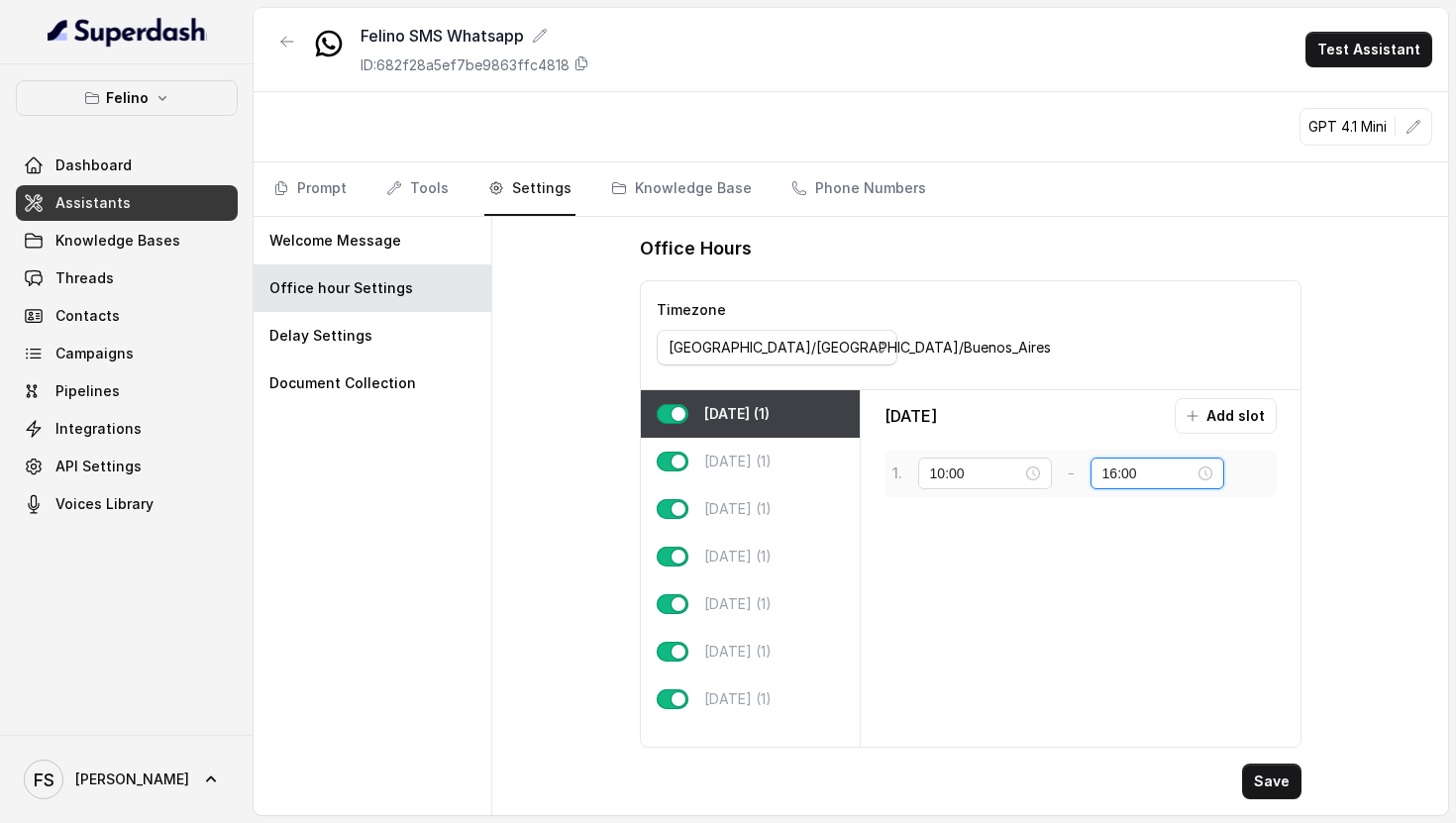 click on "16:00" at bounding box center (1148, 473) 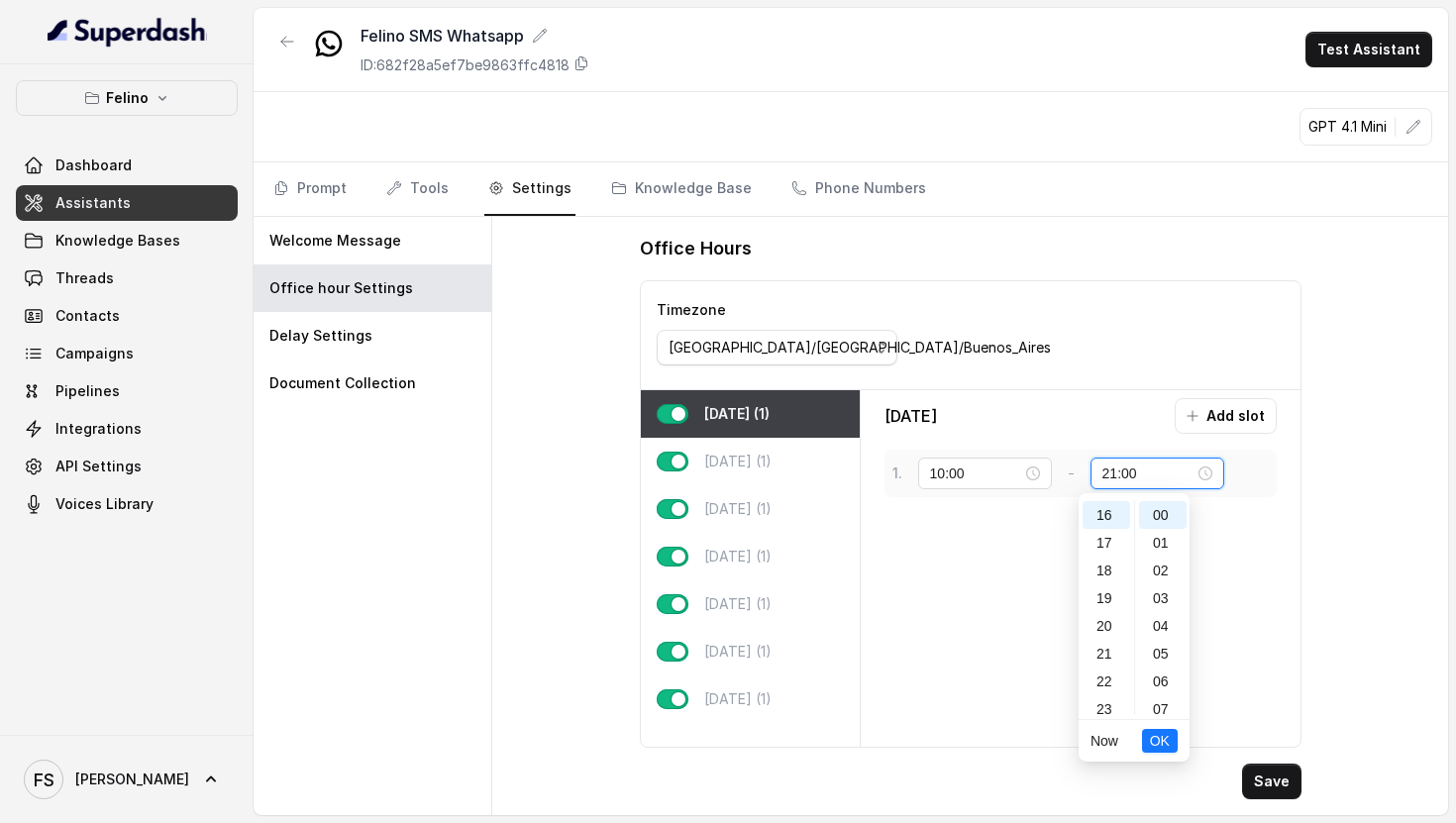 scroll, scrollTop: 452, scrollLeft: 0, axis: vertical 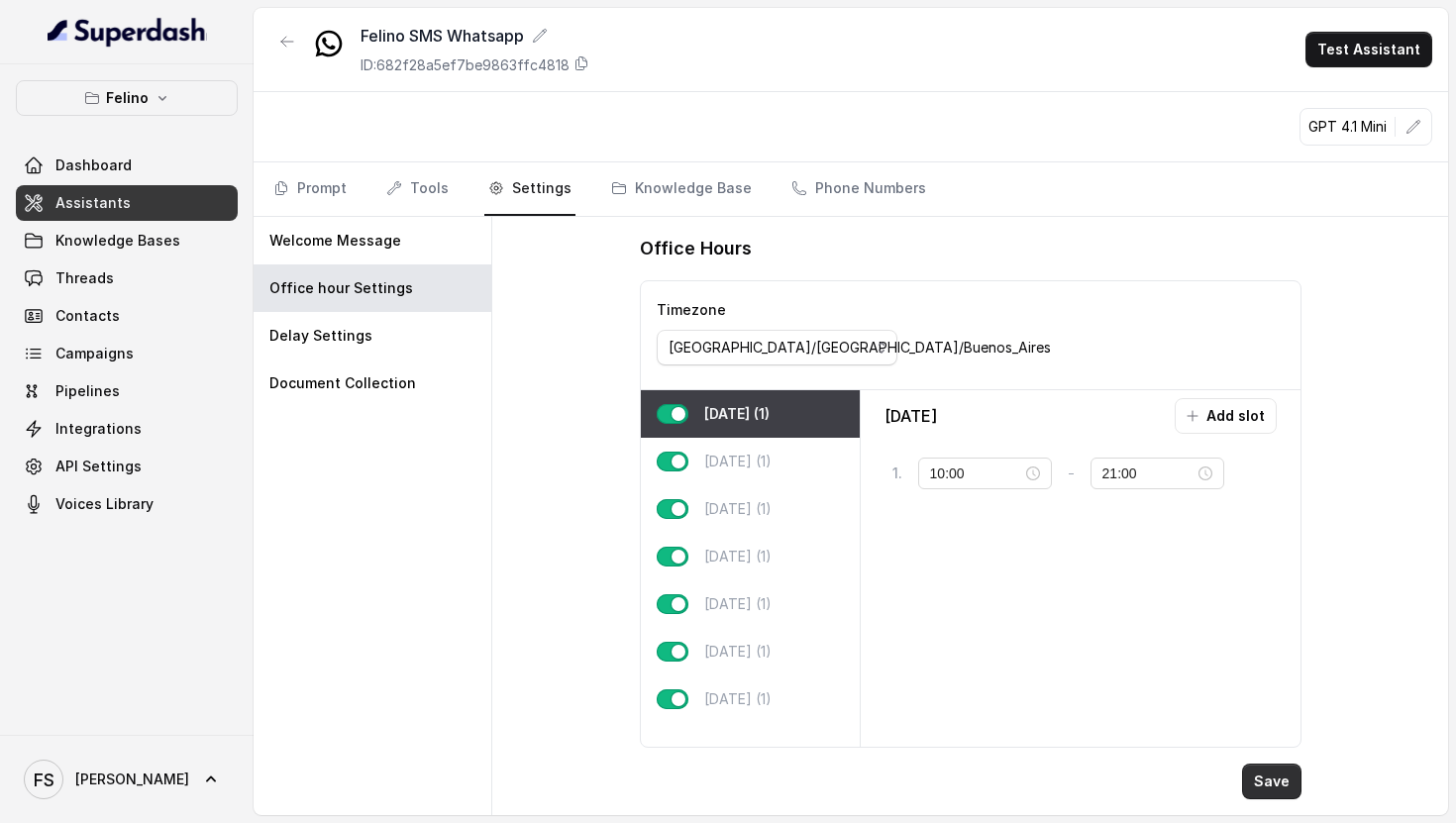 click on "Save" at bounding box center (1272, 781) 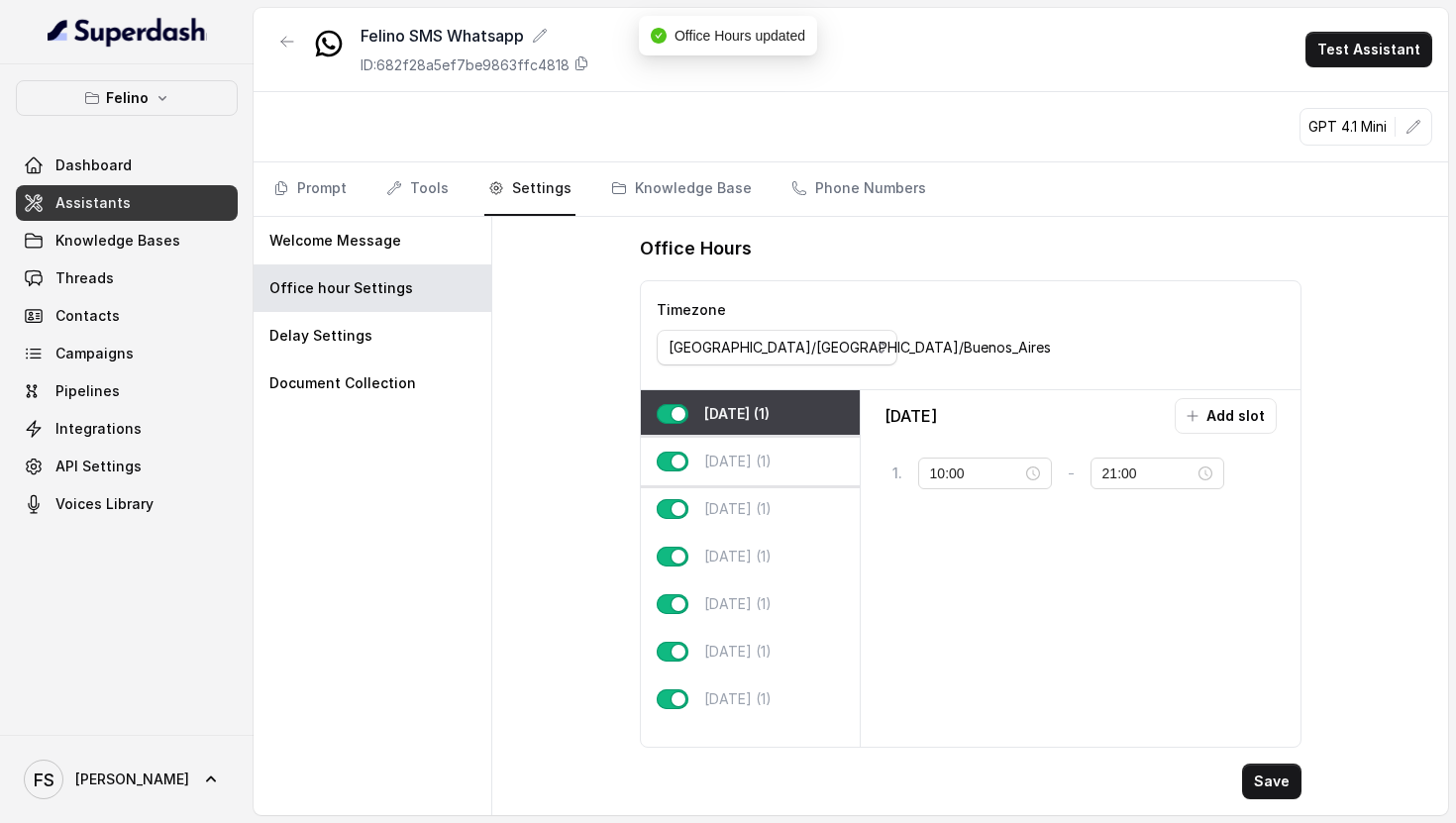 click on "[DATE] (1)" at bounding box center (750, 462) 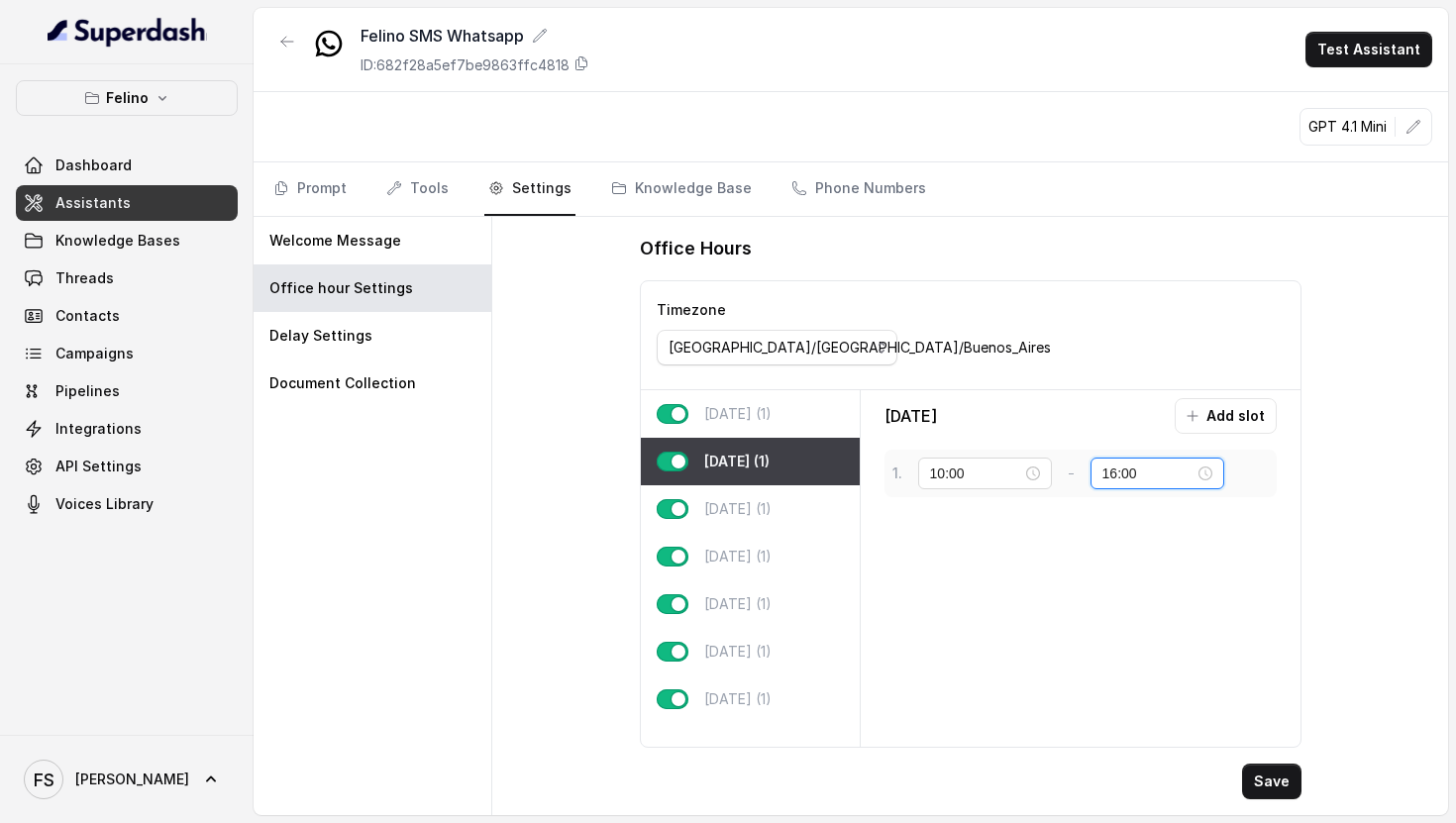 click on "16:00" at bounding box center [1148, 473] 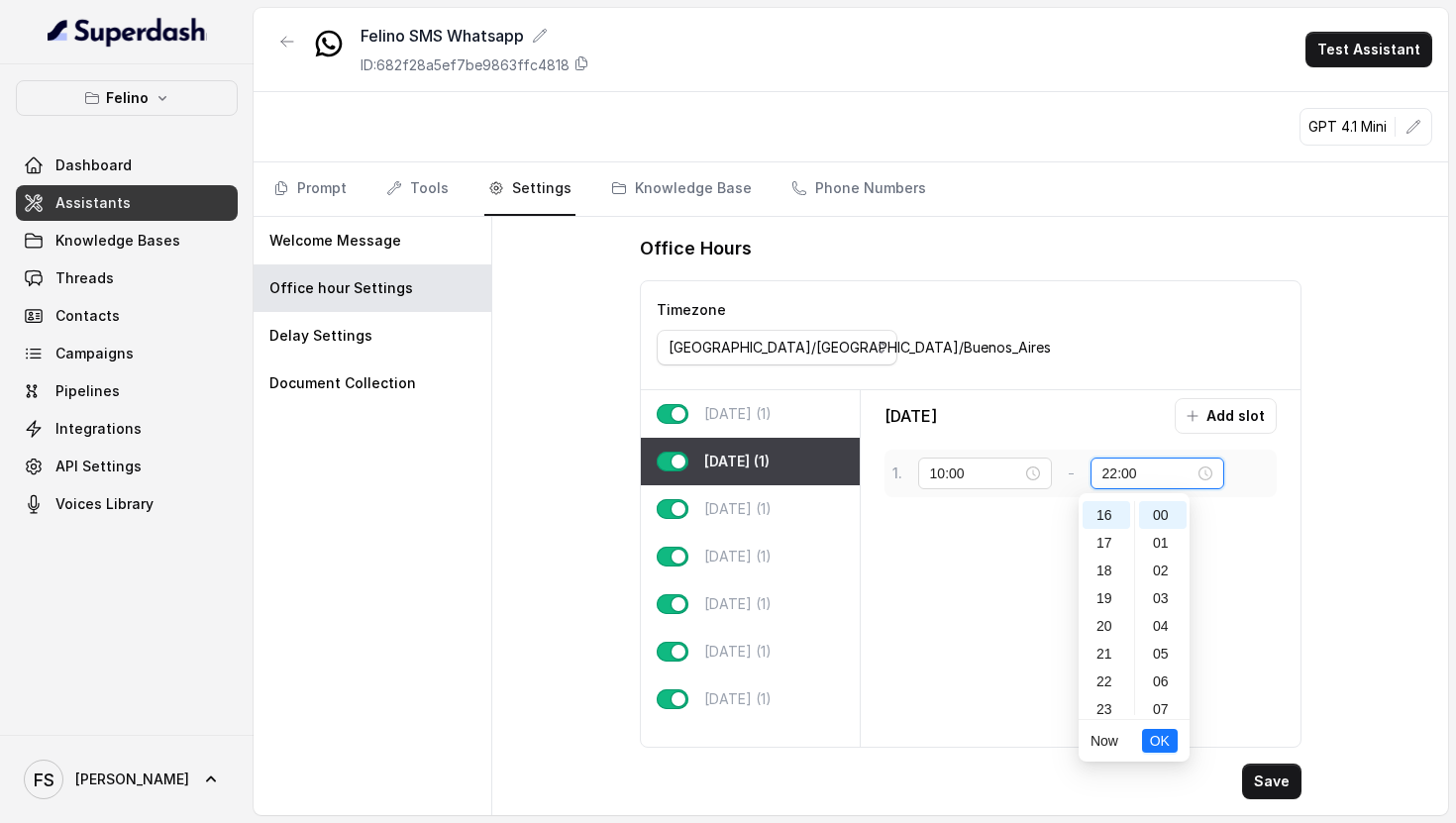 scroll, scrollTop: 452, scrollLeft: 0, axis: vertical 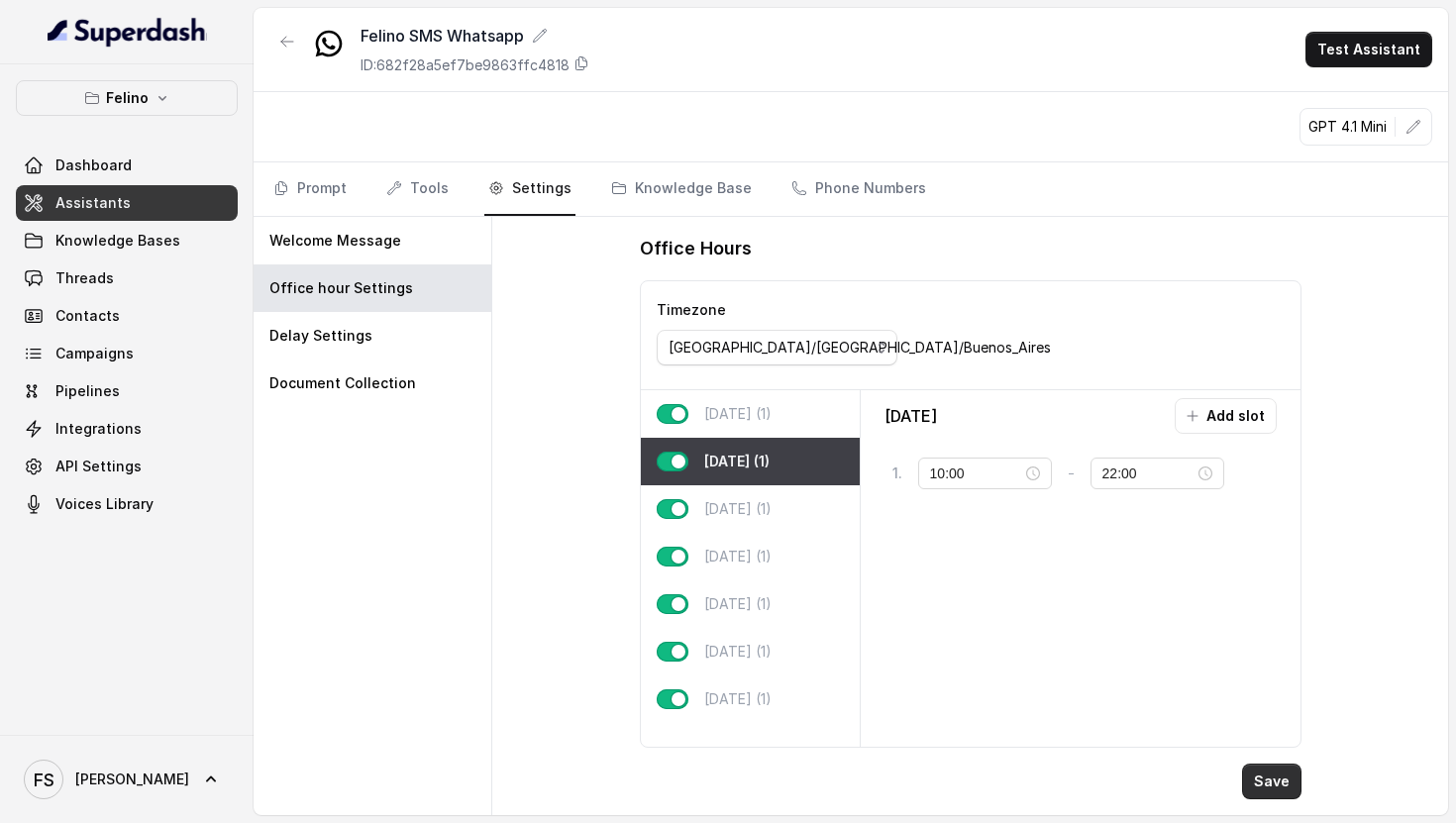 click on "Save" at bounding box center (1272, 781) 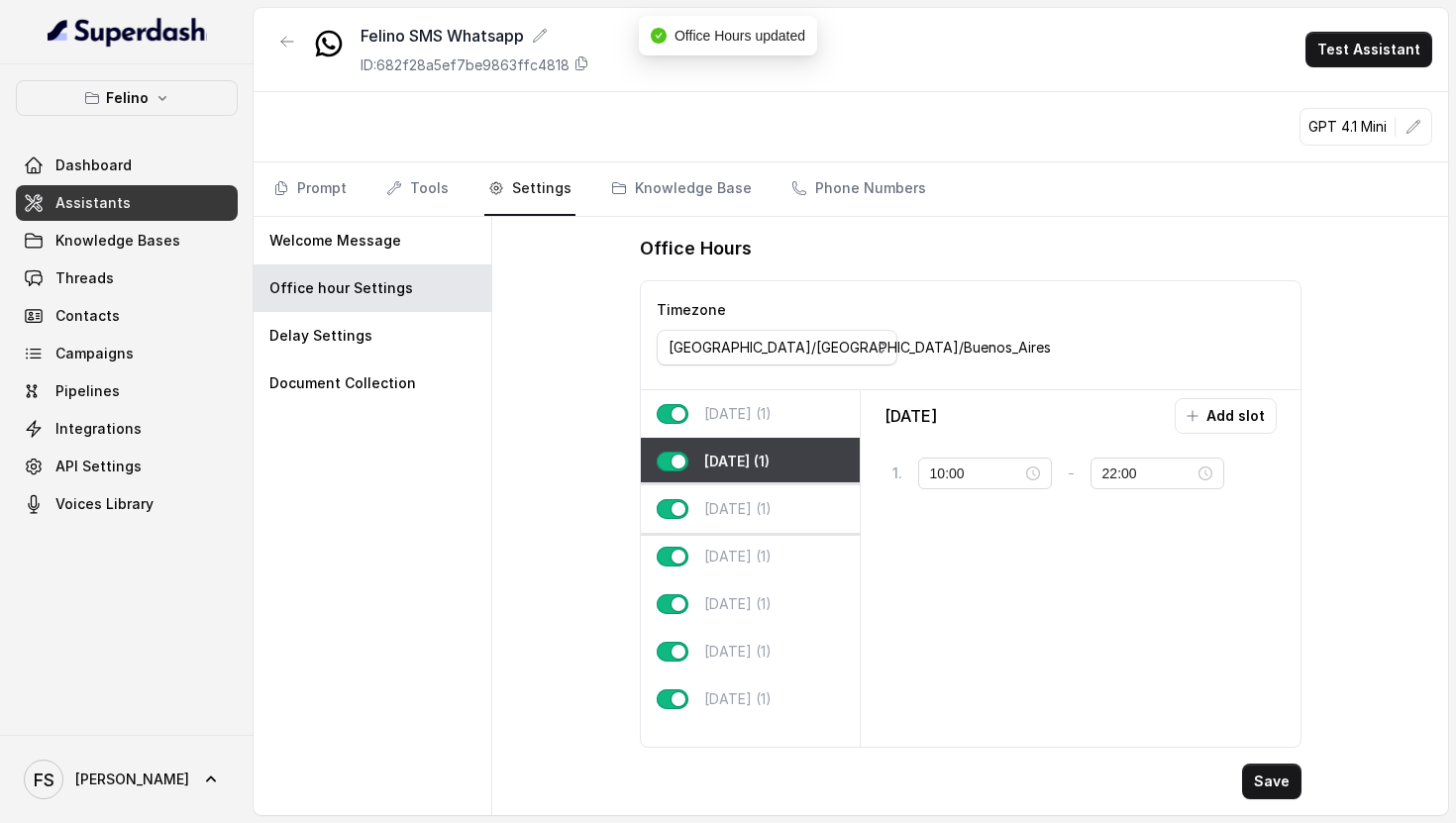 click on "[DATE] (1)" at bounding box center [750, 509] 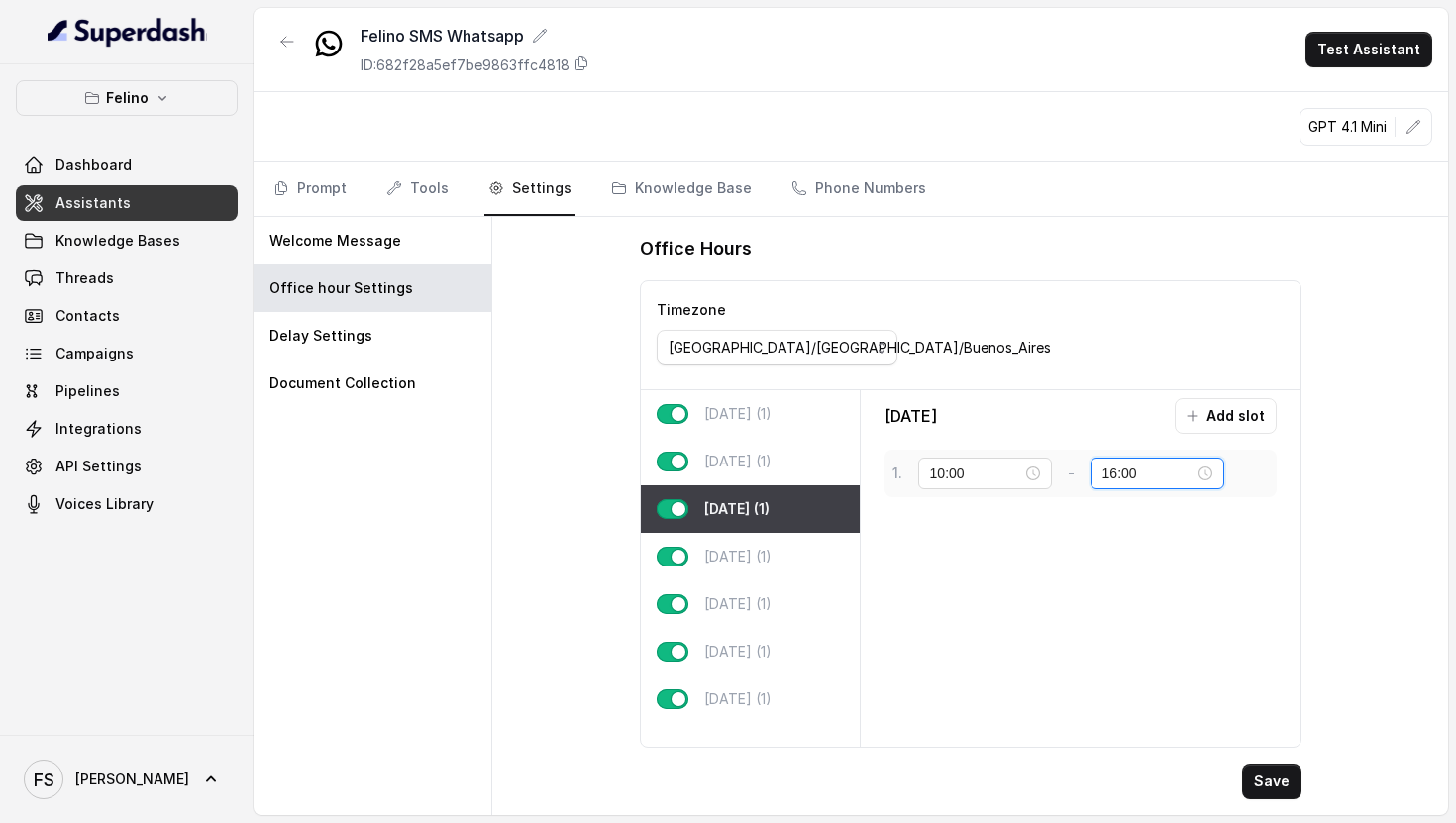 click on "16:00" at bounding box center (1148, 473) 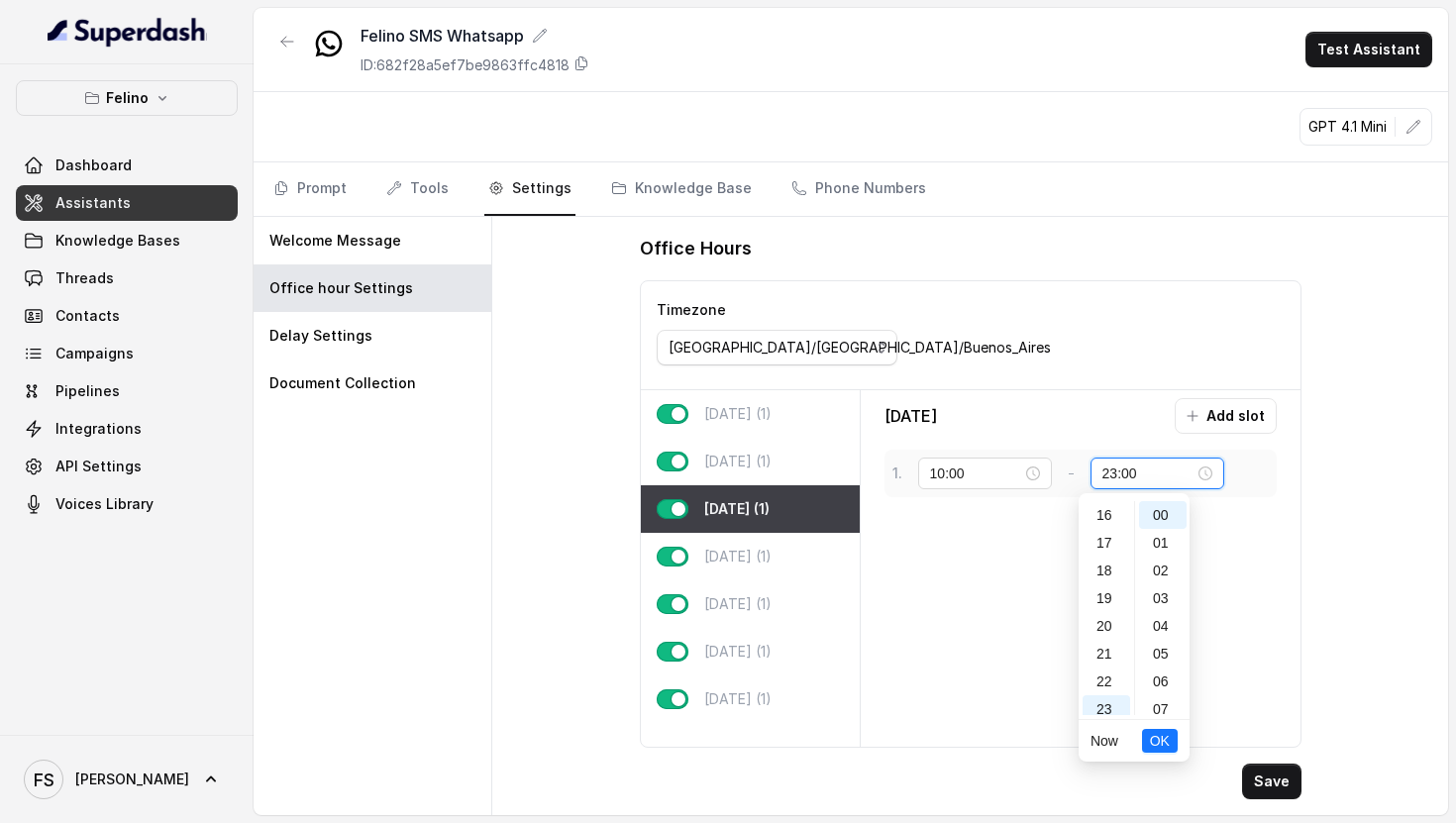 scroll, scrollTop: 452, scrollLeft: 0, axis: vertical 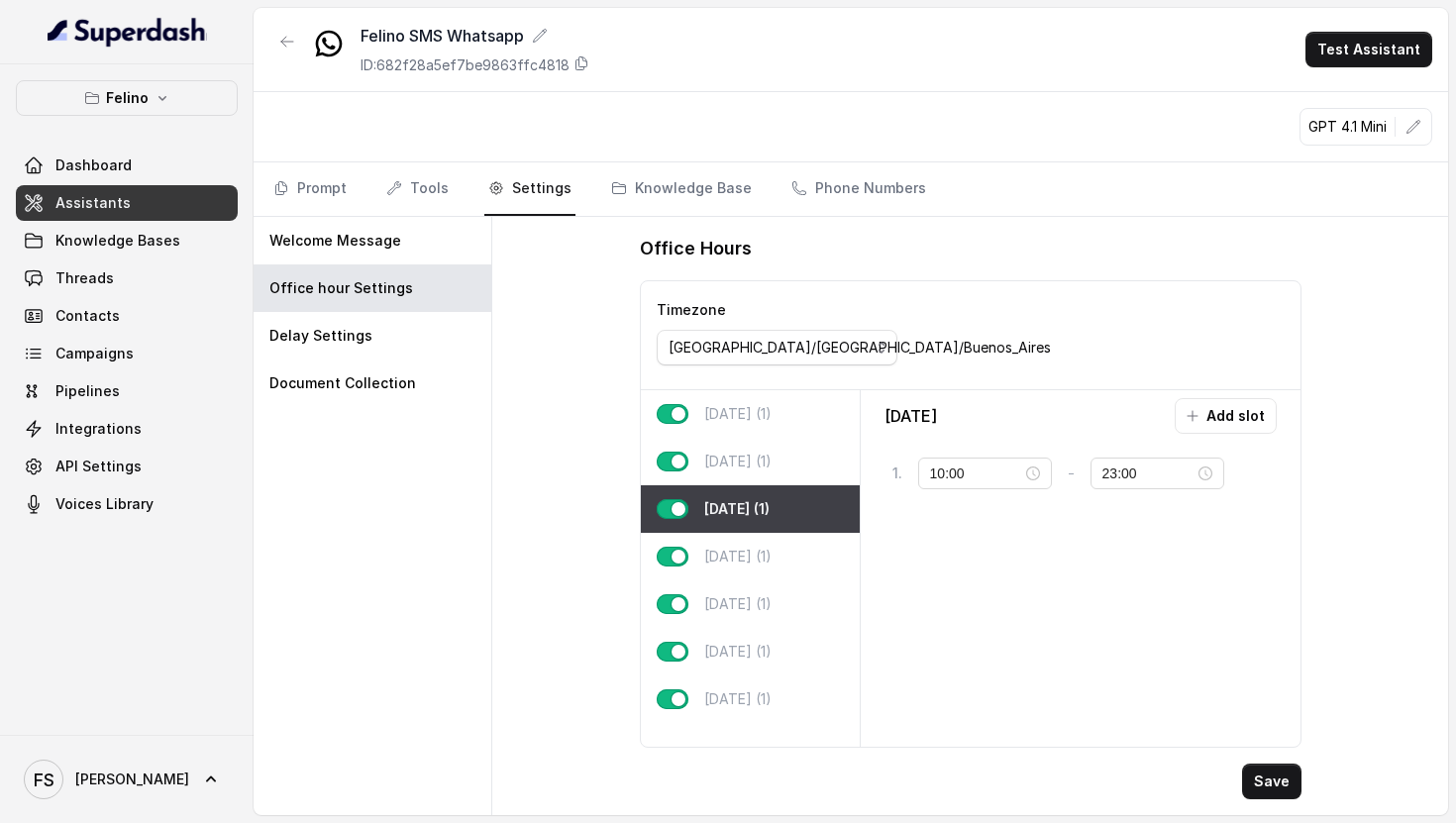 click on "Office Hours Timezone America/Argentina/Buenos_Aires Monday (1) Tuesday (1) Wednesday (1) Thursday (1) Friday (1) Saturday (1) Sunday (1) Wednesday  Add slot 1 . 10:00 - 23:00 Save" at bounding box center [971, 516] 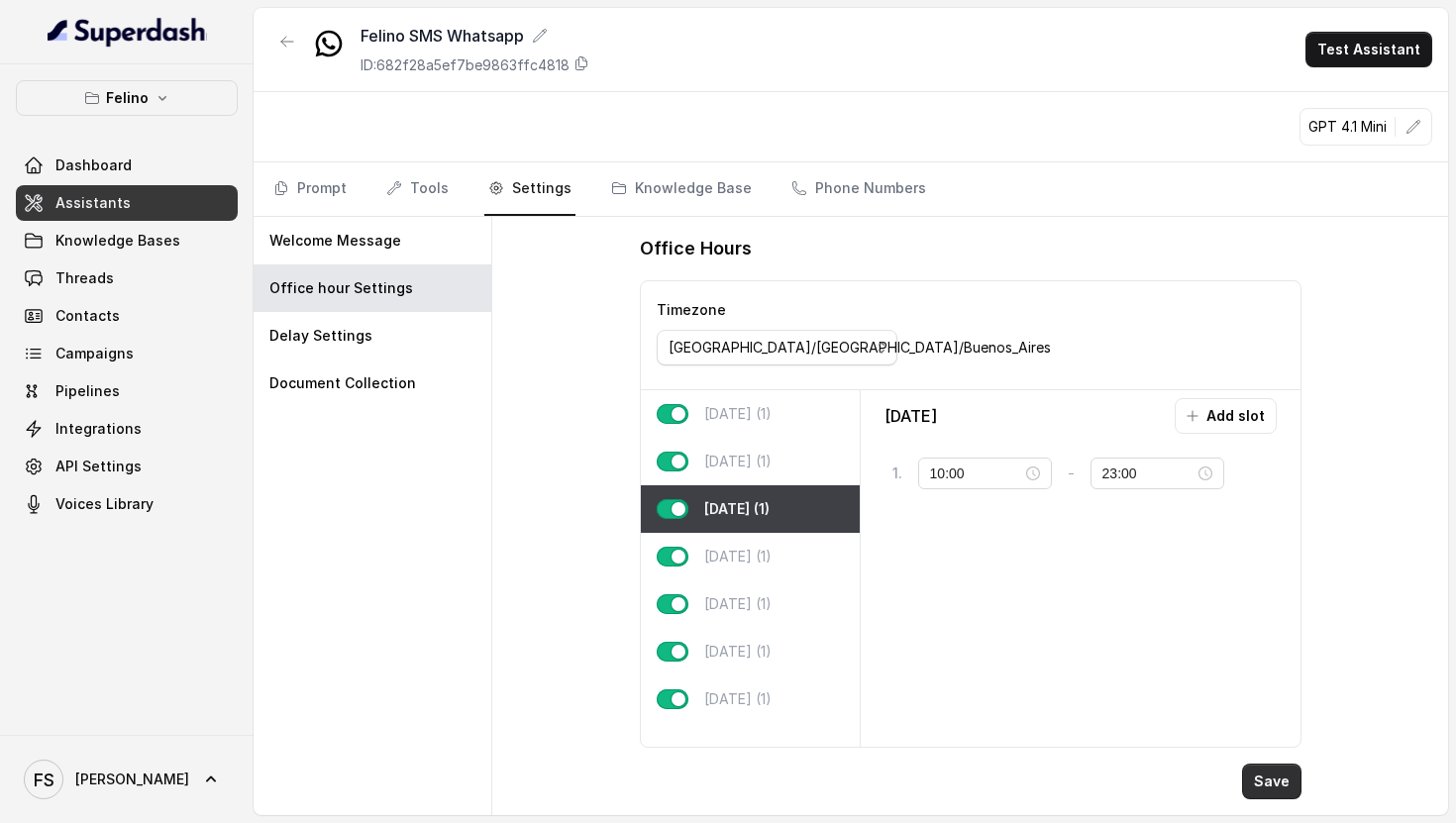 click on "Save" at bounding box center (1272, 781) 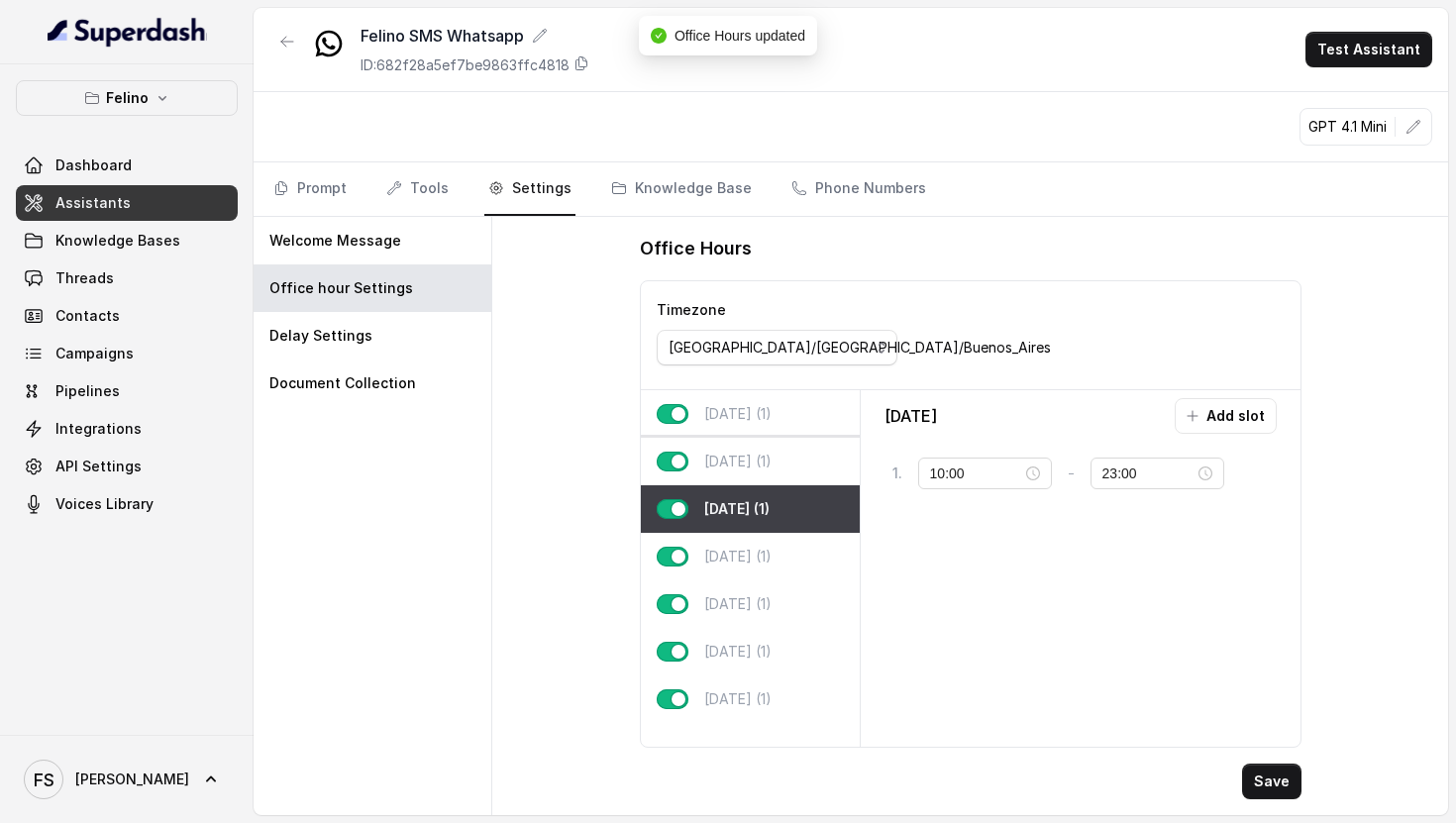 click on "[DATE] (1)" at bounding box center [750, 462] 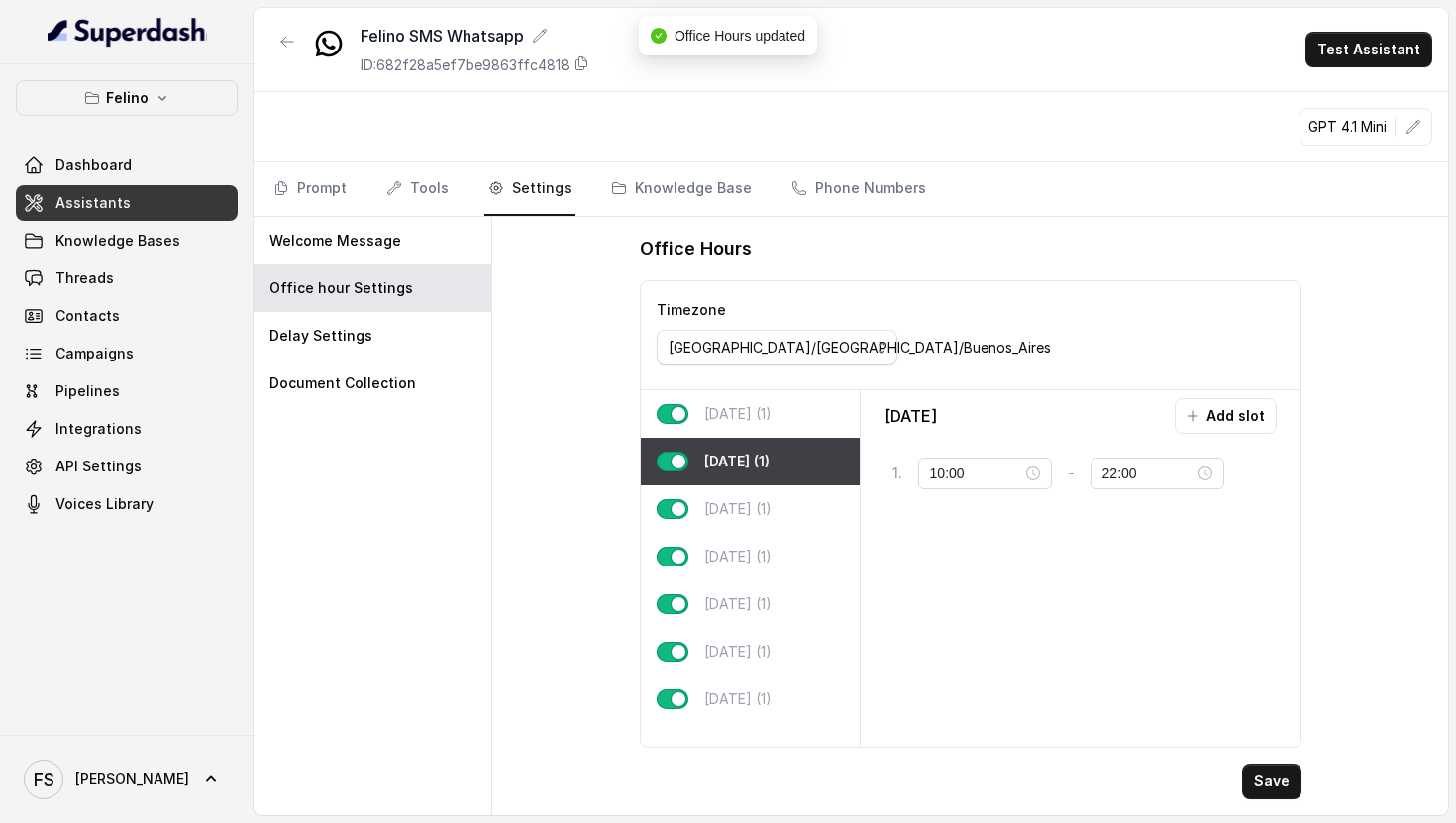 click on "[DATE] (1)" at bounding box center [750, 414] 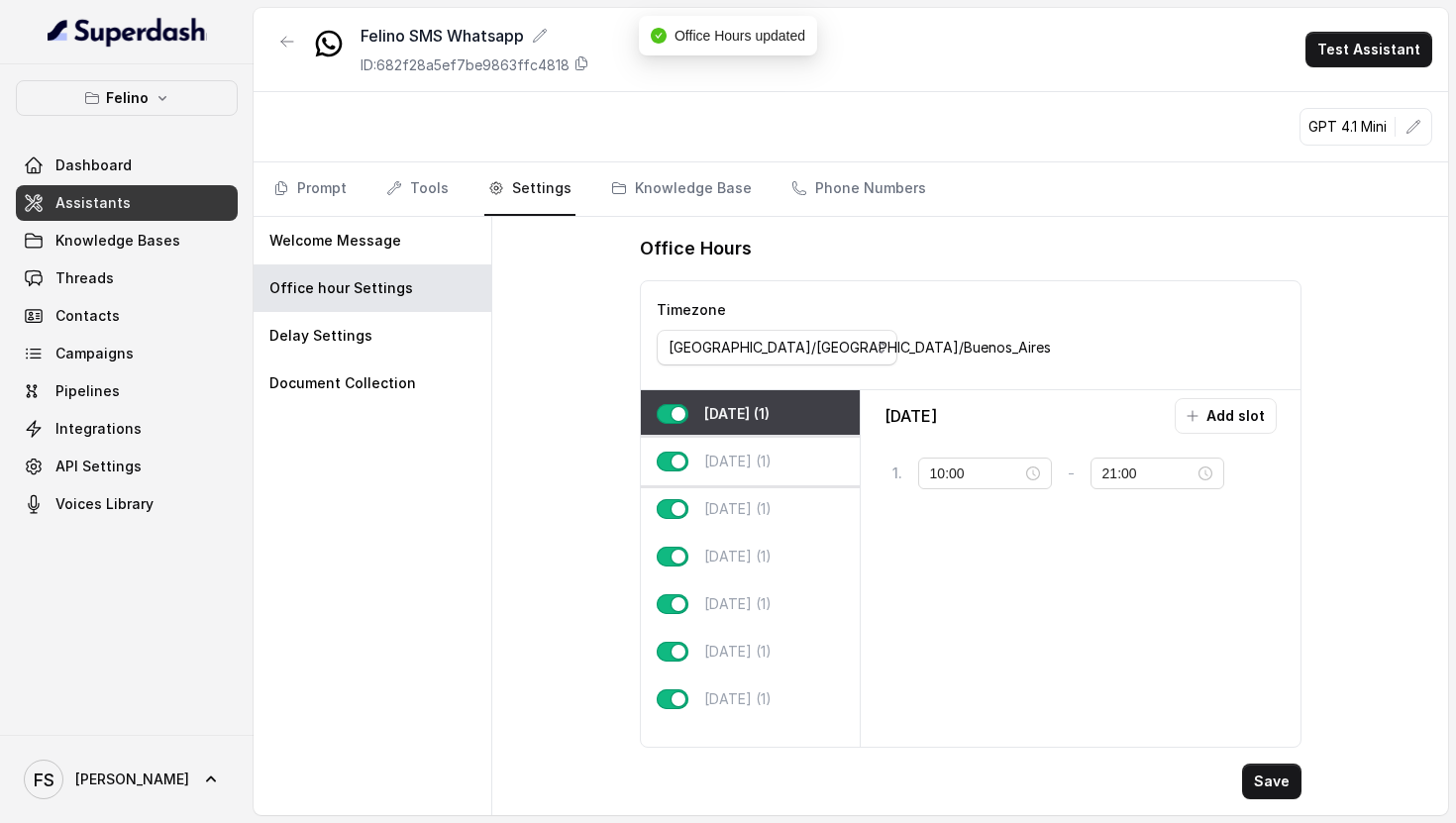 click on "[DATE] (1)" at bounding box center (750, 462) 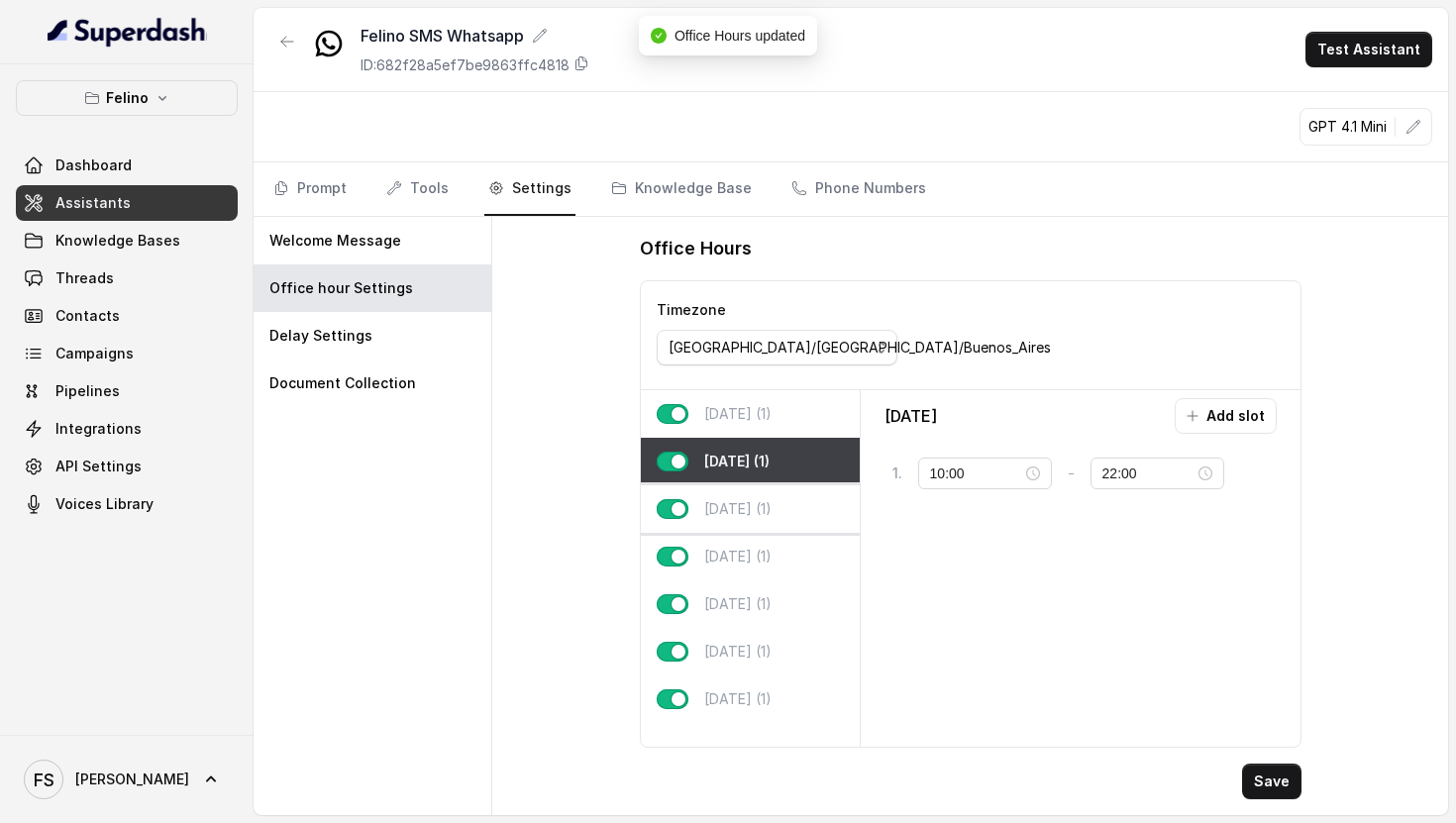 click on "[DATE] (1)" at bounding box center (750, 509) 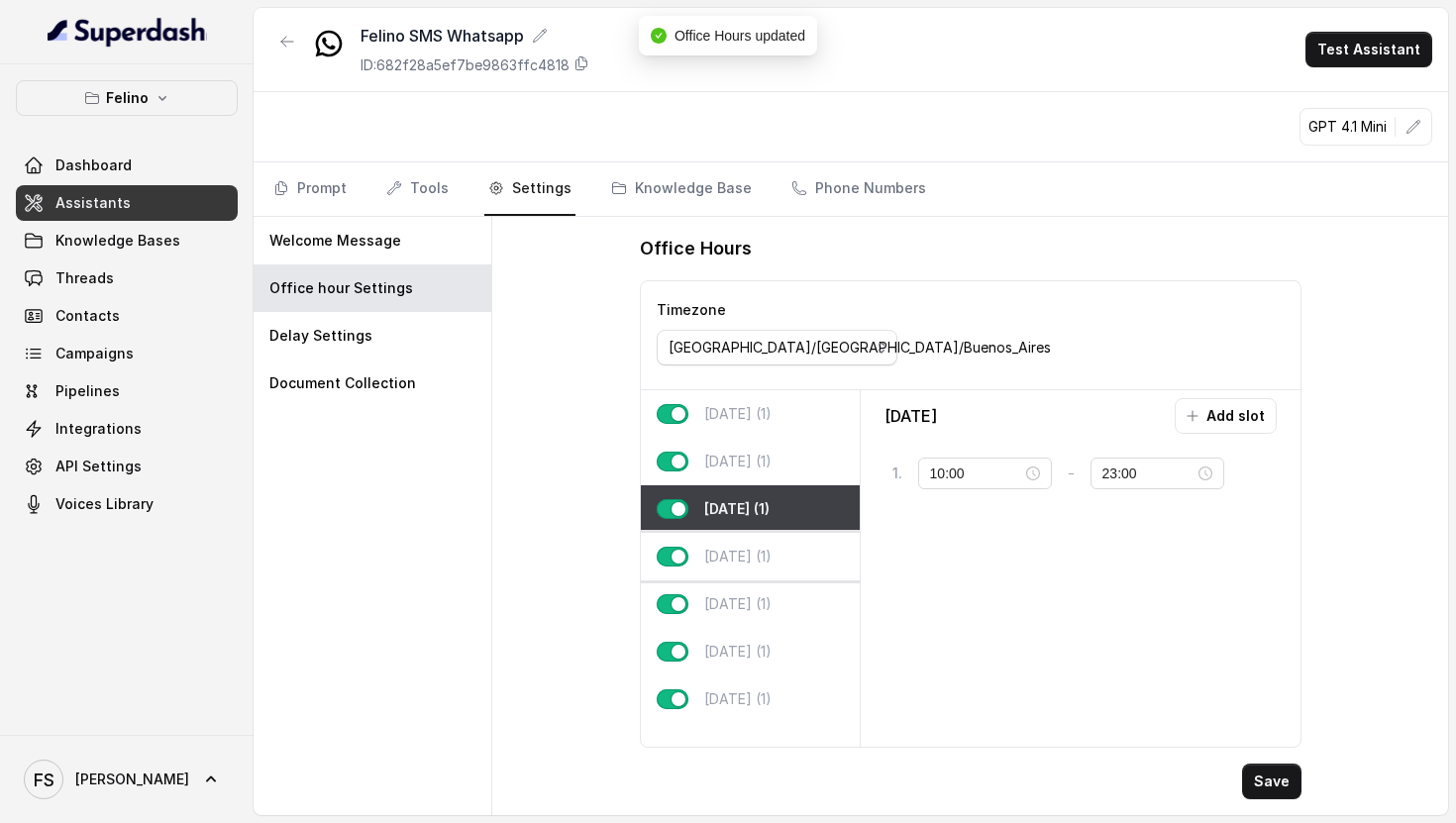 click on "[DATE] (1)" at bounding box center [750, 557] 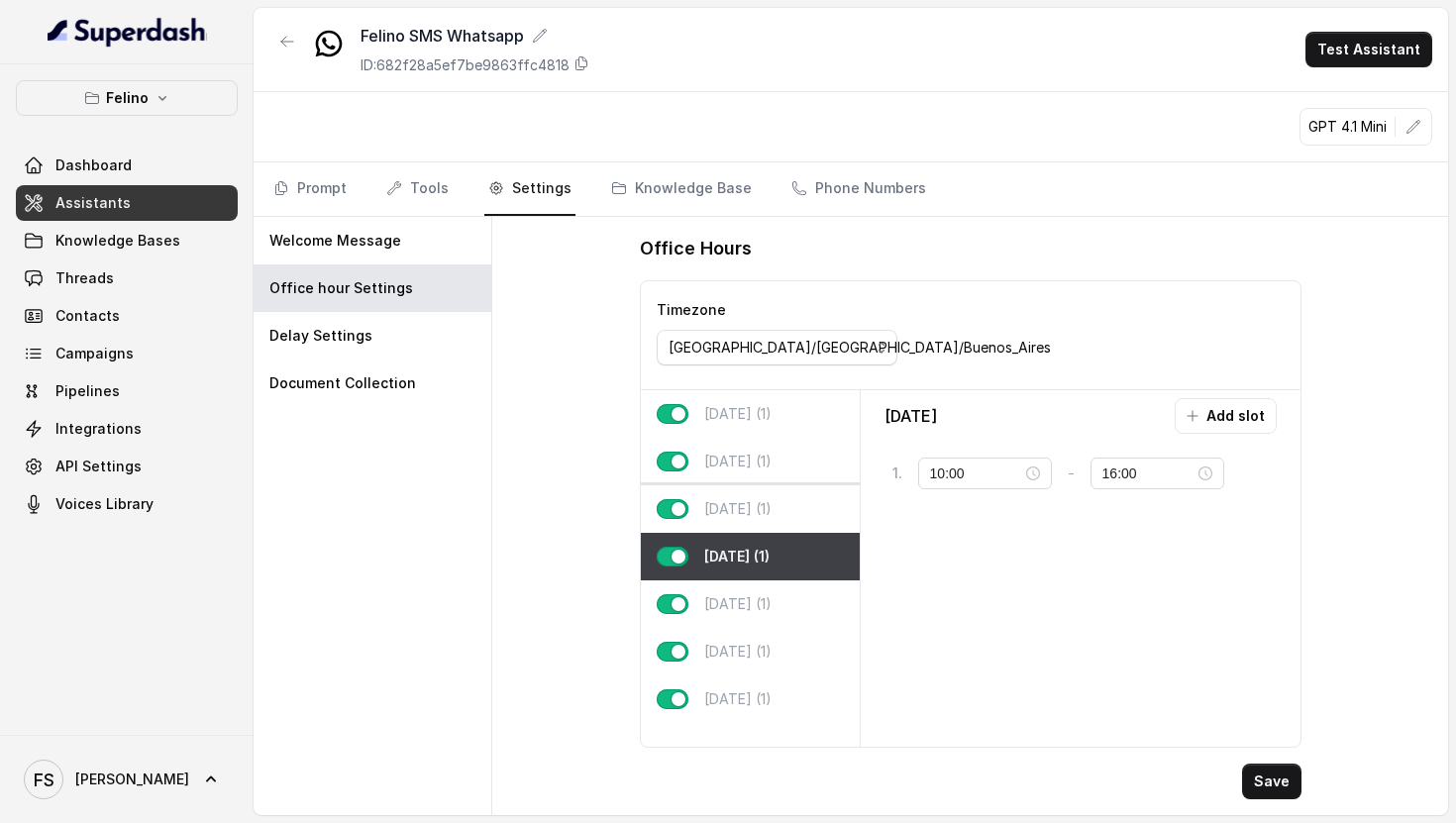 click on "[DATE] (1)" at bounding box center [738, 509] 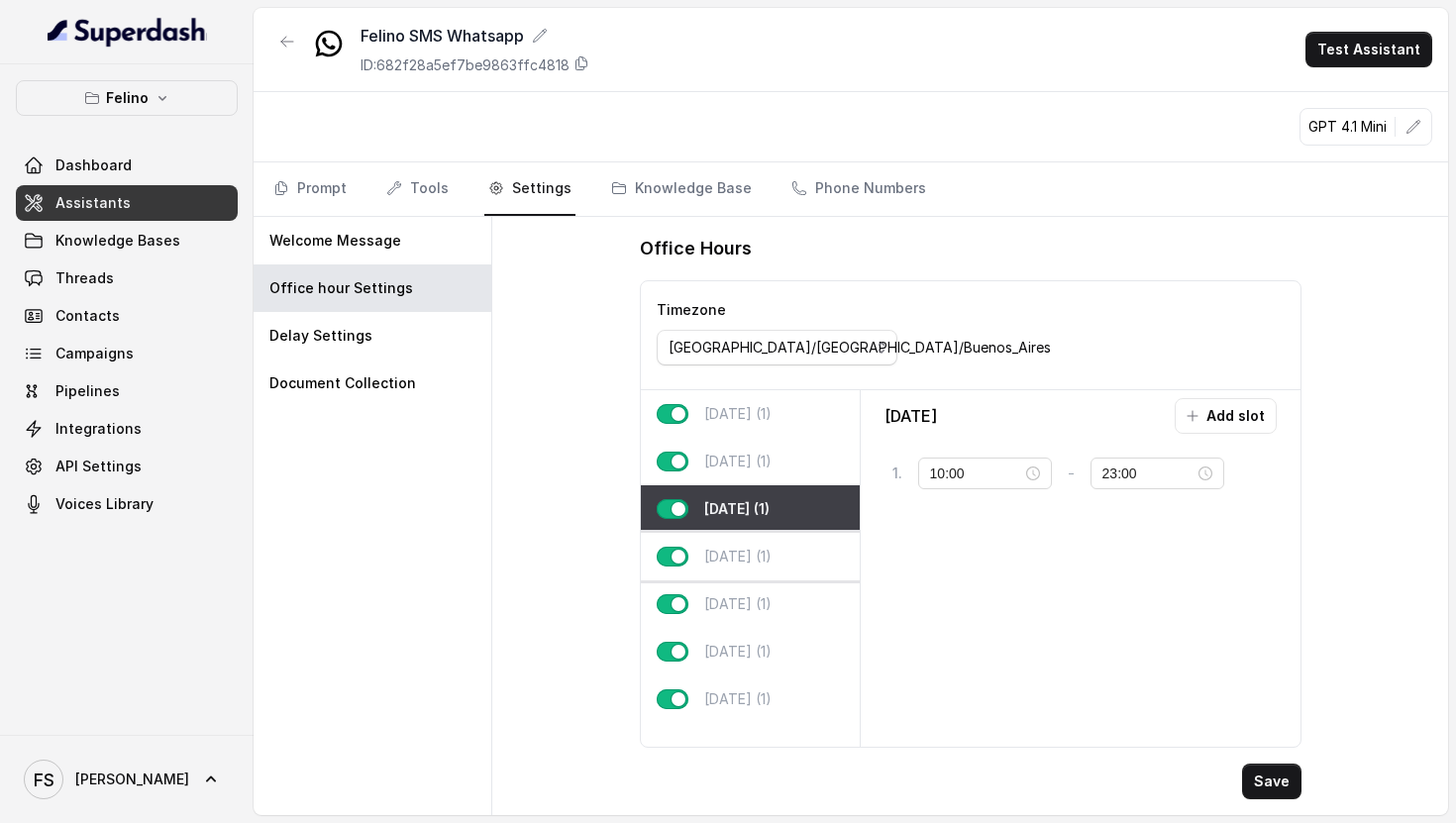 click on "[DATE] (1)" at bounding box center (750, 557) 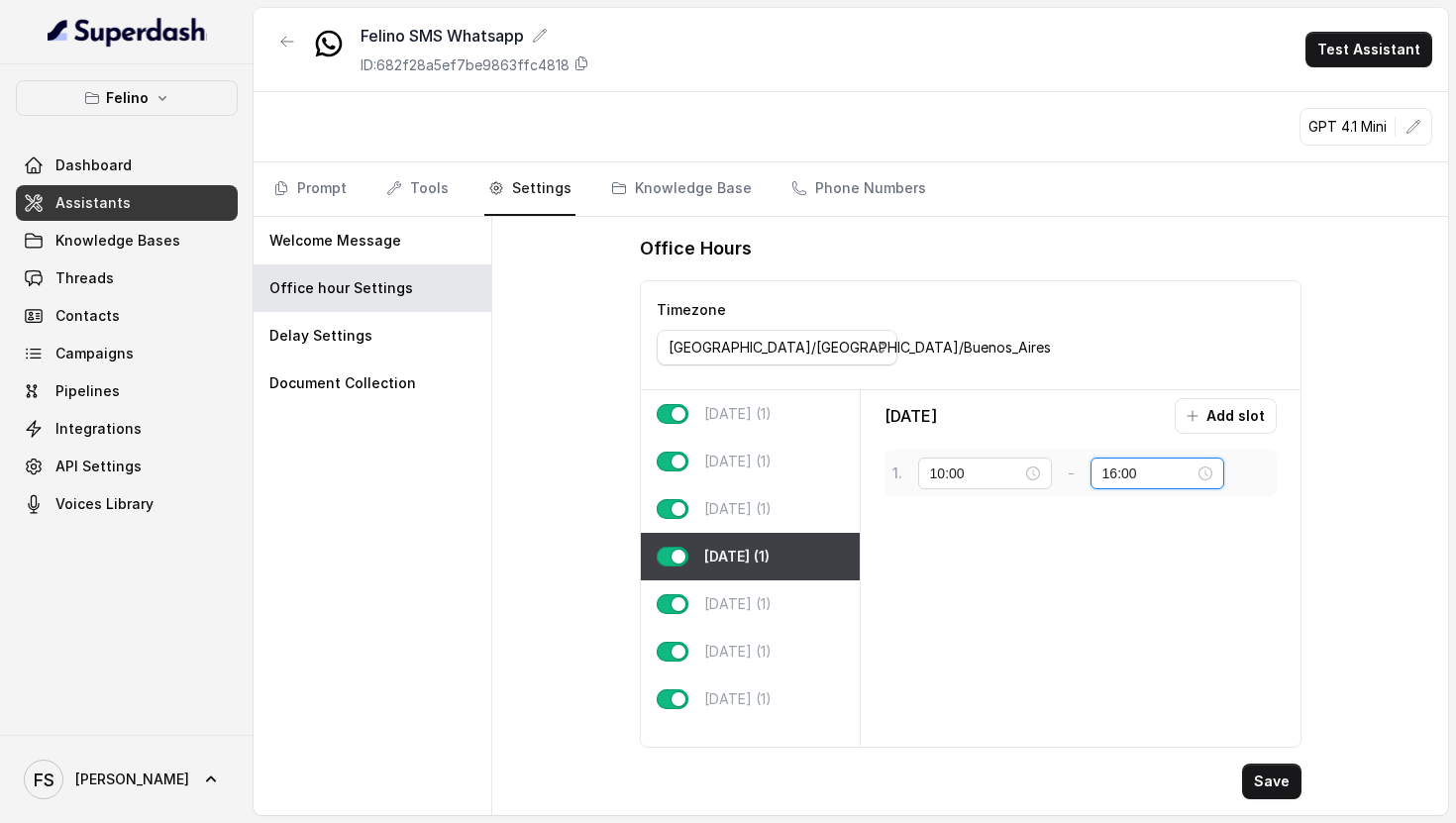 click on "16:00" at bounding box center [1148, 473] 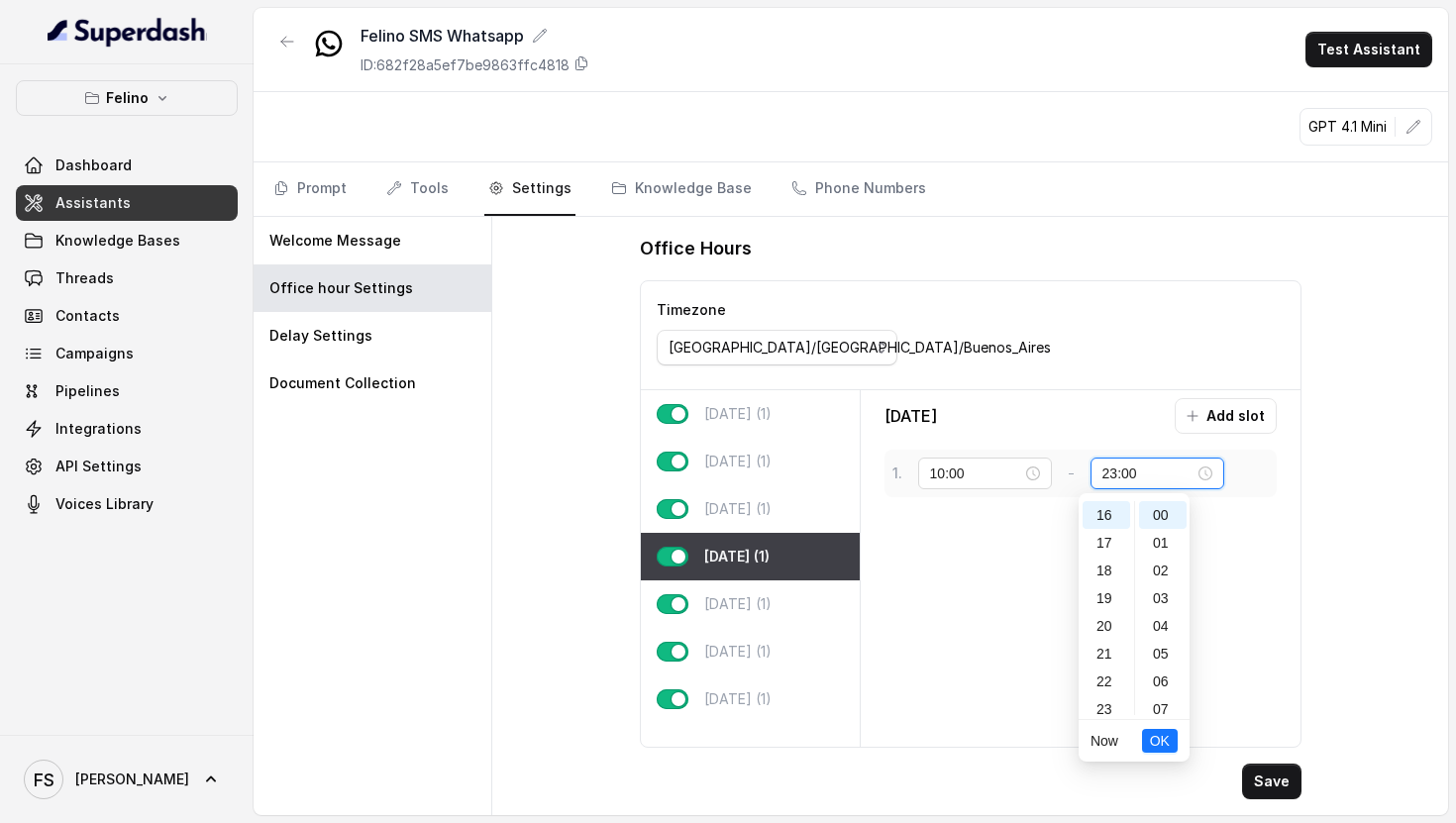 scroll, scrollTop: 452, scrollLeft: 0, axis: vertical 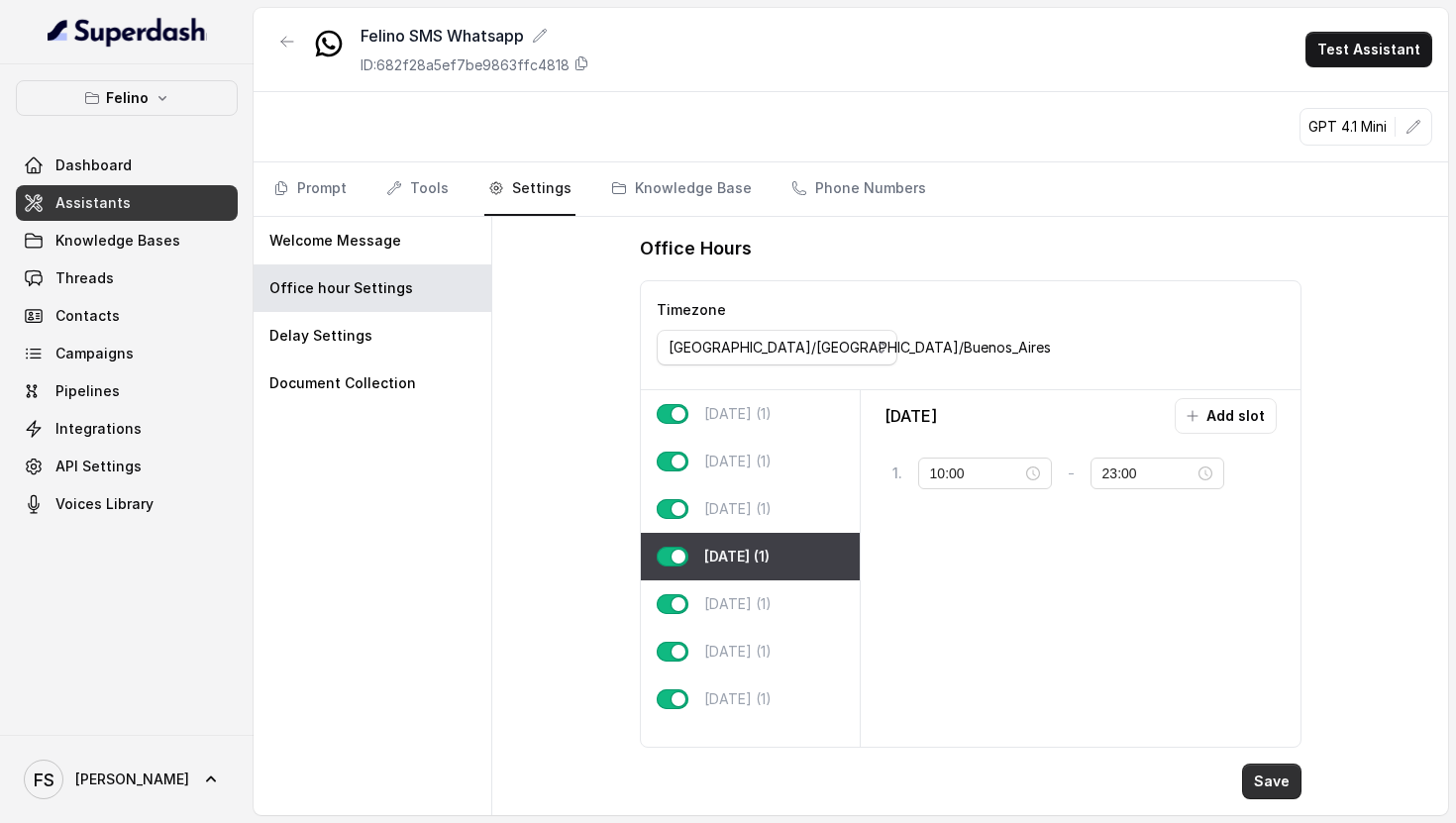 click on "Save" at bounding box center (1272, 781) 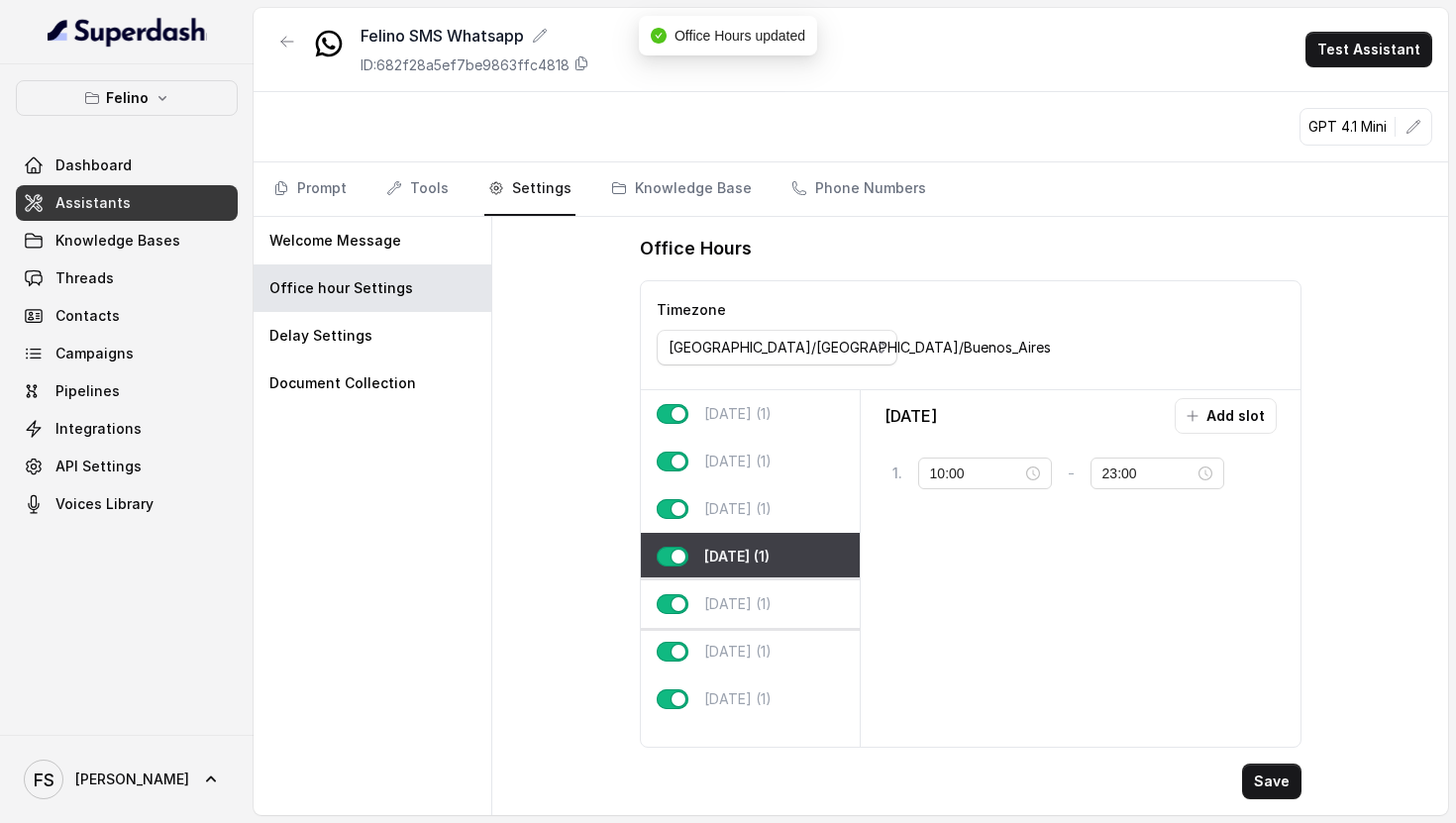 click on "[DATE] (1)" at bounding box center (738, 604) 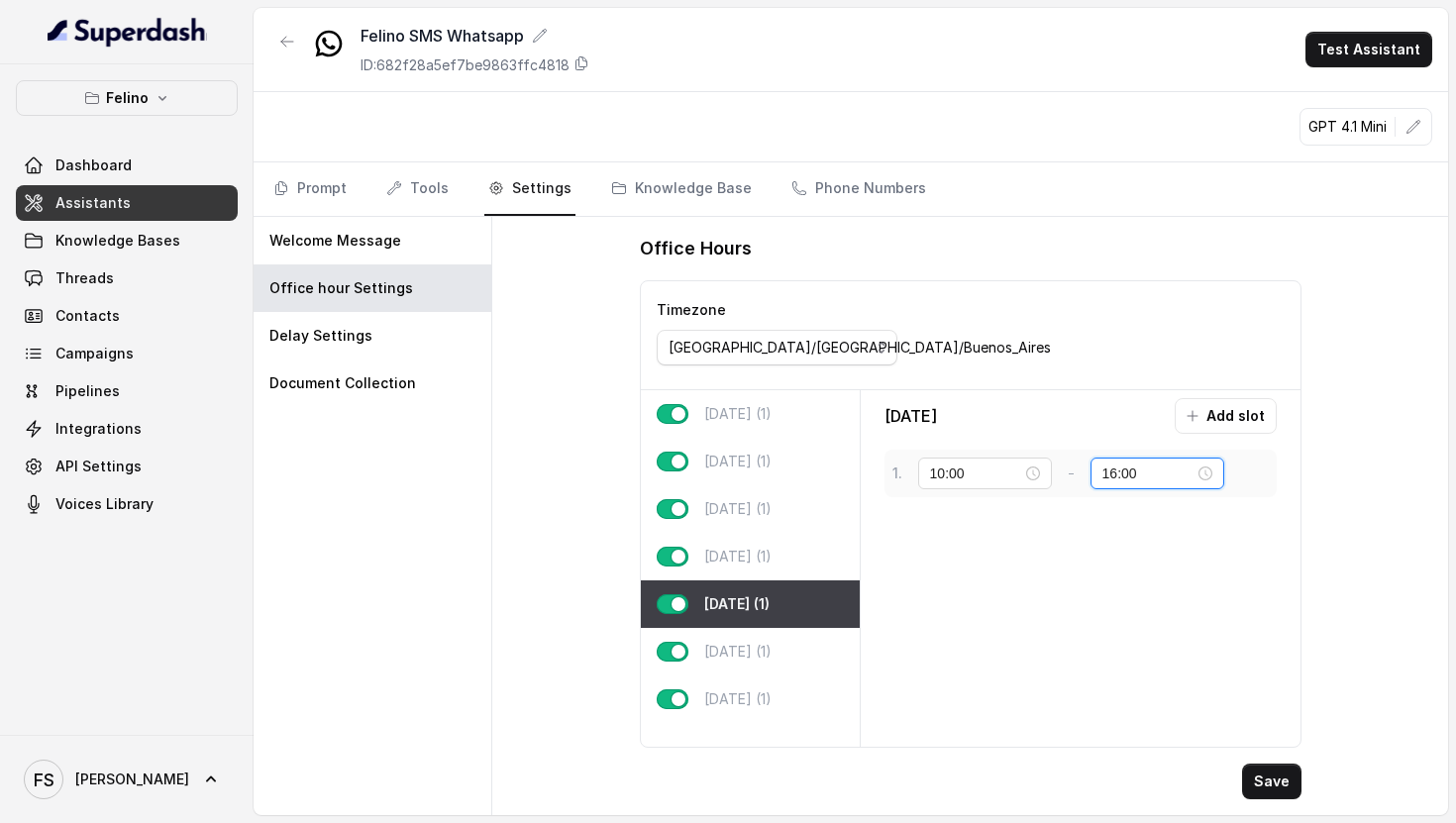 click on "16:00" at bounding box center [1148, 473] 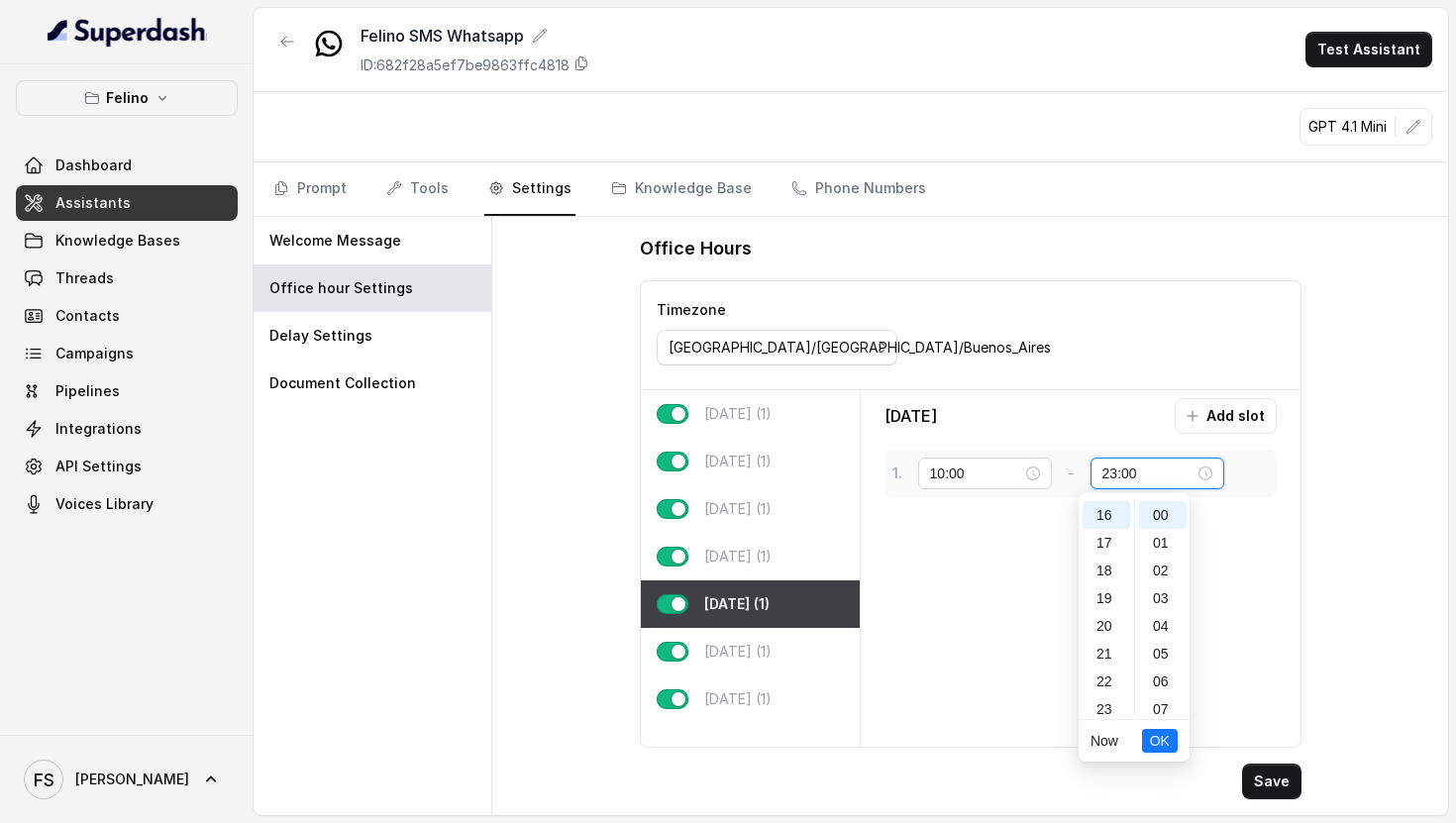 scroll, scrollTop: 452, scrollLeft: 0, axis: vertical 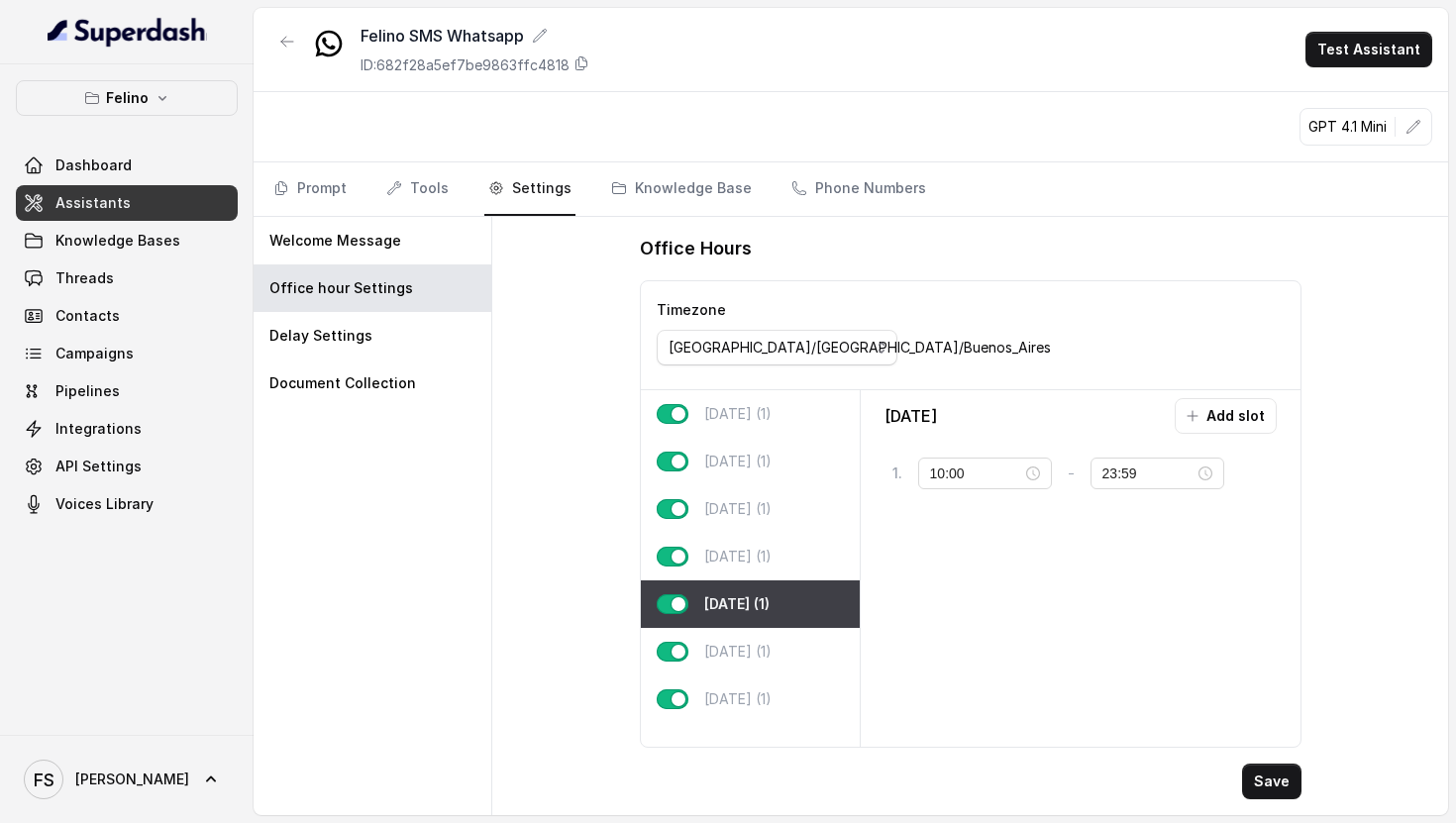 click on "Save" at bounding box center [1272, 781] 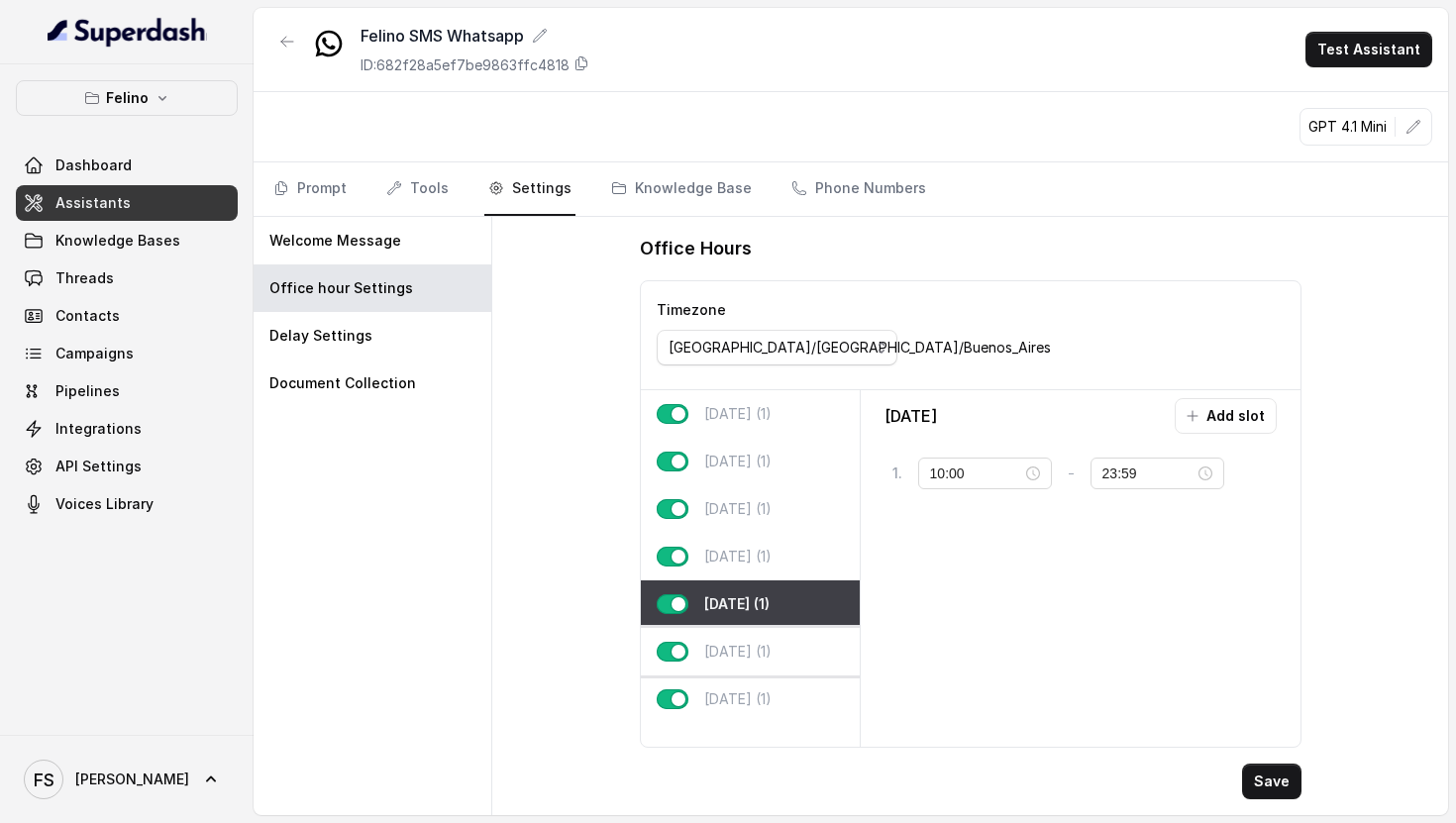 click on "[DATE] (1)" at bounding box center [750, 652] 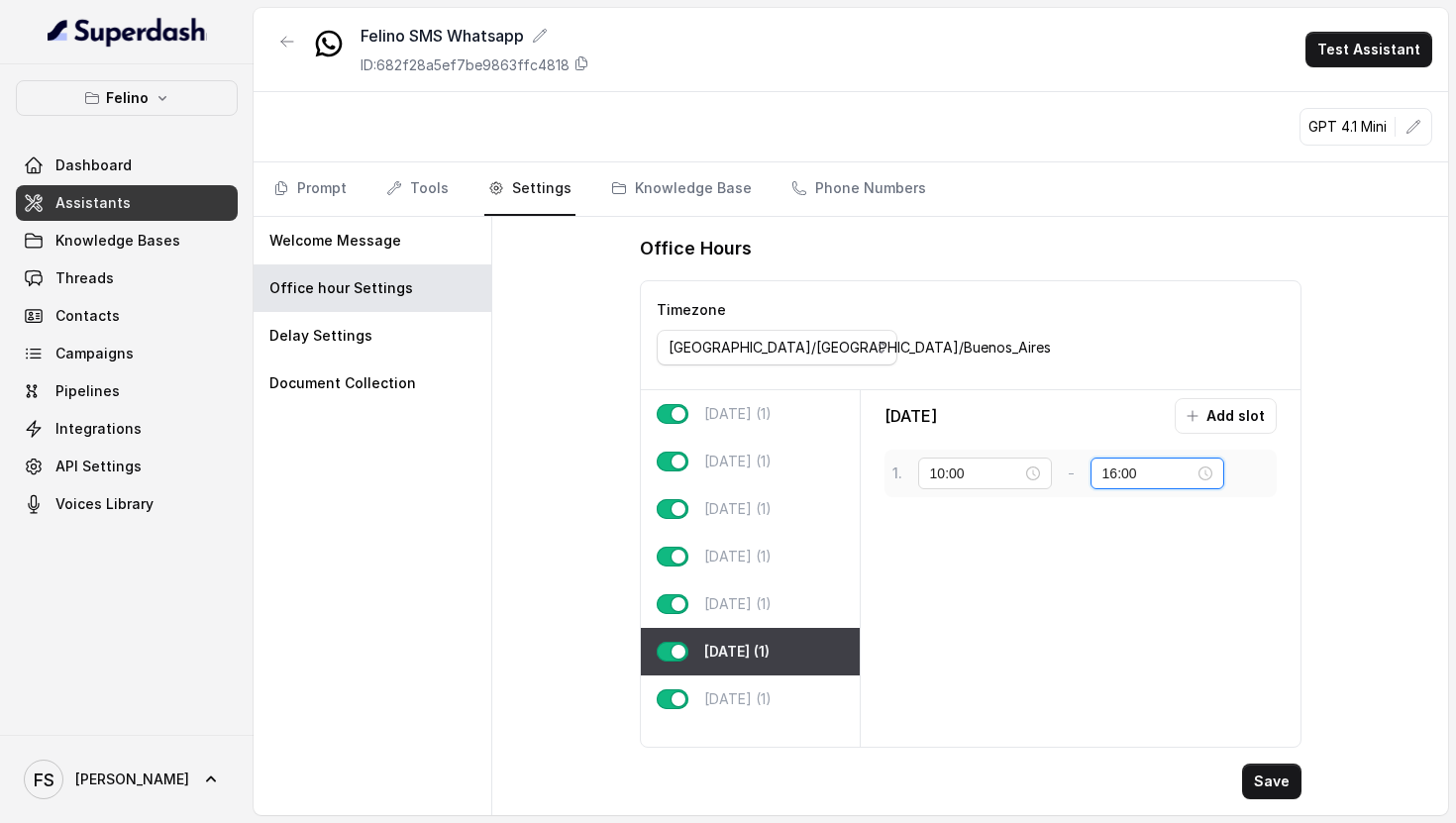 click on "16:00" at bounding box center [1148, 473] 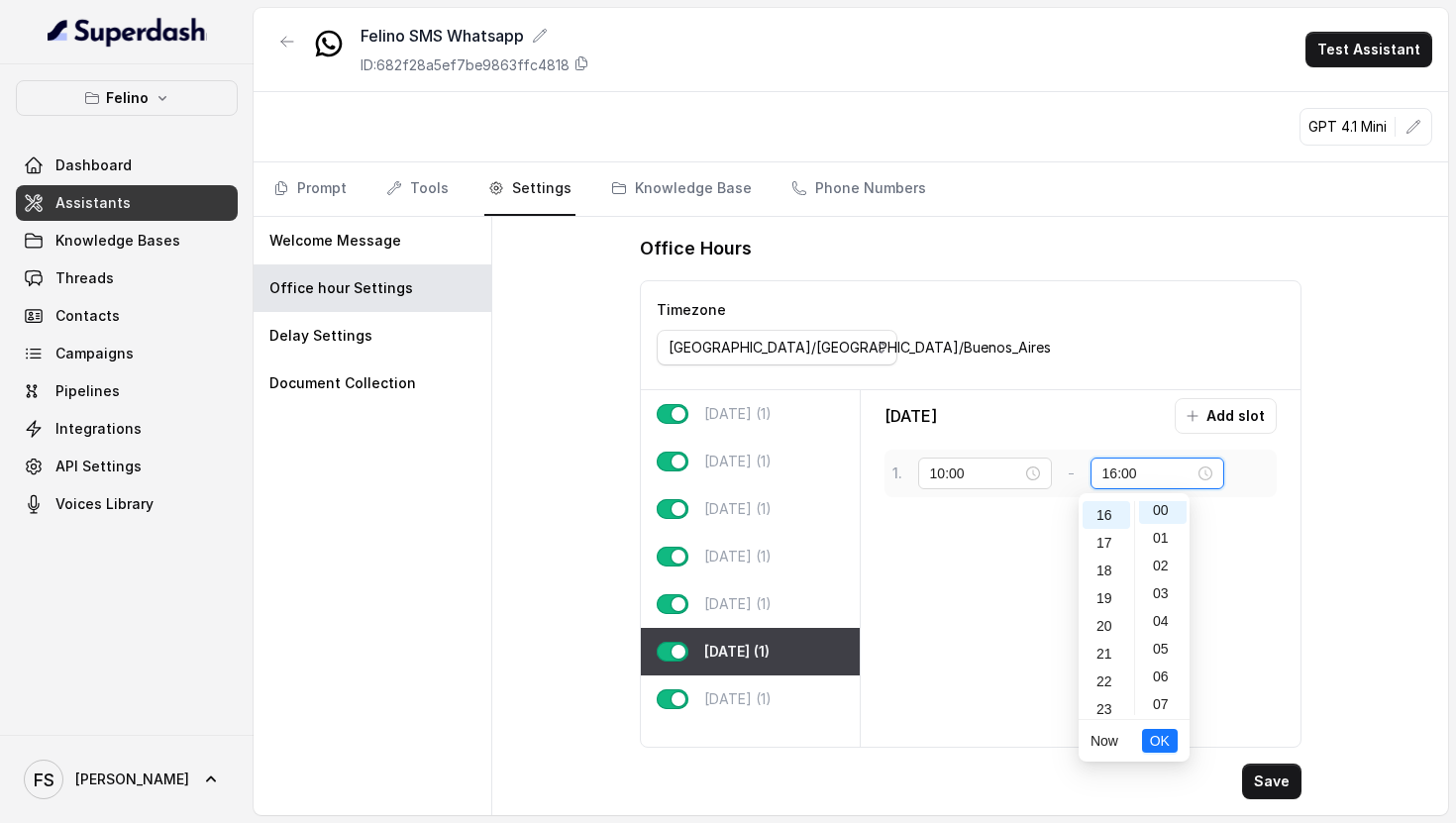 scroll, scrollTop: 0, scrollLeft: 0, axis: both 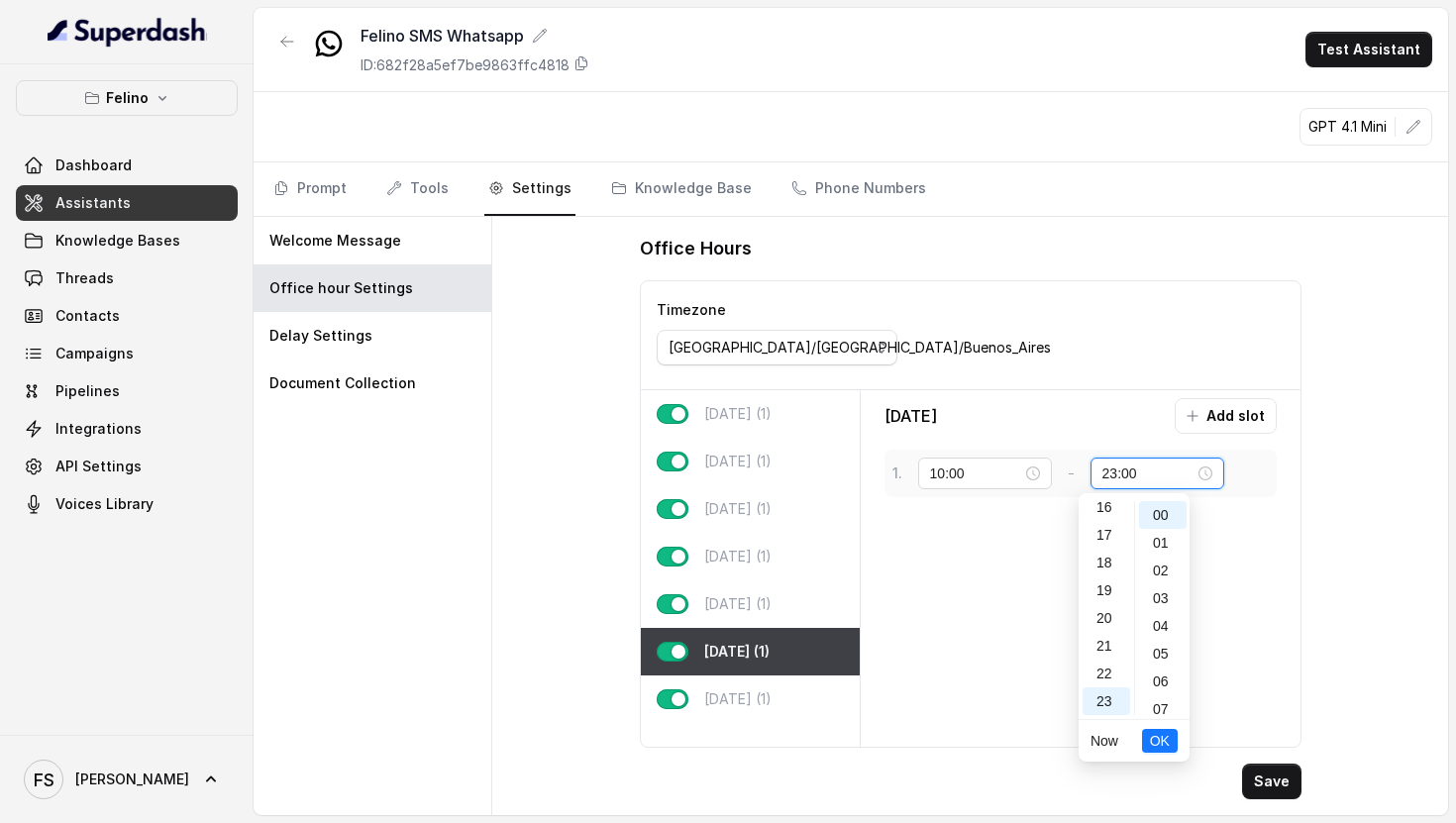 click on "23:00" at bounding box center (1148, 473) 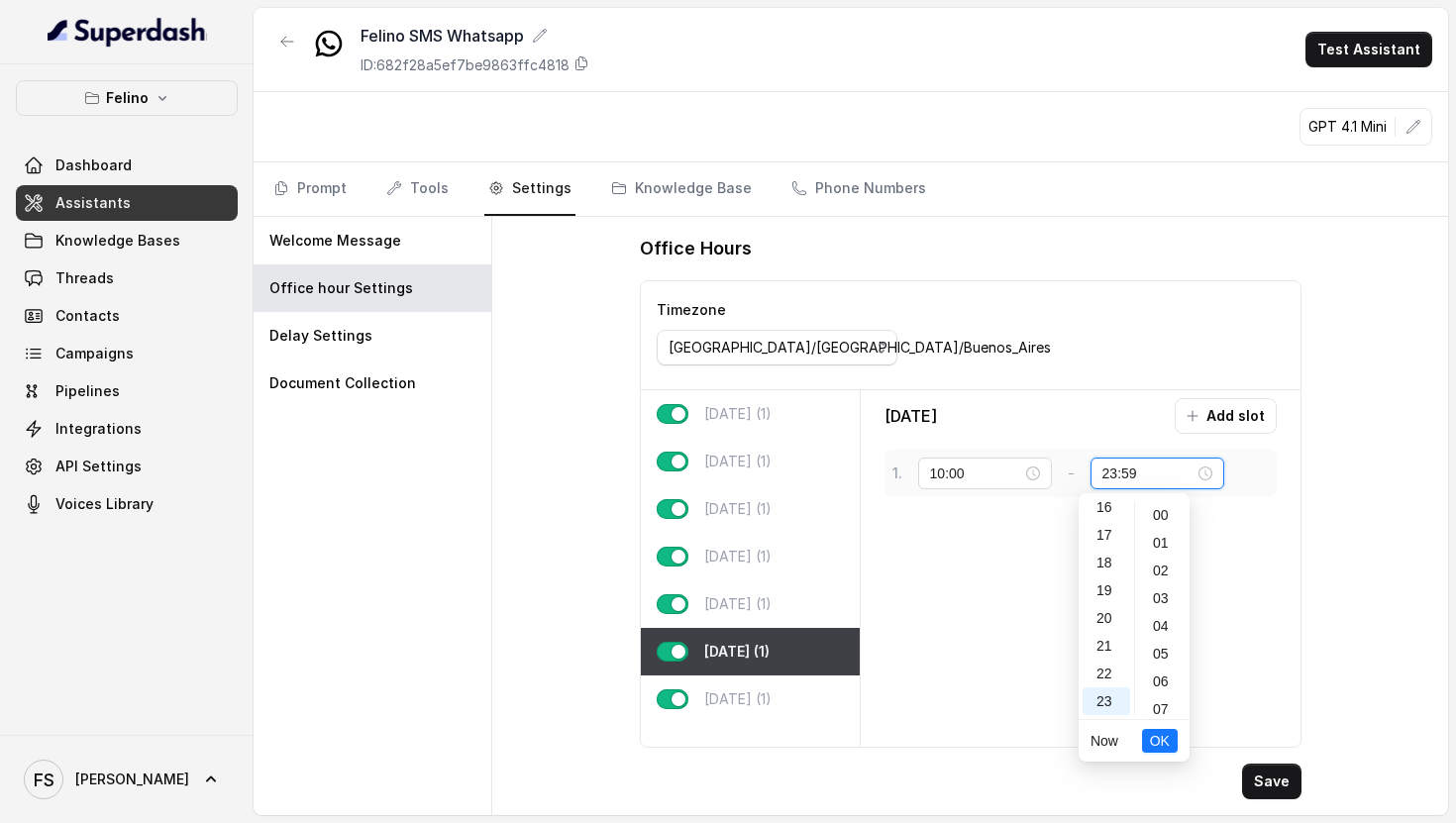 scroll, scrollTop: 1450, scrollLeft: 0, axis: vertical 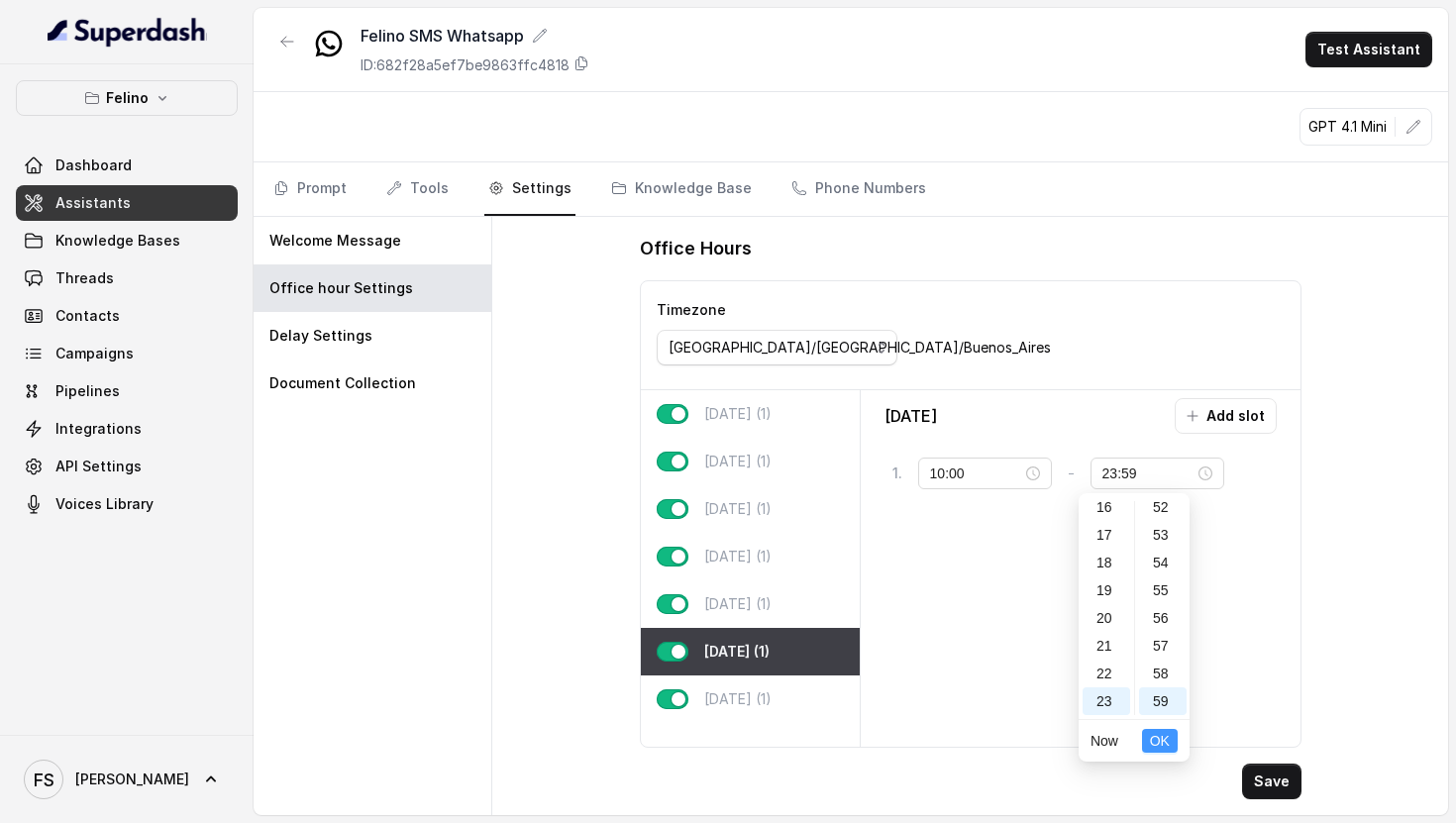 click on "OK" at bounding box center [1160, 741] 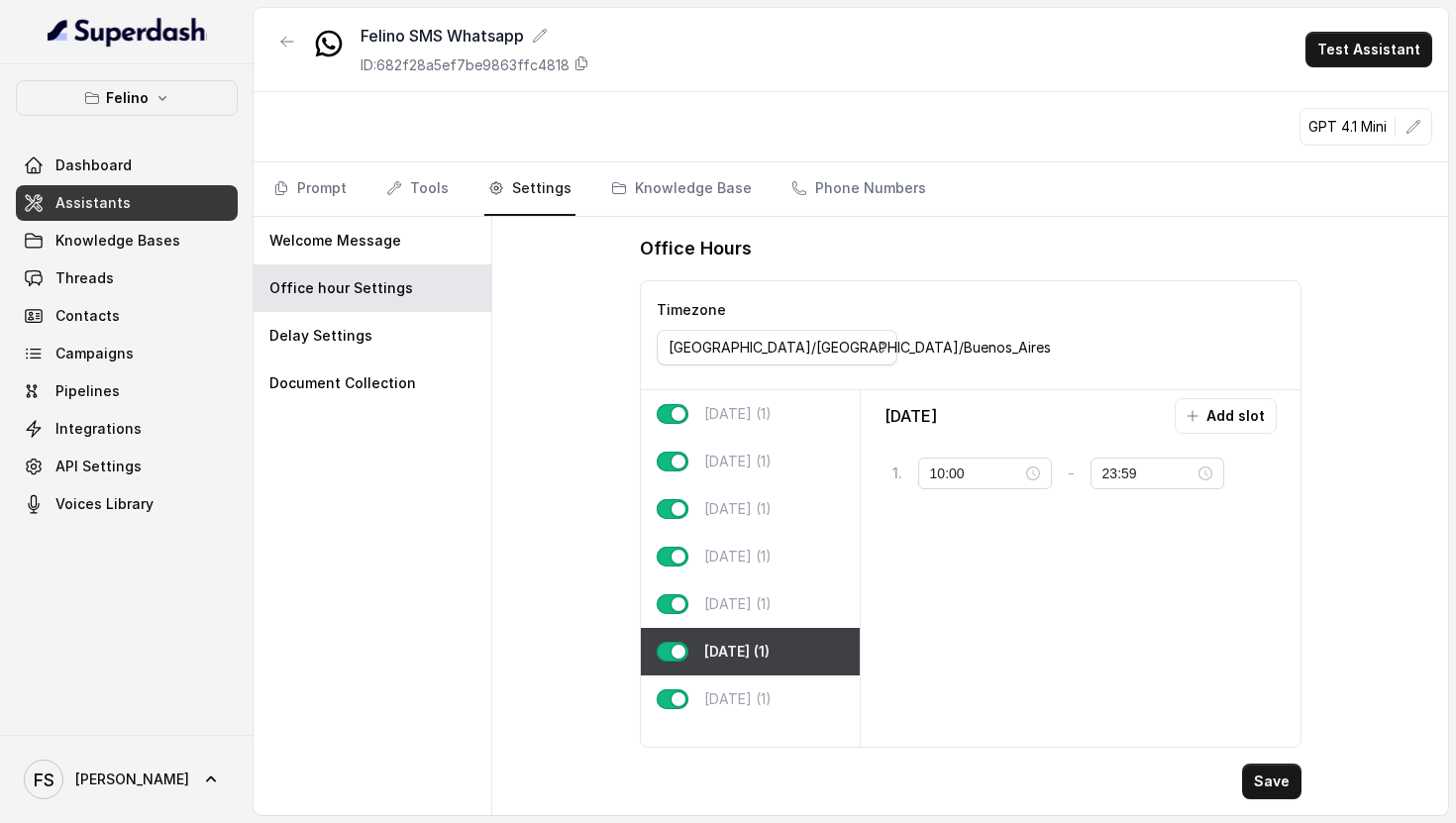 click on "Office Hours Timezone America/Argentina/Buenos_Aires Monday (1) Tuesday (1) Wednesday (1) Thursday (1) Friday (1) Saturday (1) Sunday (1) Saturday  Add slot 1 . 10:00 - 23:59 Save" at bounding box center (971, 516) 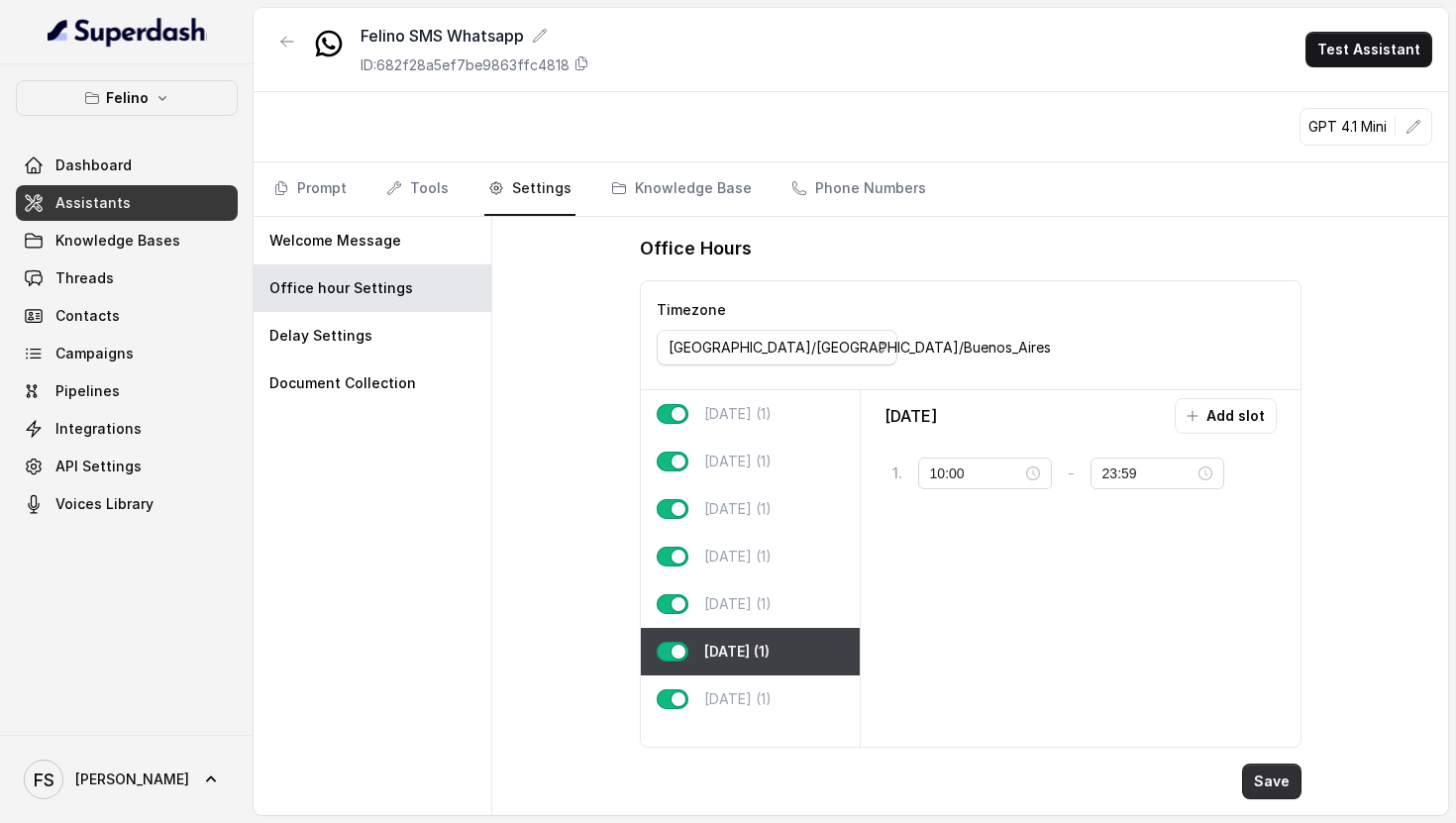 click on "Save" at bounding box center [1272, 781] 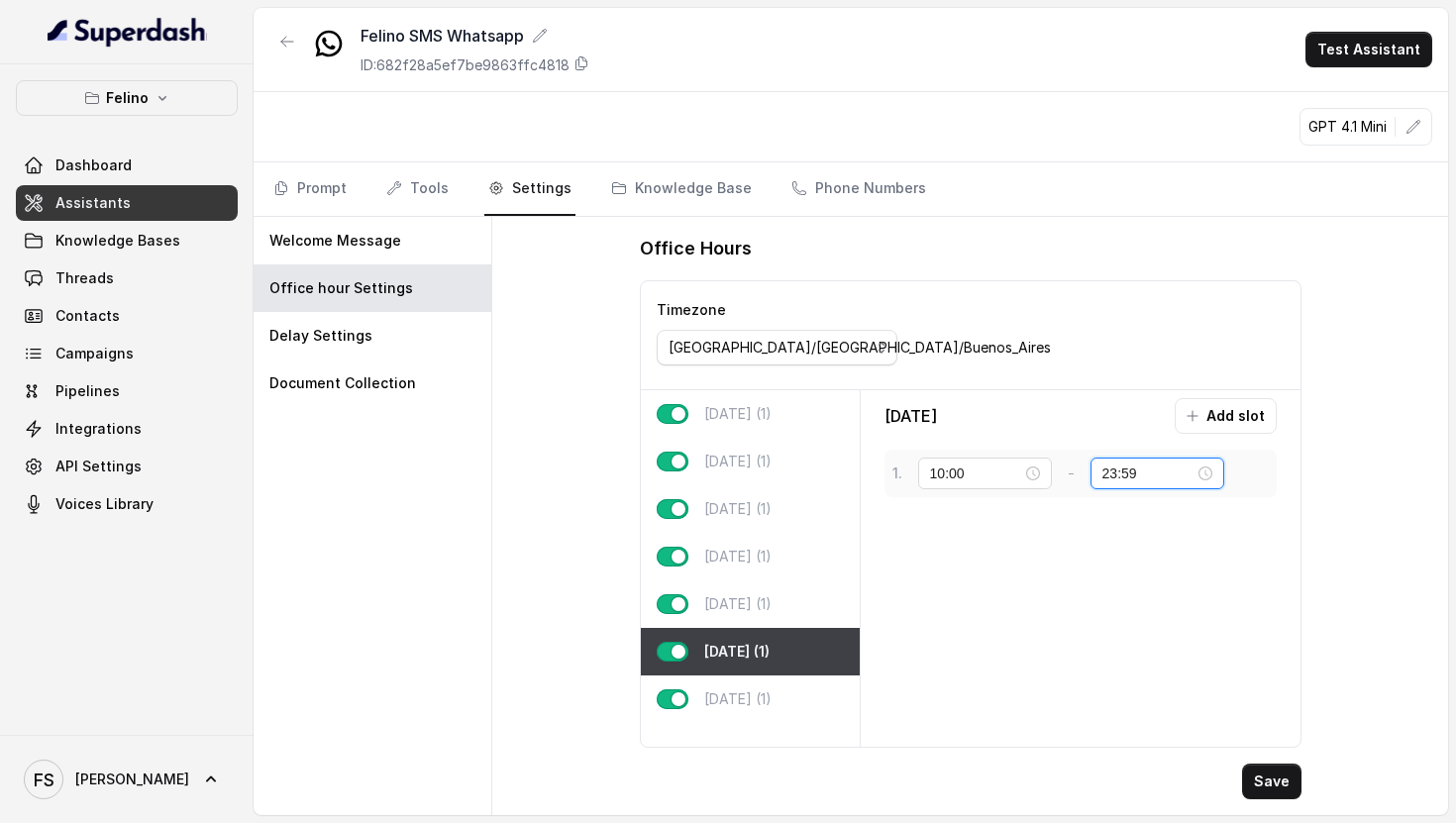 click on "23:59" at bounding box center [1148, 473] 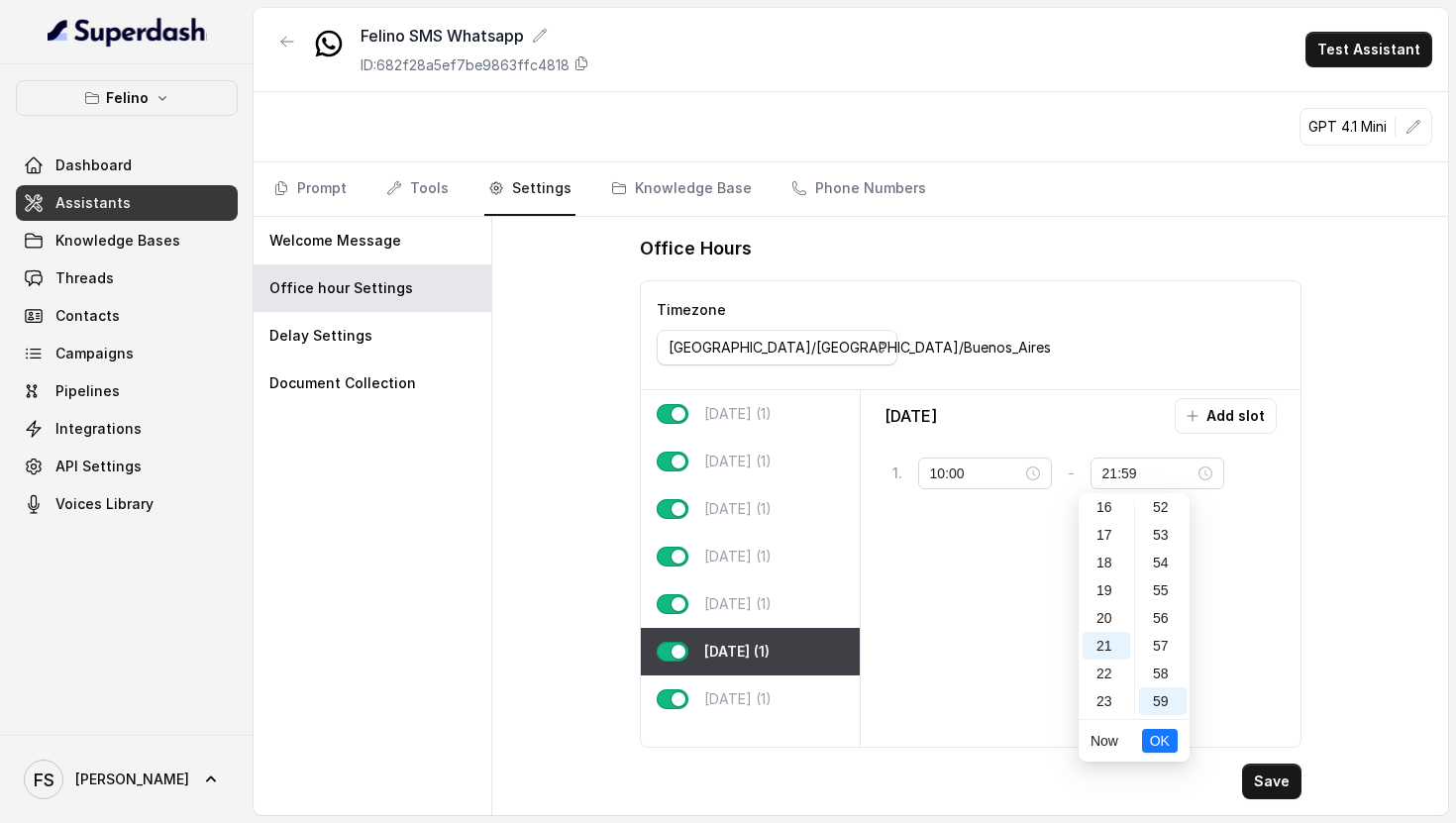 click on "Saturday  Add slot 1 . 10:00 - 21:59" at bounding box center [1081, 568] 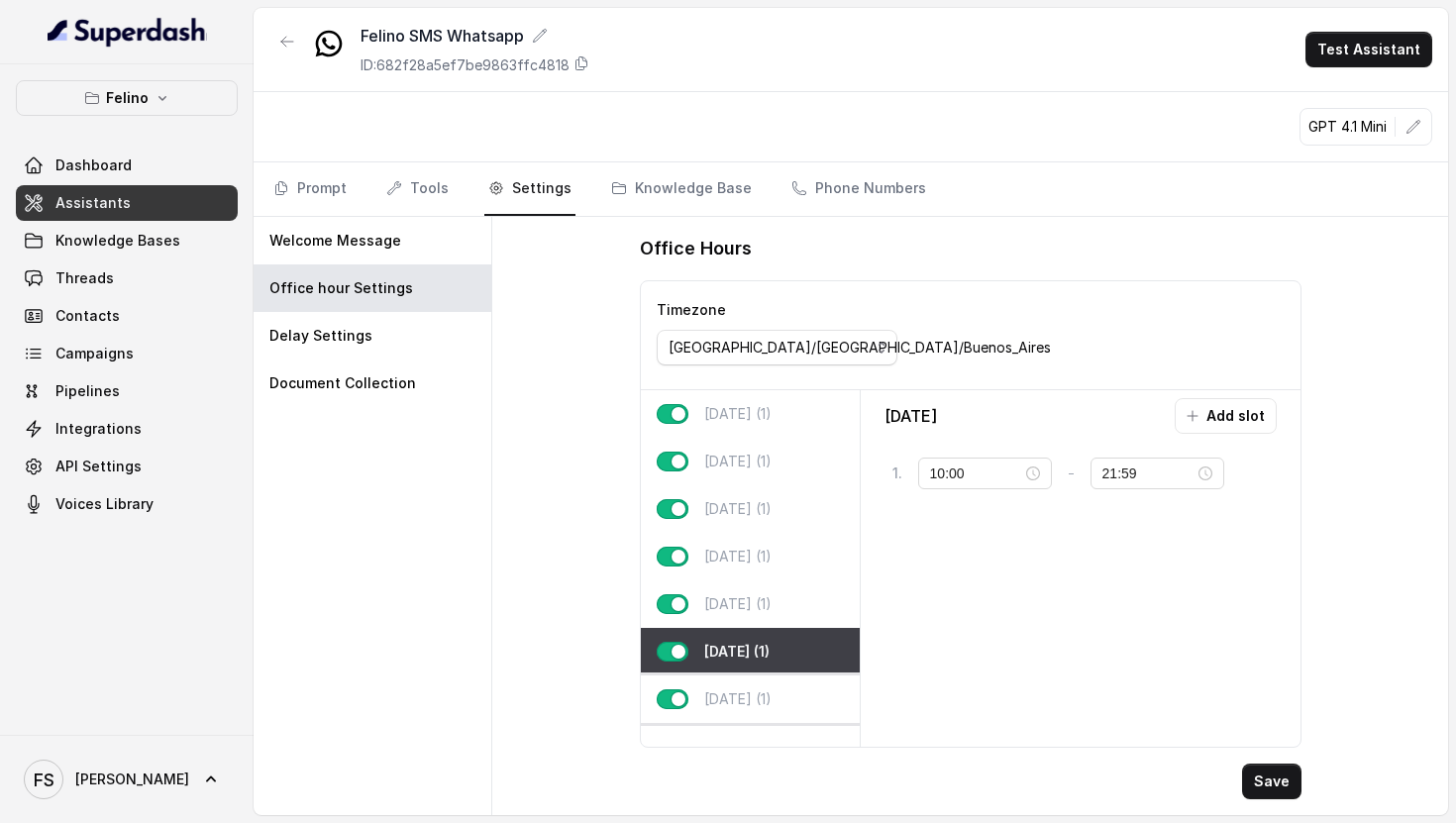 click on "[DATE] (1)" at bounding box center (738, 699) 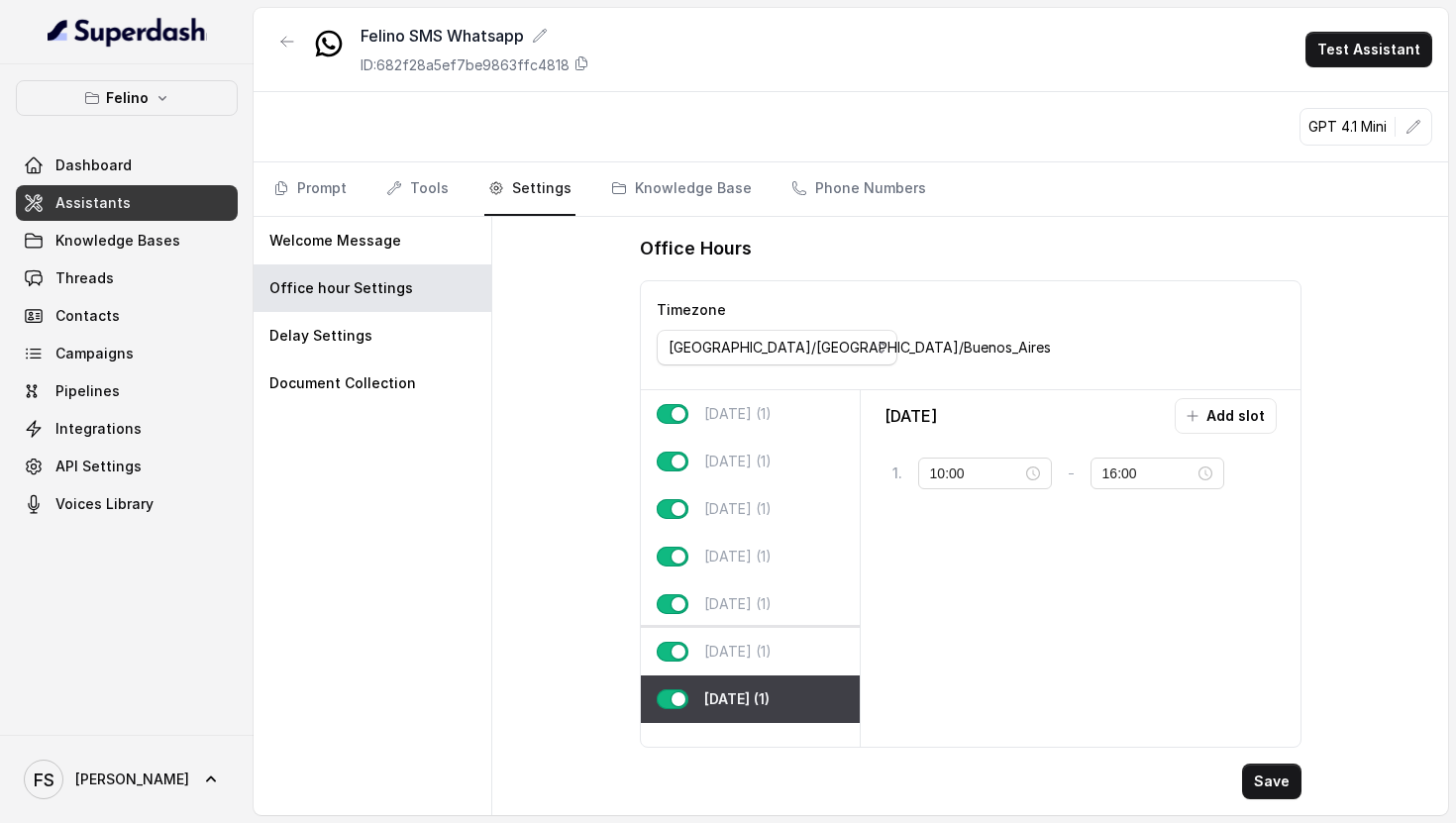 click on "[DATE] (1)" at bounding box center (750, 652) 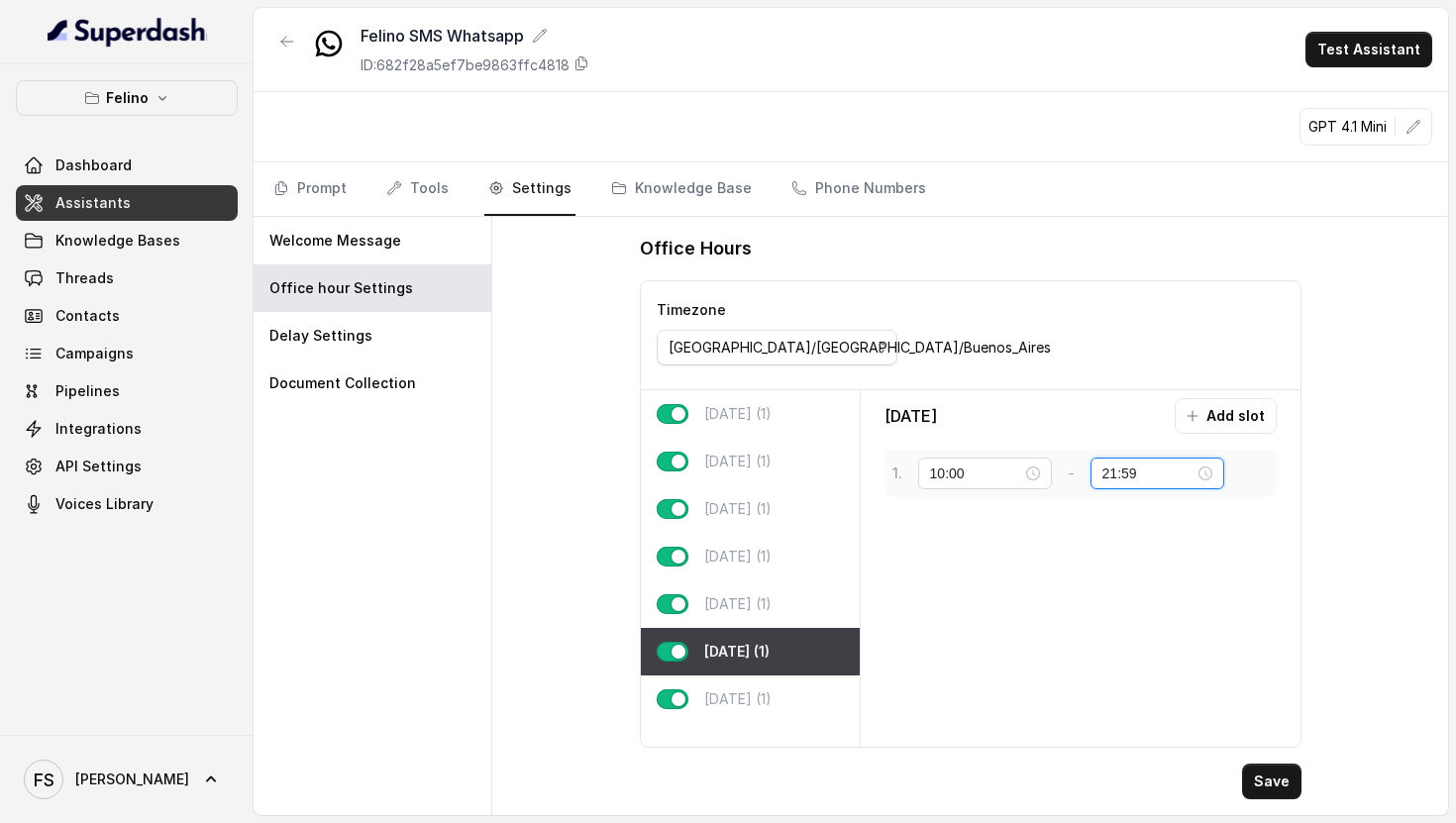click on "21:59" at bounding box center (1148, 473) 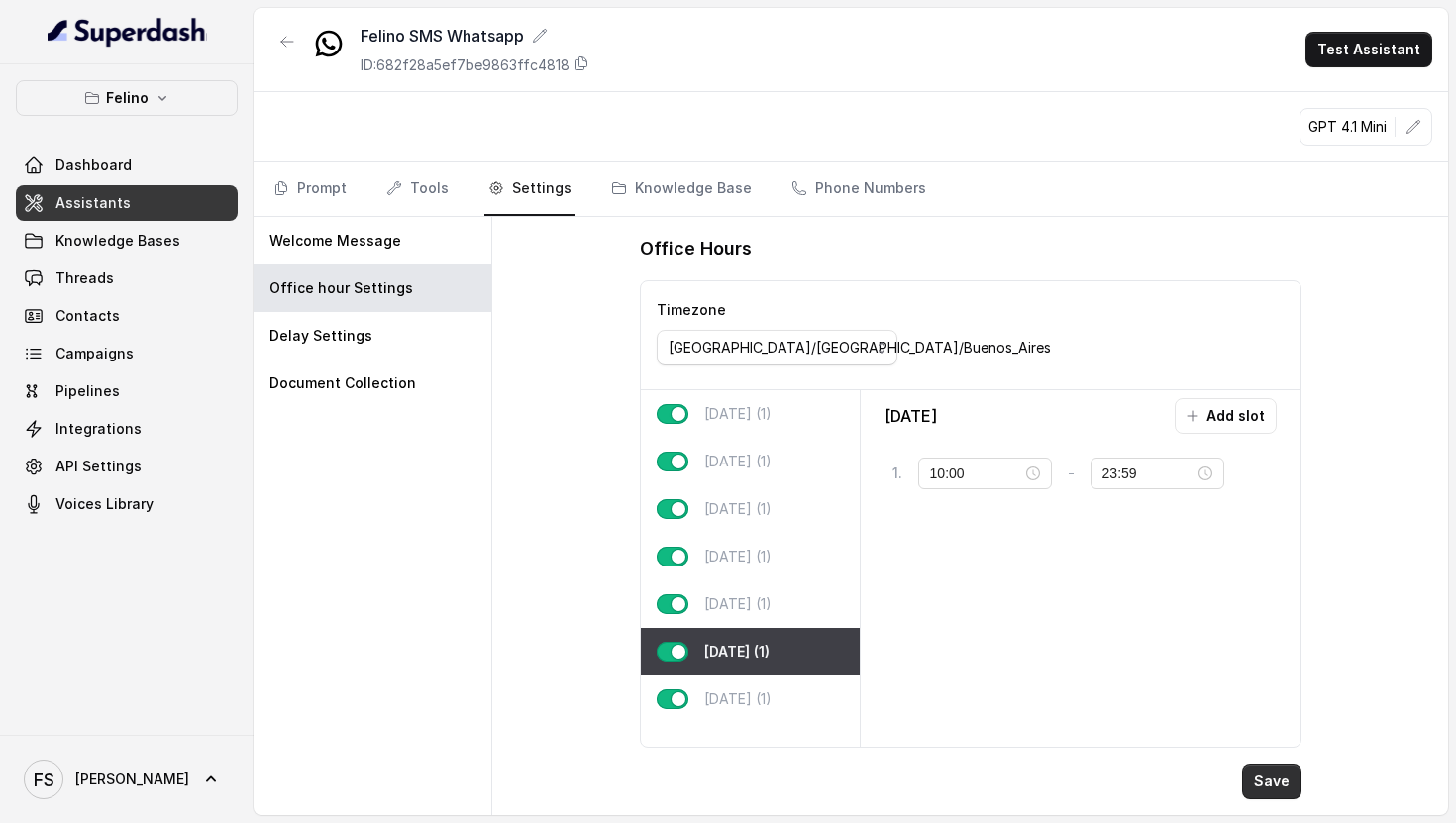 click on "Save" at bounding box center [1272, 781] 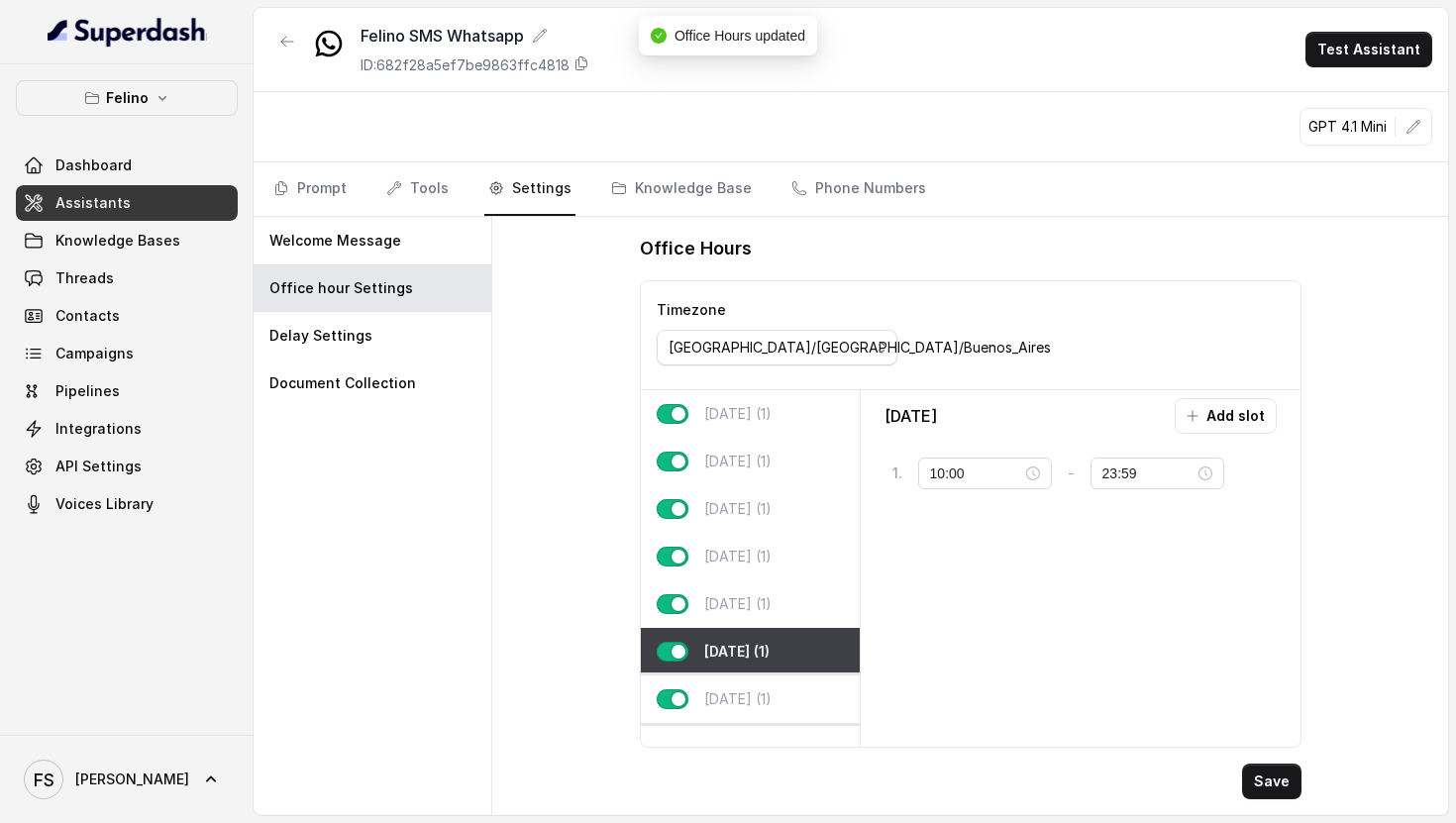 click on "[DATE] (1)" at bounding box center (750, 699) 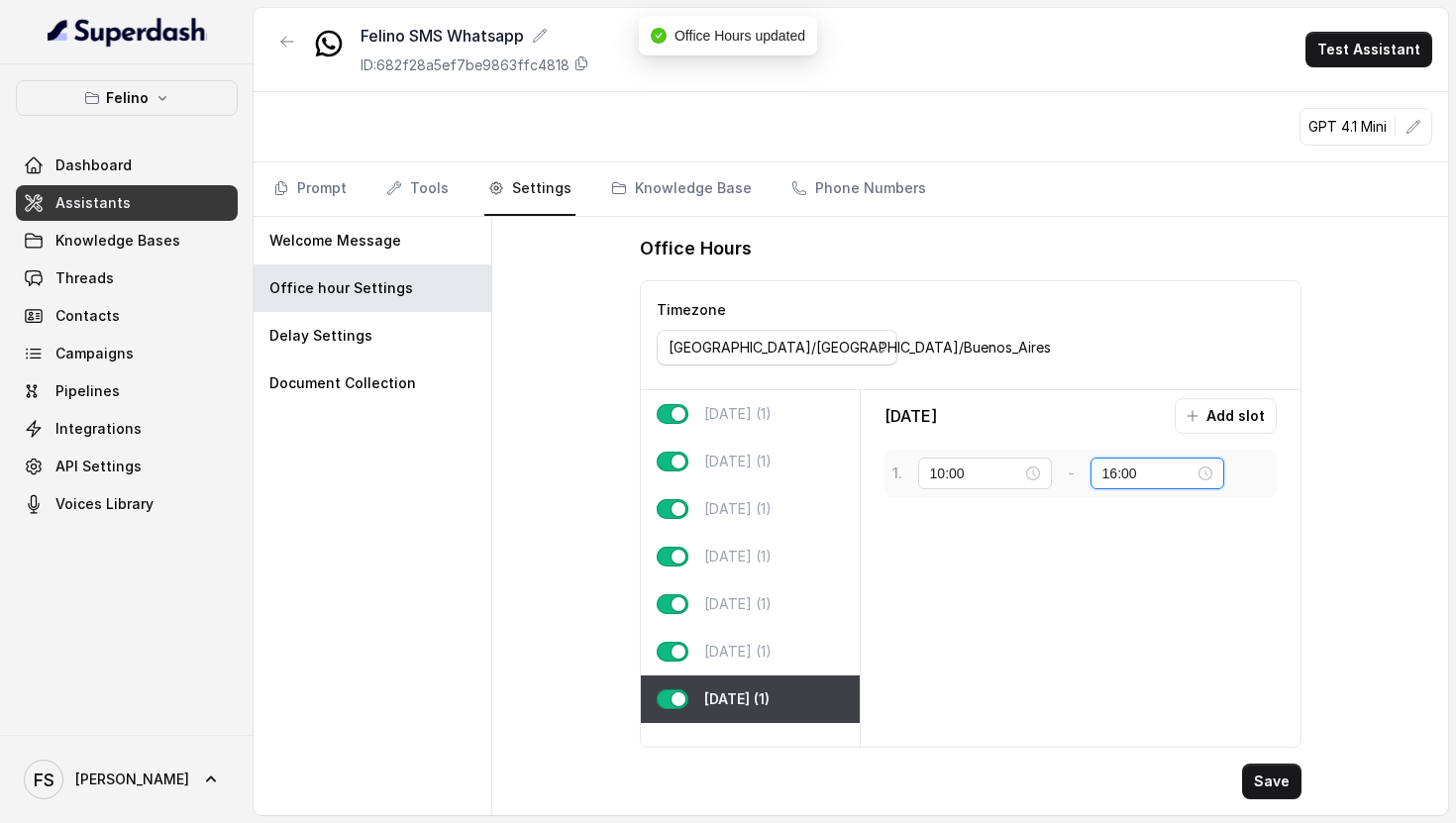 click on "16:00" at bounding box center [1148, 473] 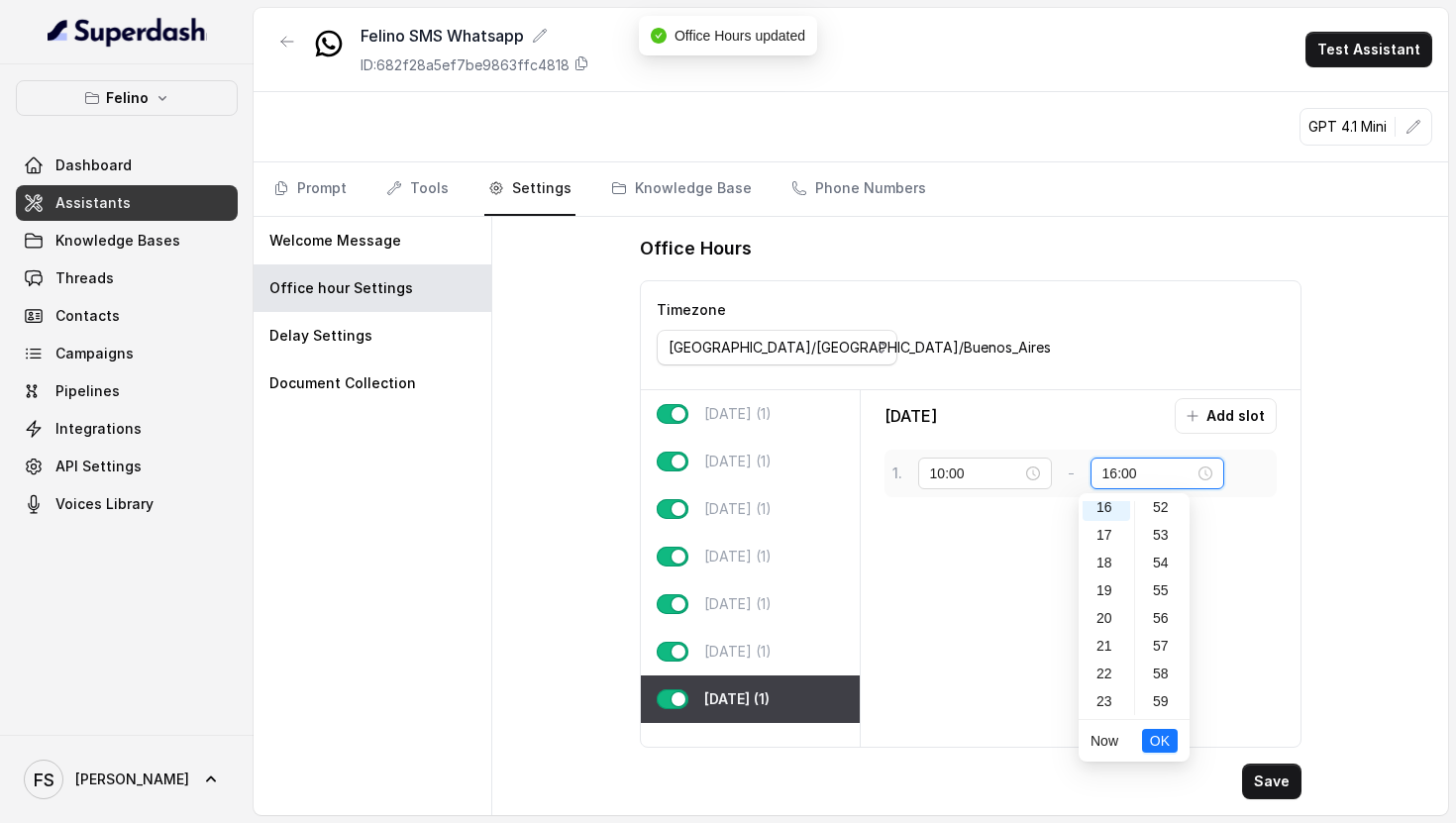 scroll, scrollTop: 444, scrollLeft: 0, axis: vertical 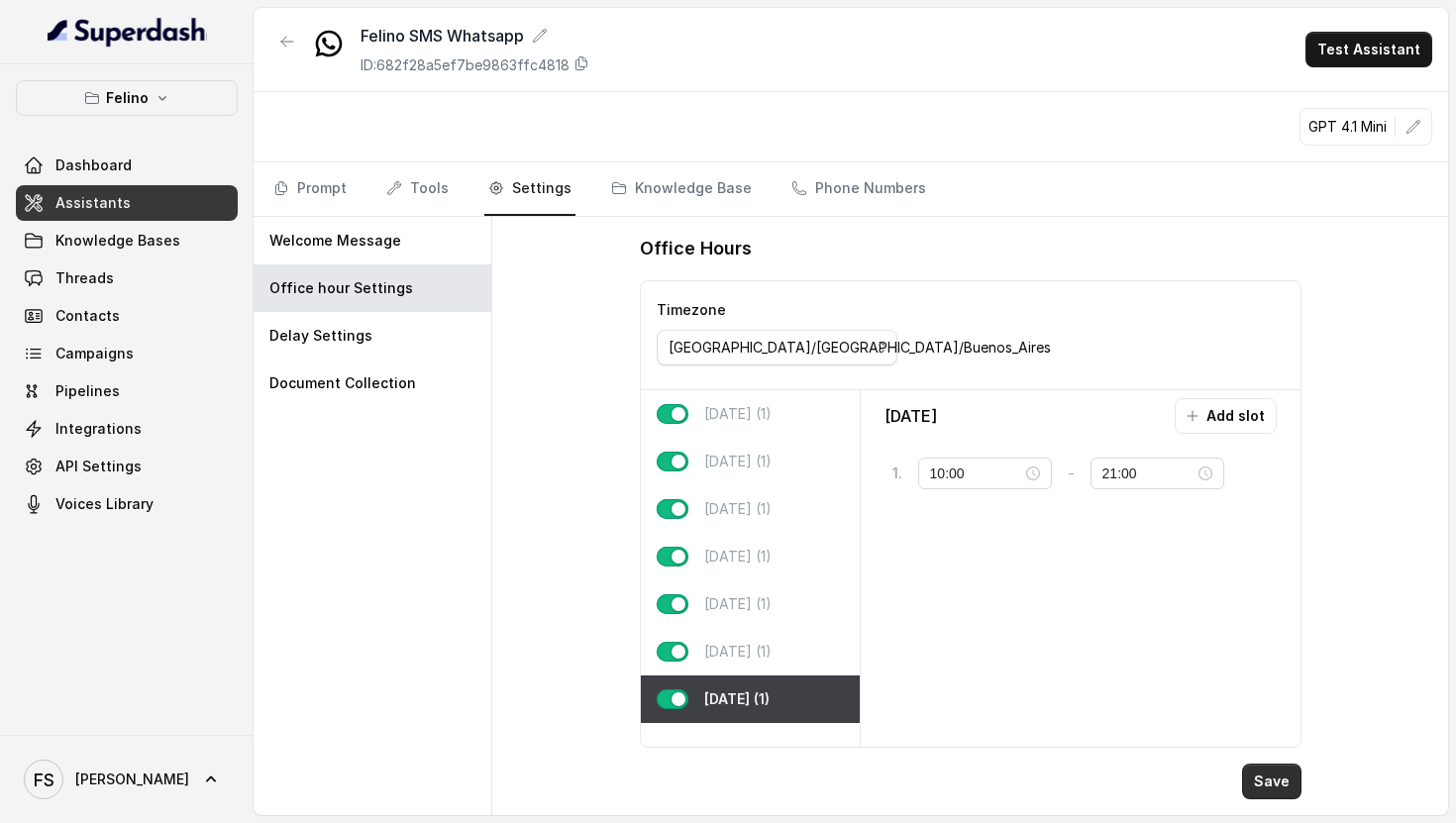 click on "Save" at bounding box center (1272, 781) 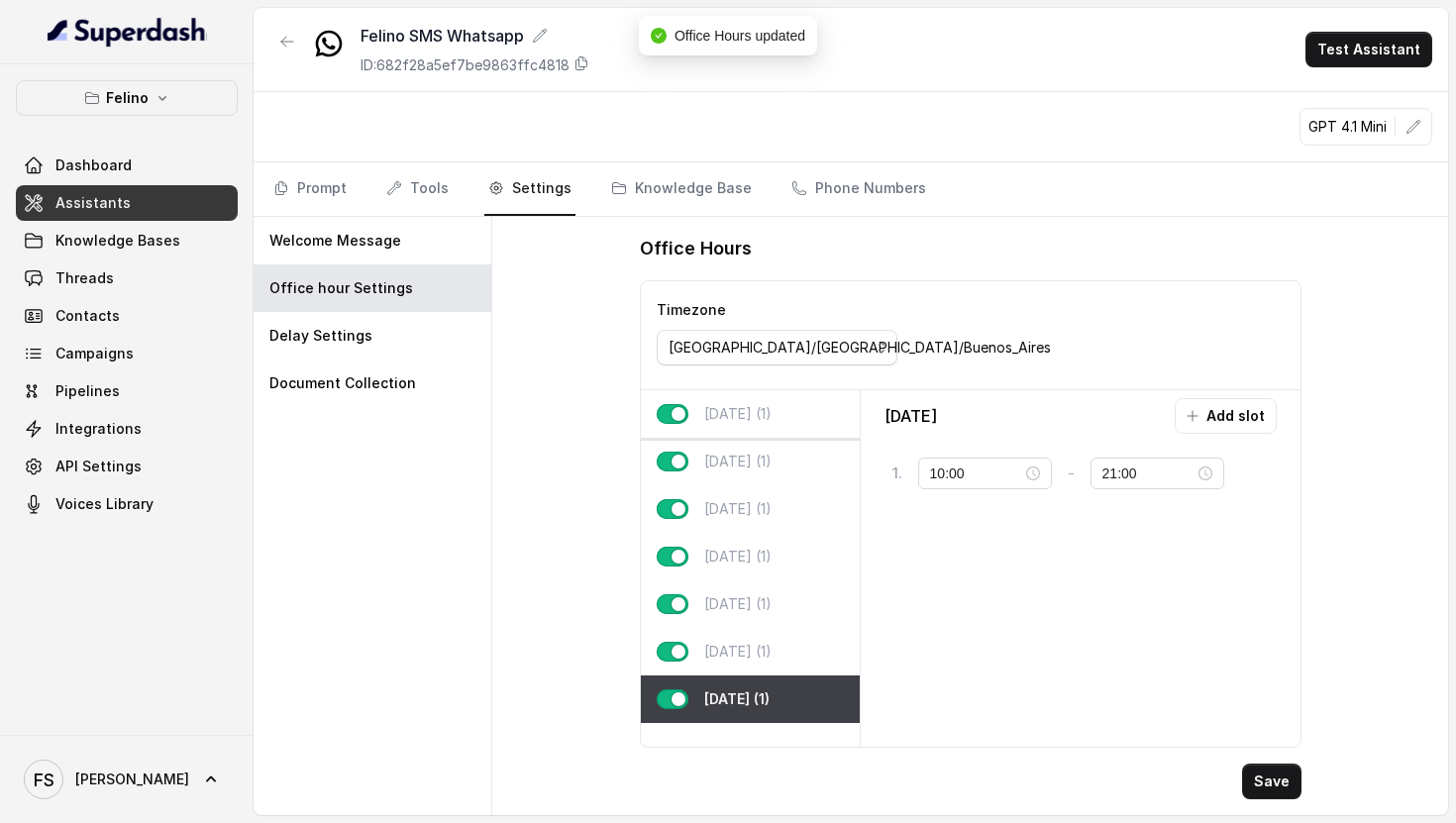 click on "[DATE] (1)" at bounding box center (738, 414) 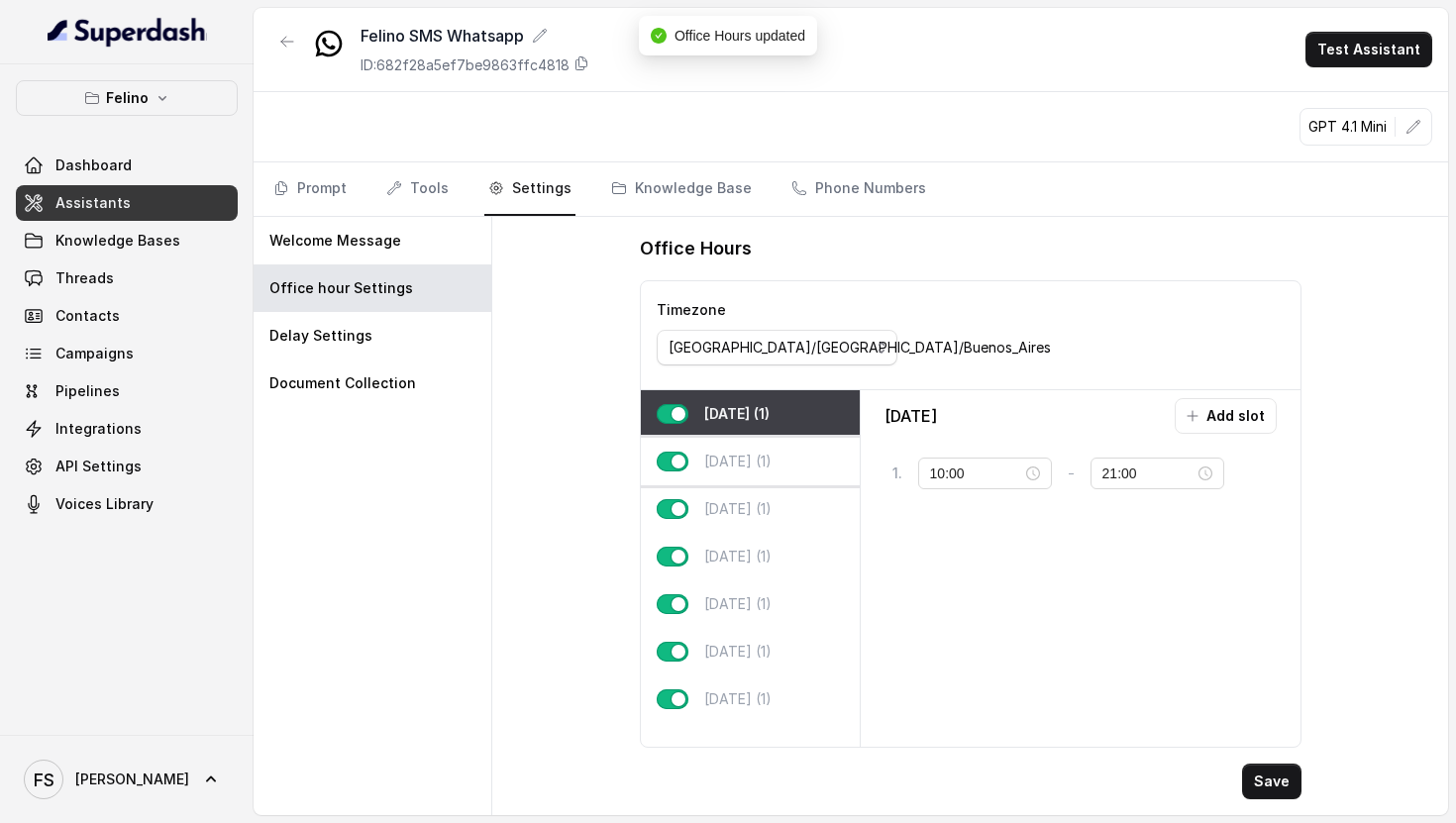 click on "[DATE] (1)" at bounding box center [738, 462] 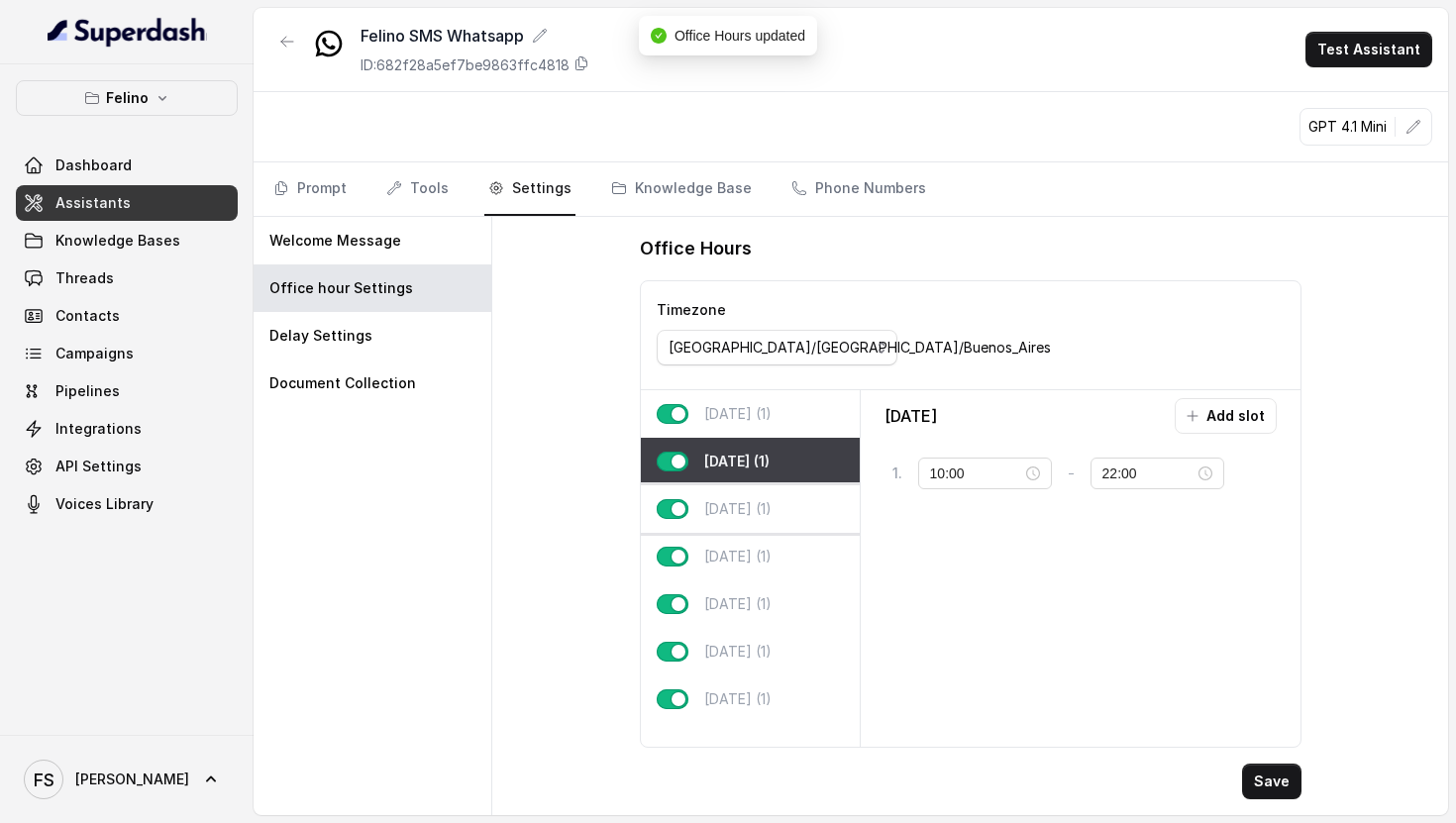 click on "[DATE] (1)" at bounding box center [738, 509] 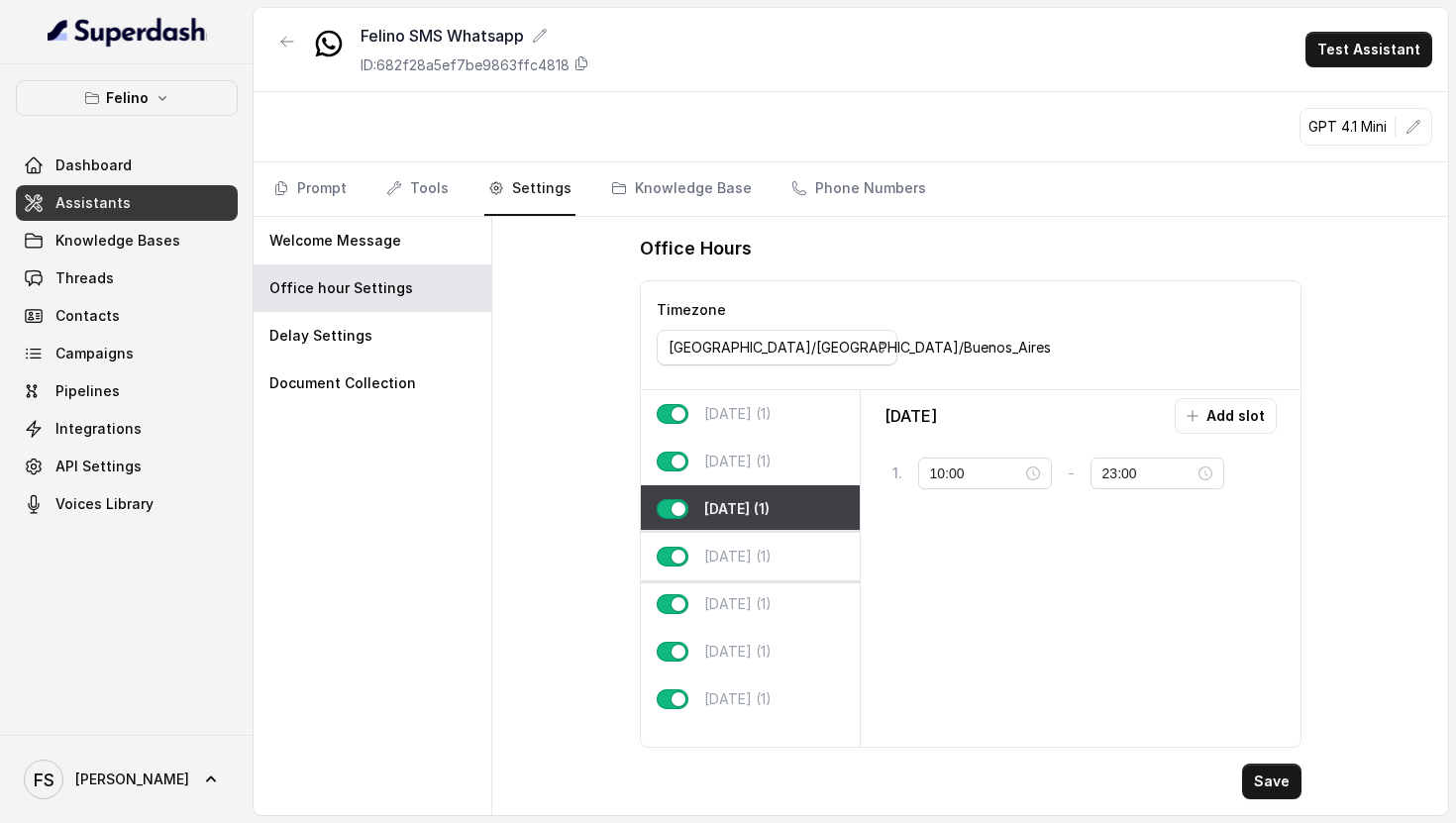 click on "[DATE] (1)" at bounding box center [750, 557] 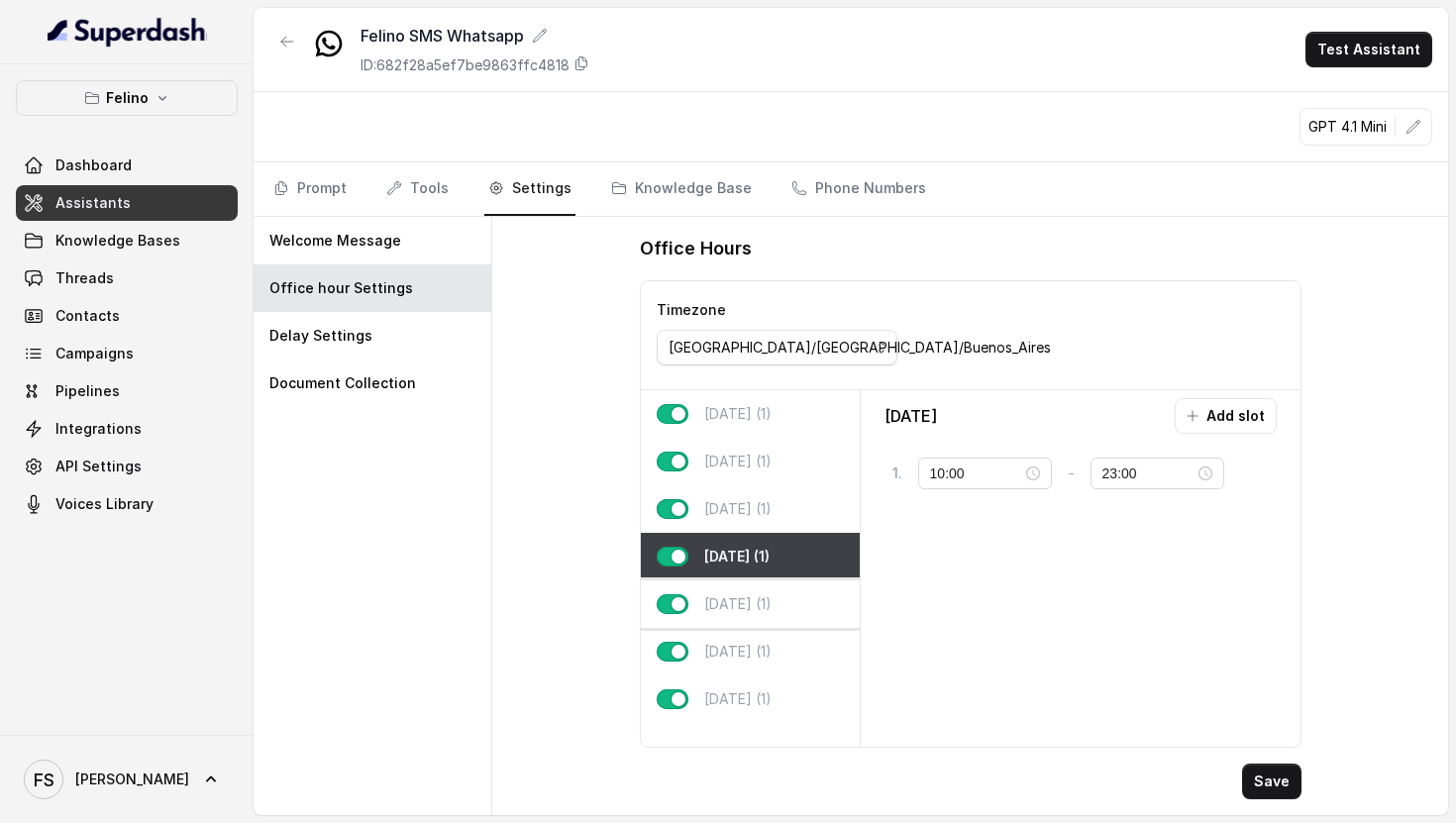 click on "[DATE] (1)" at bounding box center [750, 604] 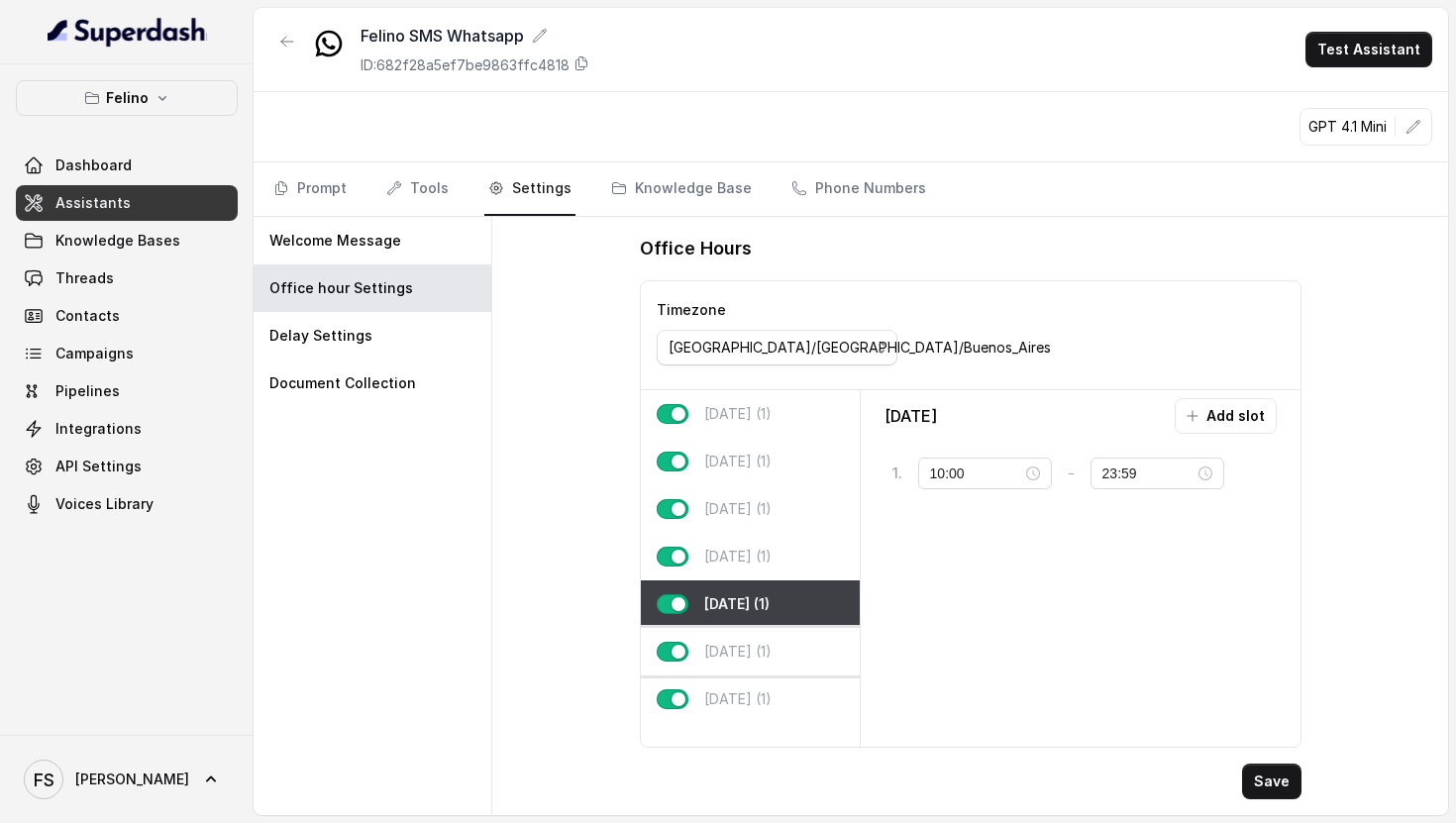 click on "[DATE] (1)" at bounding box center (750, 652) 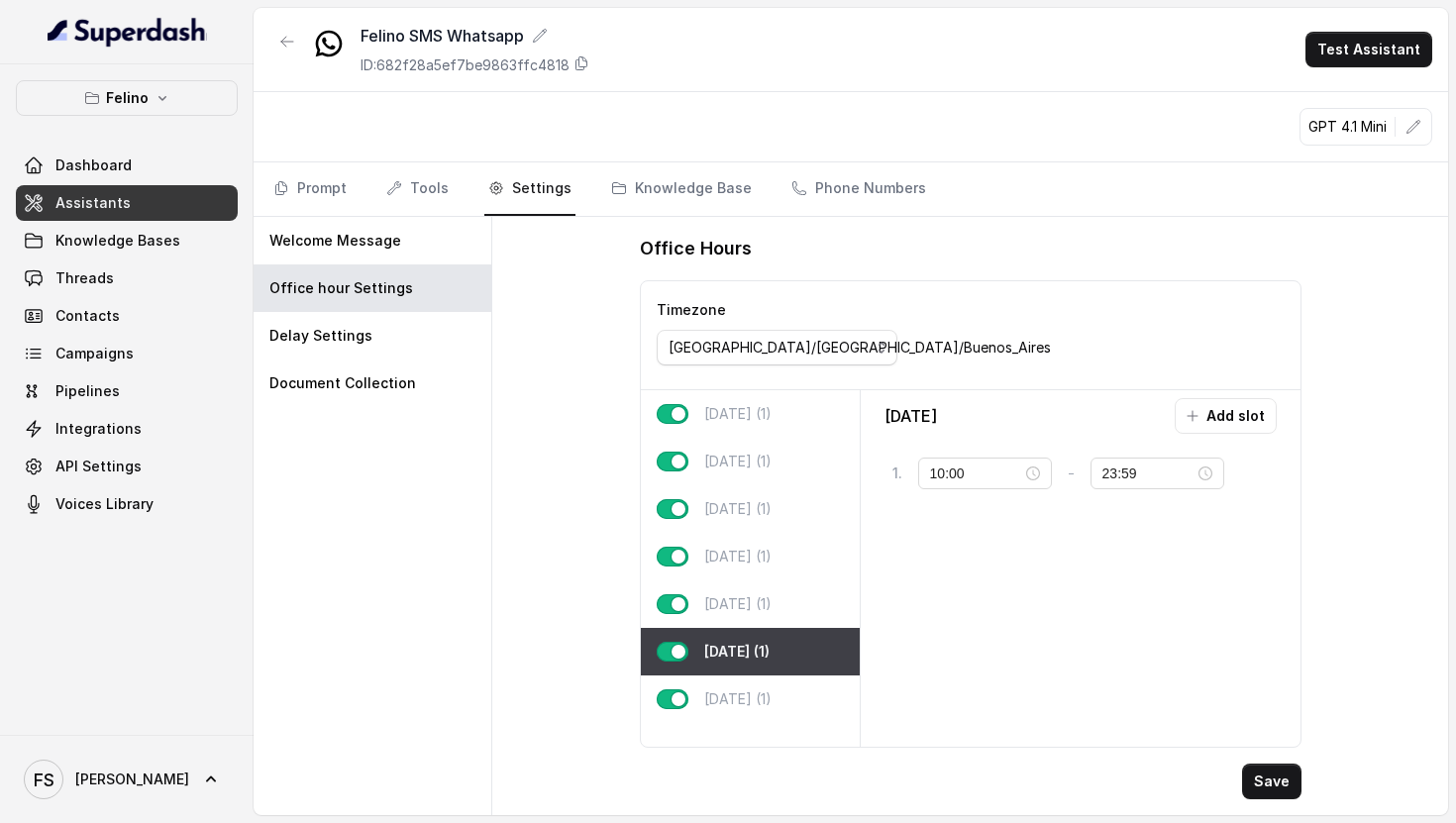 click on "Monday (1) Tuesday (1) Wednesday (1) Thursday (1) Friday (1) Saturday (1) Sunday (1)" at bounding box center [751, 568] 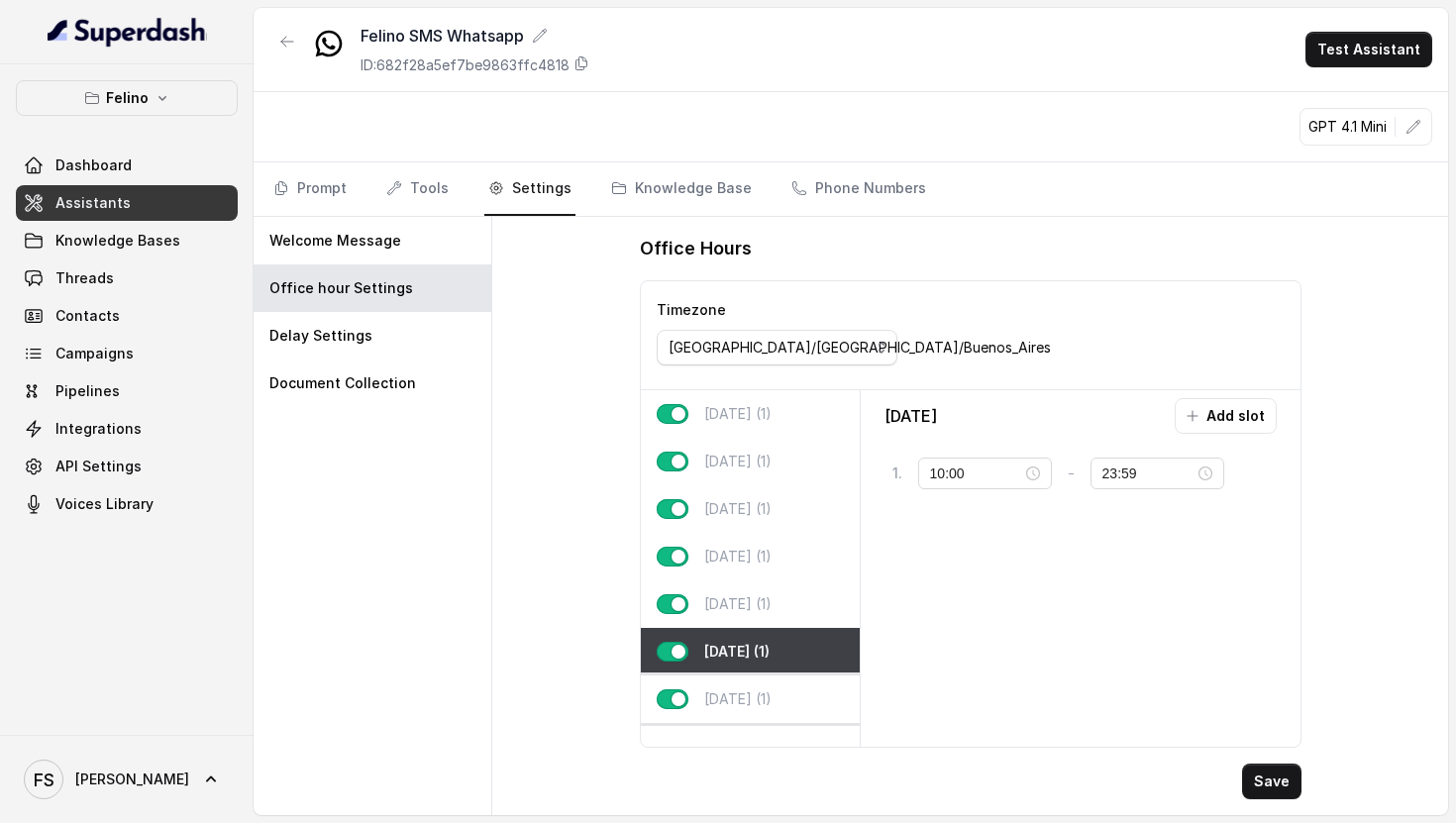 click on "[DATE] (1)" at bounding box center [750, 699] 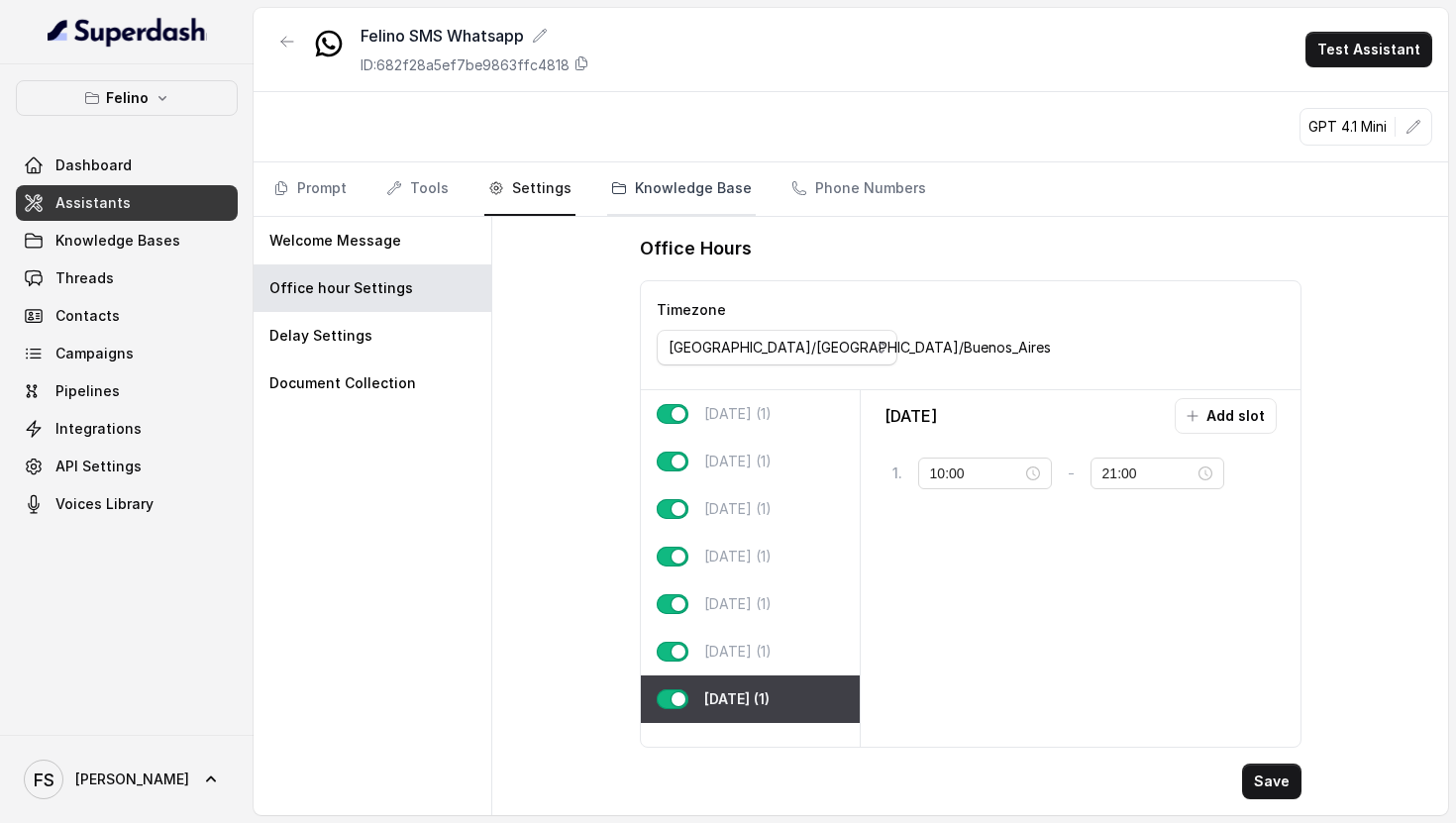 click on "Knowledge Base" at bounding box center [681, 189] 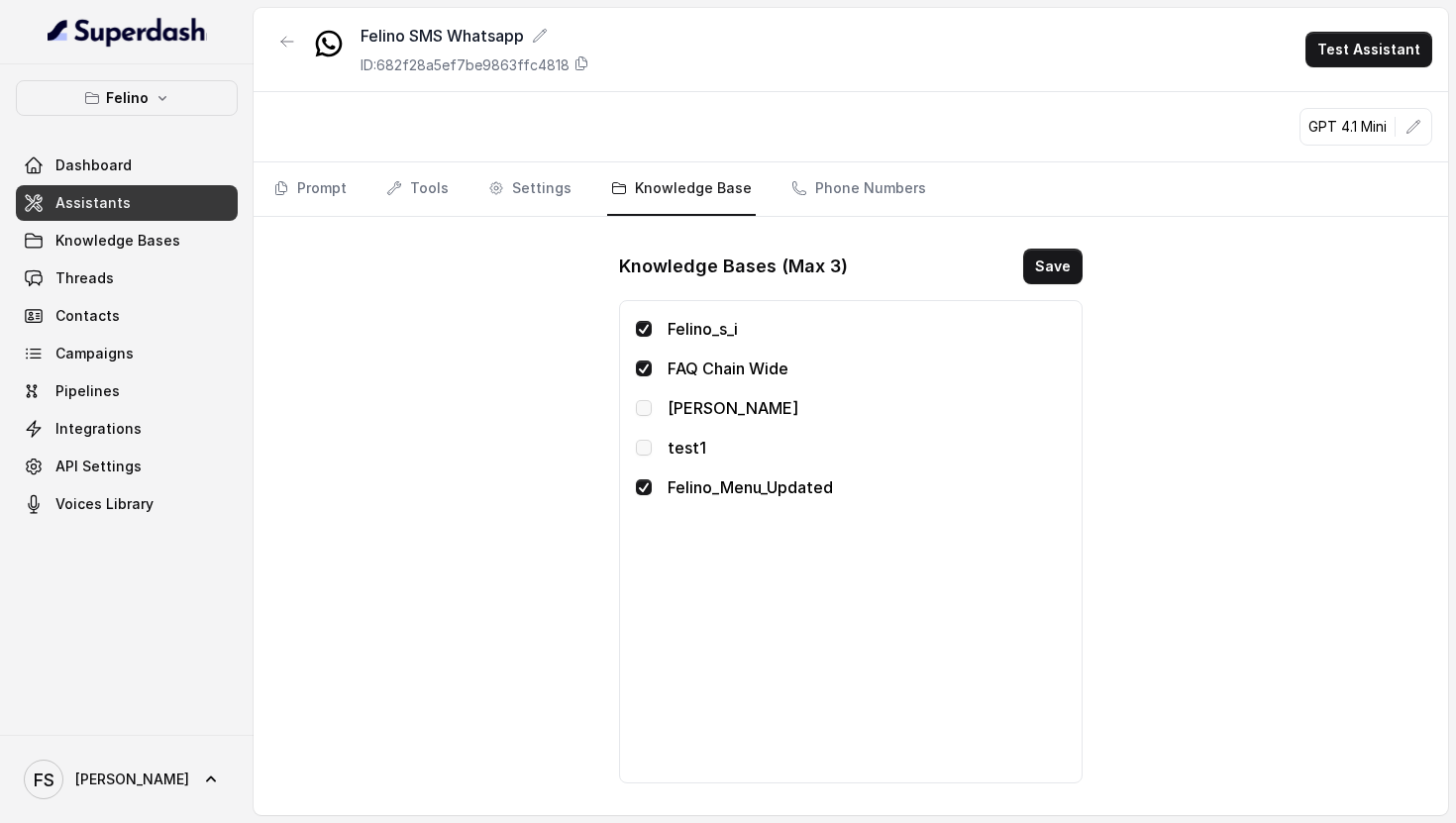 click at bounding box center [644, 329] 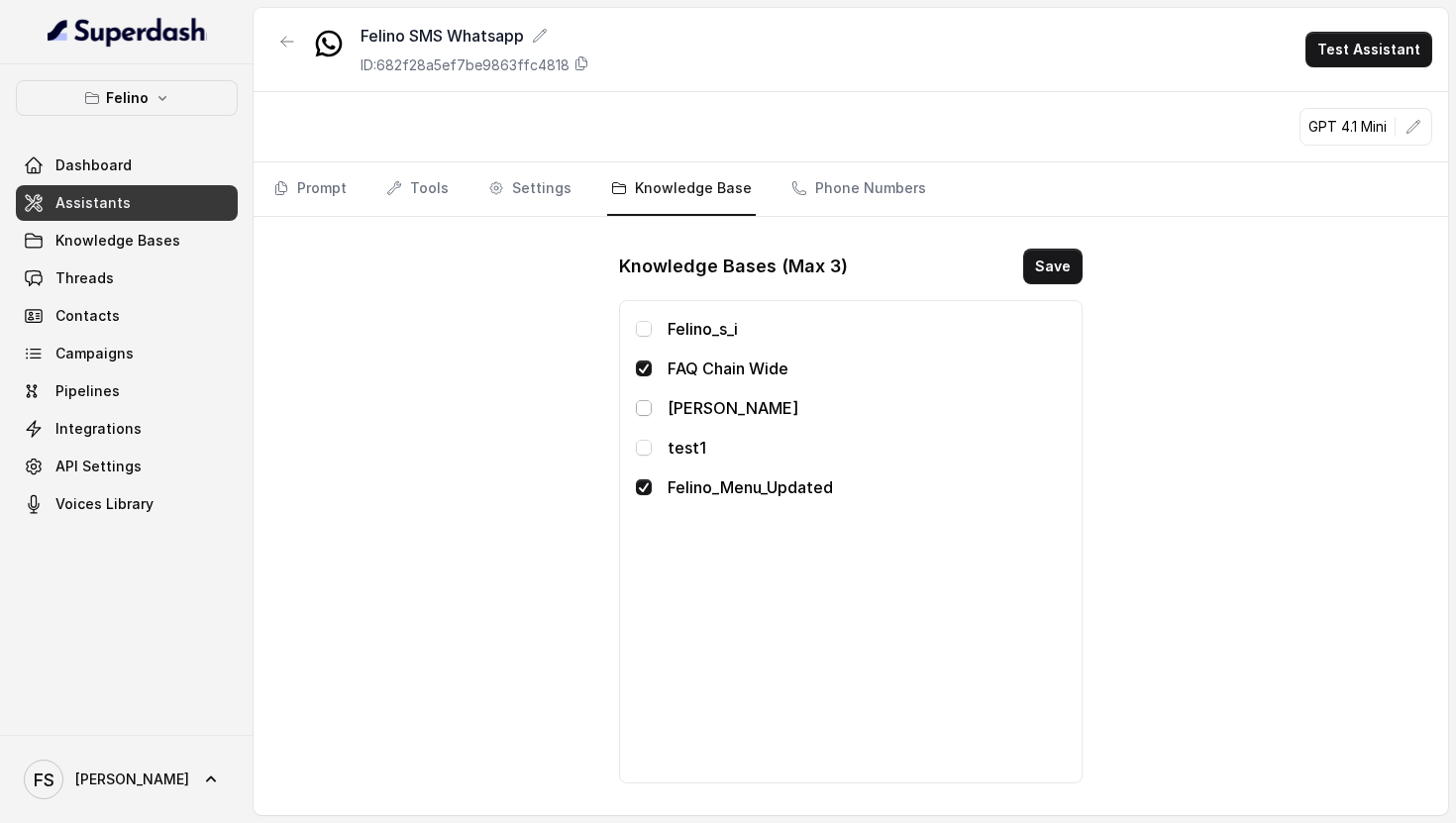 click at bounding box center (644, 408) 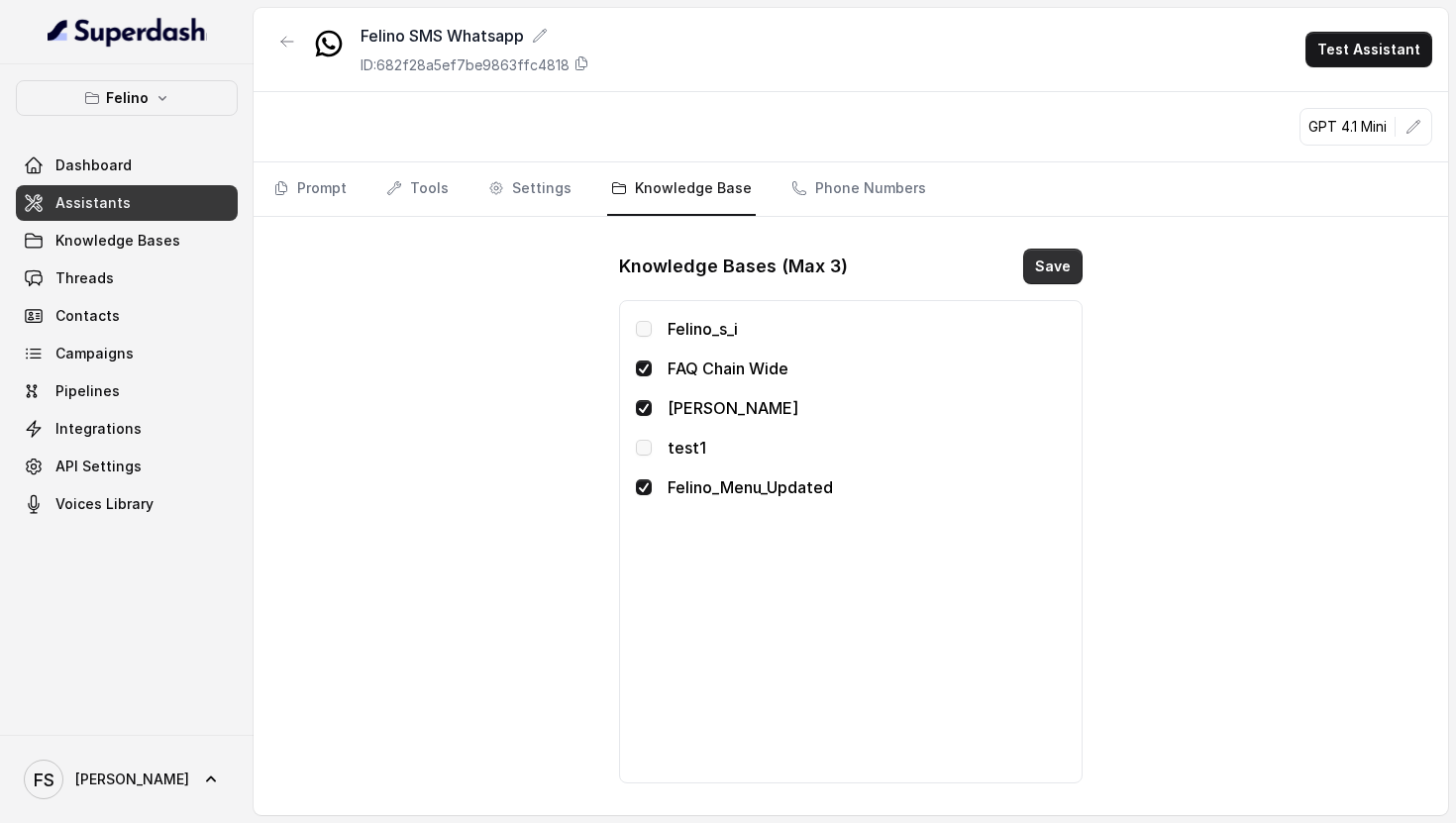 click on "Save" at bounding box center [1053, 266] 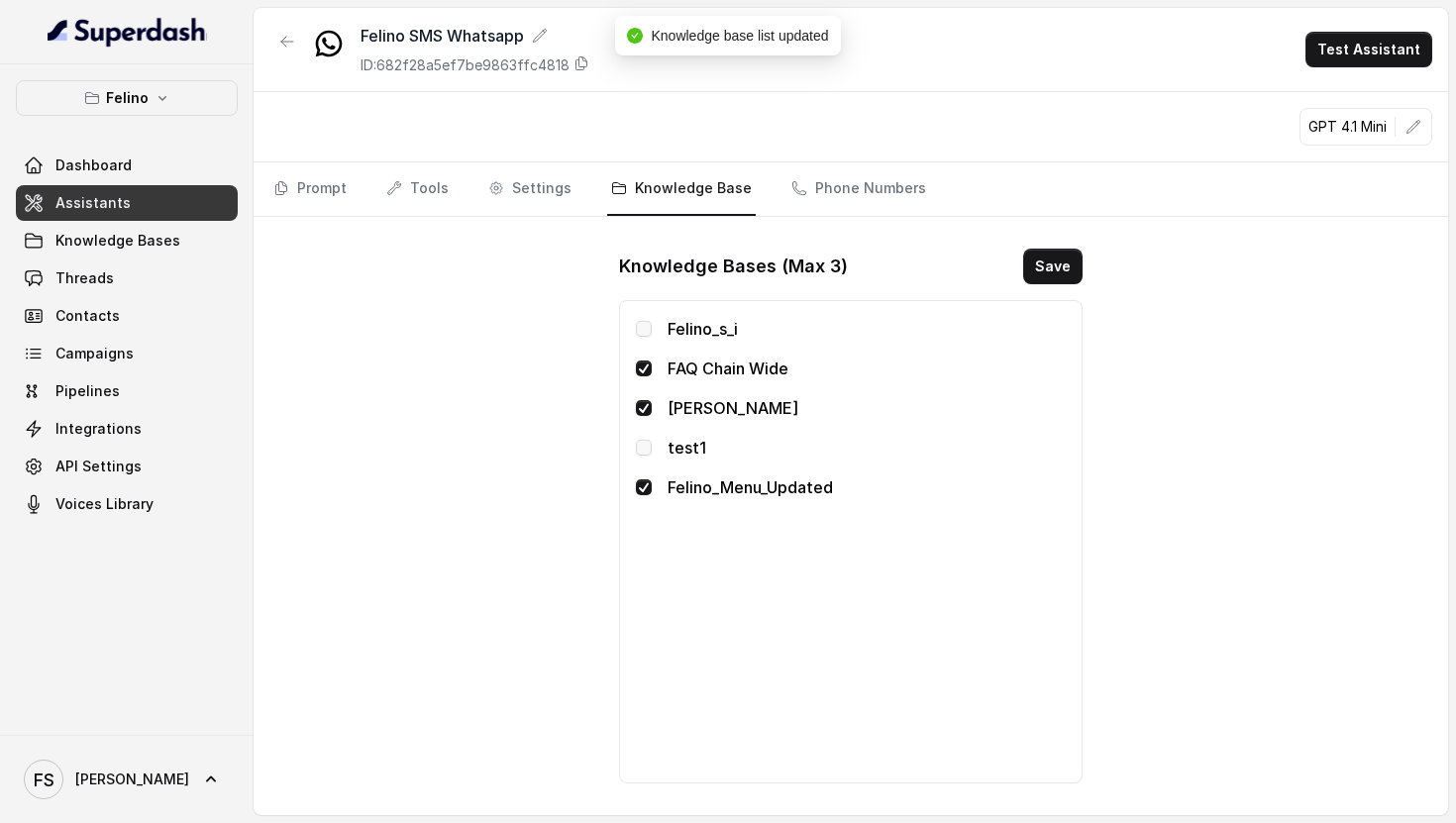 click at bounding box center [644, 368] 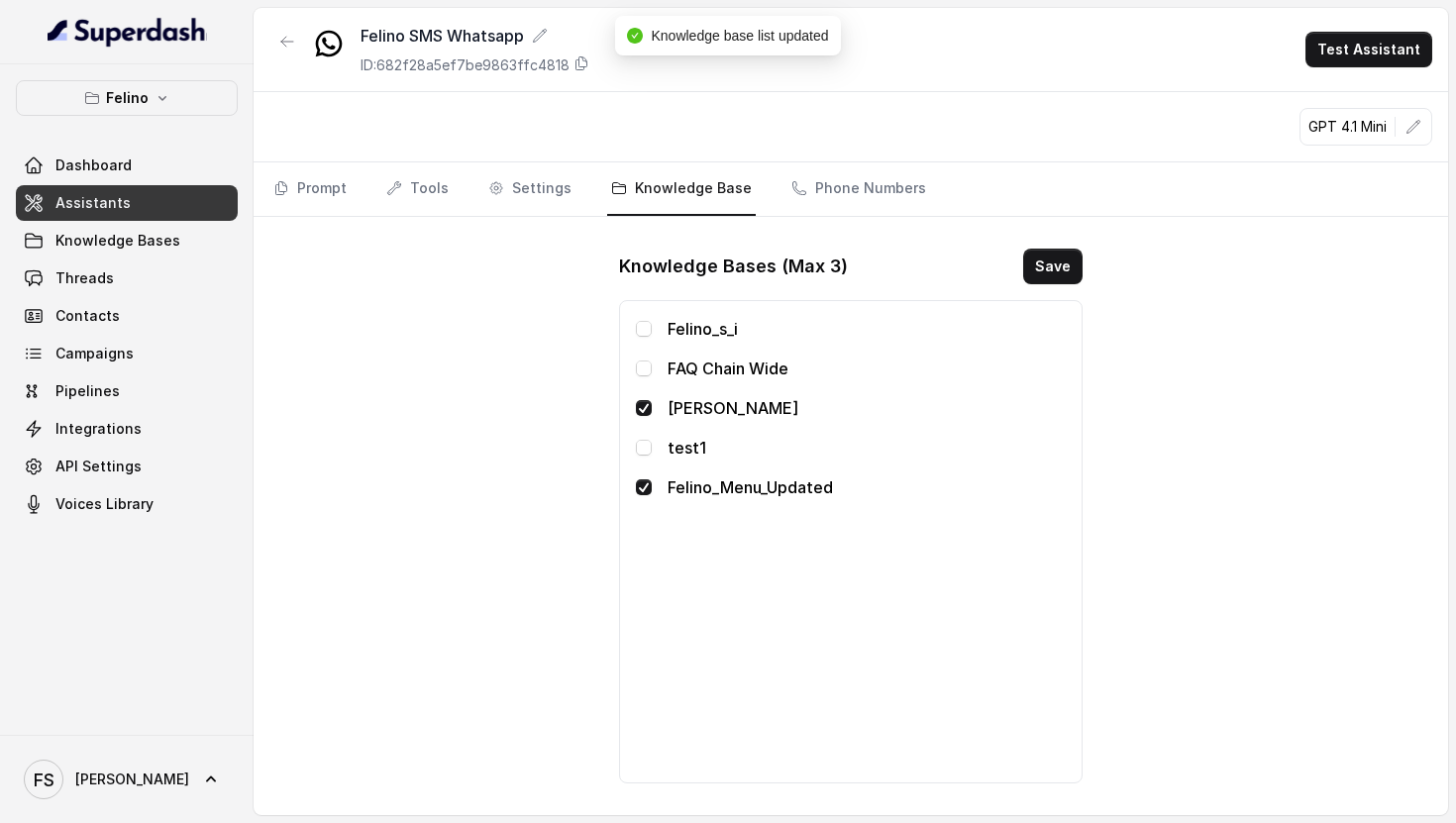 click at bounding box center (644, 329) 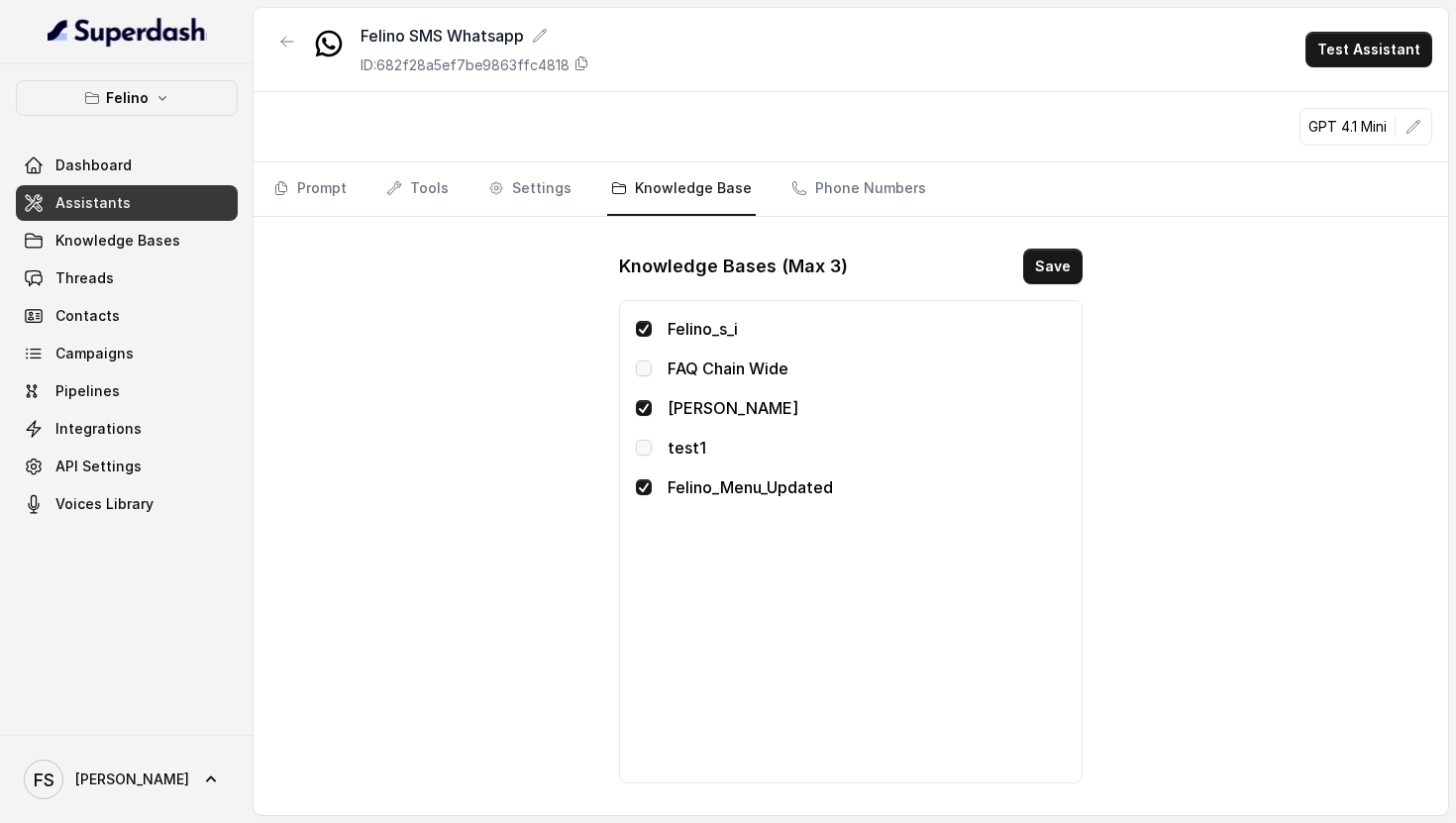 click at bounding box center [644, 329] 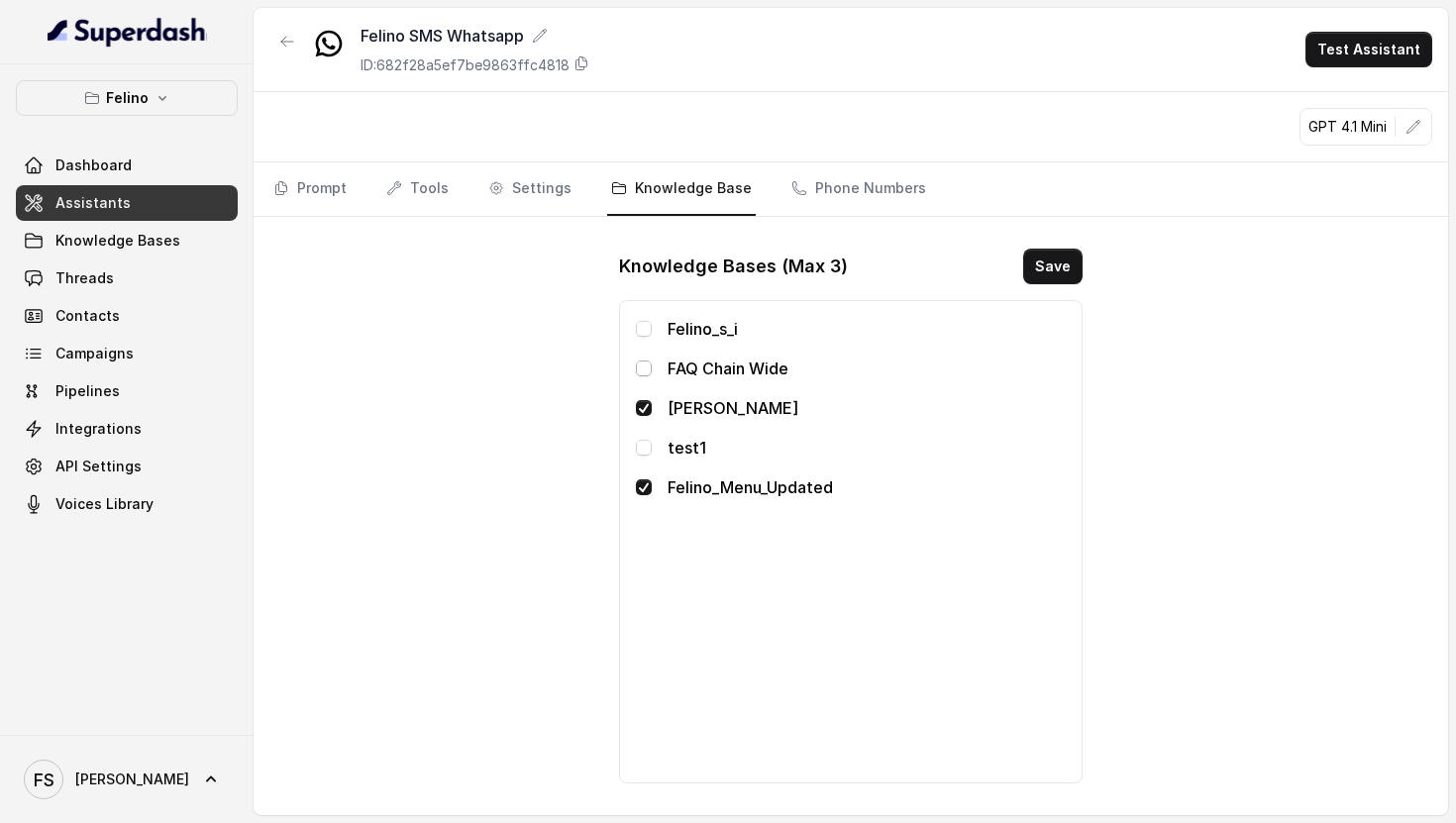 click at bounding box center [644, 368] 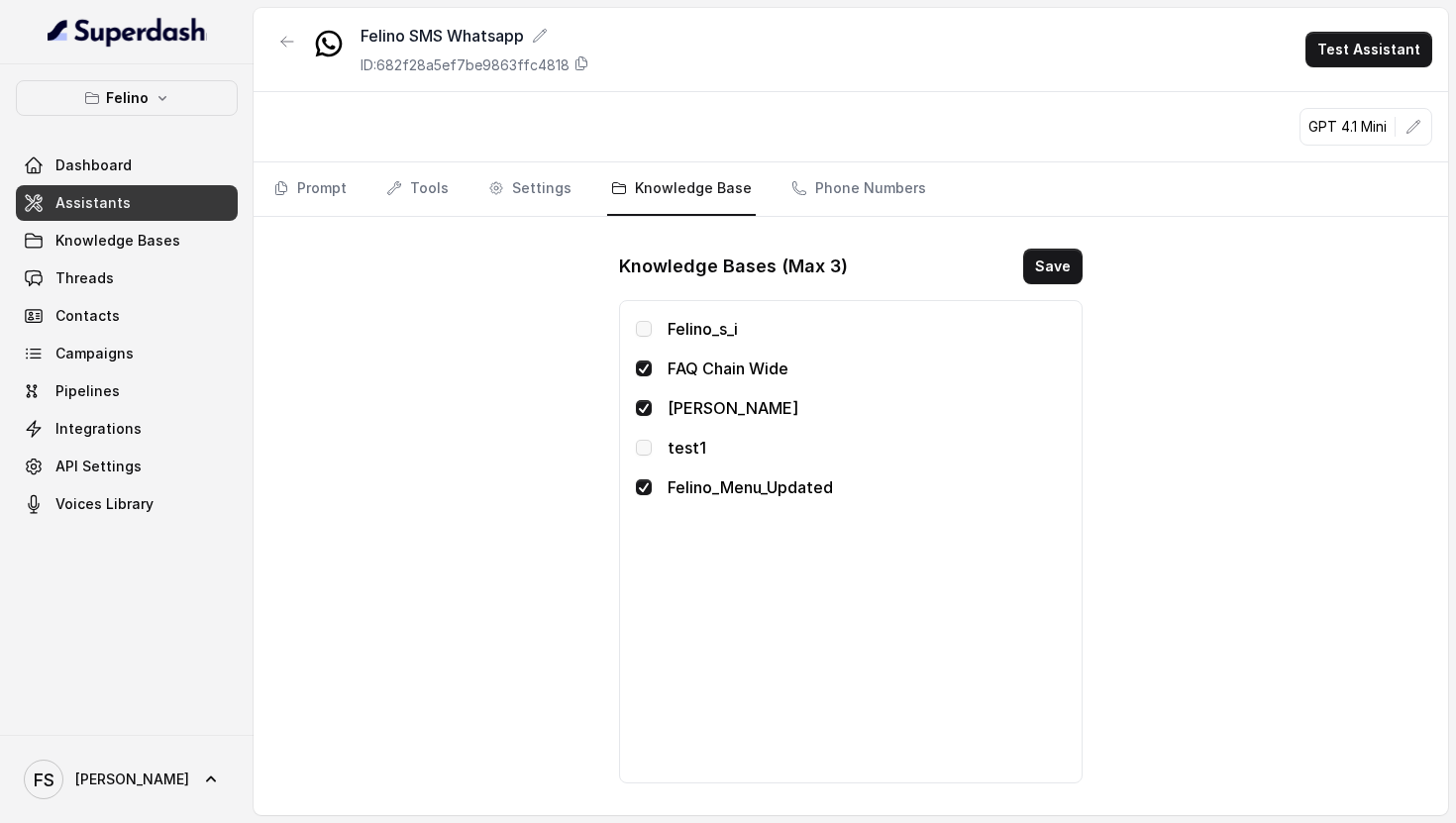 click on "Felino_s_i" at bounding box center (851, 329) 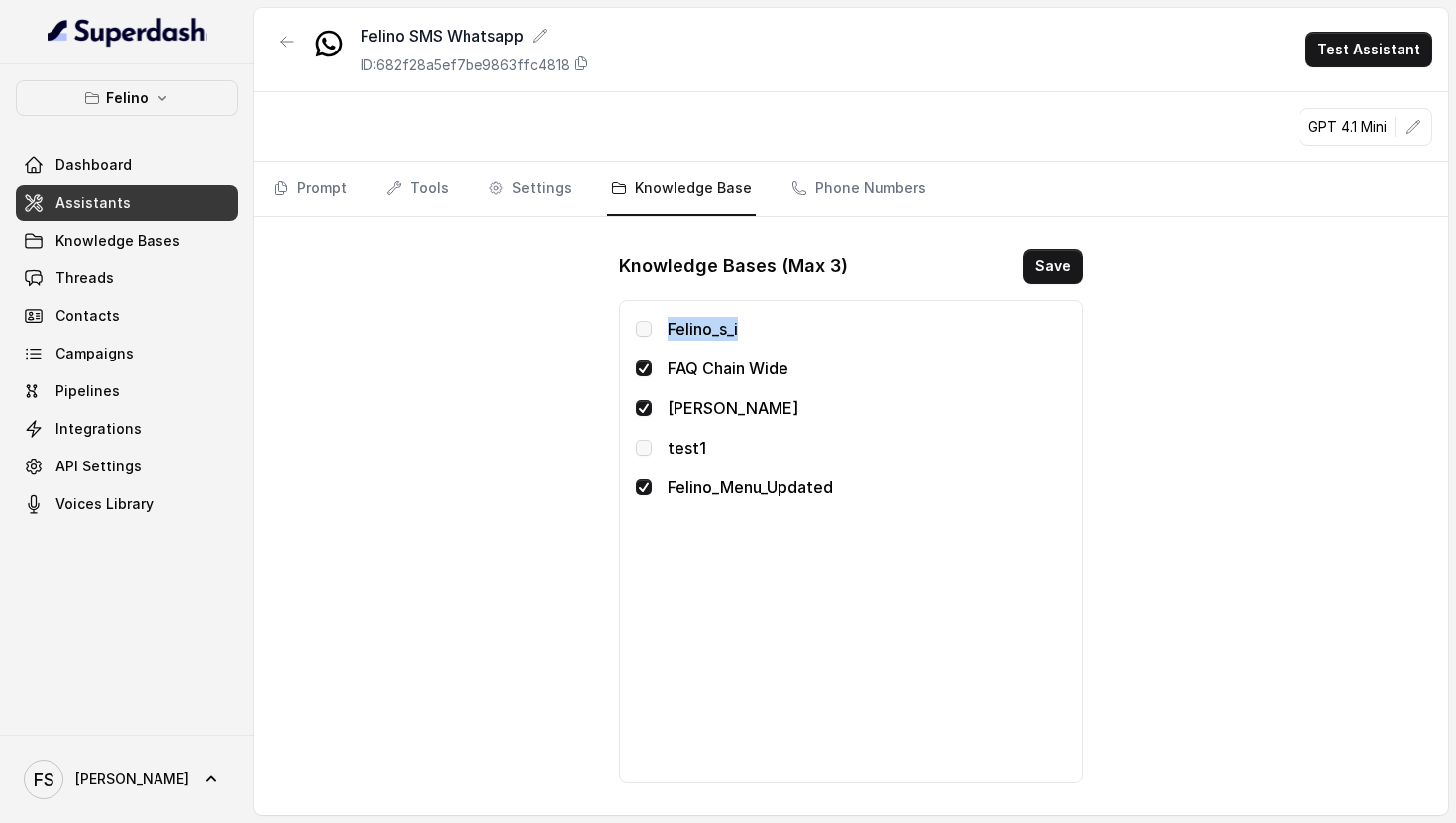 click on "Felino_s_i" at bounding box center [851, 329] 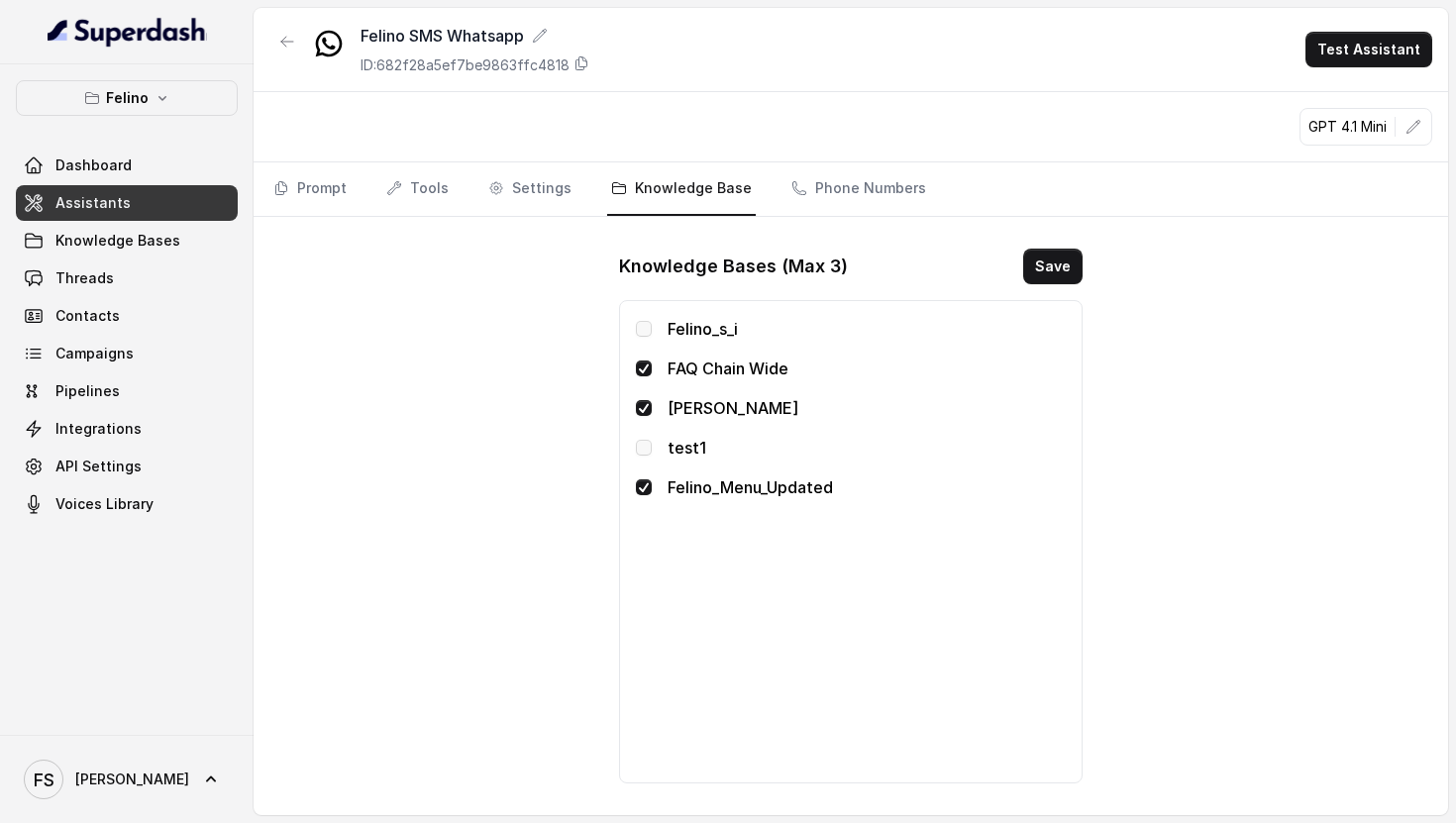 click at bounding box center (644, 329) 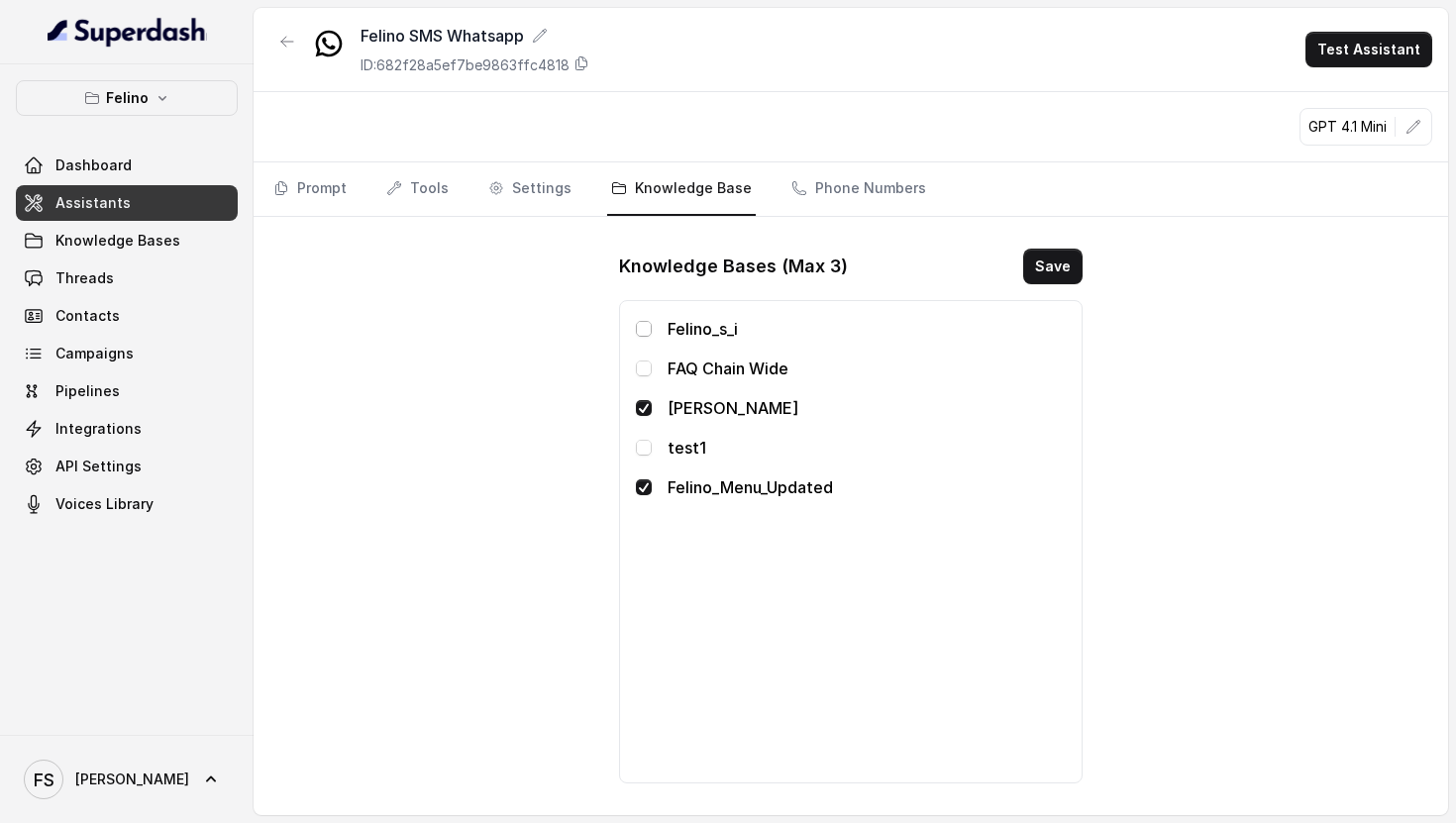 click at bounding box center (644, 329) 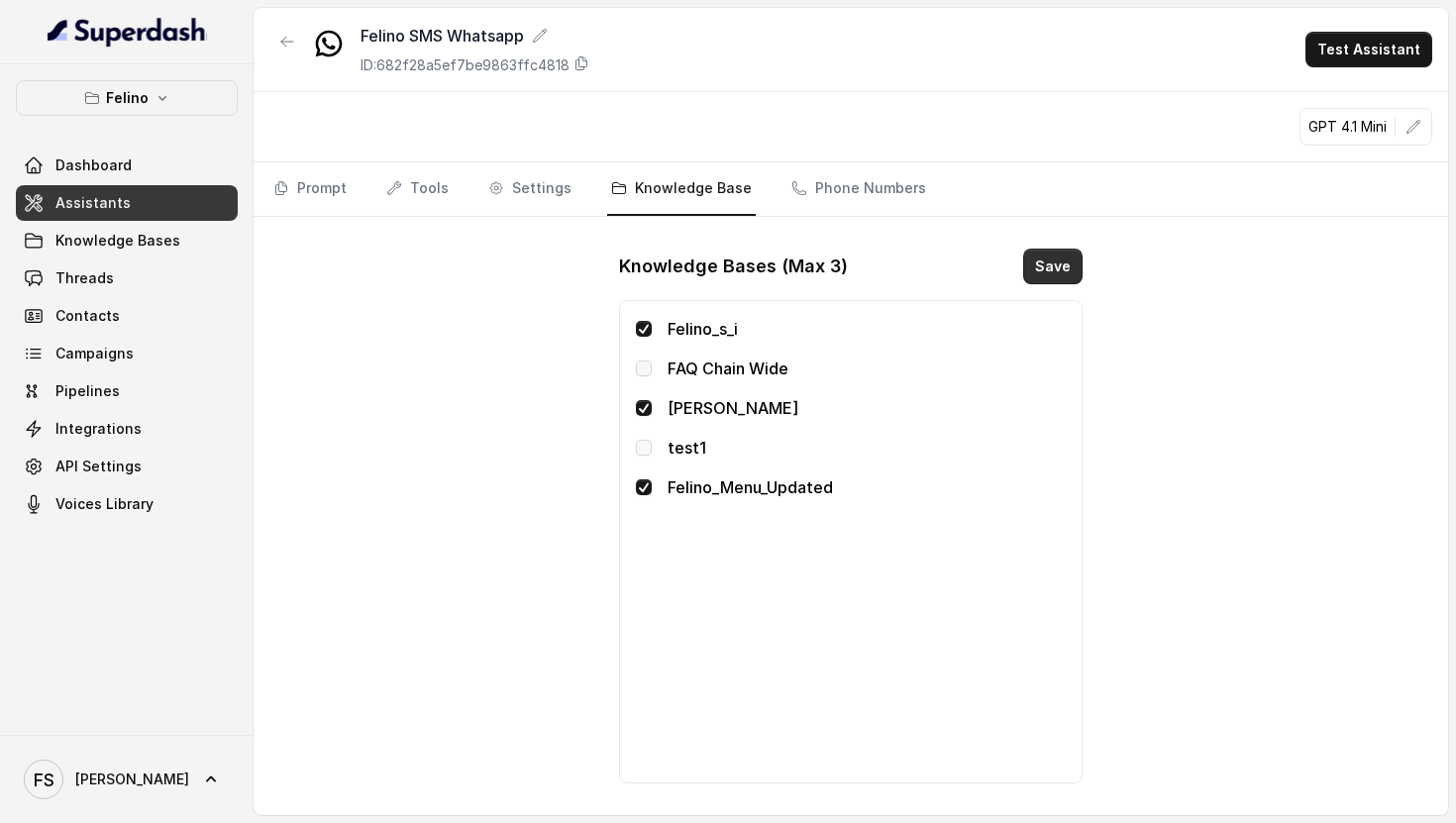click on "Save" at bounding box center [1053, 266] 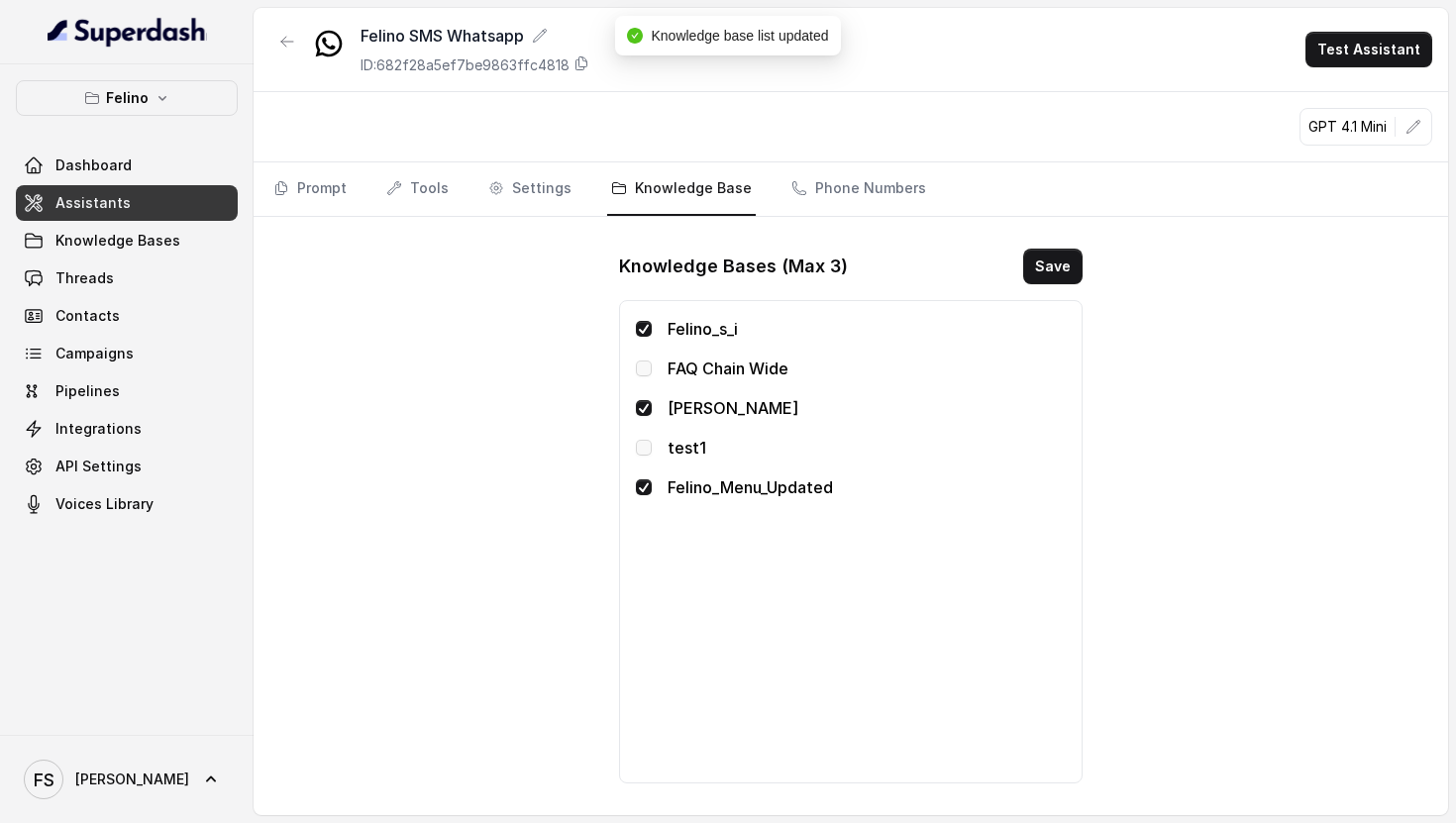 click at bounding box center (644, 408) 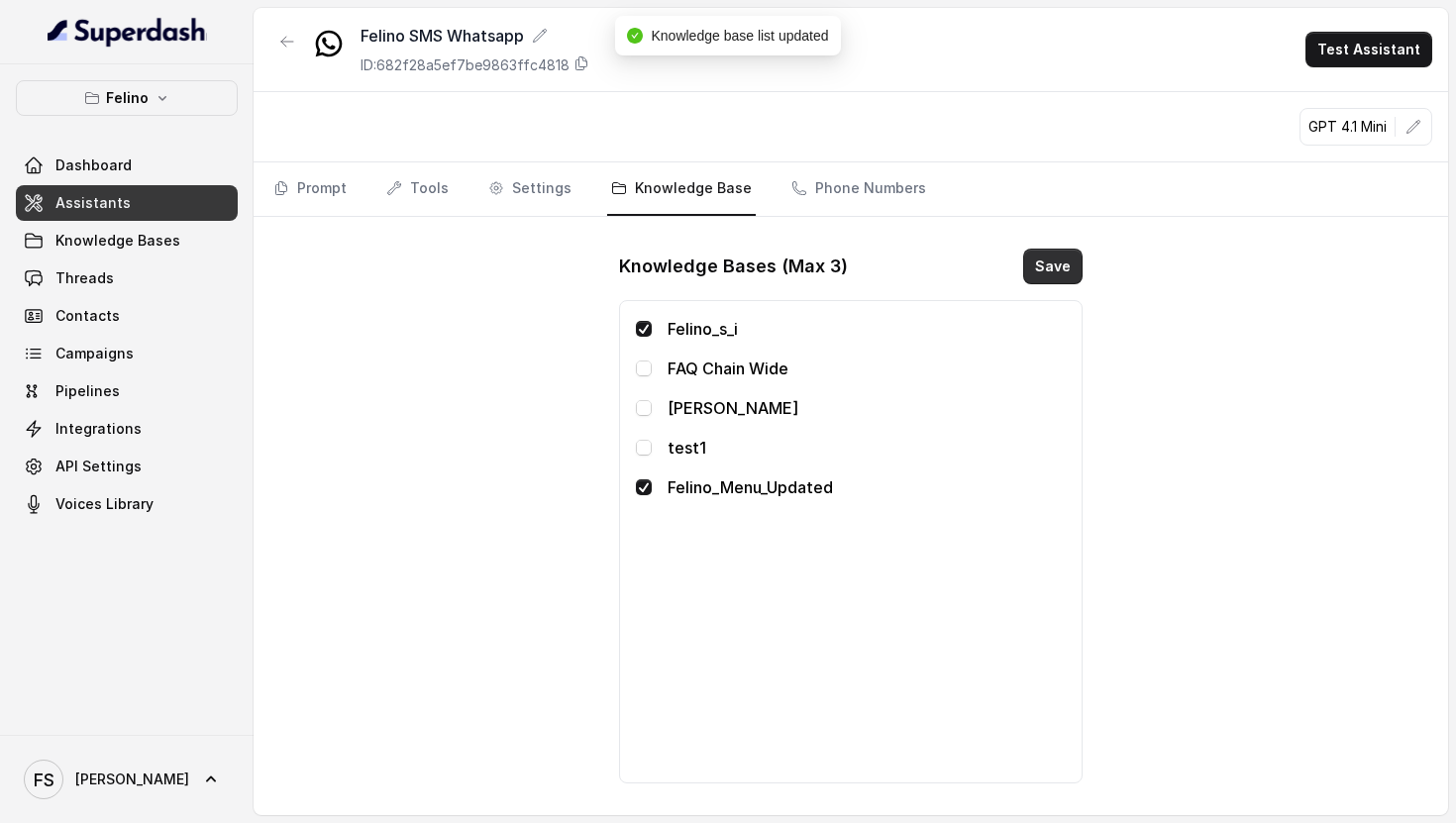 click on "Save" at bounding box center [1053, 266] 